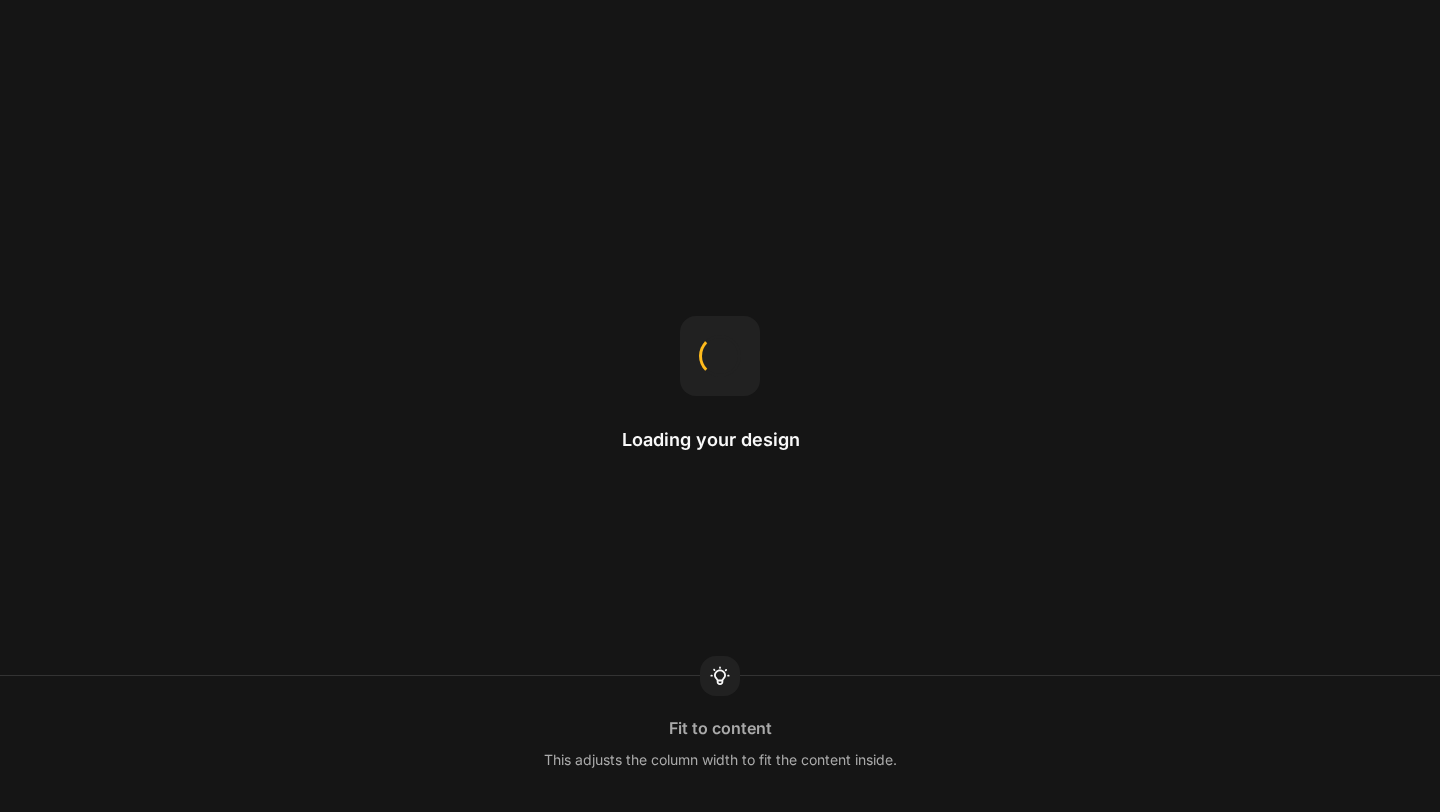 scroll, scrollTop: 0, scrollLeft: 0, axis: both 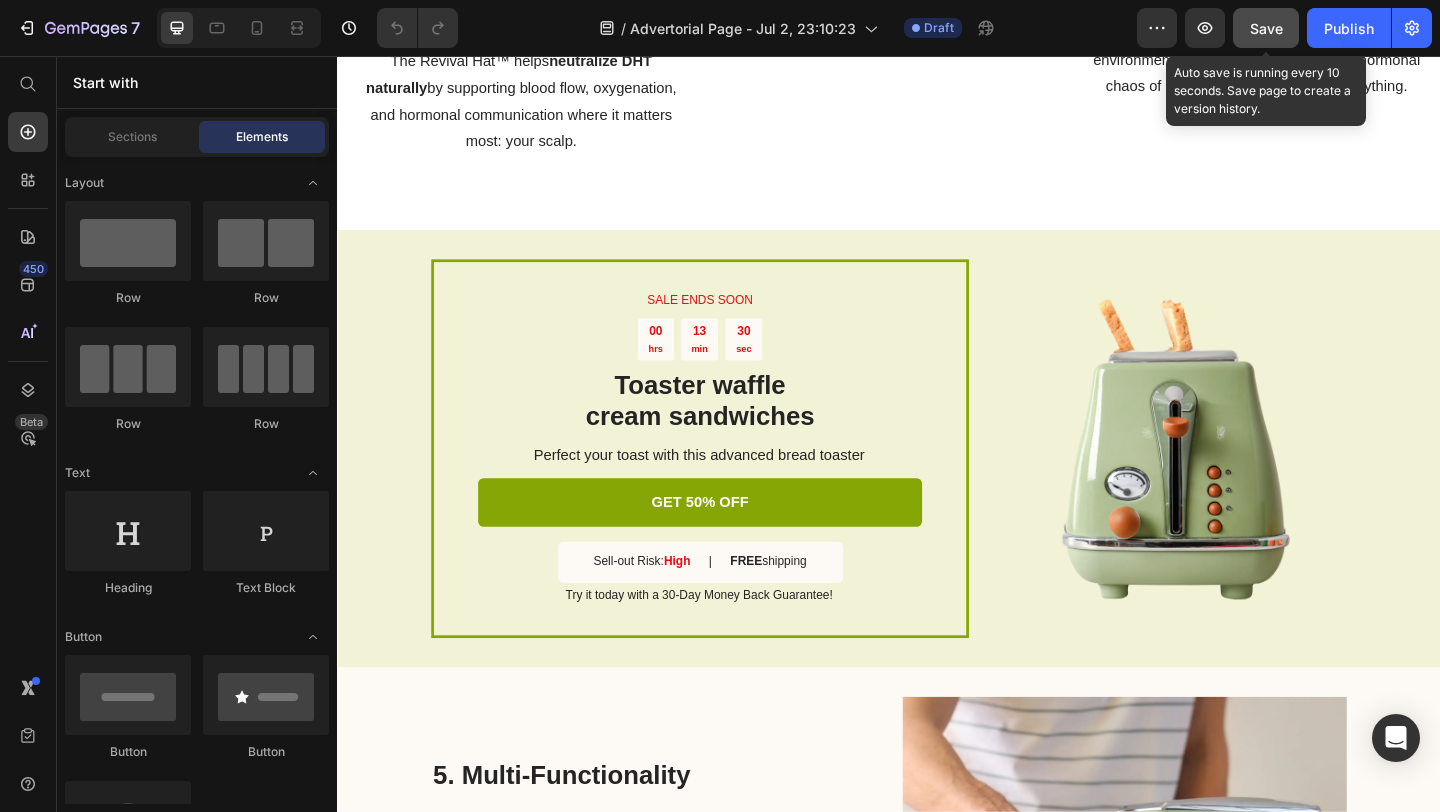 click on "Save" at bounding box center (1266, 28) 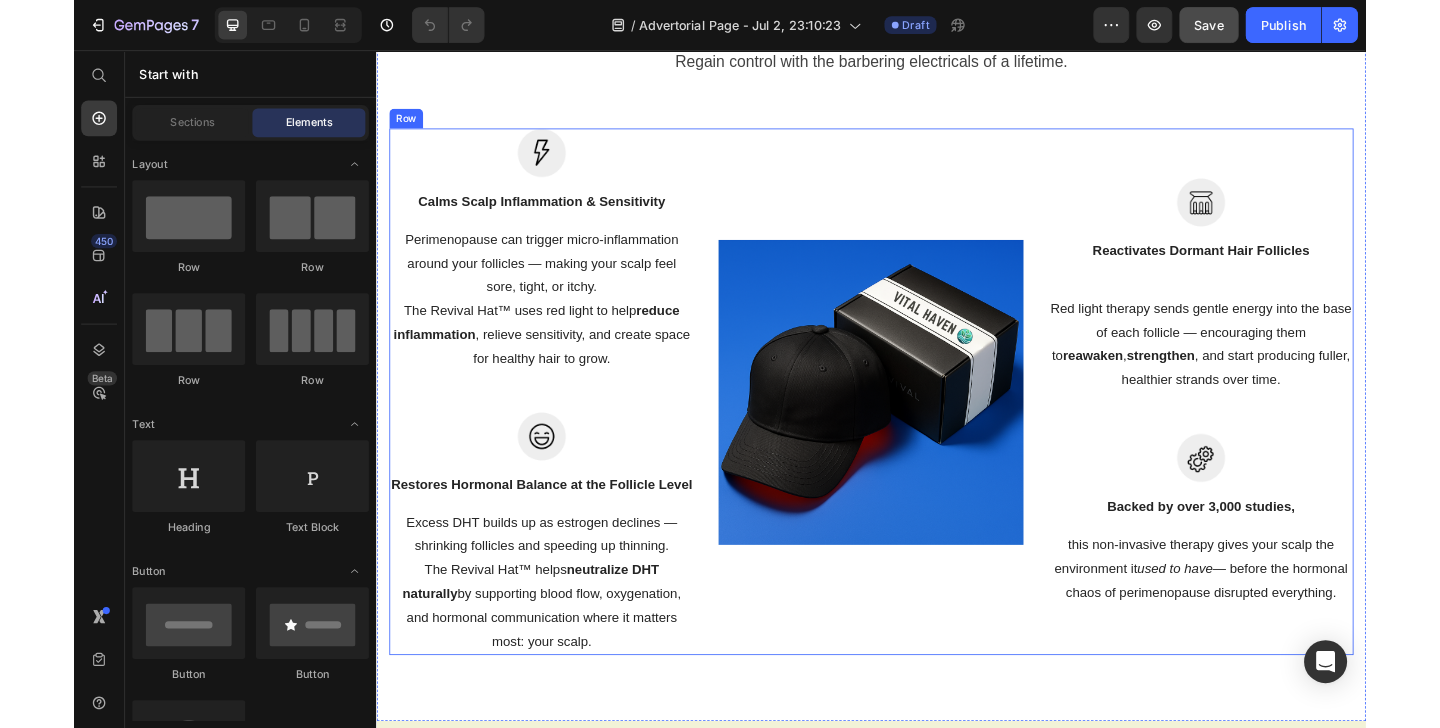 scroll, scrollTop: 5397, scrollLeft: 0, axis: vertical 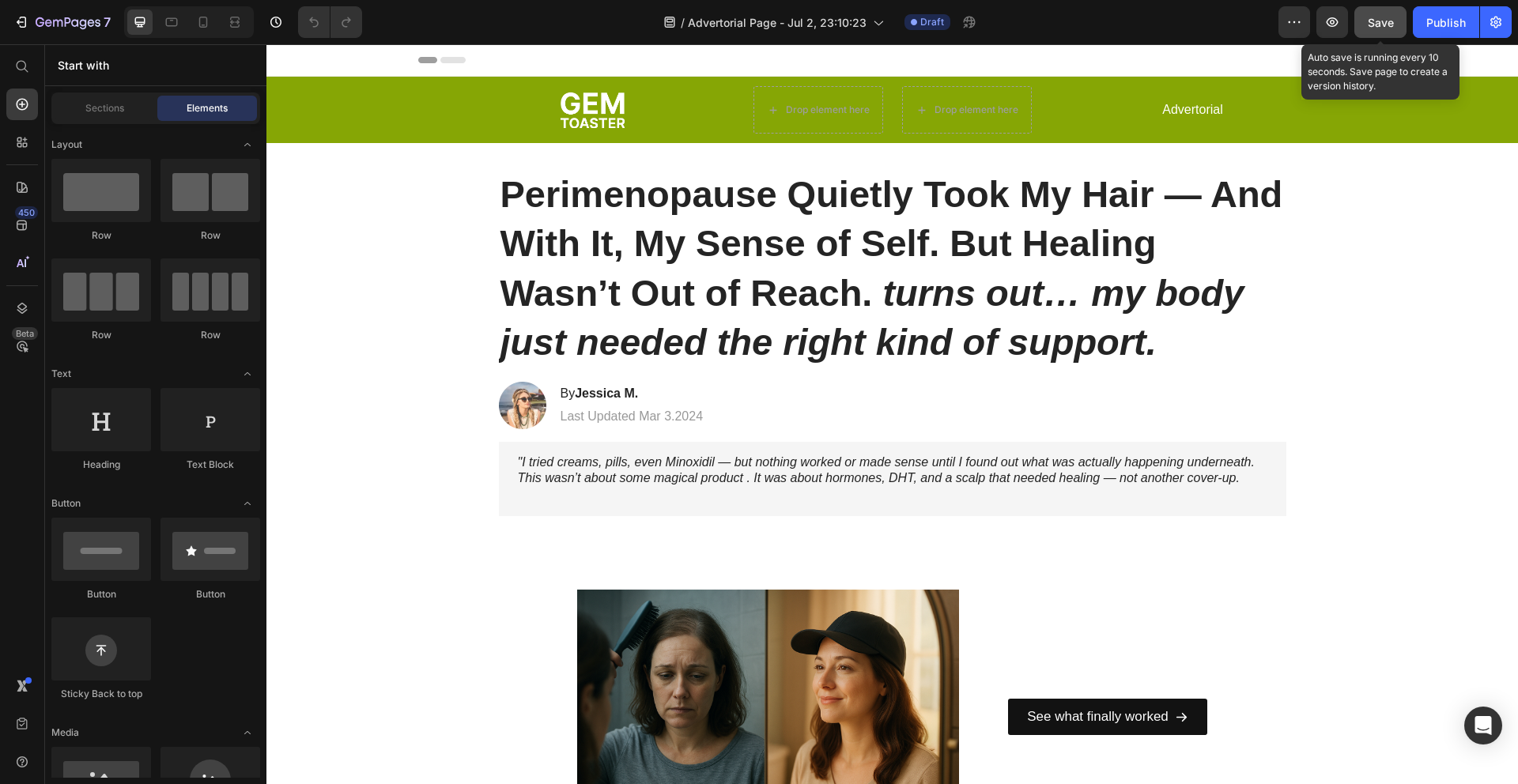 click on "Save" 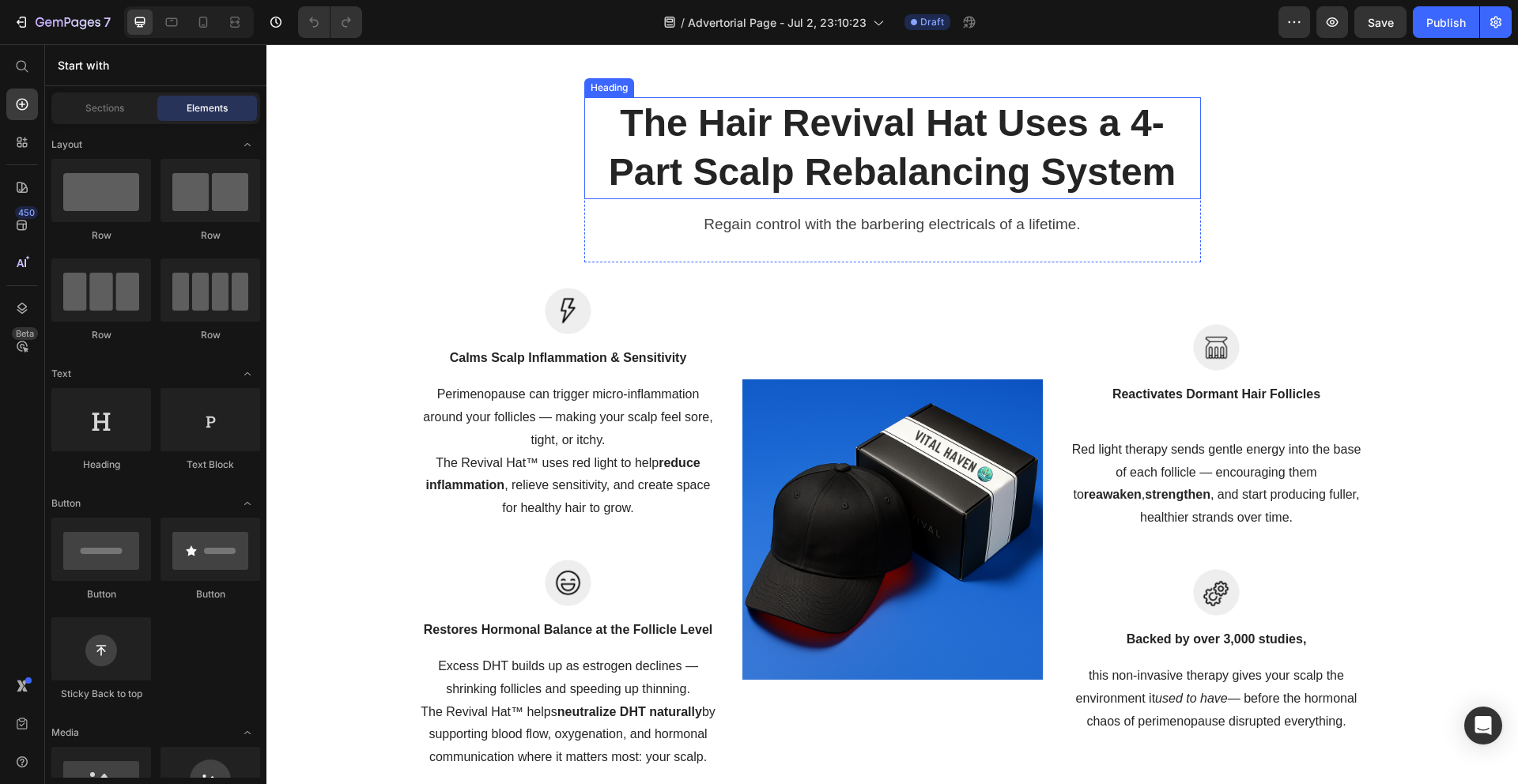 scroll, scrollTop: 4155, scrollLeft: 0, axis: vertical 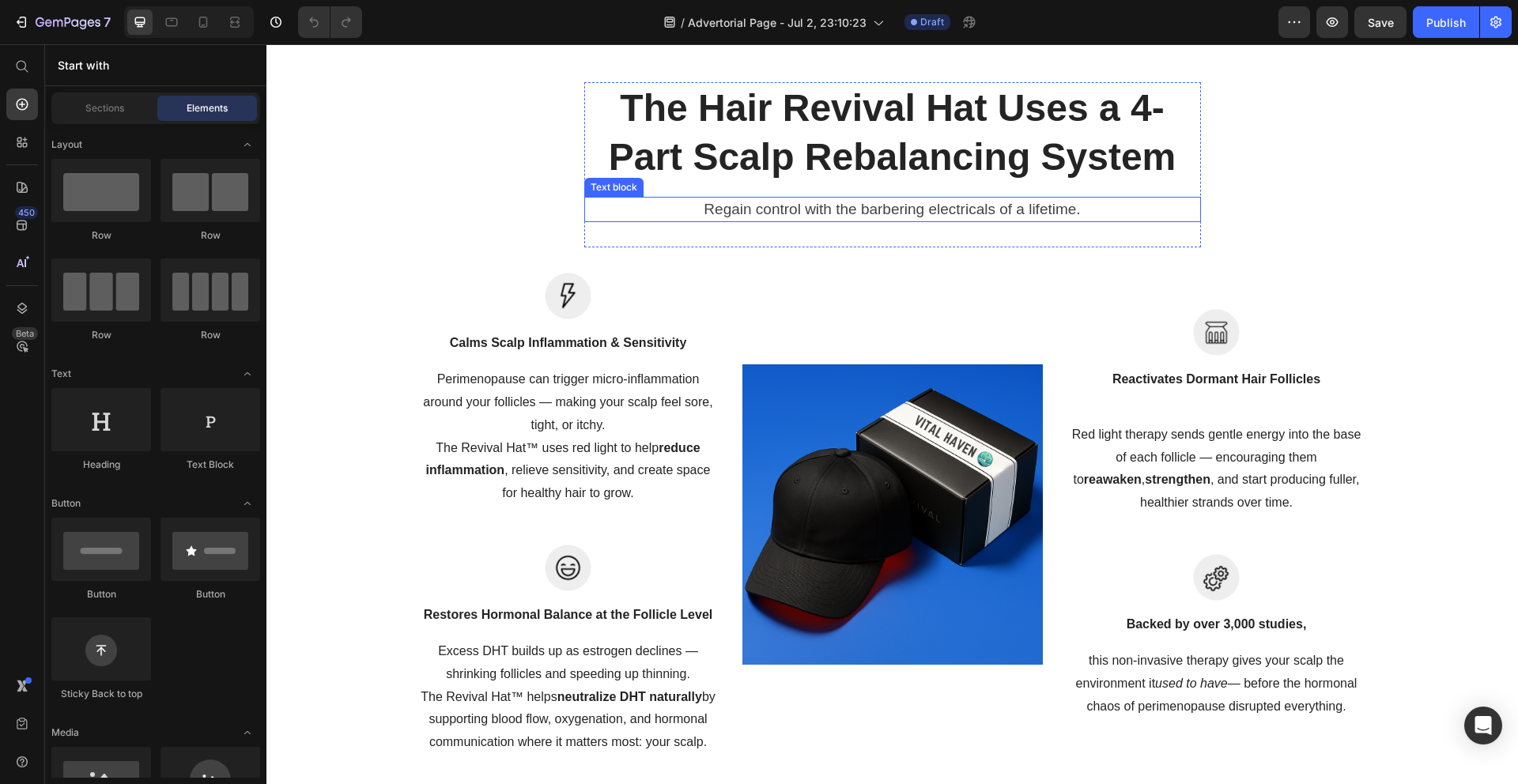 click on "Regain control with the barbering electricals of a lifetime." at bounding box center (893, 209) 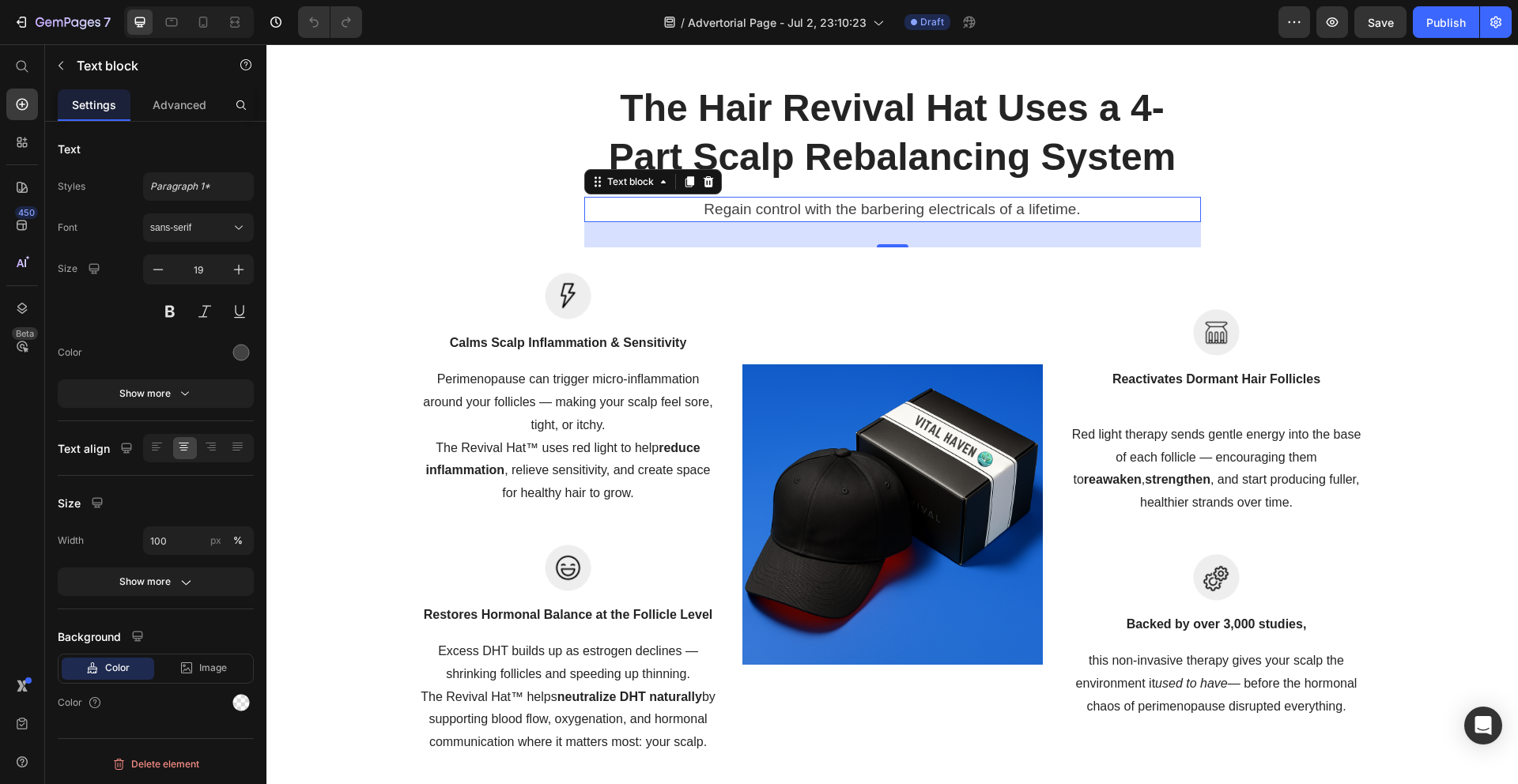 click on "Regain control with the barbering electricals of a lifetime." at bounding box center [893, 209] 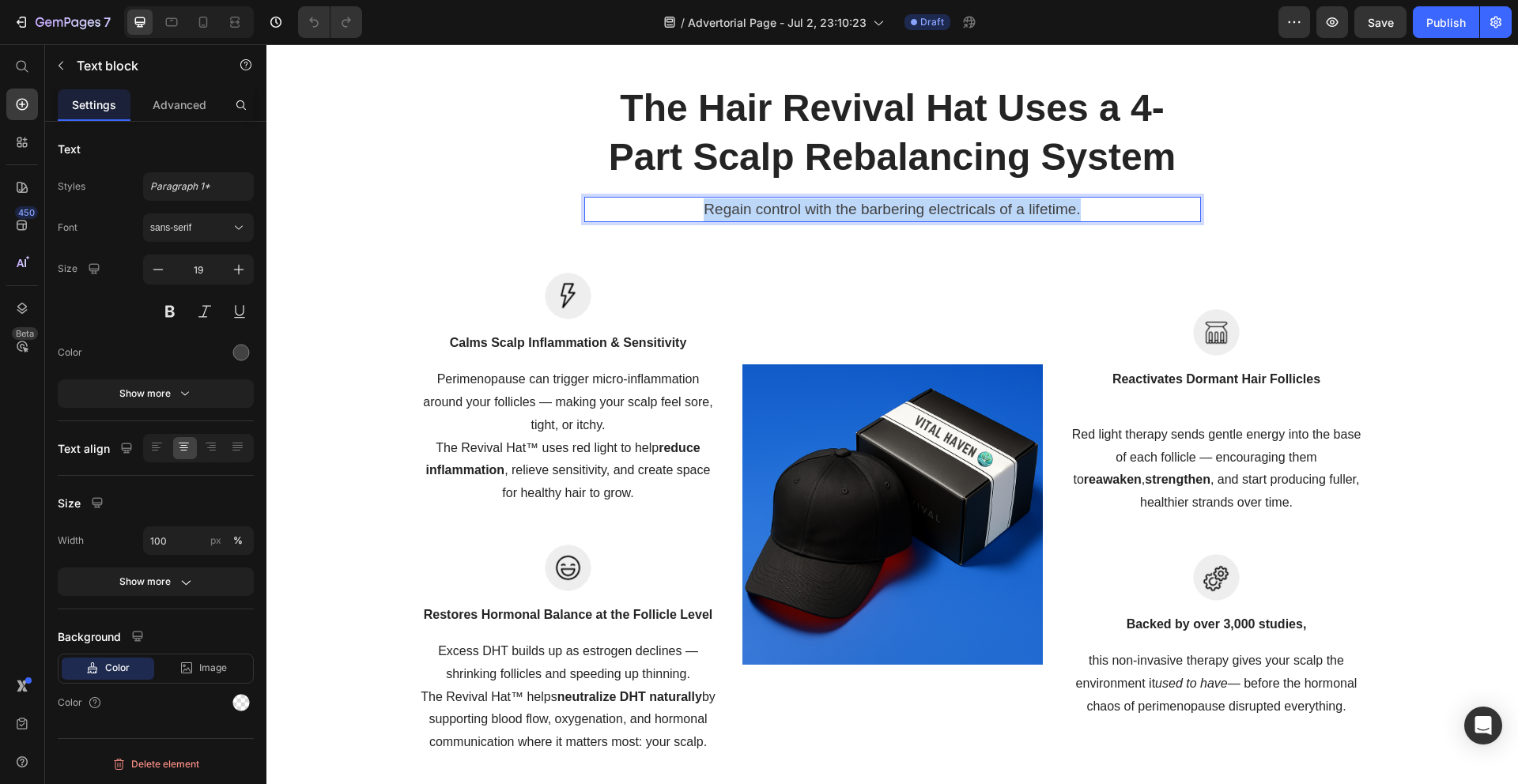 click on "Regain control with the barbering electricals of a lifetime." at bounding box center (893, 209) 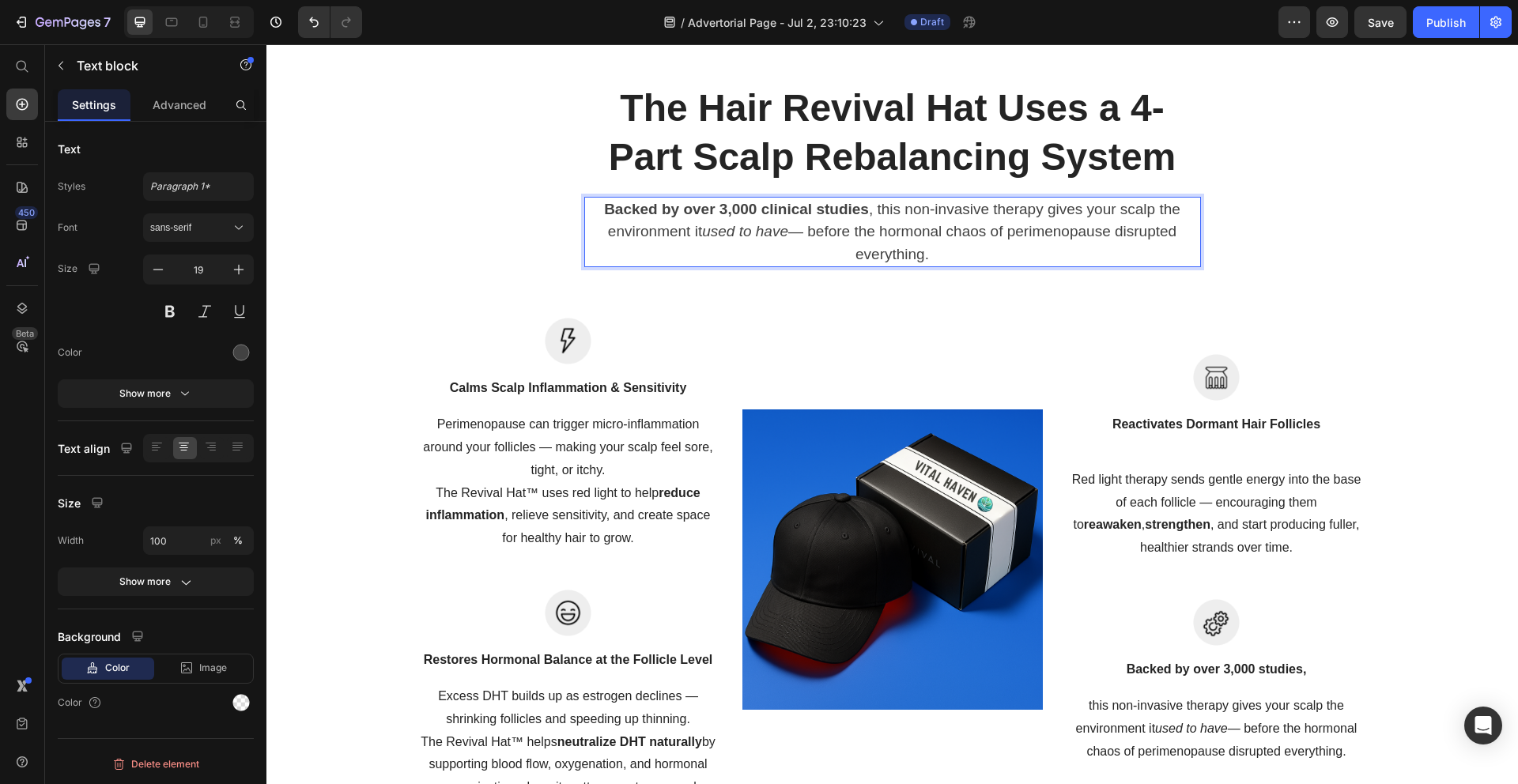 click on "Backed by over 3,000 clinical studies" at bounding box center (736, 209) 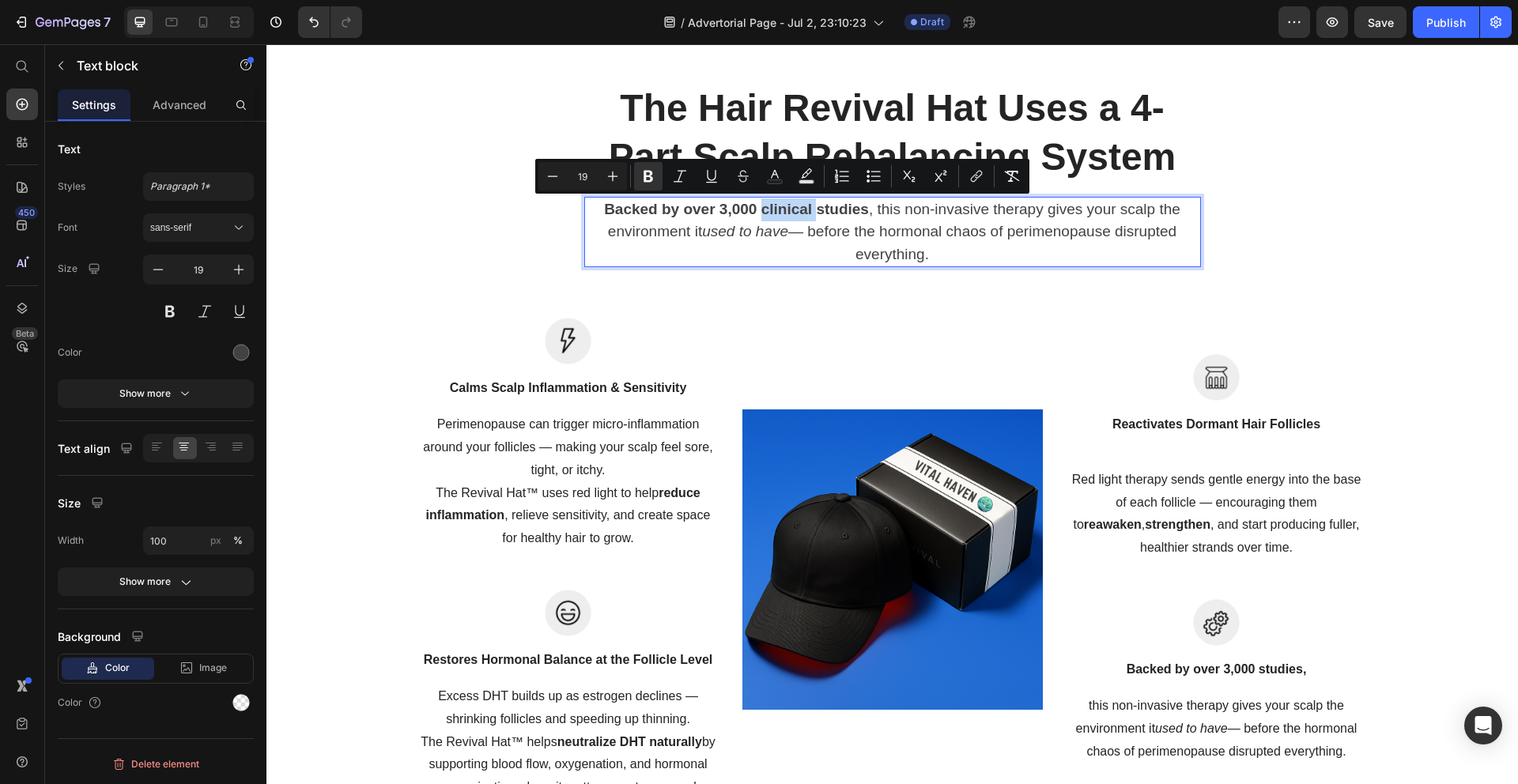 drag, startPoint x: 809, startPoint y: 215, endPoint x: 758, endPoint y: 209, distance: 51.35173 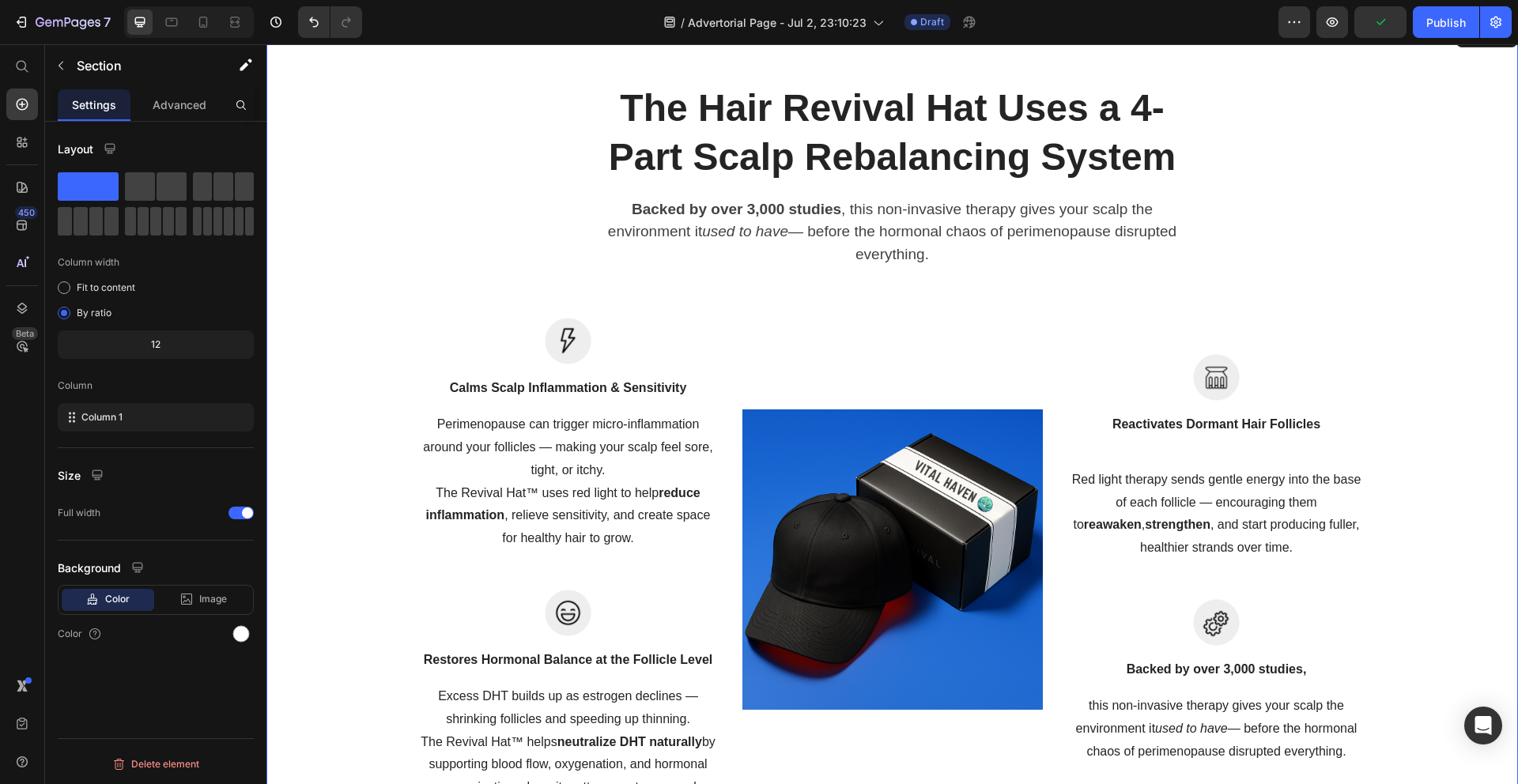 click on "The Hair Revival Hat Uses a 4-Part Scalp Rebalancing System Heading Backed by over 3,000 studies , this non-invasive therapy gives your scalp the environment it  used to have  — before the hormonal chaos of perimenopause disrupted everything. Text block   32 Row Image Calms Scalp Inflammation & Sensitivity Text block Perimenopause can trigger micro-inflammation around your follicles — making your scalp feel sore, tight, or itchy. The Revival Hat™ uses red light to help  reduce inflammation , relieve sensitivity, and create space for healthy hair to grow. Text block Row Image Restores Hormonal Balance at the Follicle Level Text block Excess DHT builds up as estrogen declines — shrinking follicles and speeding up thinning. The Revival Hat™ helps  neutralize DHT naturally  by supporting blood flow, oxygenation, and hormonal communication where it matters most: your scalp. Text block Row Image Image Reactivates Dormant Hair Follicles   Text block reawaken ,  strengthen Text block Row Image , Text block" at bounding box center (892, 441) 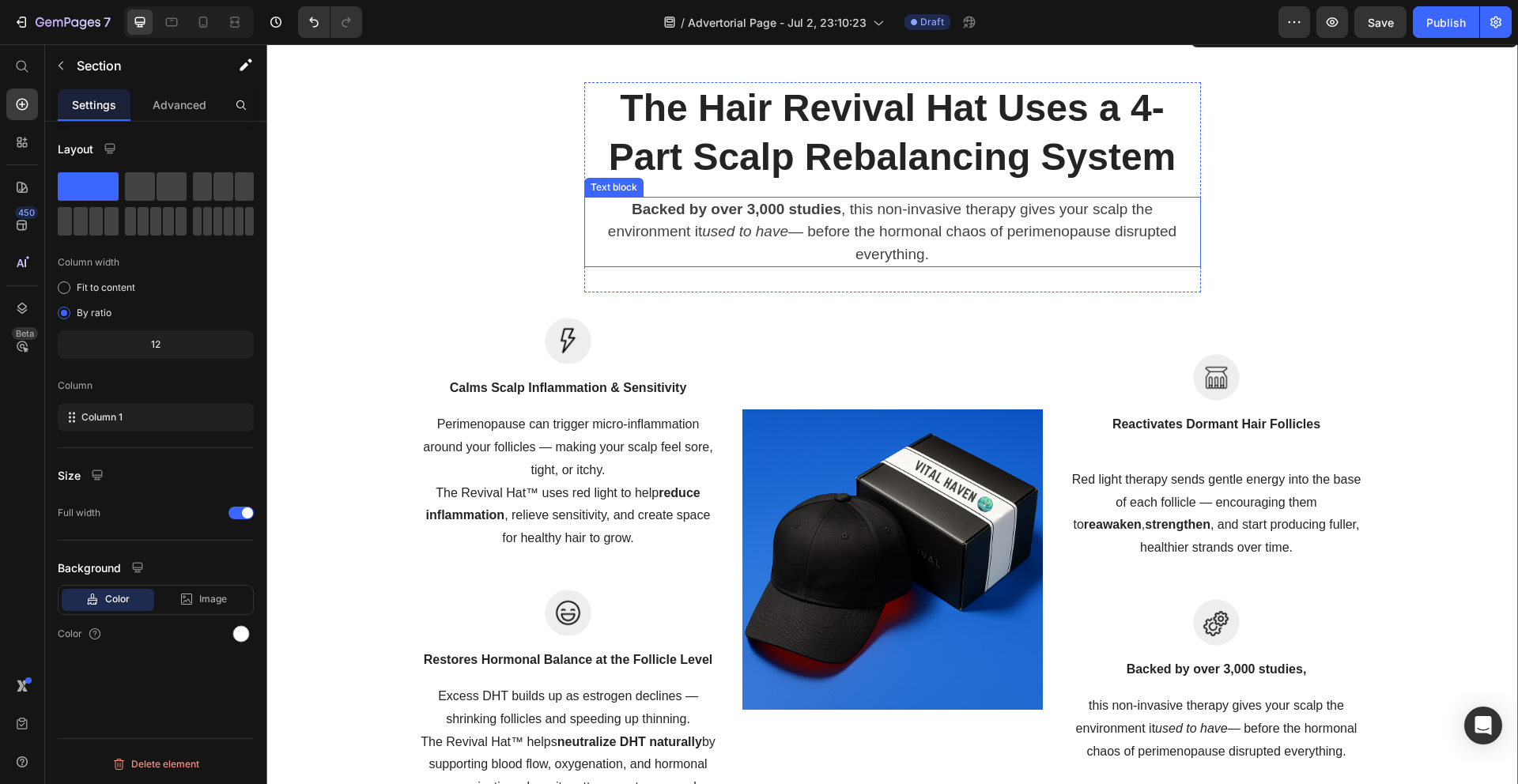 click on "Backed by over 3,000 studies" at bounding box center (736, 209) 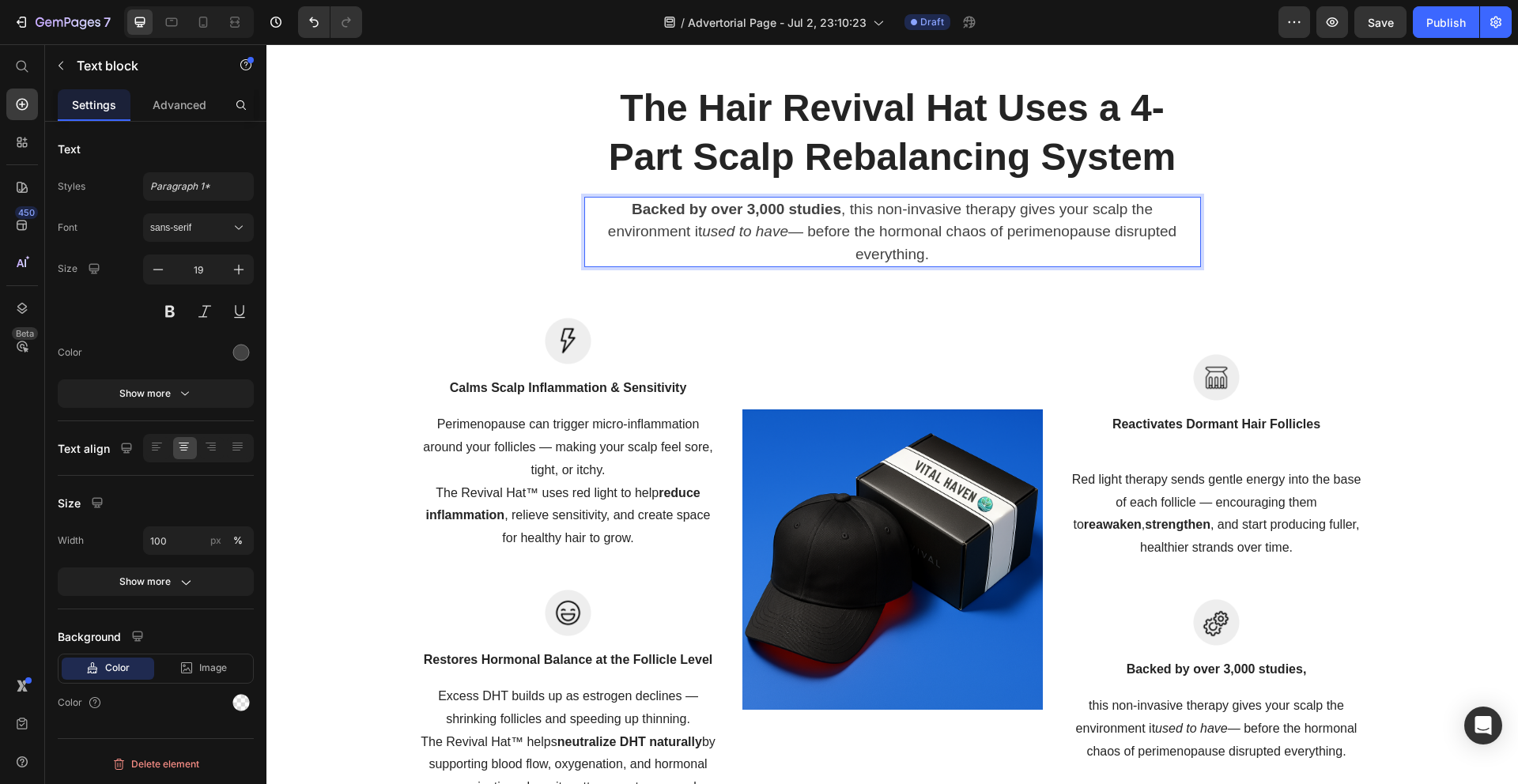 click on "Backed by over 3,000 studies" at bounding box center [736, 209] 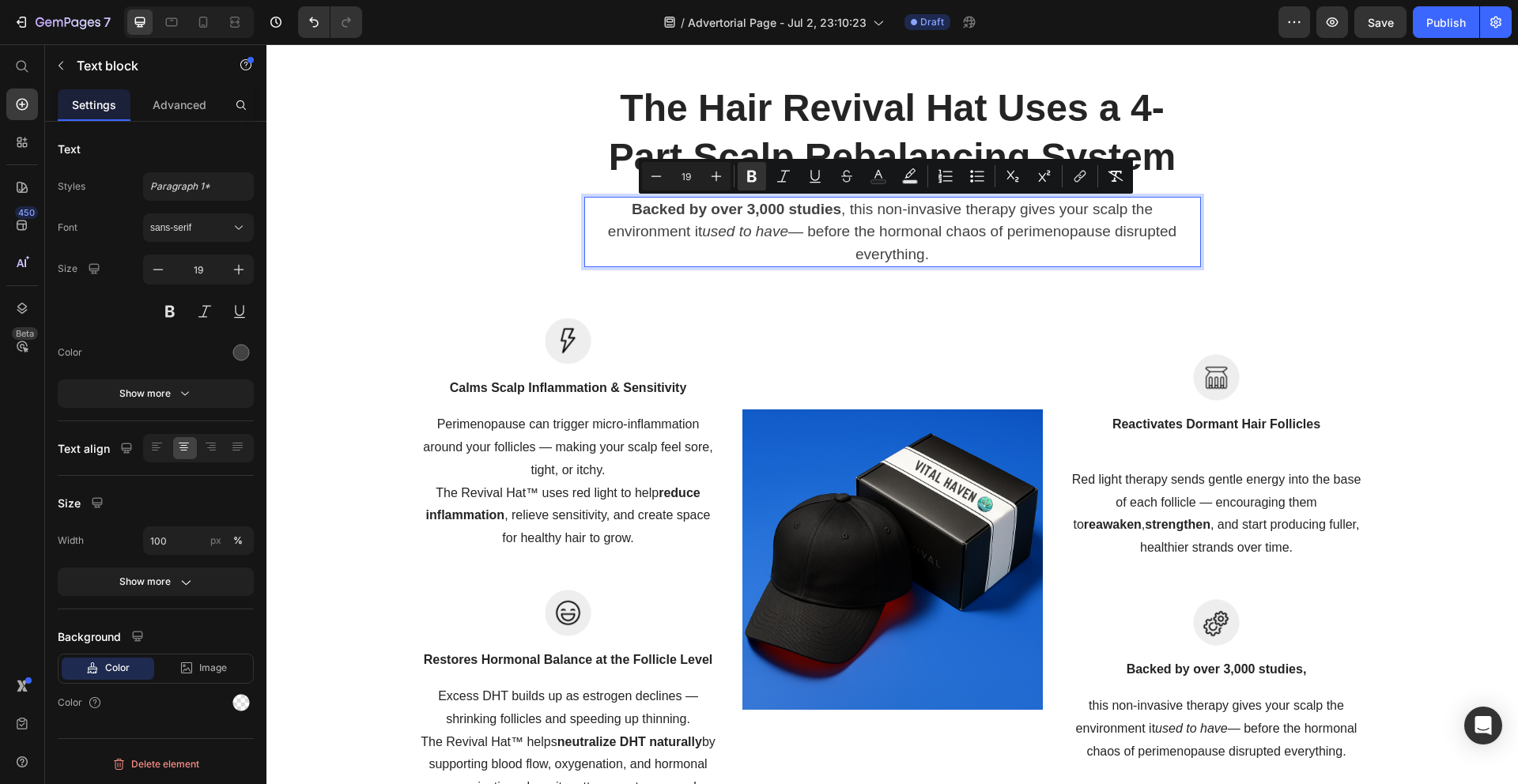 click on "Backed by over 3,000 studies" at bounding box center (736, 209) 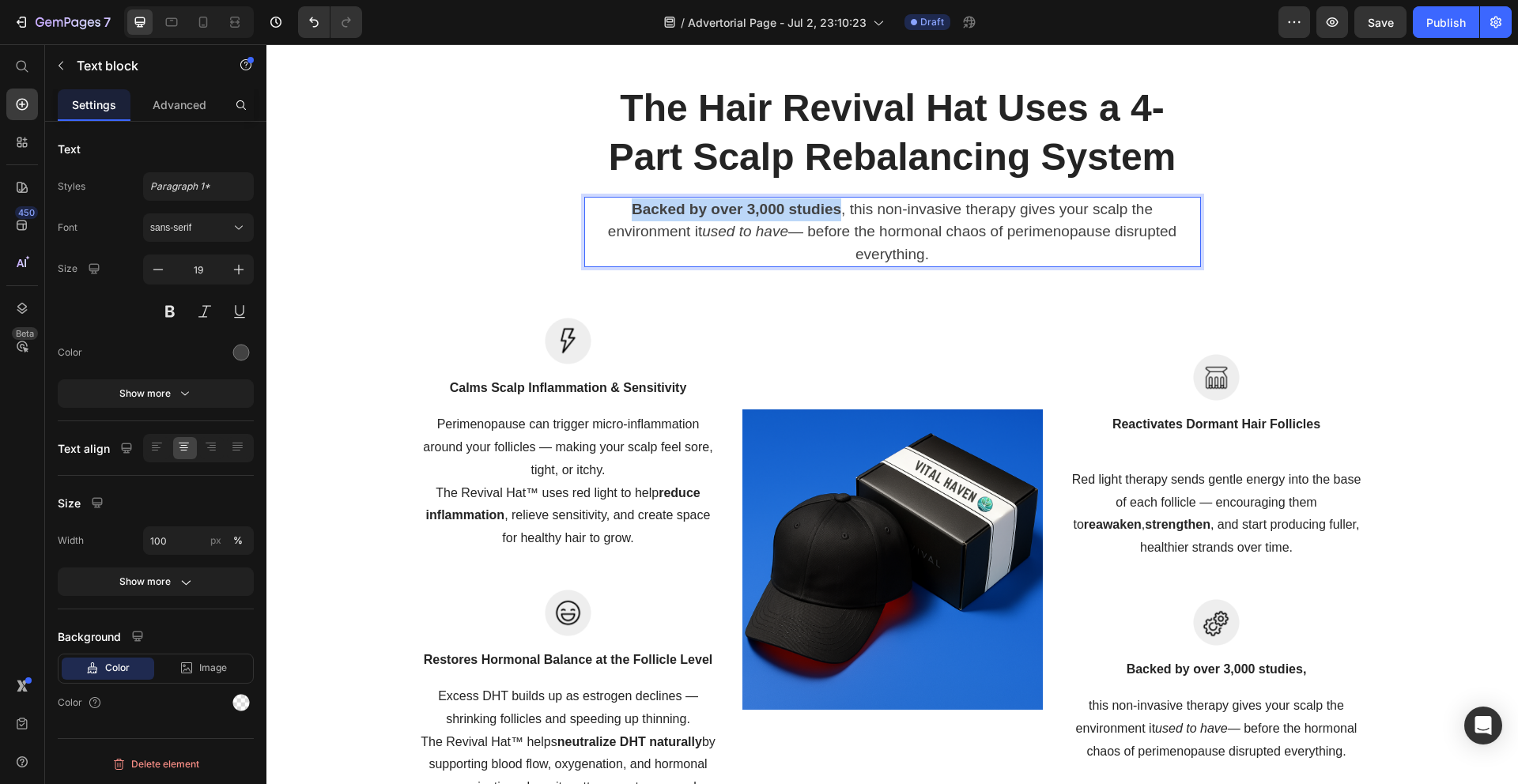 drag, startPoint x: 837, startPoint y: 209, endPoint x: 610, endPoint y: 205, distance: 227.03524 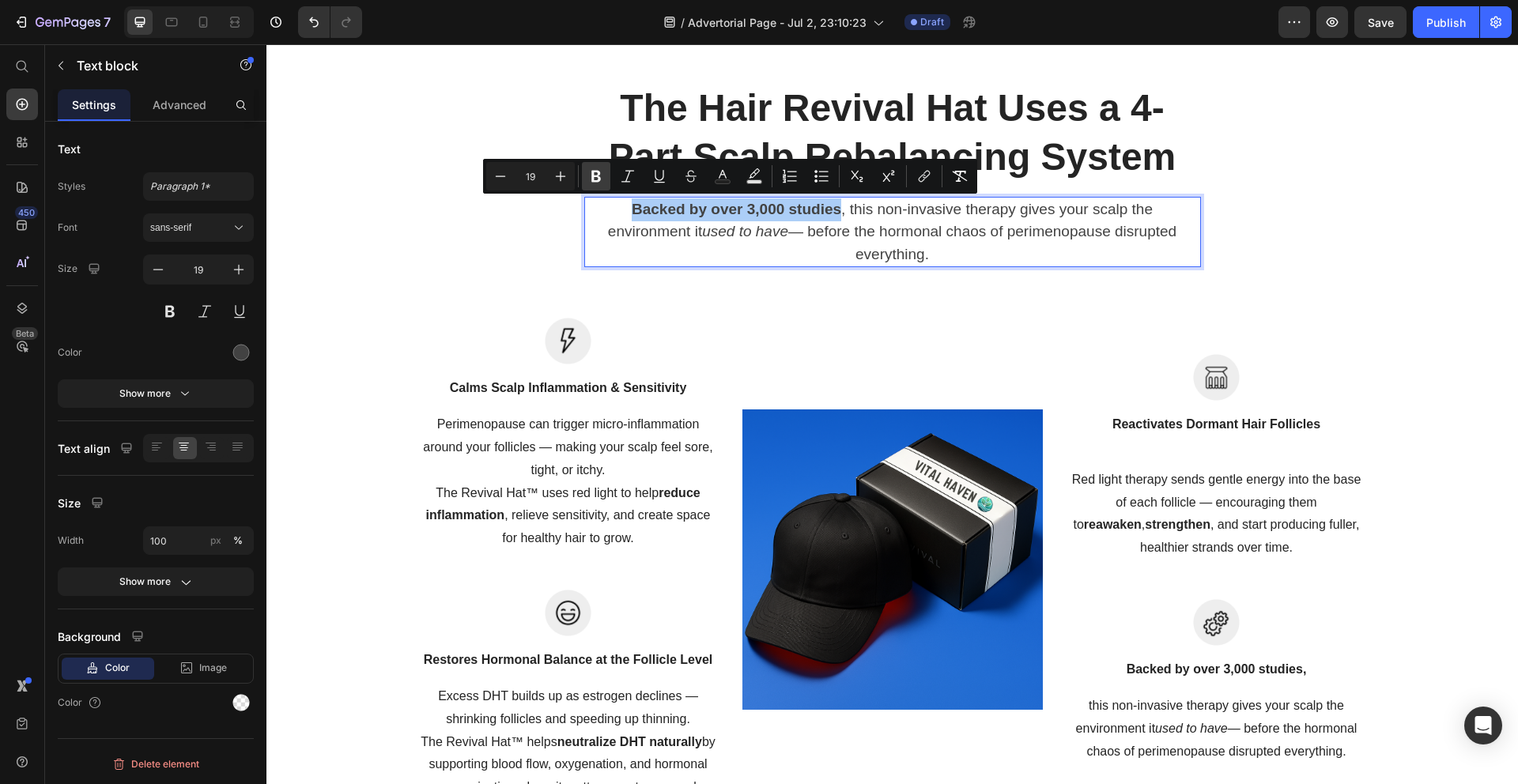 drag, startPoint x: 587, startPoint y: 167, endPoint x: 365, endPoint y: 166, distance: 222.0023 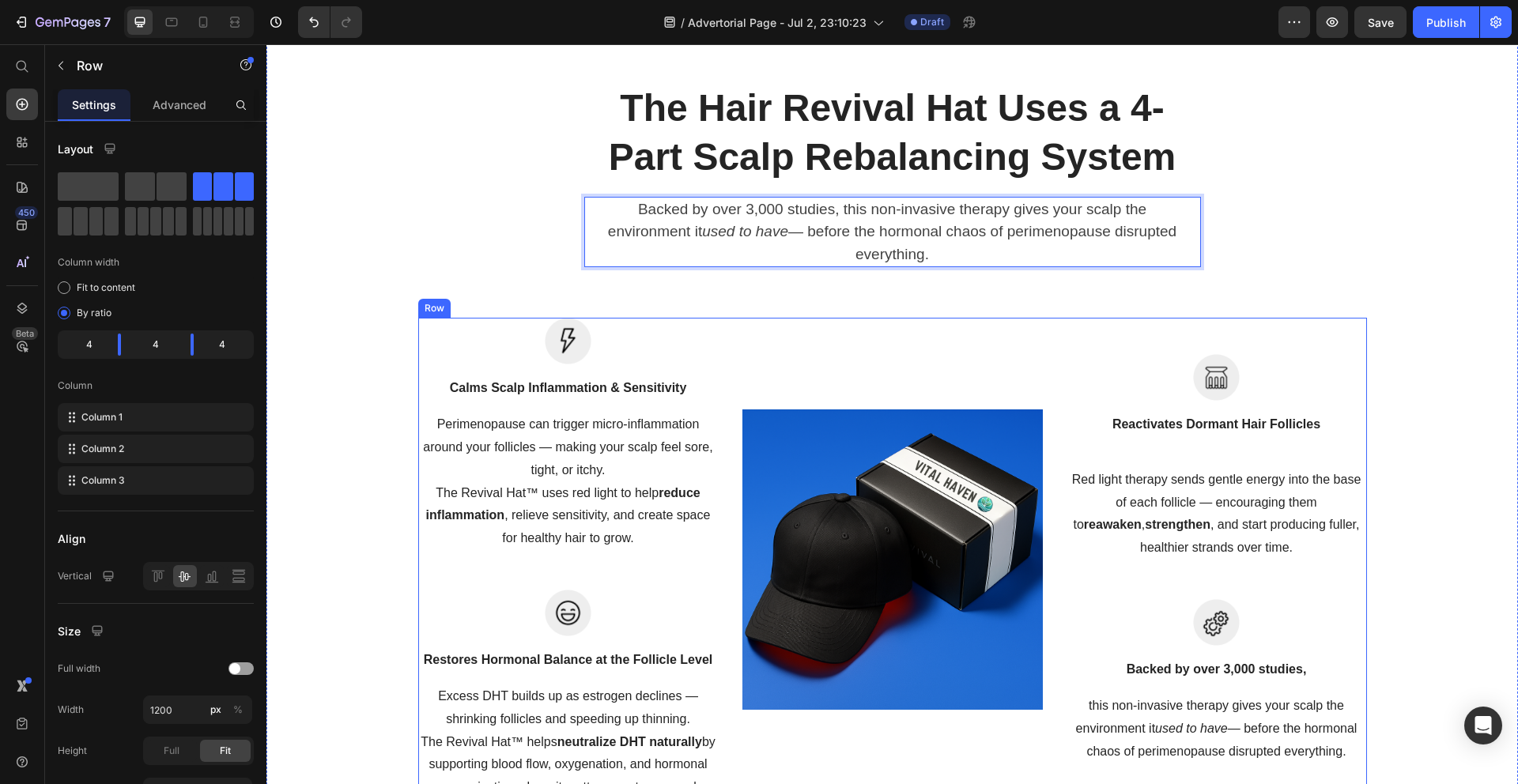 click on "Image Calms Scalp Inflammation & Sensitivity Text block Perimenopause can trigger micro-inflammation around your follicles — making your scalp feel sore, tight, or itchy. The Revival Hat™ uses red light to help  reduce inflammation , relieve sensitivity, and create space for healthy hair to grow. Text block Row Image Restores Hormonal Balance at the Follicle Level Text block Excess DHT builds up as estrogen declines — shrinking follicles and speeding up thinning. The Revival Hat™ helps  neutralize DHT naturally  by supporting blood flow, oxygenation, and hormonal communication where it matters most: your scalp. Text block Row Image Image Reactivates Dormant Hair Follicles   Text block Red light therapy sends gentle energy into the base of each follicle — encouraging them to  reawaken ,  strengthen , and start producing fuller, healthier strands over time. Text block Row Image Backed by over 3,000 studies , Text block  this non-invasive therapy gives your scalp the environment it  used to have Row" at bounding box center (893, 559) 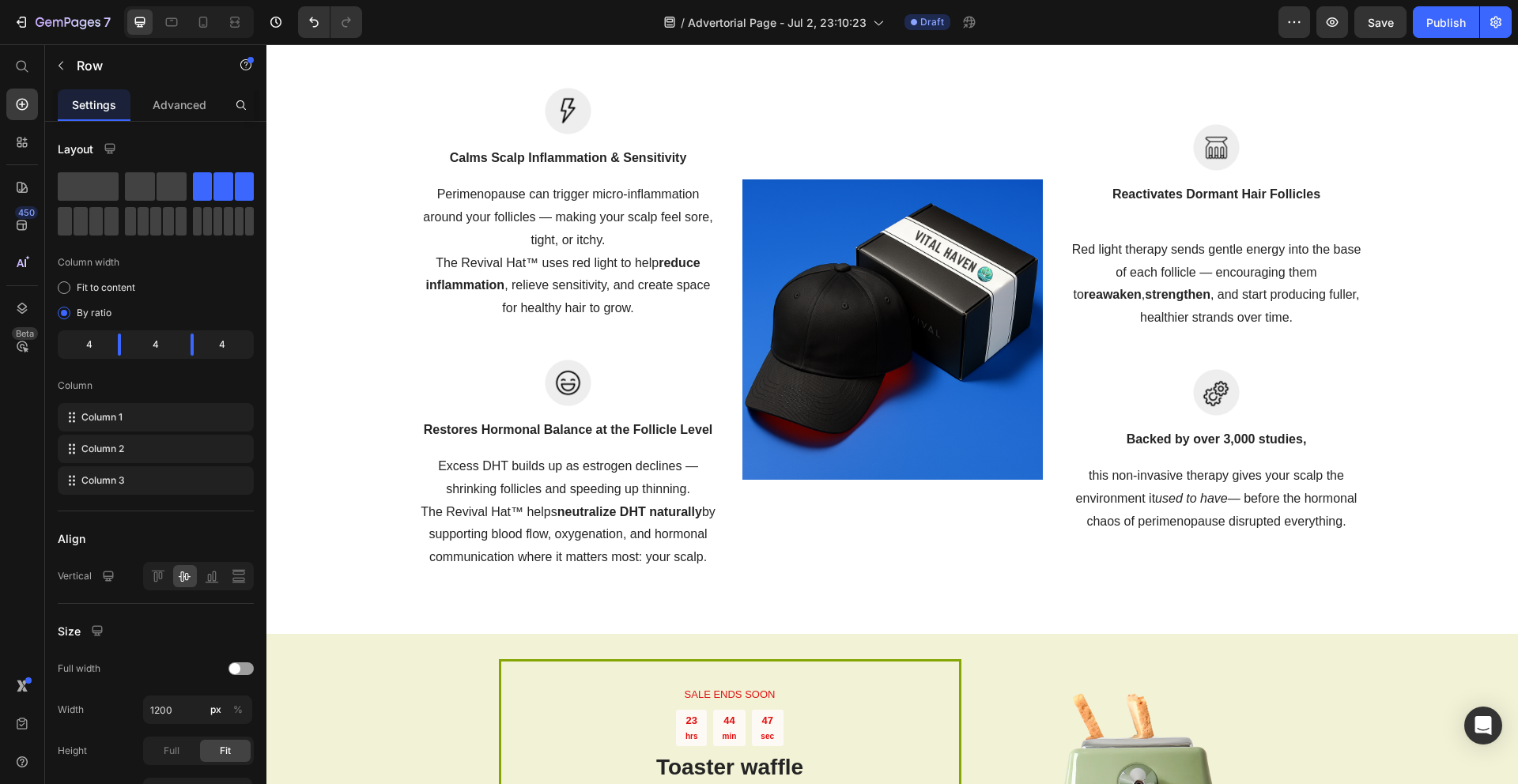 scroll, scrollTop: 4324, scrollLeft: 0, axis: vertical 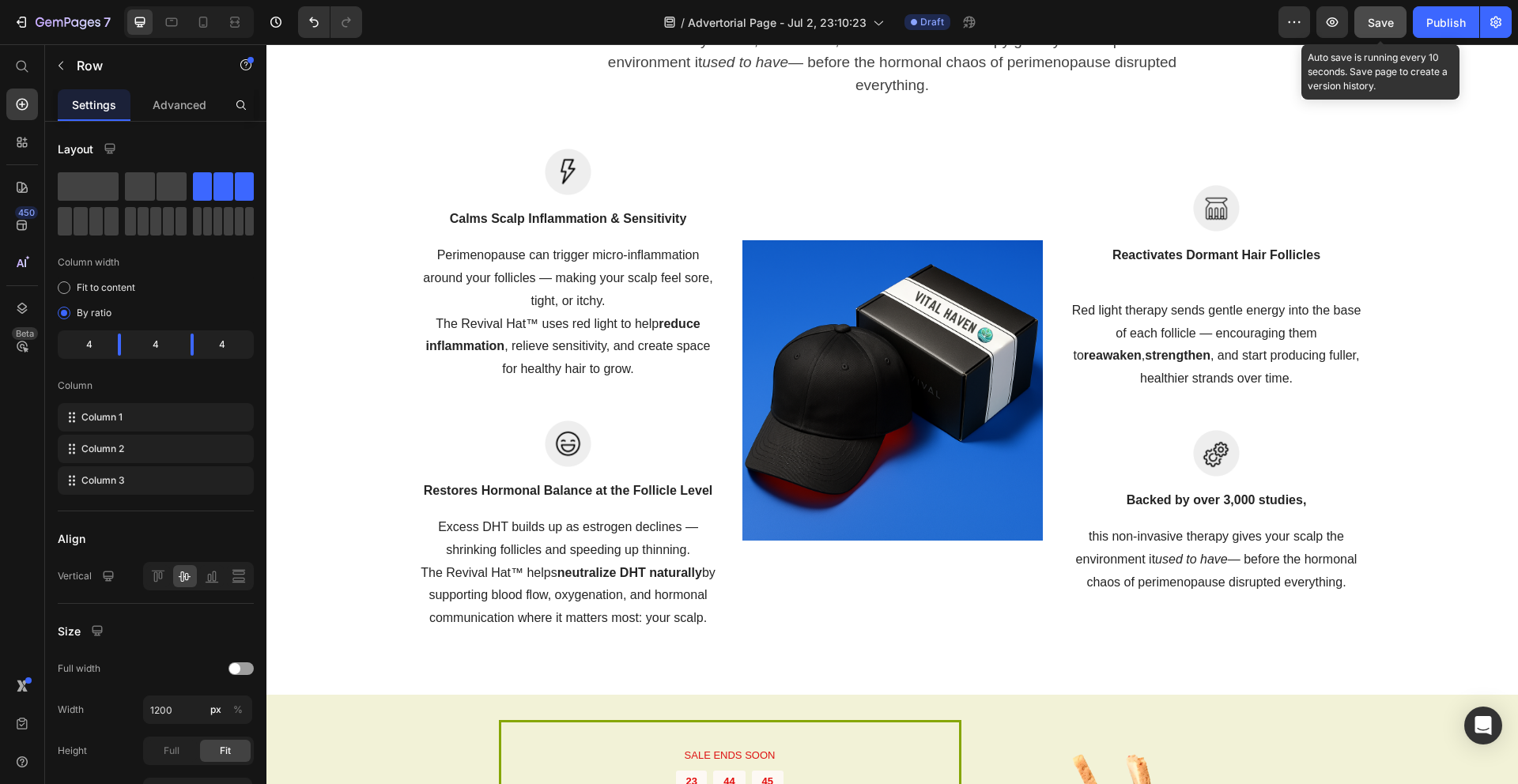 drag, startPoint x: 1367, startPoint y: 9, endPoint x: 1073, endPoint y: 16, distance: 294.08332 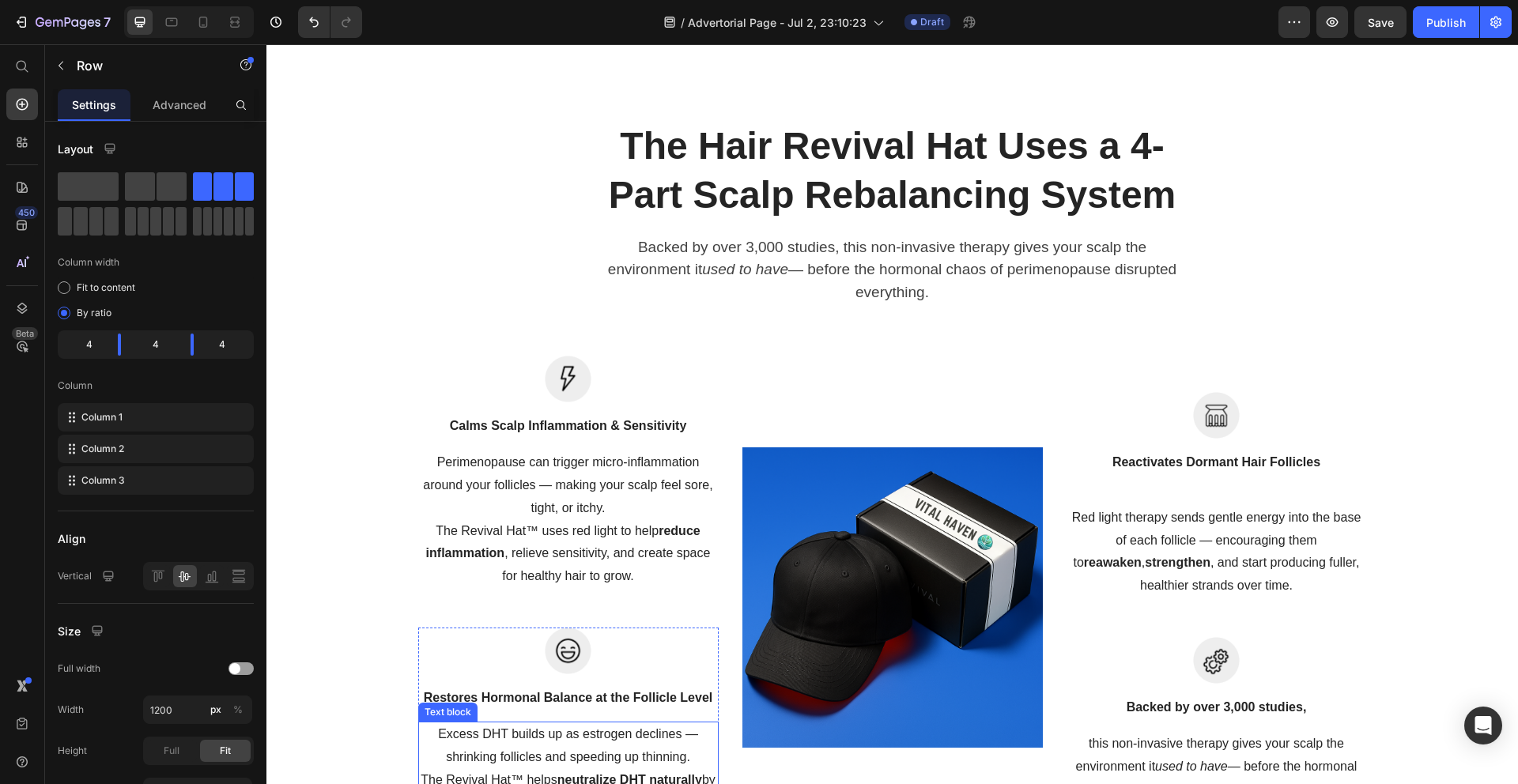 scroll, scrollTop: 4118, scrollLeft: 0, axis: vertical 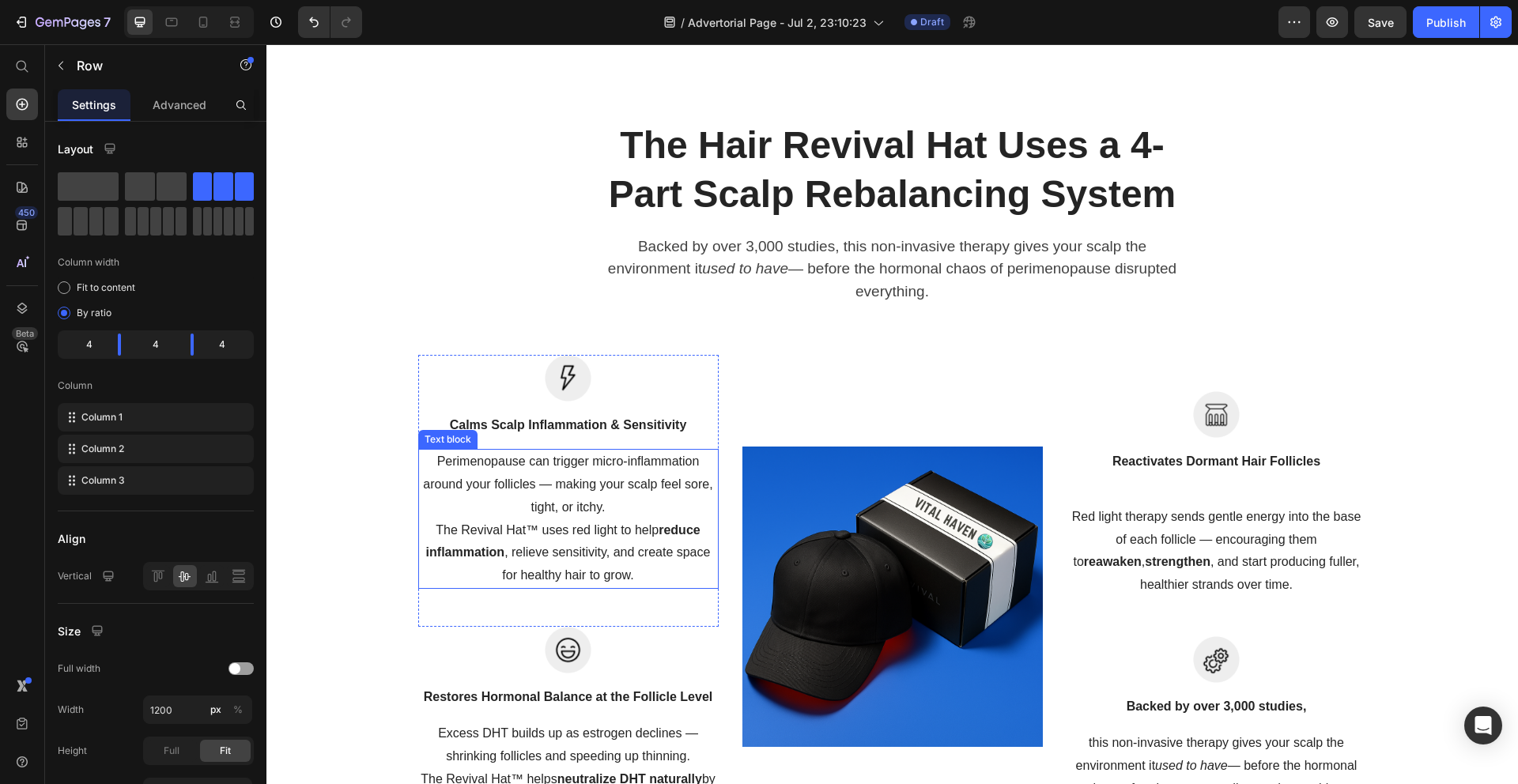 type 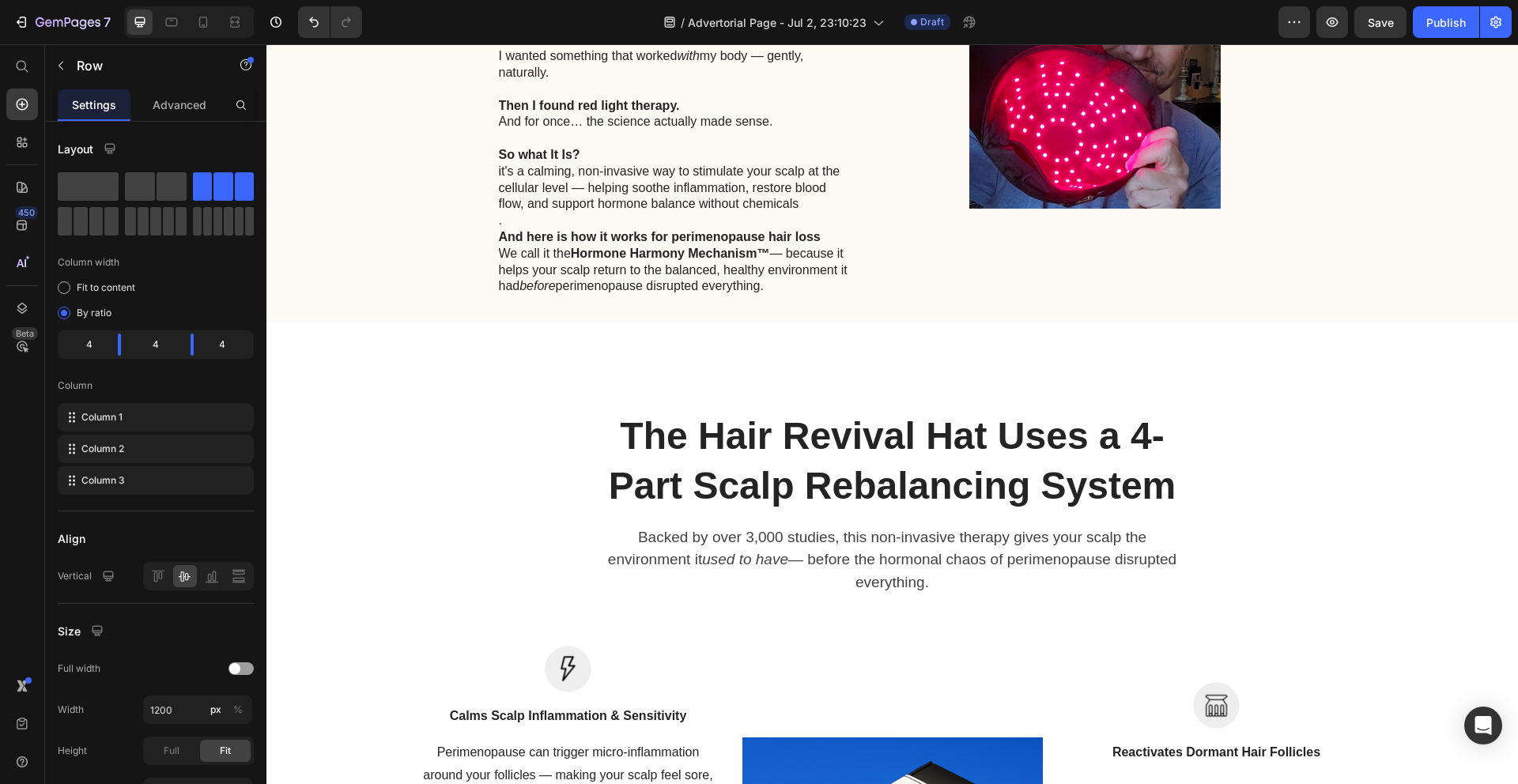 scroll, scrollTop: 4182, scrollLeft: 0, axis: vertical 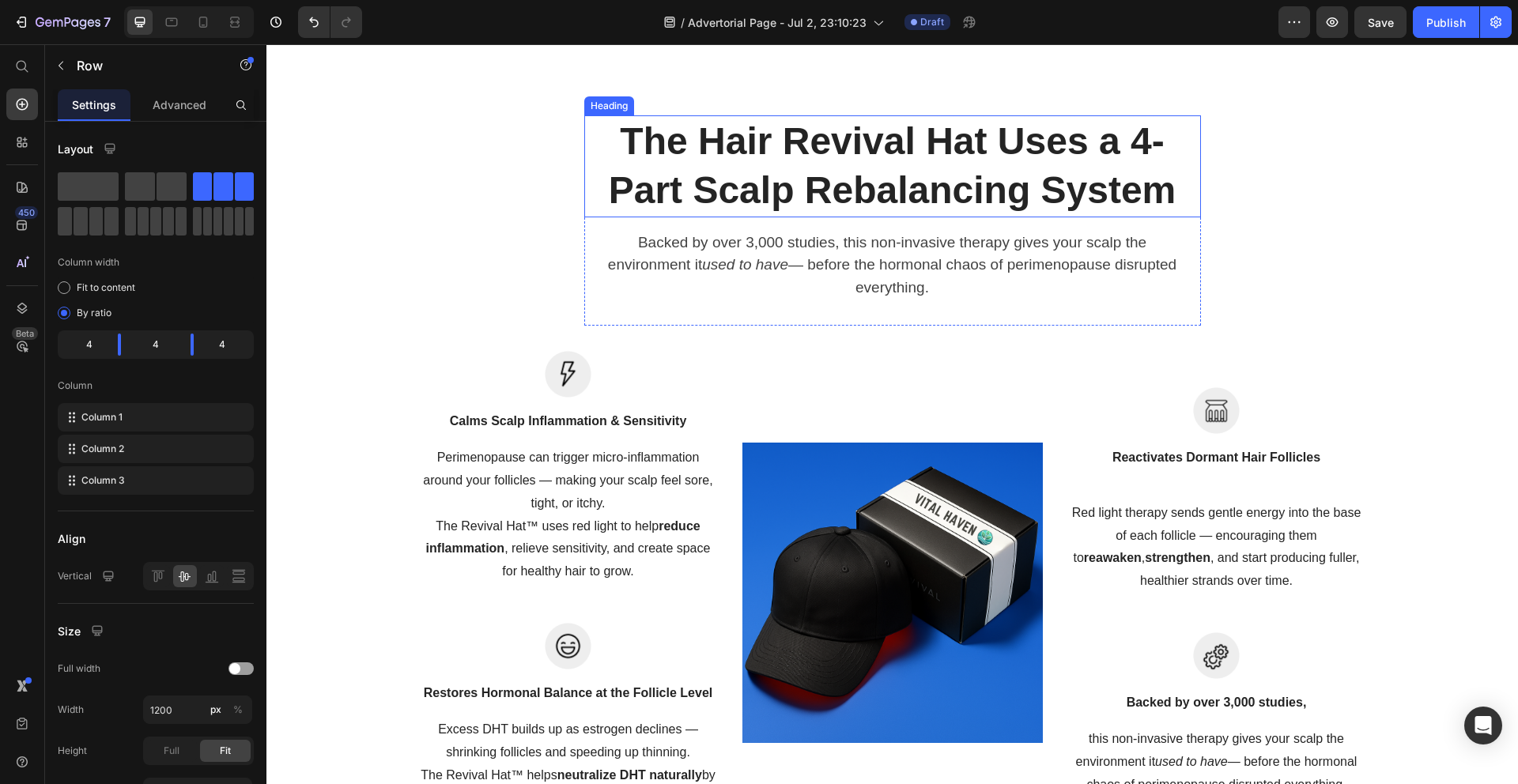 click on "The Hair Revival Hat Uses a 4-Part Scalp Rebalancing System" at bounding box center [893, 166] 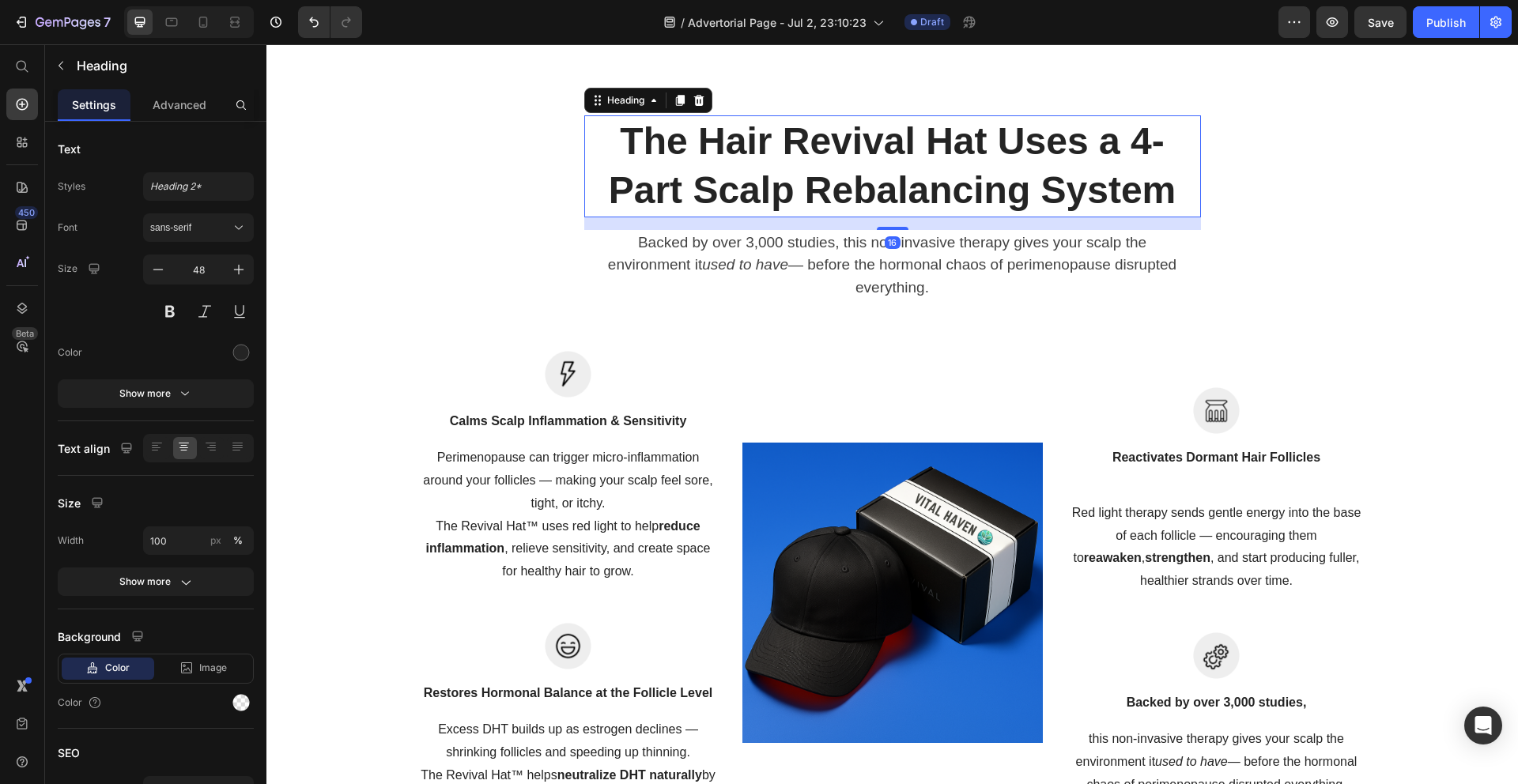 click on "The Hair Revival Hat Uses a 4-Part Scalp Rebalancing System" at bounding box center (893, 166) 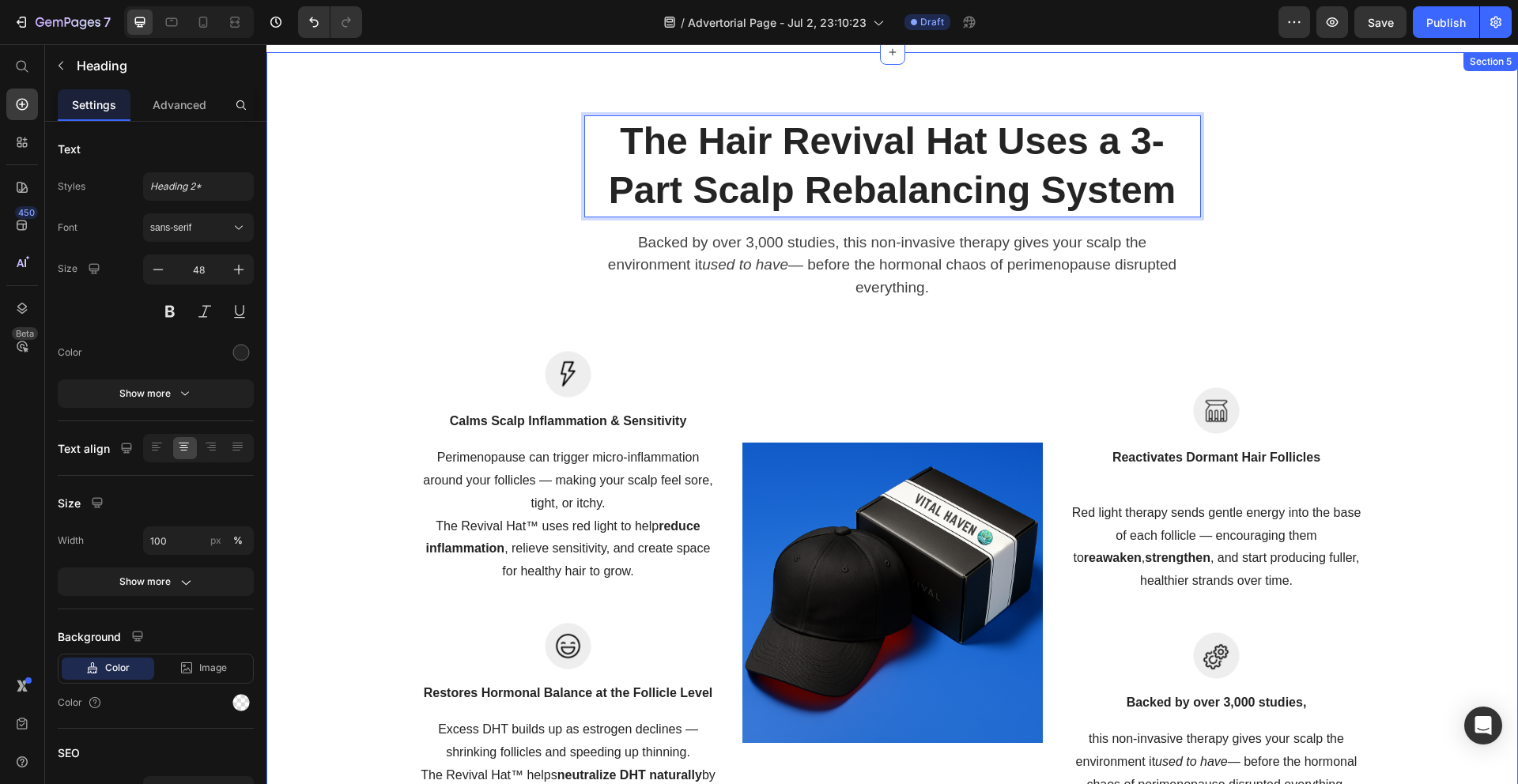click on "The Hair Revival Hat Uses a 3-Part Scalp Rebalancing System Heading   16 Backed by over 3,000 studies, this non-invasive therapy gives your scalp the environment it  used to have  — before the hormonal chaos of perimenopause disrupted everything. Text block Row Image Calms Scalp Inflammation & Sensitivity Text block Perimenopause can trigger micro-inflammation around your follicles — making your scalp feel sore, tight, or itchy. The Revival Hat™ uses red light to help  reduce inflammation , relieve sensitivity, and create space for healthy hair to grow. Text block Row Image Restores Hormonal Balance at the Follicle Level Text block Excess DHT builds up as estrogen declines — shrinking follicles and speeding up thinning. The Revival Hat™ helps  neutralize DHT naturally  by supporting blood flow, oxygenation, and hormonal communication where it matters most: your scalp. Text block Row Image Image Reactivates Dormant Hair Follicles   Text block reawaken ,  strengthen Text block Row Image , Text block" at bounding box center [892, 474] 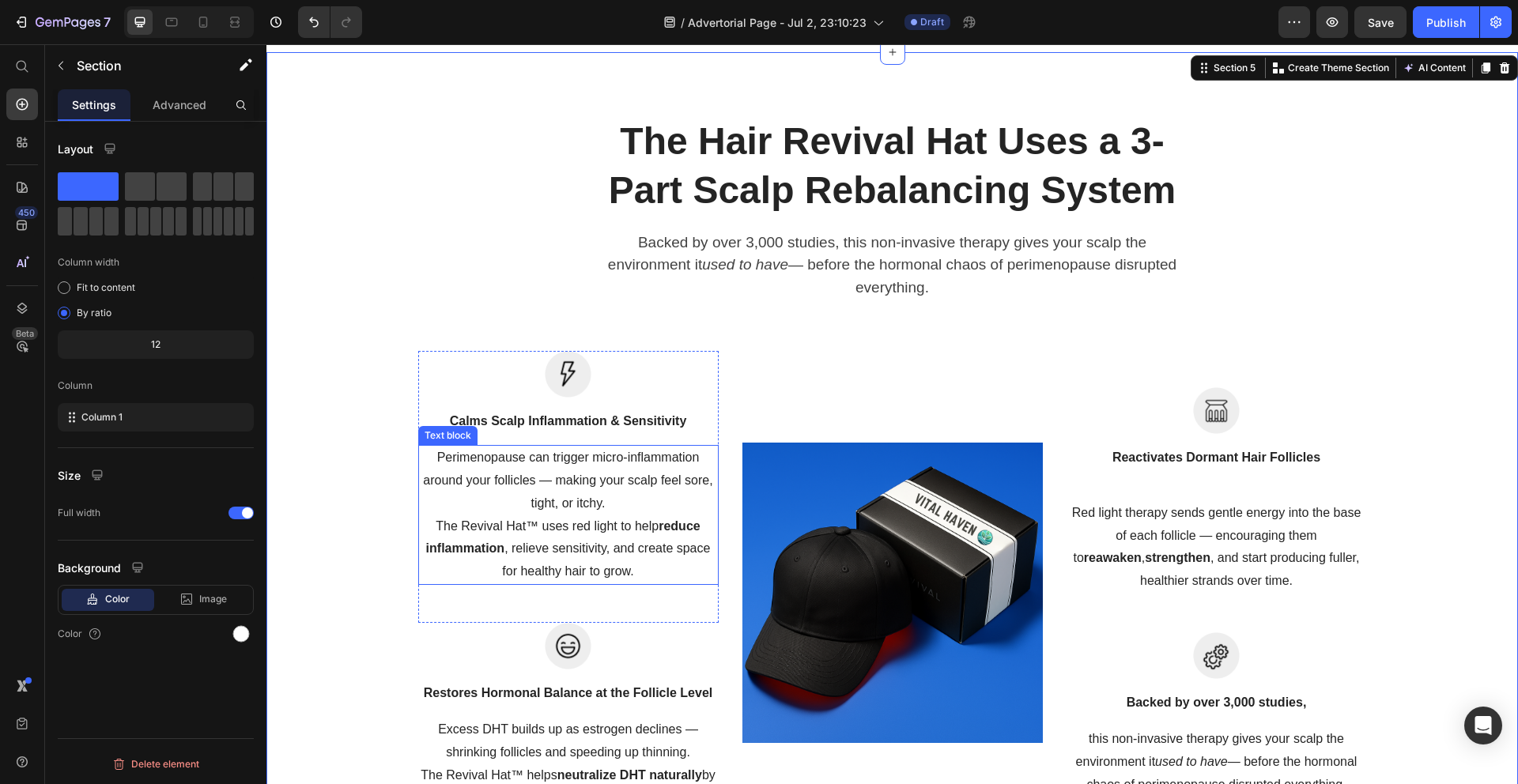 click on "Perimenopause can trigger micro-inflammation around your follicles — making your scalp feel sore, tight, or itchy. The Revival Hat™ uses red light to help  reduce inflammation , relieve sensitivity, and create space for healthy hair to grow." at bounding box center (568, 514) 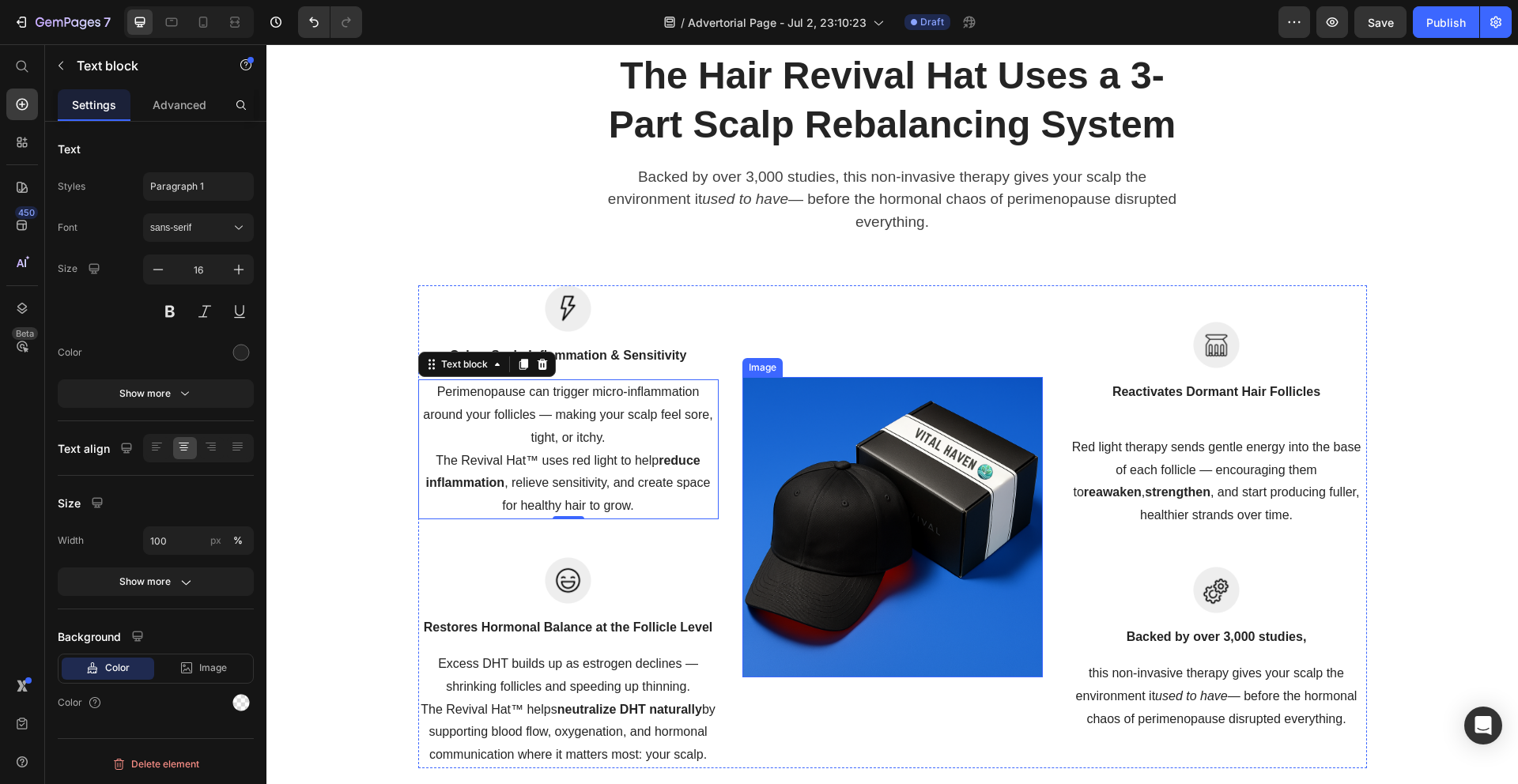 scroll, scrollTop: 4201, scrollLeft: 0, axis: vertical 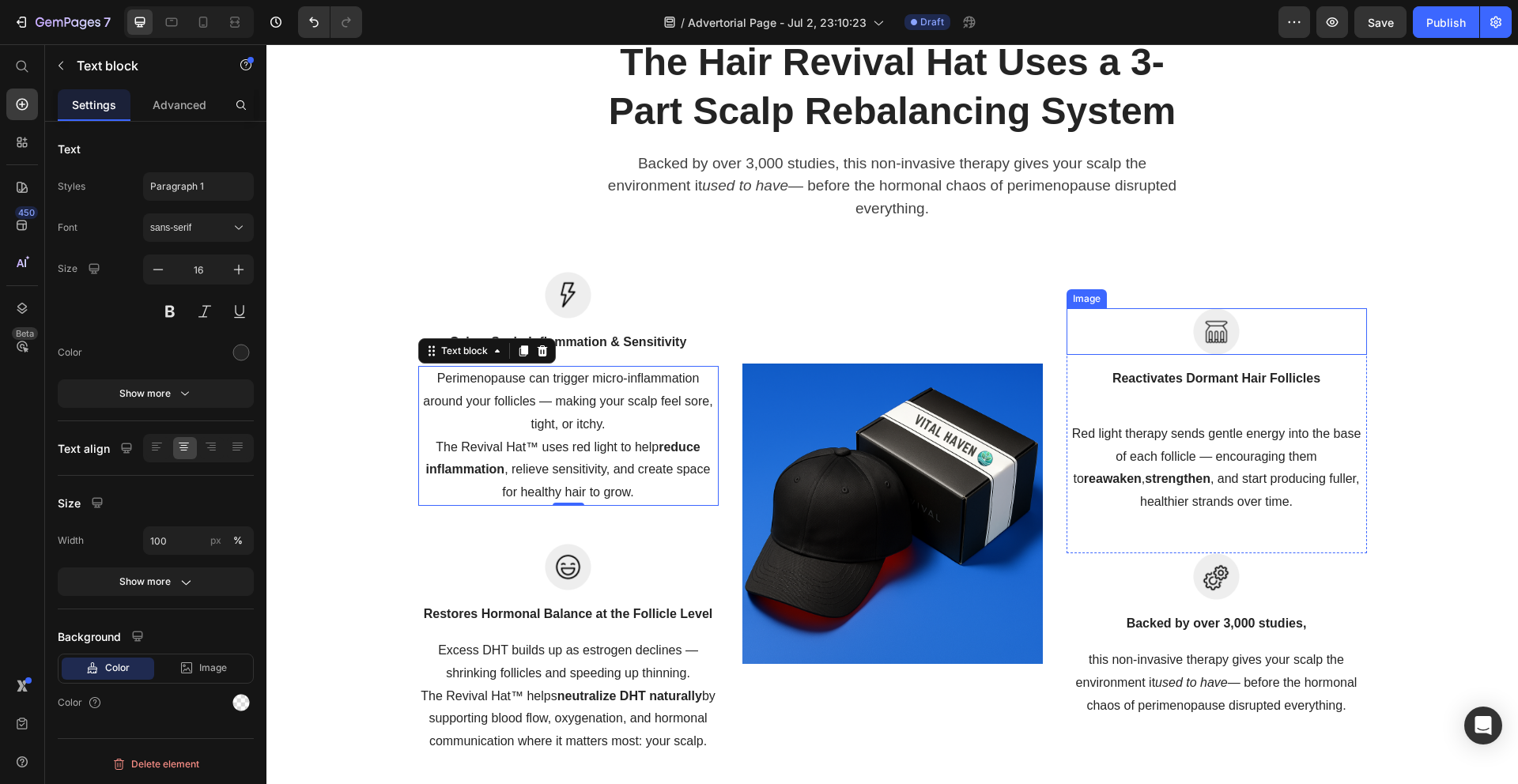 click on "Image" at bounding box center (1217, 331) 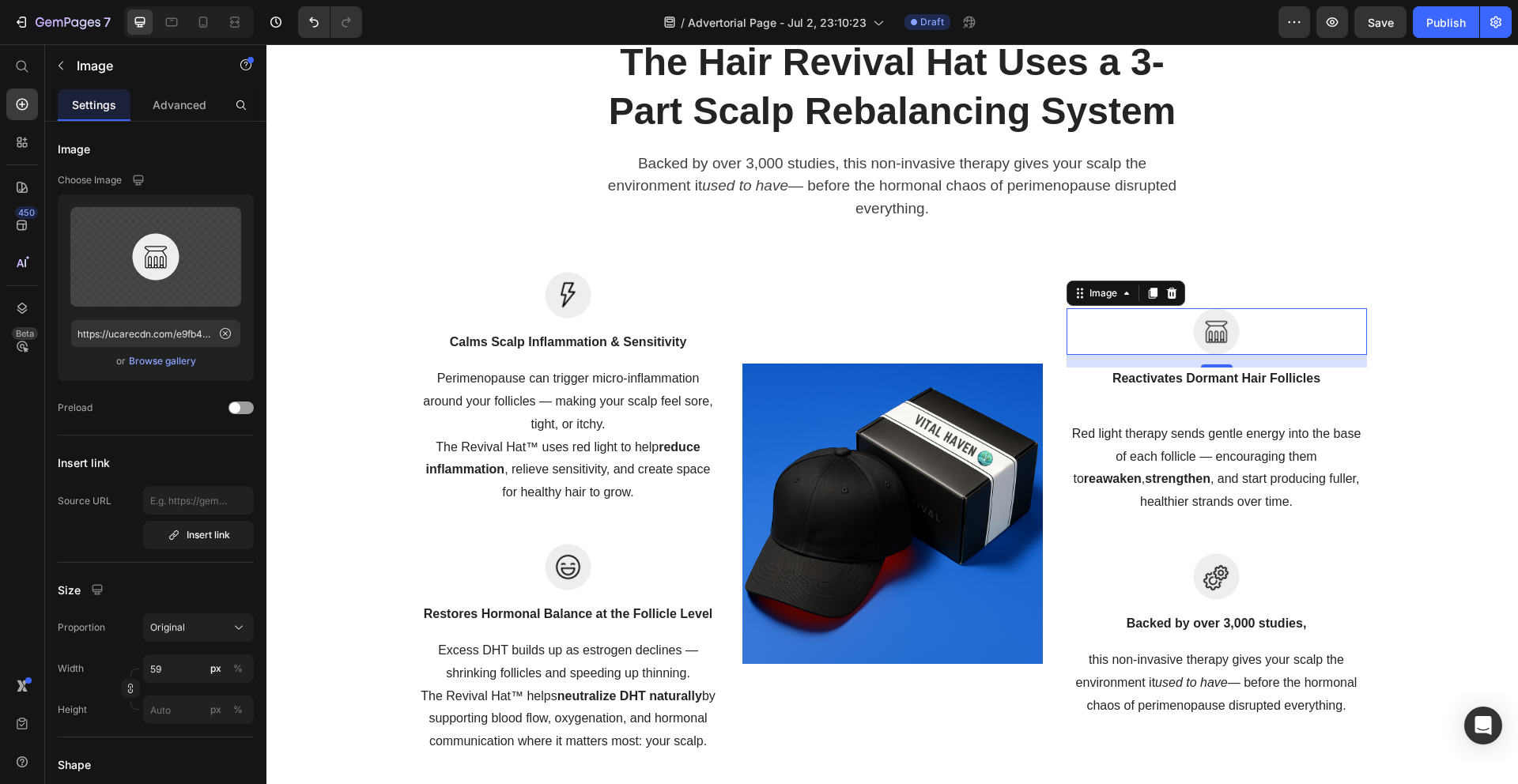 click on "Backed by over 3,000 studies" at bounding box center (1214, 623) 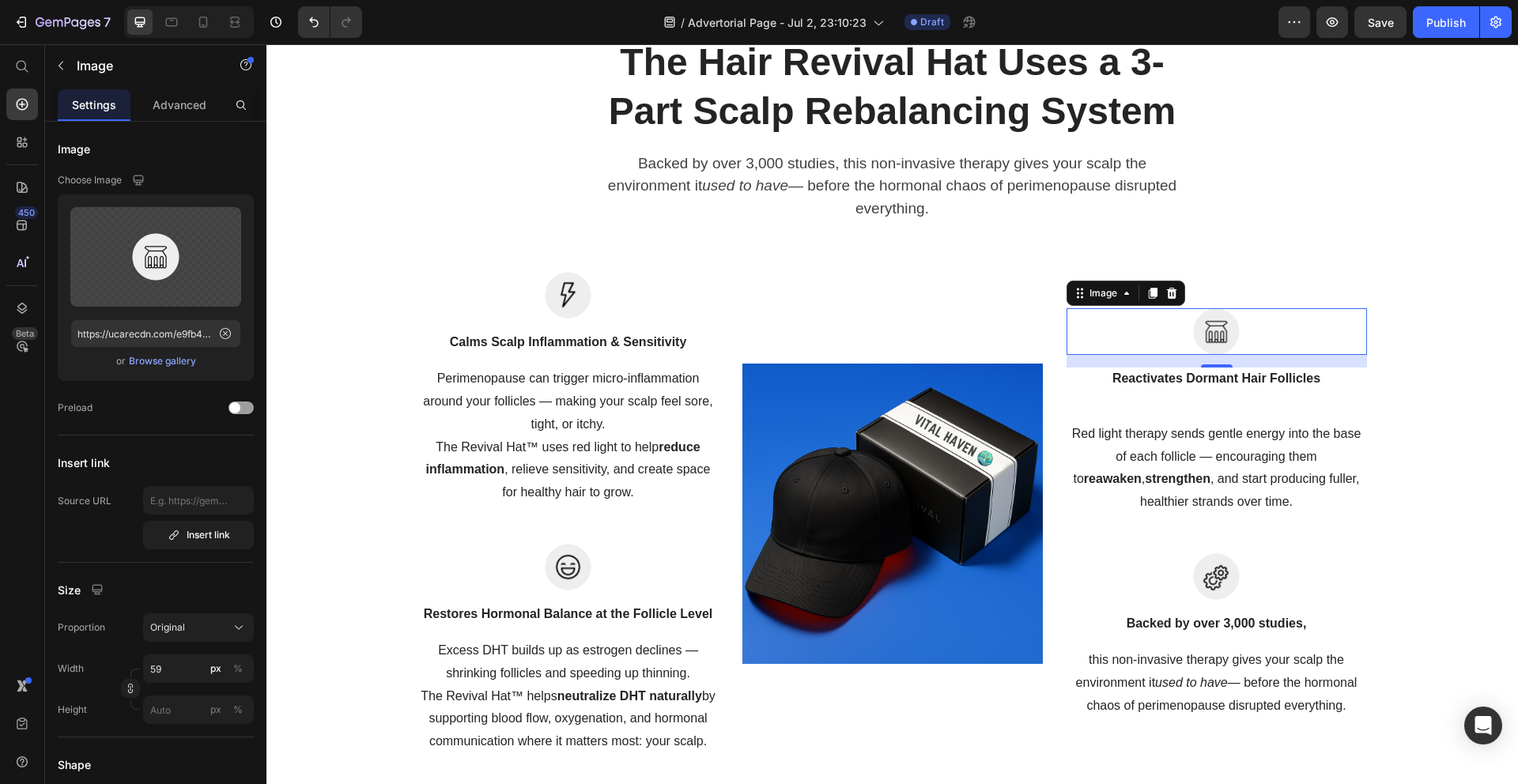 click on "Backed by over 3,000 studies" at bounding box center (1214, 623) 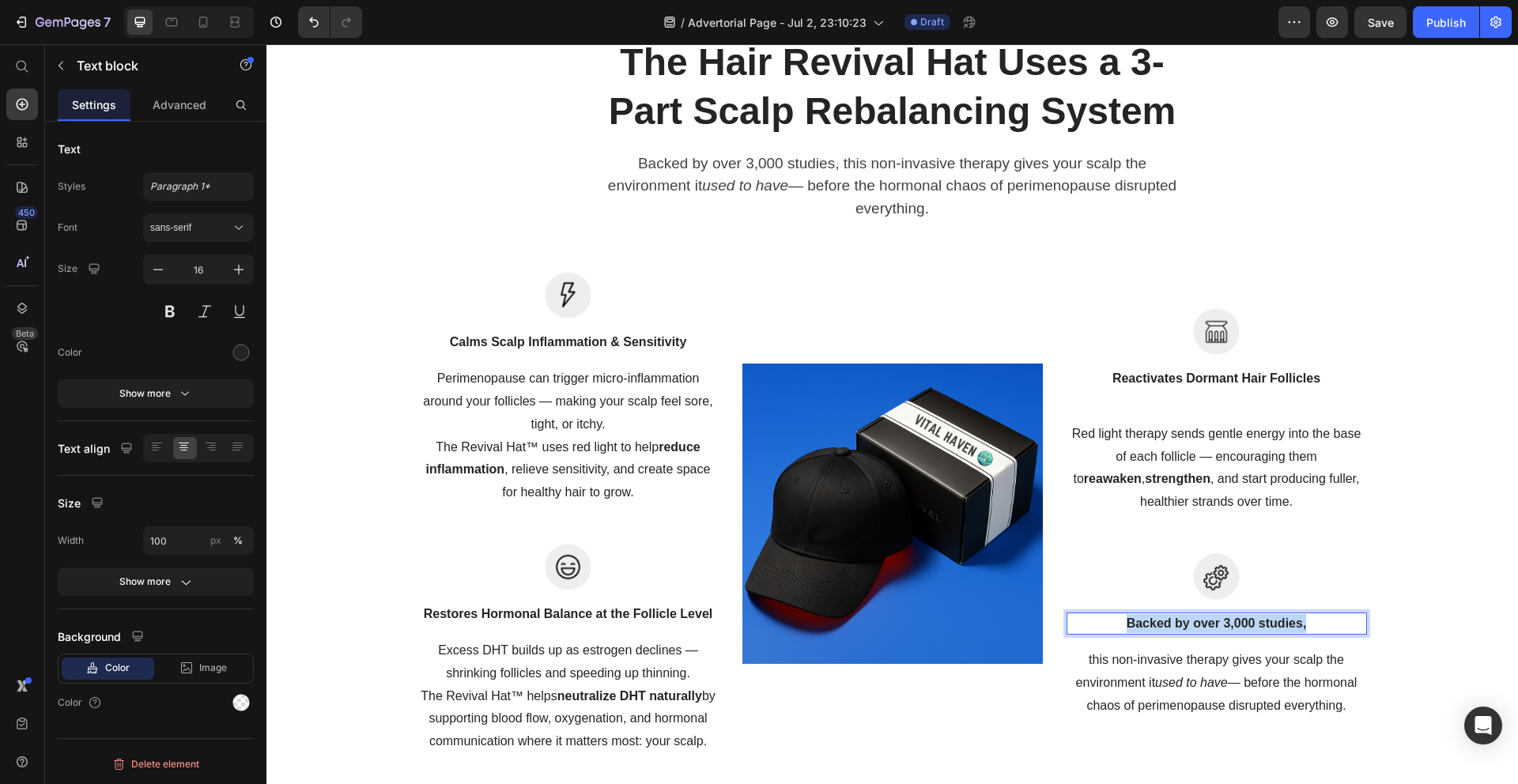 click on "Backed by over 3,000 studies" at bounding box center (1214, 623) 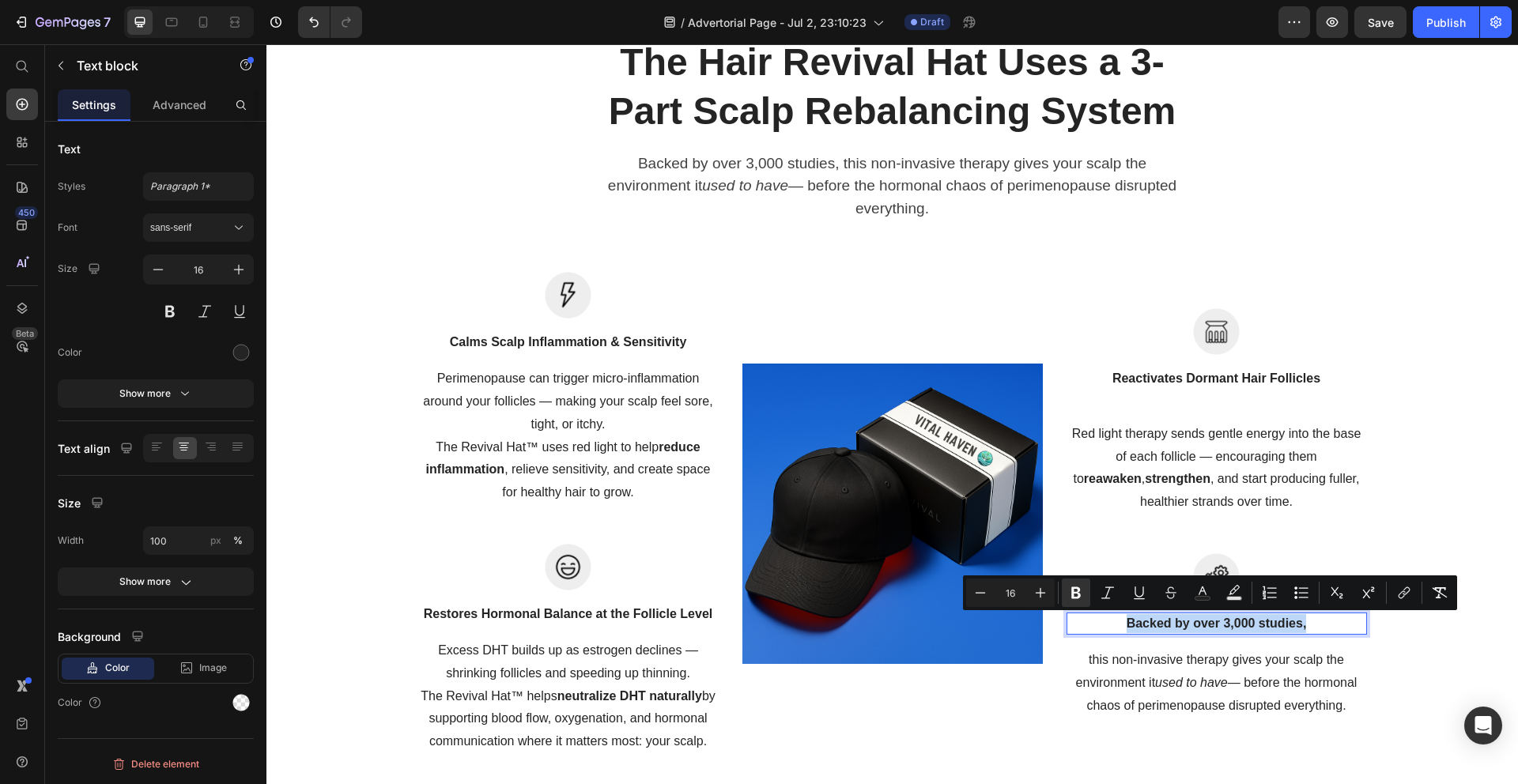 click on "Calms Scalp Inflammation & Sensitivity" at bounding box center (568, 342) 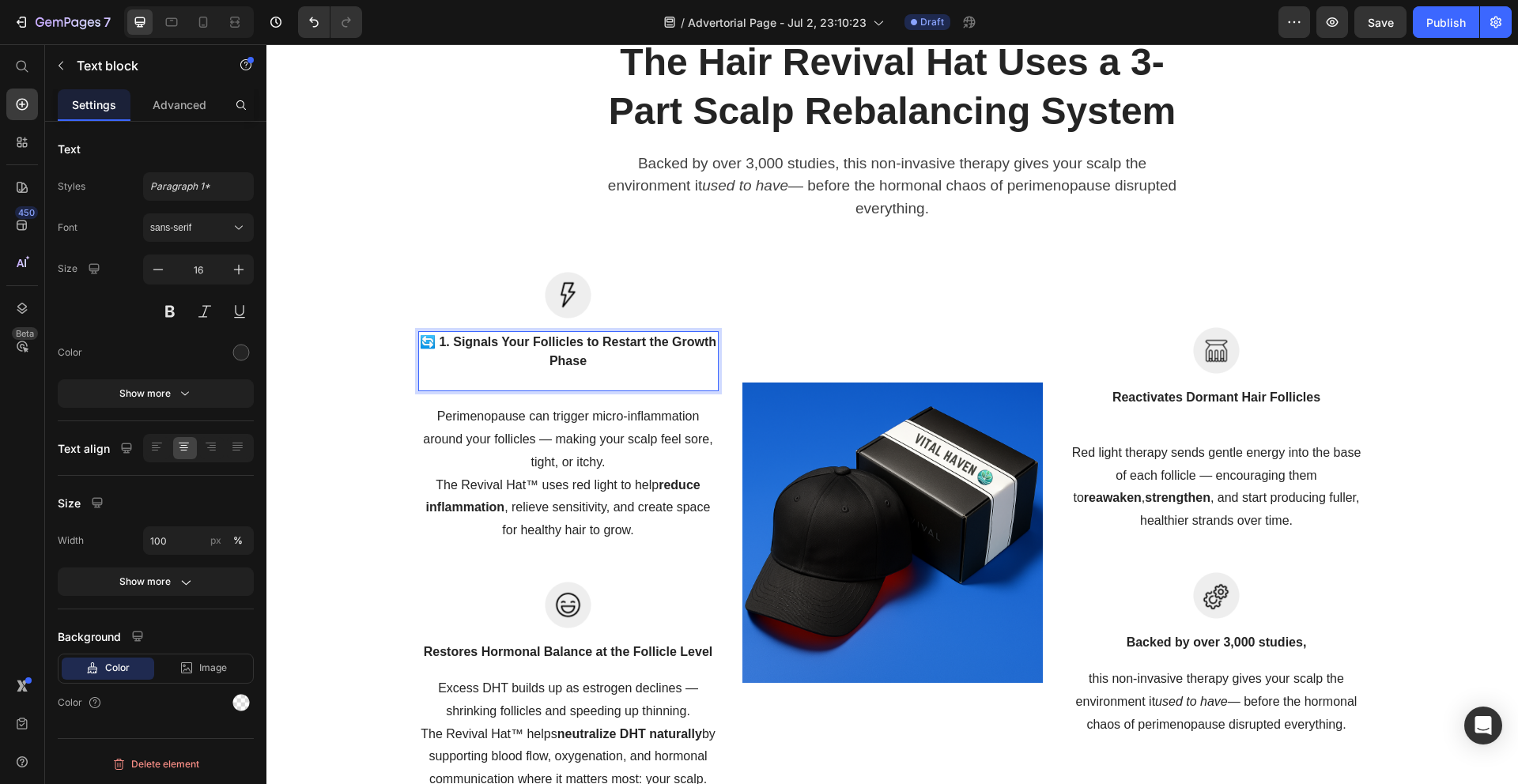 click on "🔄 1. Signals Your Follicles to Restart the Growth Phase" at bounding box center (568, 351) 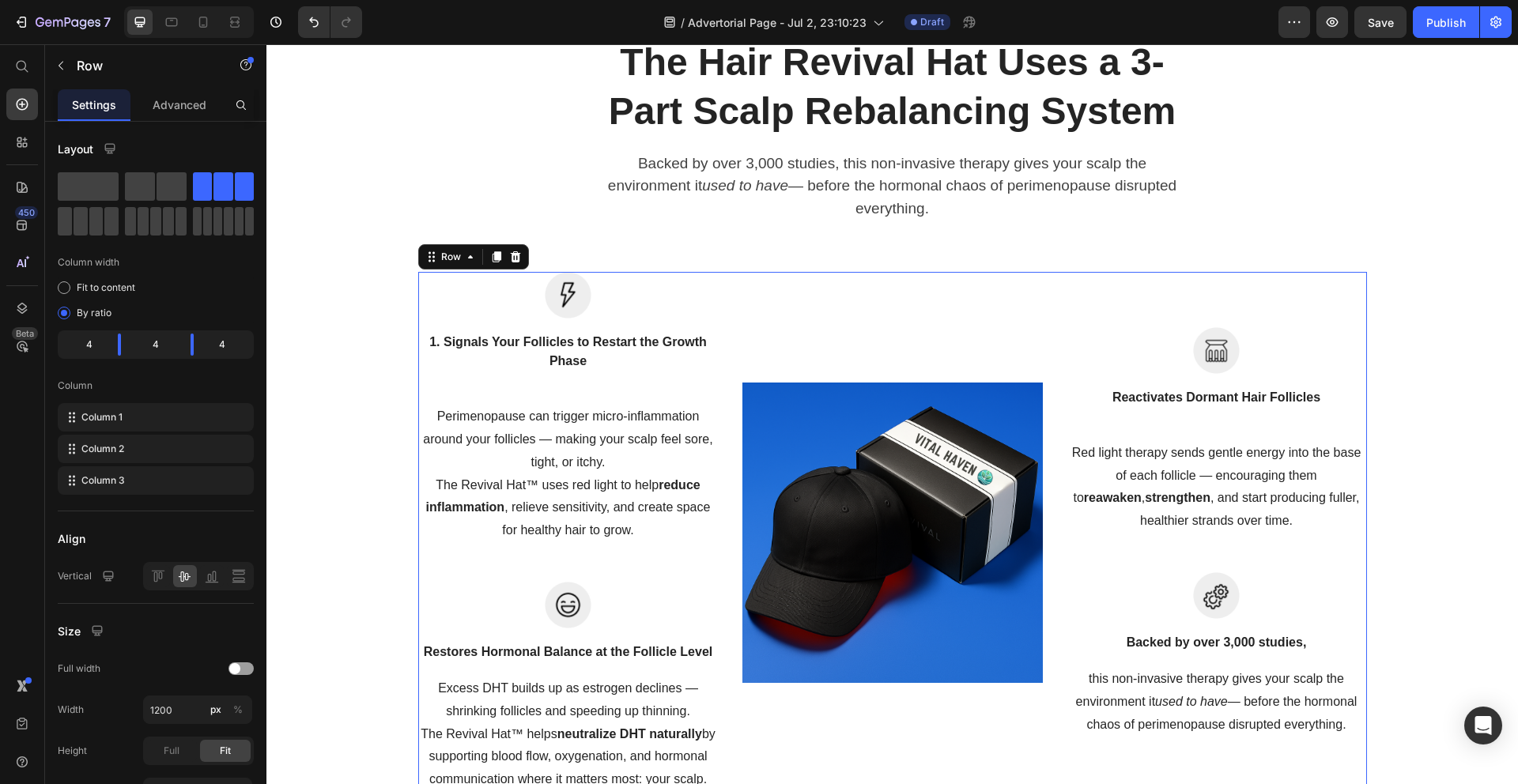 click on "Image" at bounding box center (893, 532) 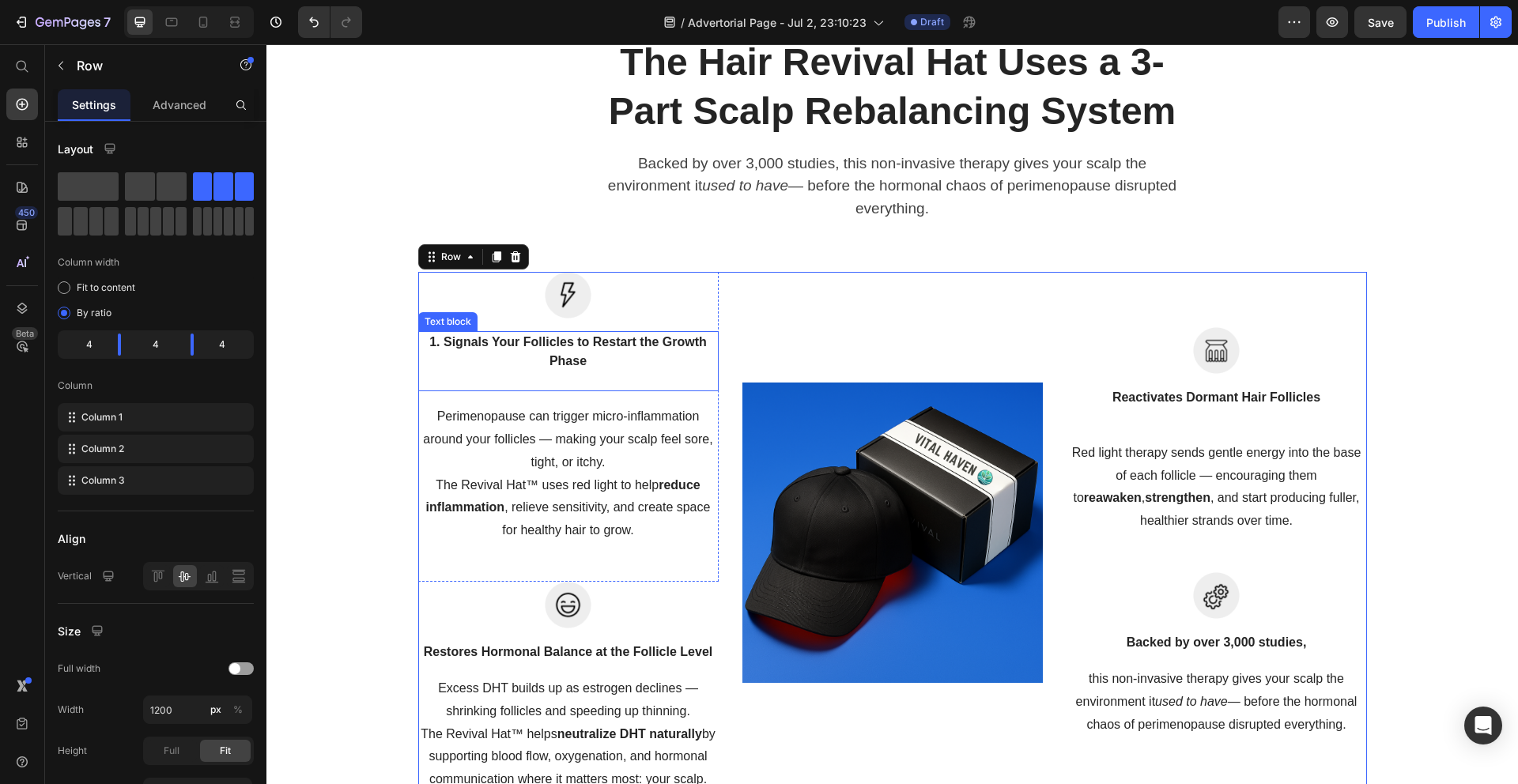 click on "1. Signals Your Follicles to Restart the Growth Phase" at bounding box center [568, 361] 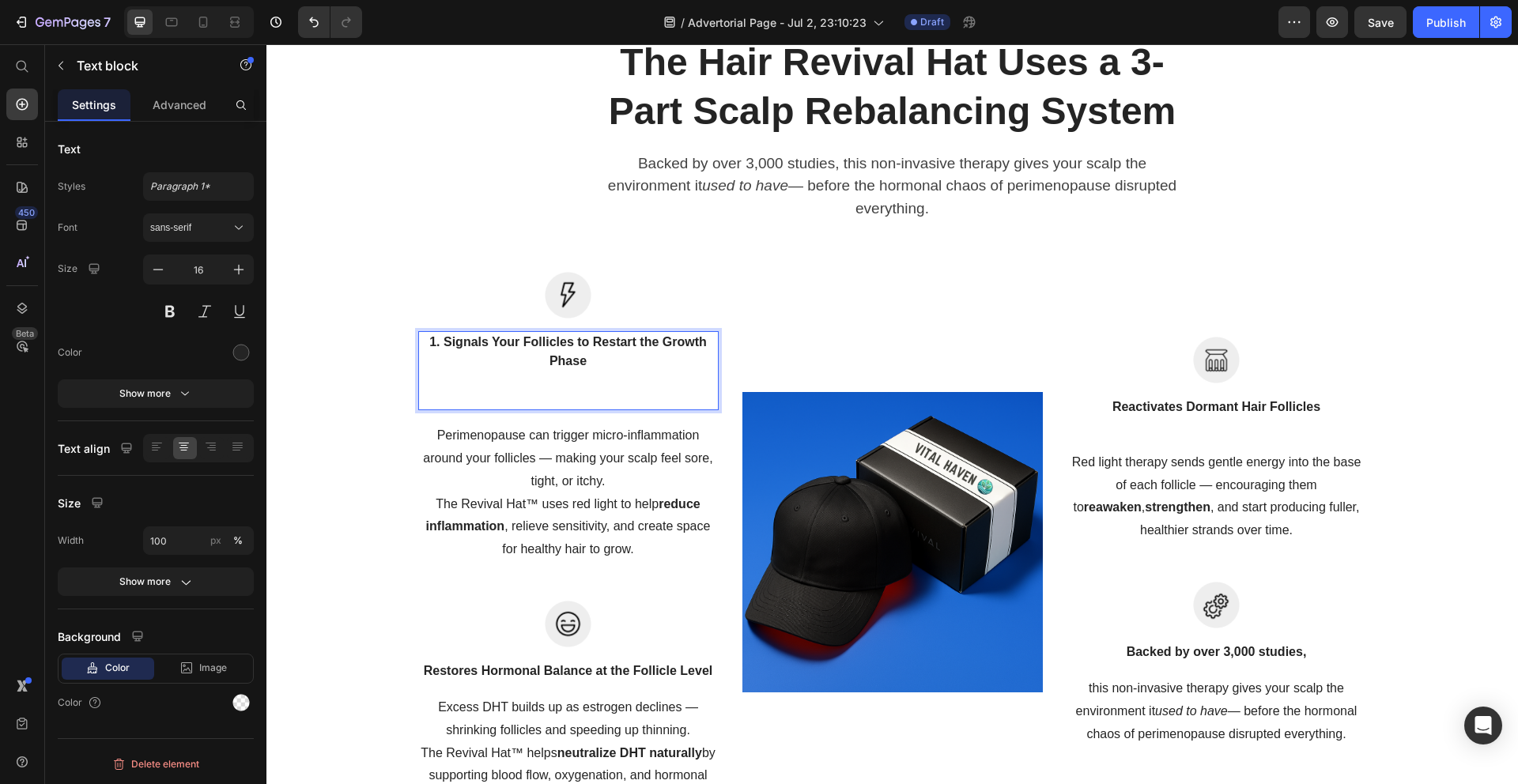 click on "1. Signals Your Follicles to Restart the Growth Phase ⁠⁠⁠⁠⁠⁠⁠" at bounding box center (568, 371) 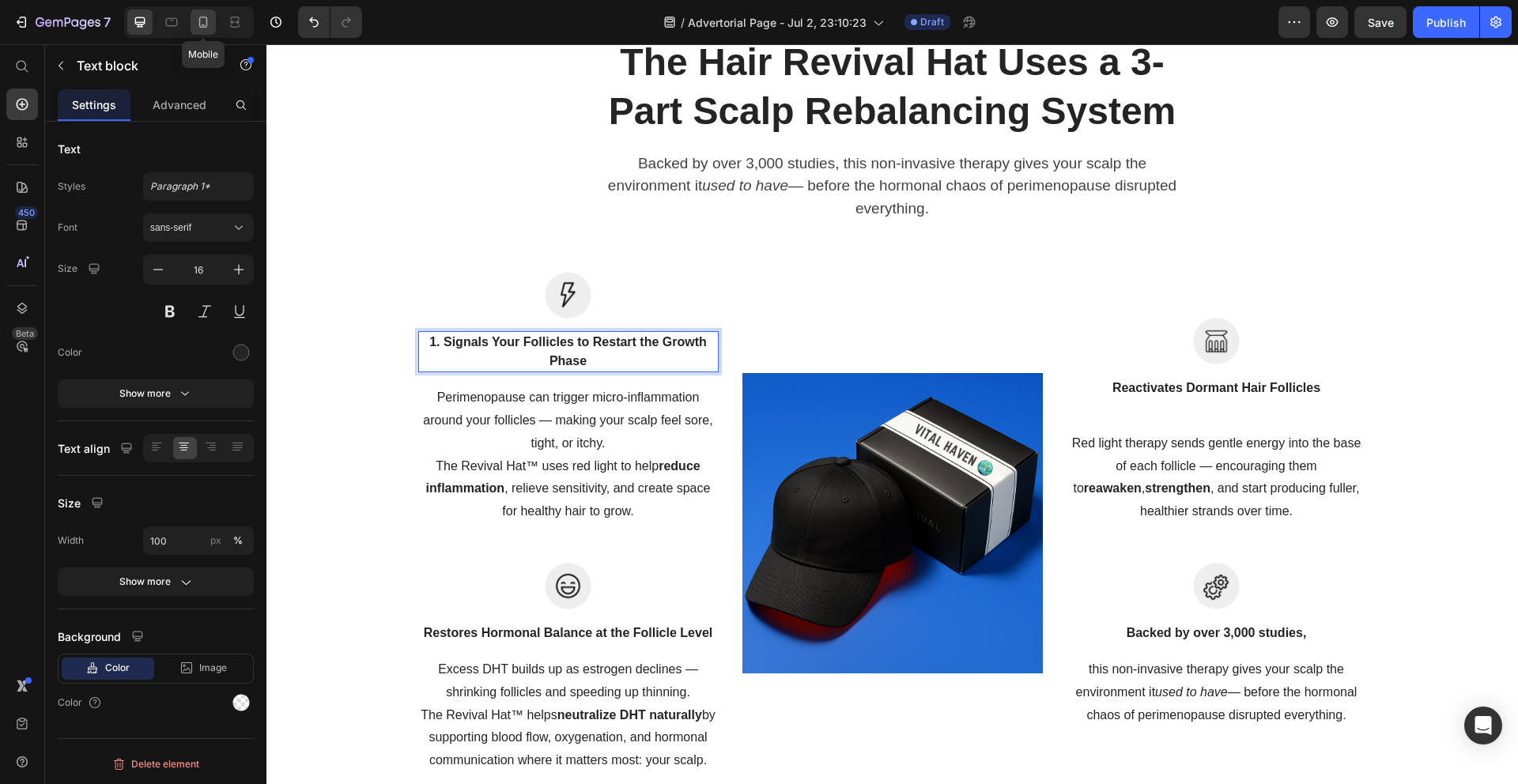 click 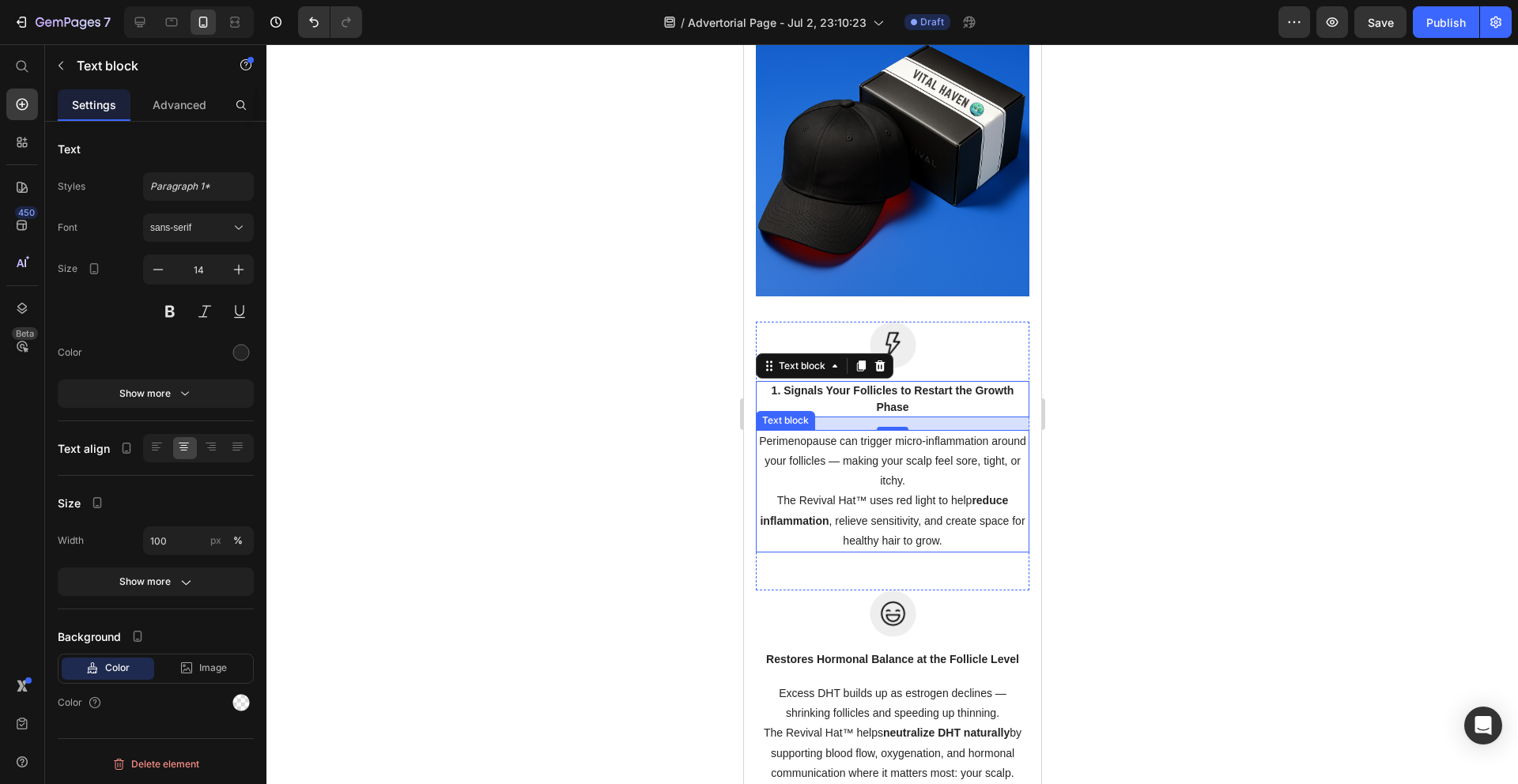 scroll, scrollTop: 5180, scrollLeft: 0, axis: vertical 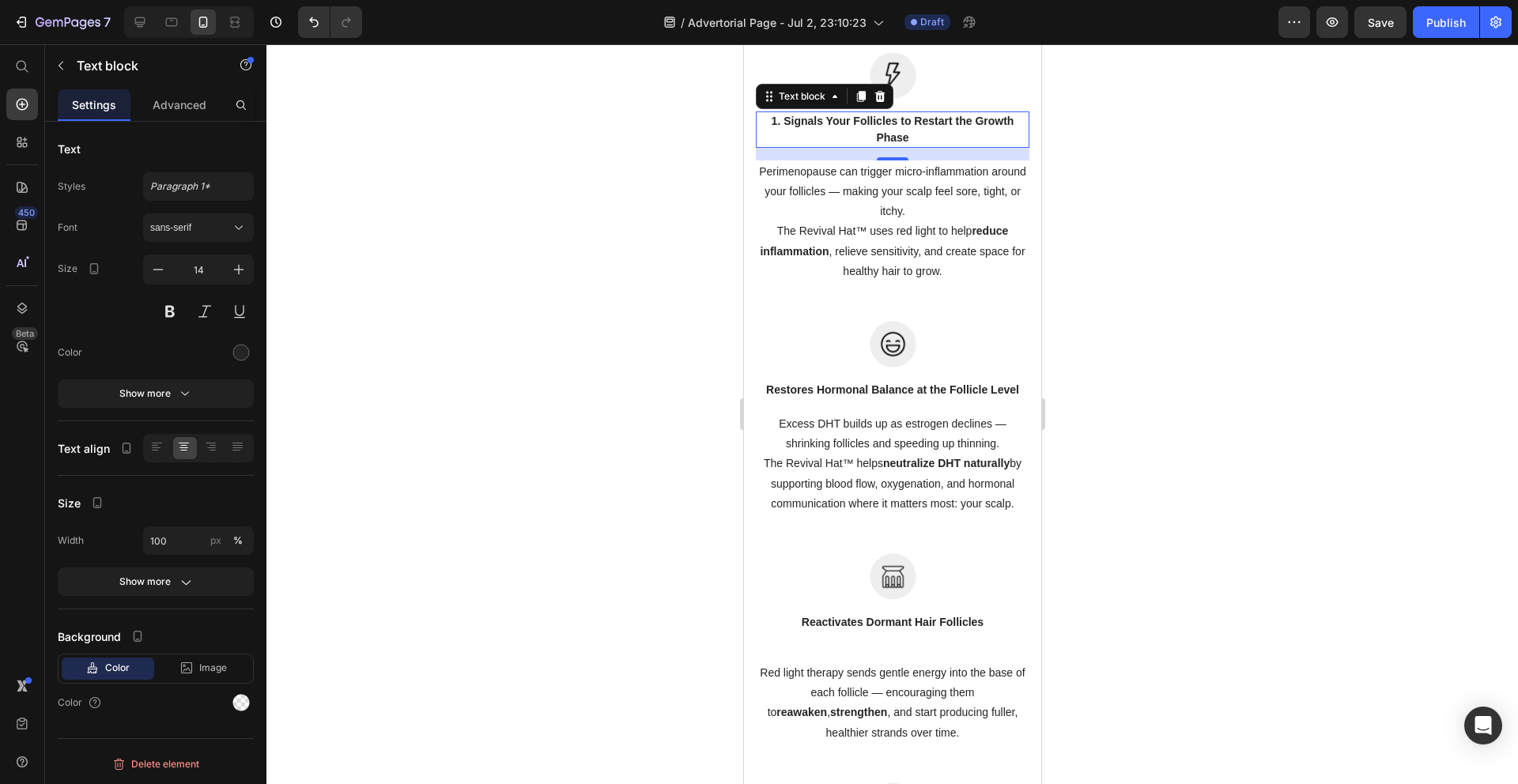 click at bounding box center (189, 22) 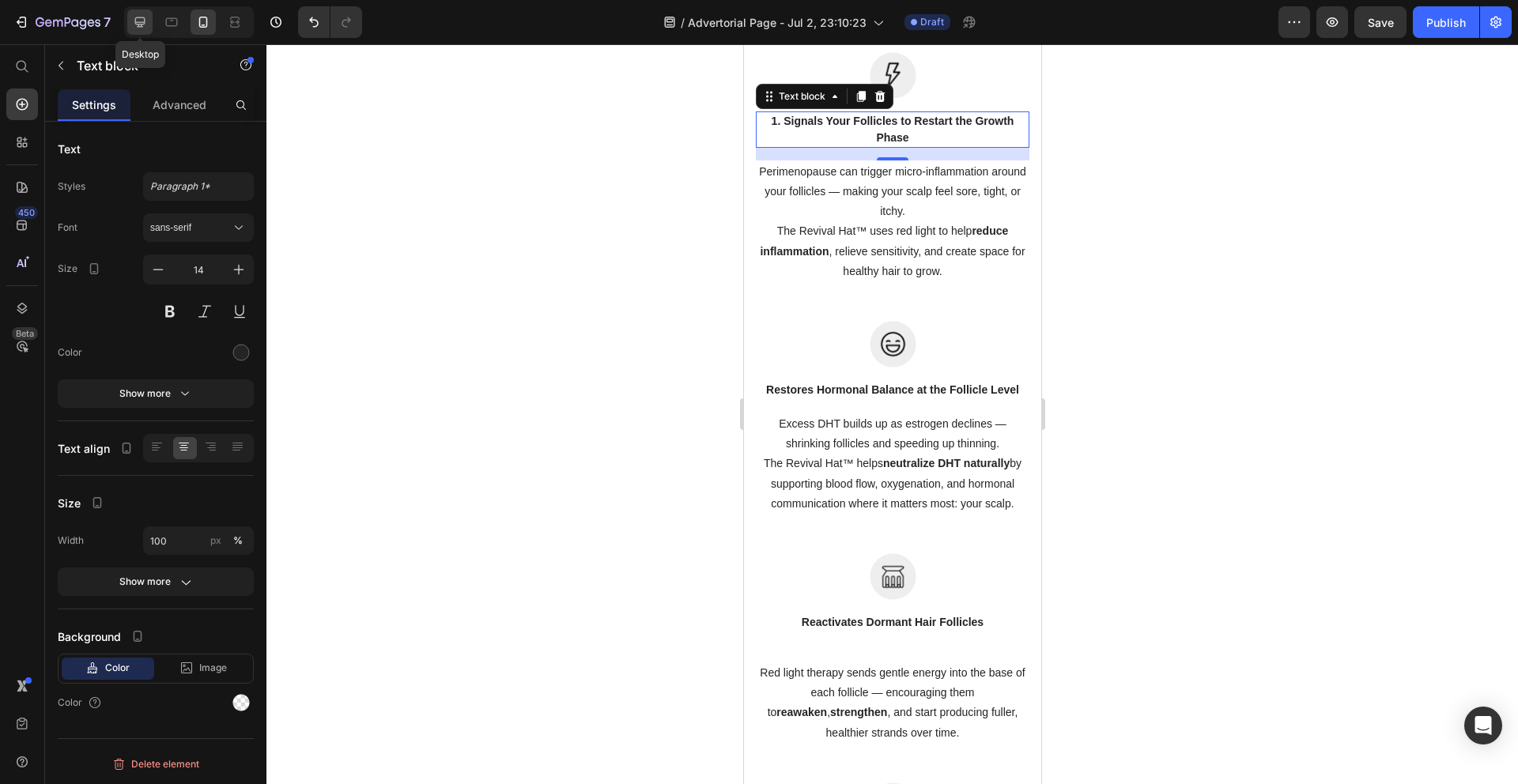 click 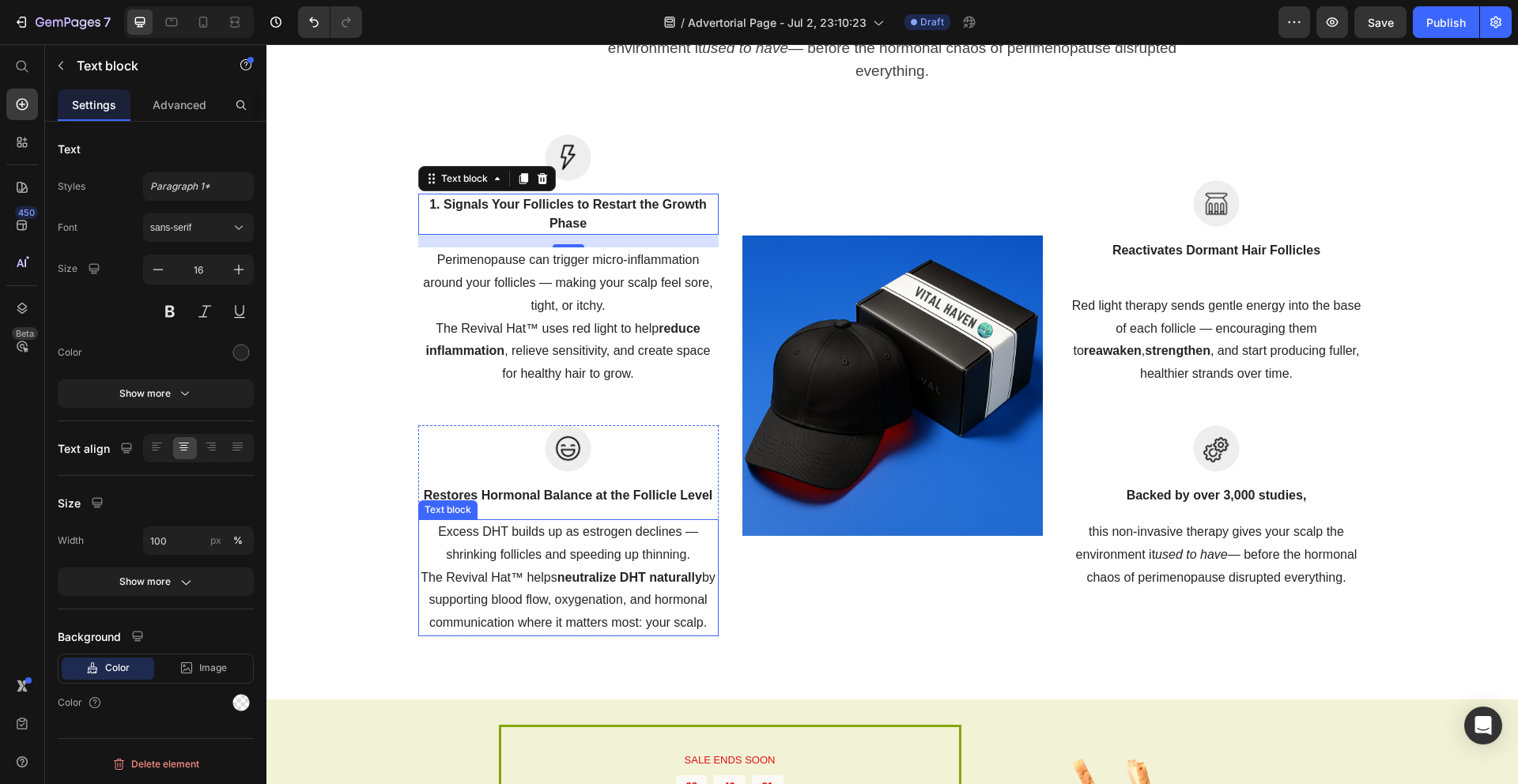 scroll, scrollTop: 4330, scrollLeft: 0, axis: vertical 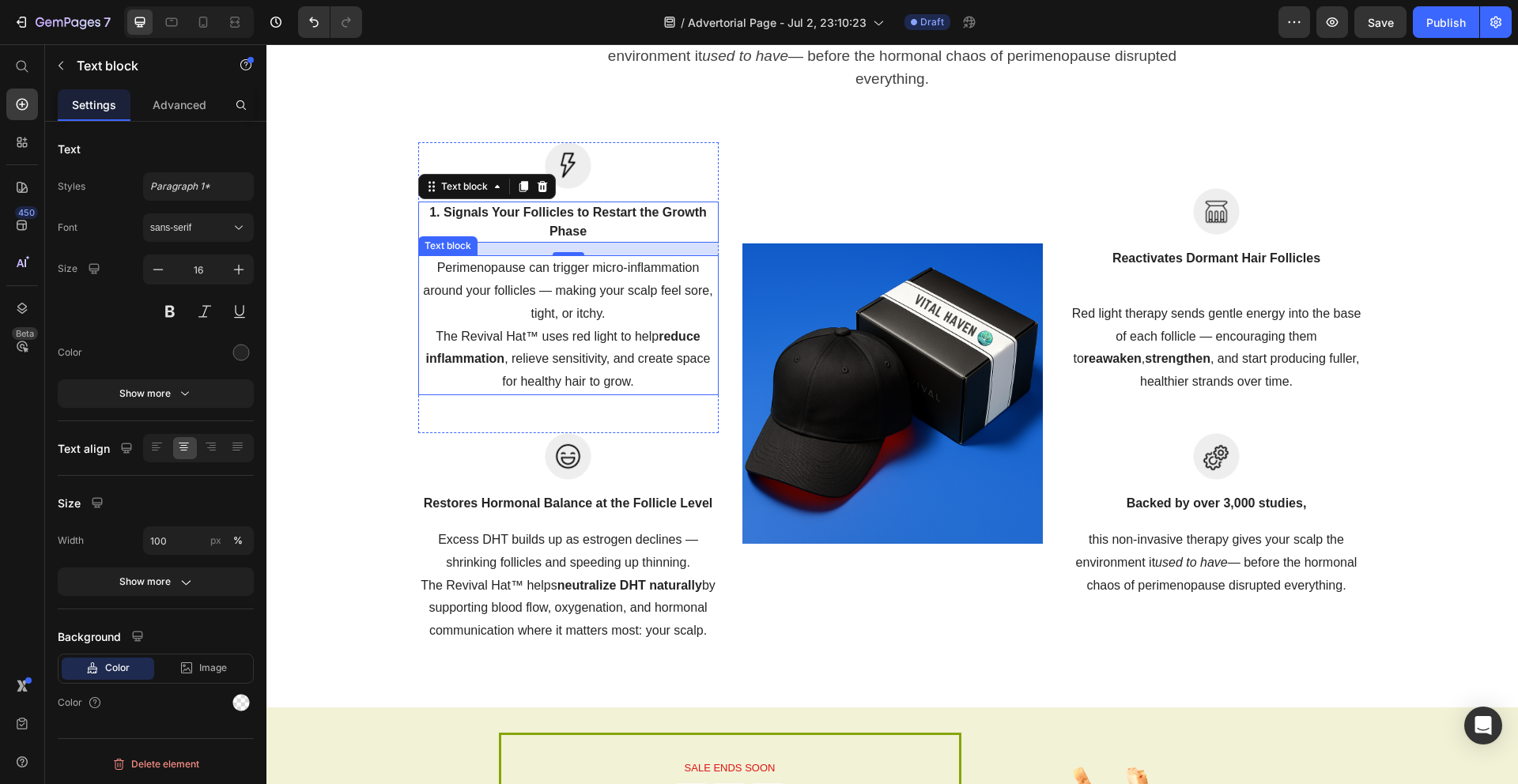 click on "Perimenopause can trigger micro-inflammation around your follicles — making your scalp feel sore, tight, or itchy. The Revival Hat™ uses red light to help  reduce inflammation , relieve sensitivity, and create space for healthy hair to grow." at bounding box center [568, 325] 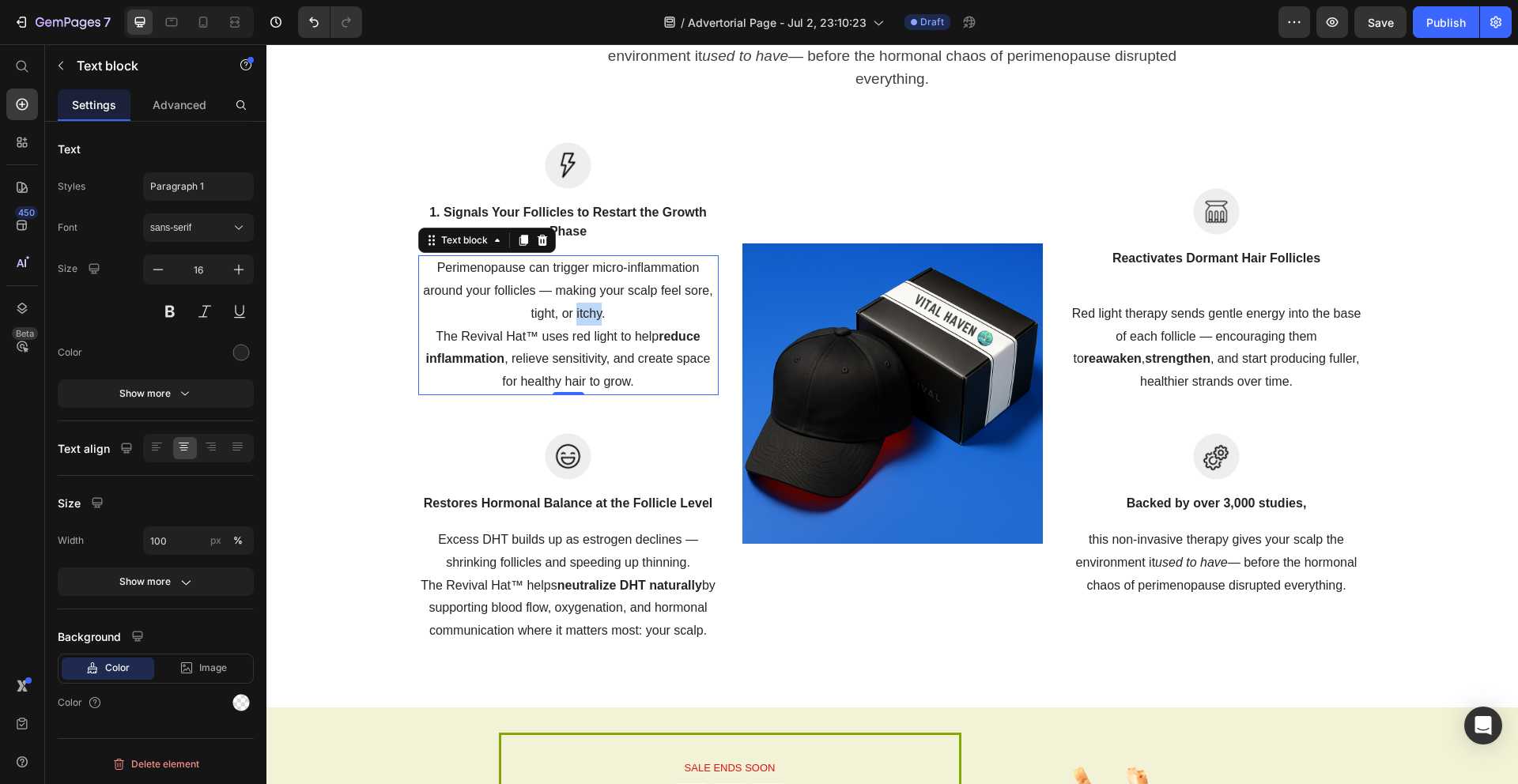 click on "Perimenopause can trigger micro-inflammation around your follicles — making your scalp feel sore, tight, or itchy. The Revival Hat™ uses red light to help  reduce inflammation , relieve sensitivity, and create space for healthy hair to grow." at bounding box center (568, 325) 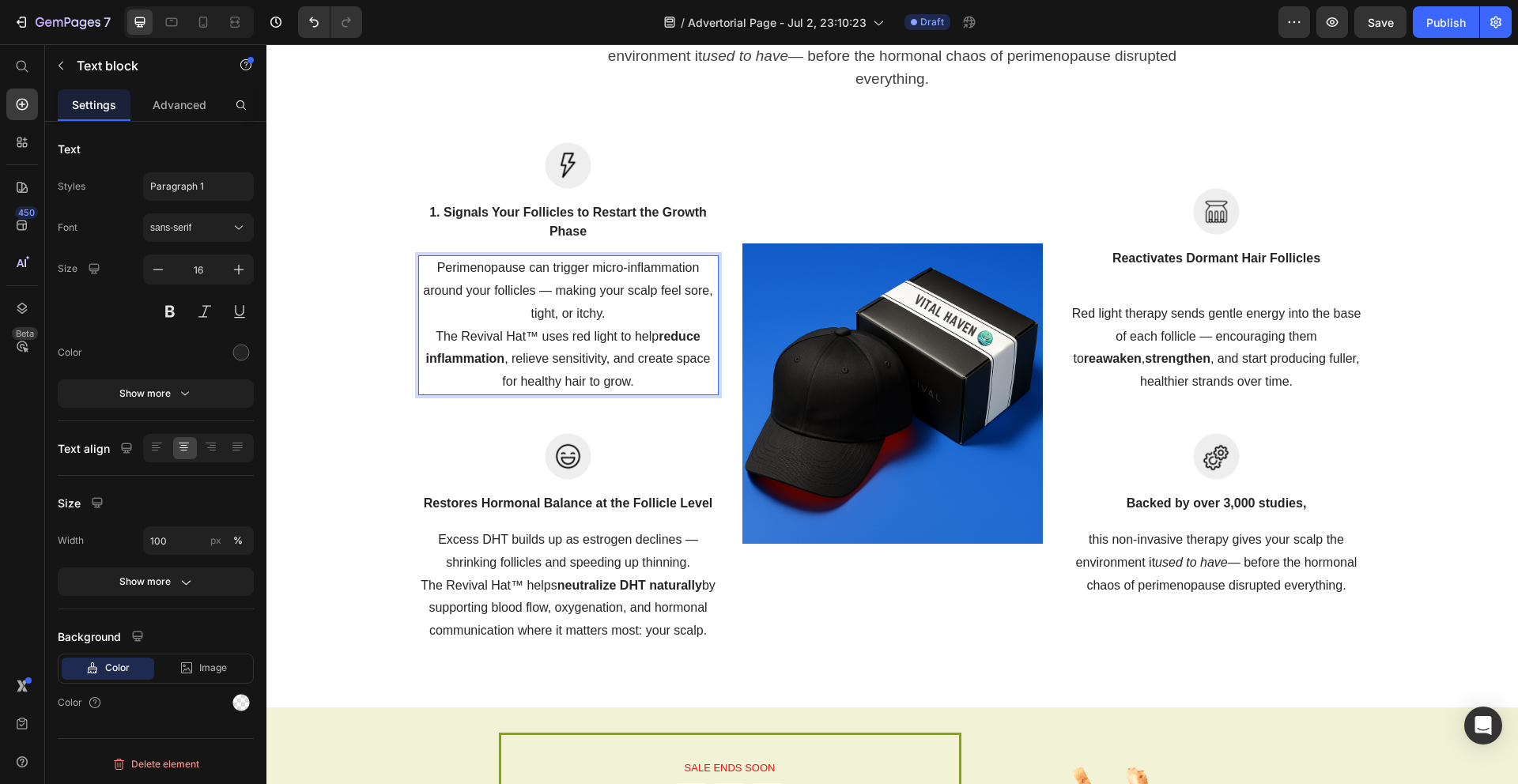 click on "Perimenopause can trigger micro-inflammation around your follicles — making your scalp feel sore, tight, or itchy. The Revival Hat™ uses red light to help  reduce inflammation , relieve sensitivity, and create space for healthy hair to grow." at bounding box center (568, 325) 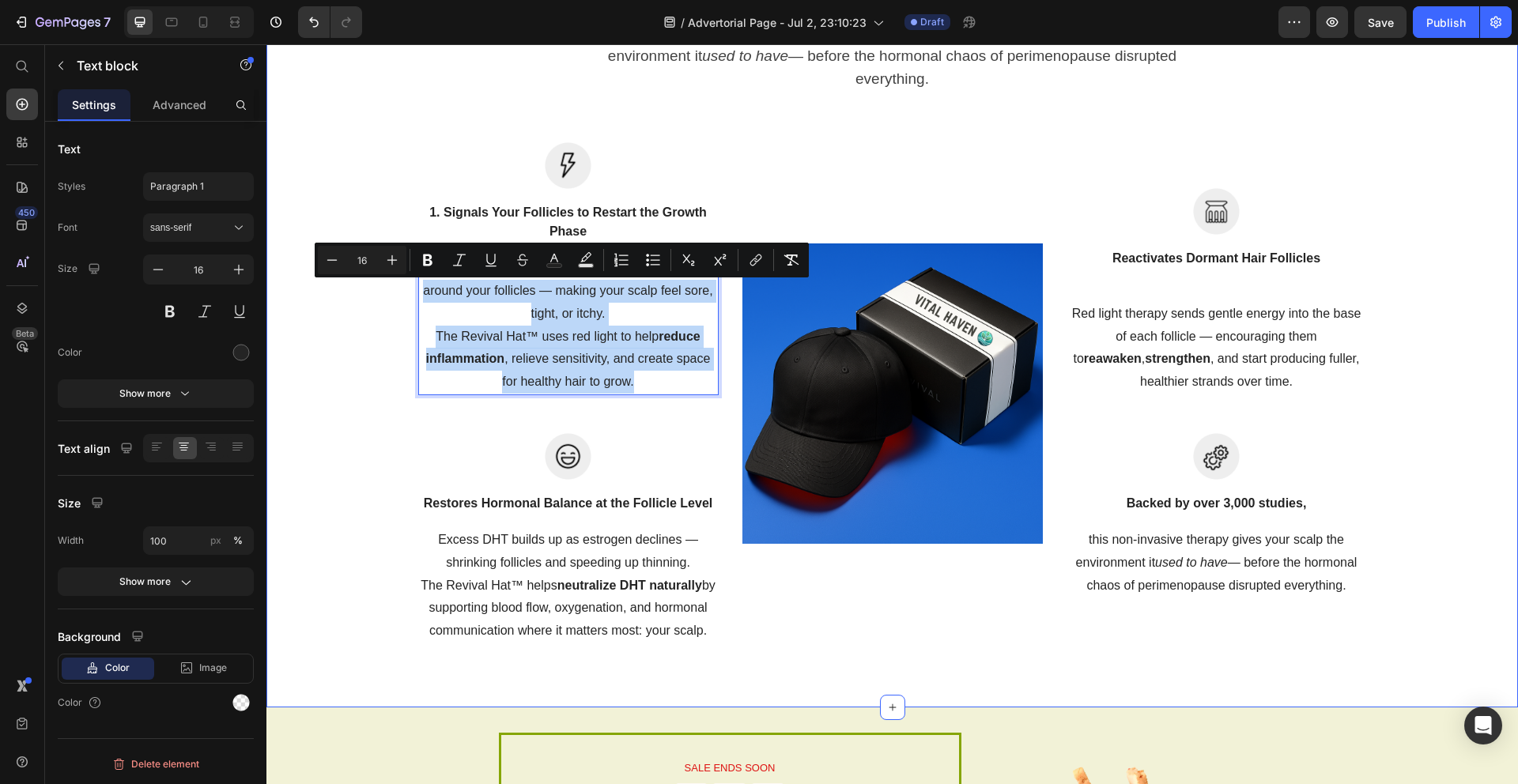 drag, startPoint x: 663, startPoint y: 387, endPoint x: 405, endPoint y: 283, distance: 278.1726 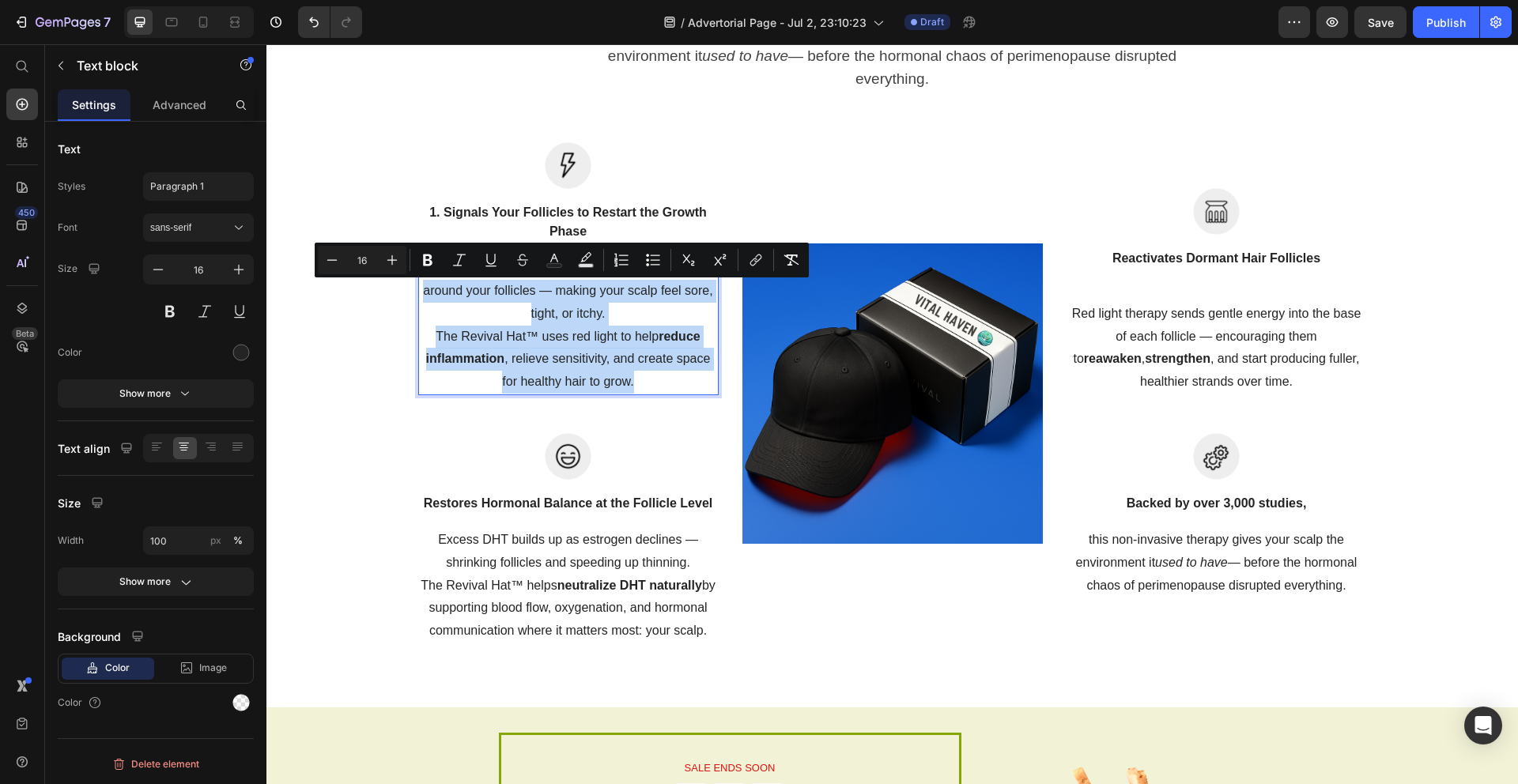 click on "Perimenopause can trigger micro-inflammation around your follicles — making your scalp feel sore, tight, or itchy. The Revival Hat™ uses red light to help  reduce inflammation , relieve sensitivity, and create space for healthy hair to grow." at bounding box center [568, 325] 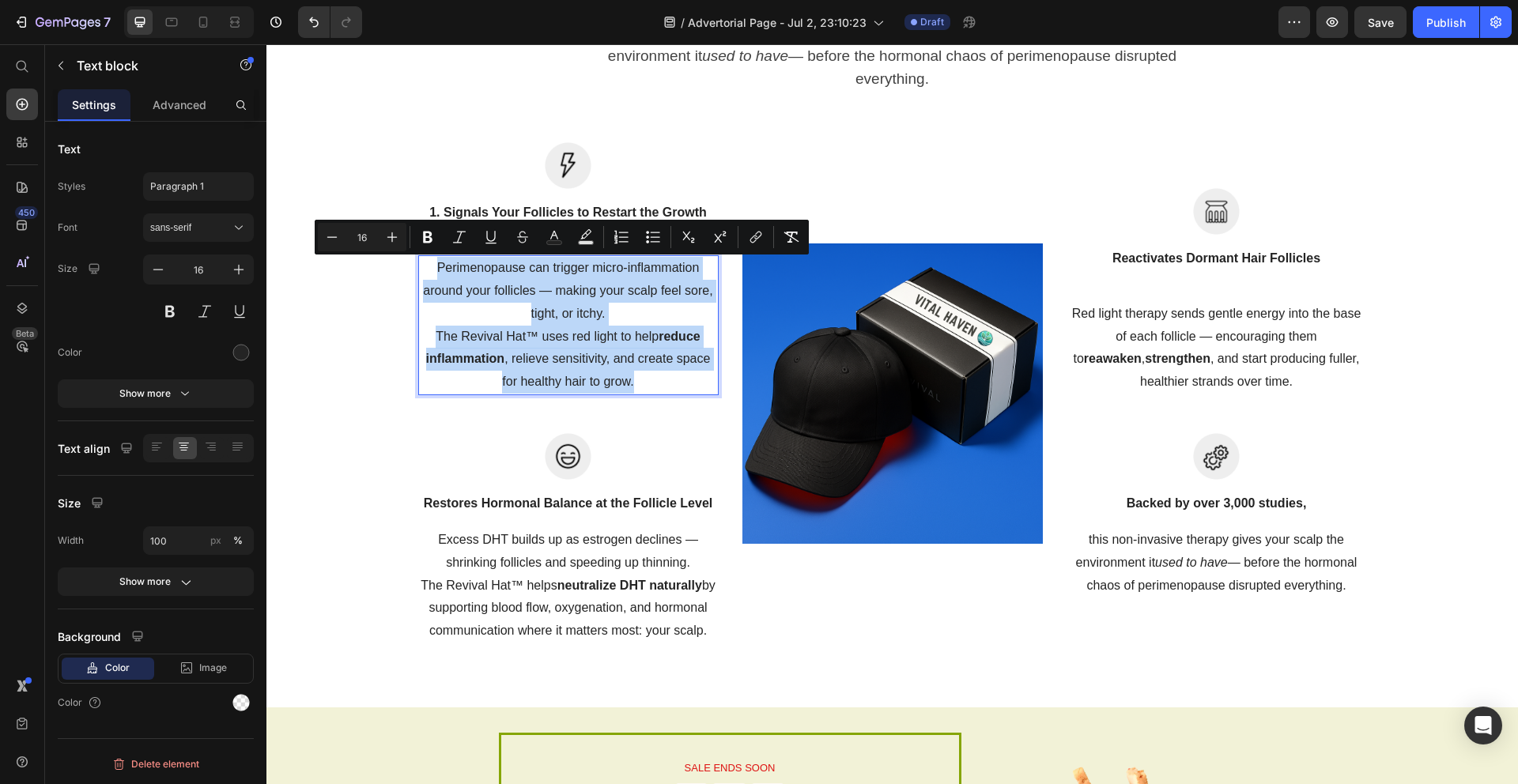 drag, startPoint x: 641, startPoint y: 379, endPoint x: 421, endPoint y: 259, distance: 250.5993 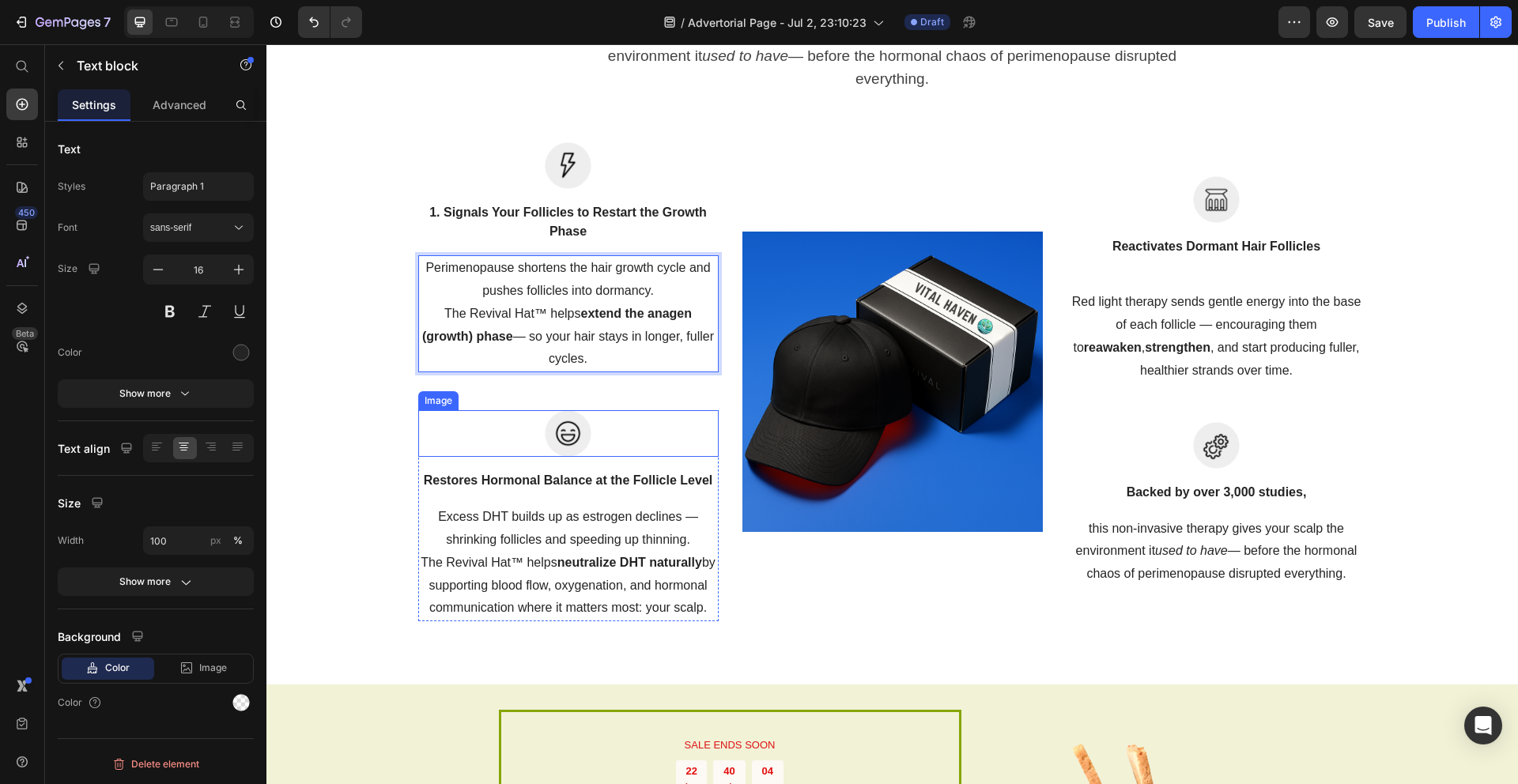 click at bounding box center [568, 433] 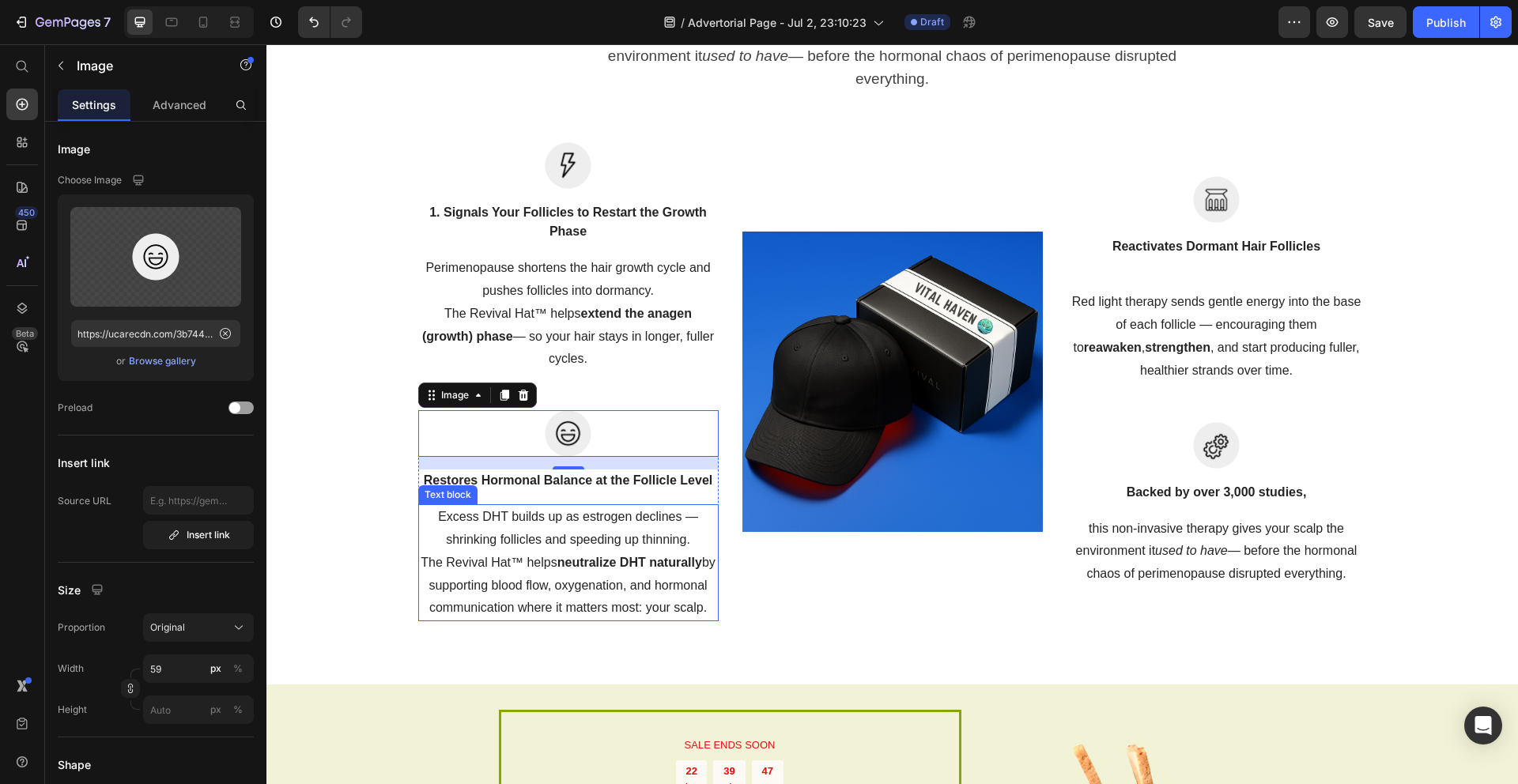click on "Restores Hormonal Balance at the Follicle Level" at bounding box center (568, 481) 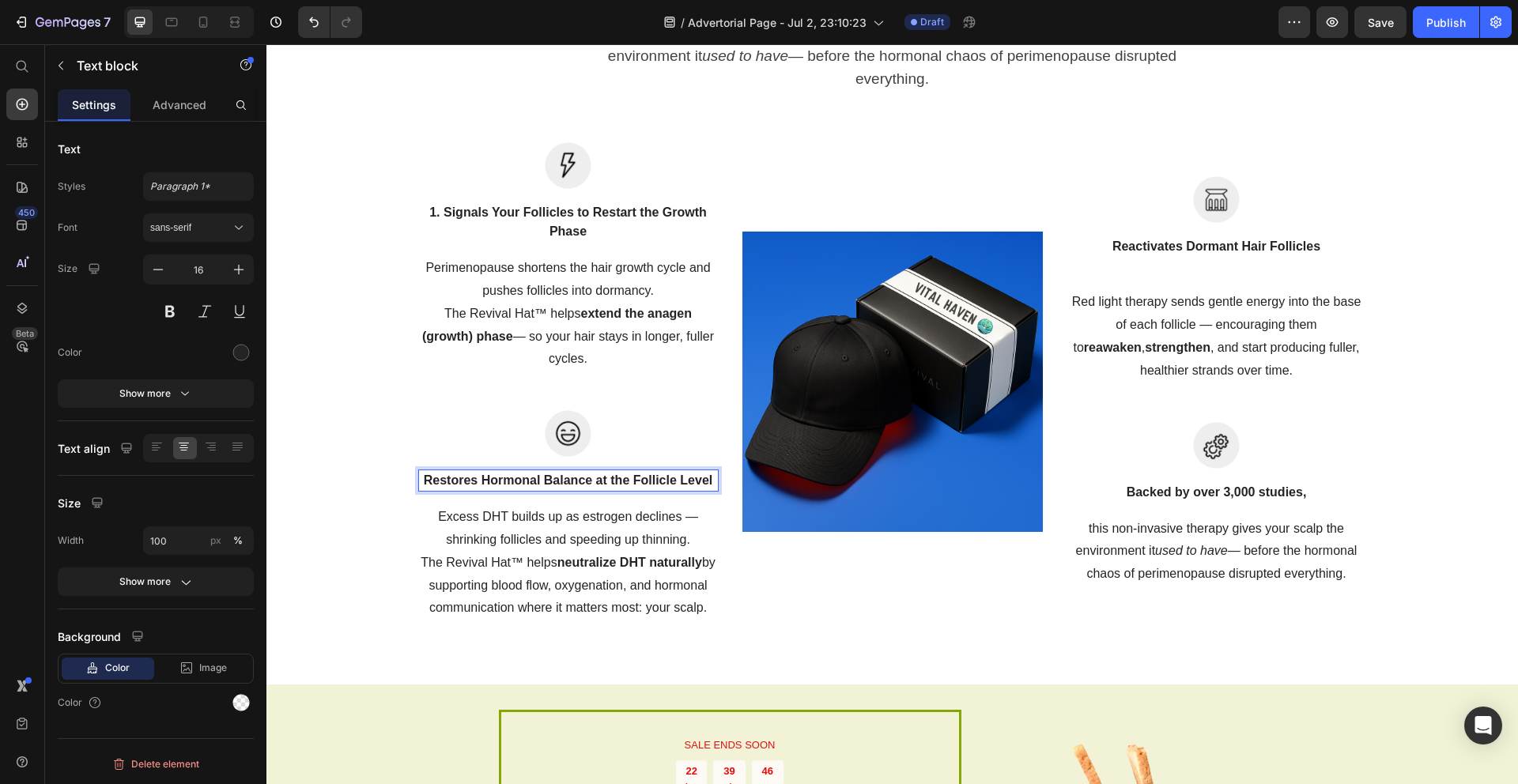 click on "Restores Hormonal Balance at the Follicle Level" at bounding box center (568, 481) 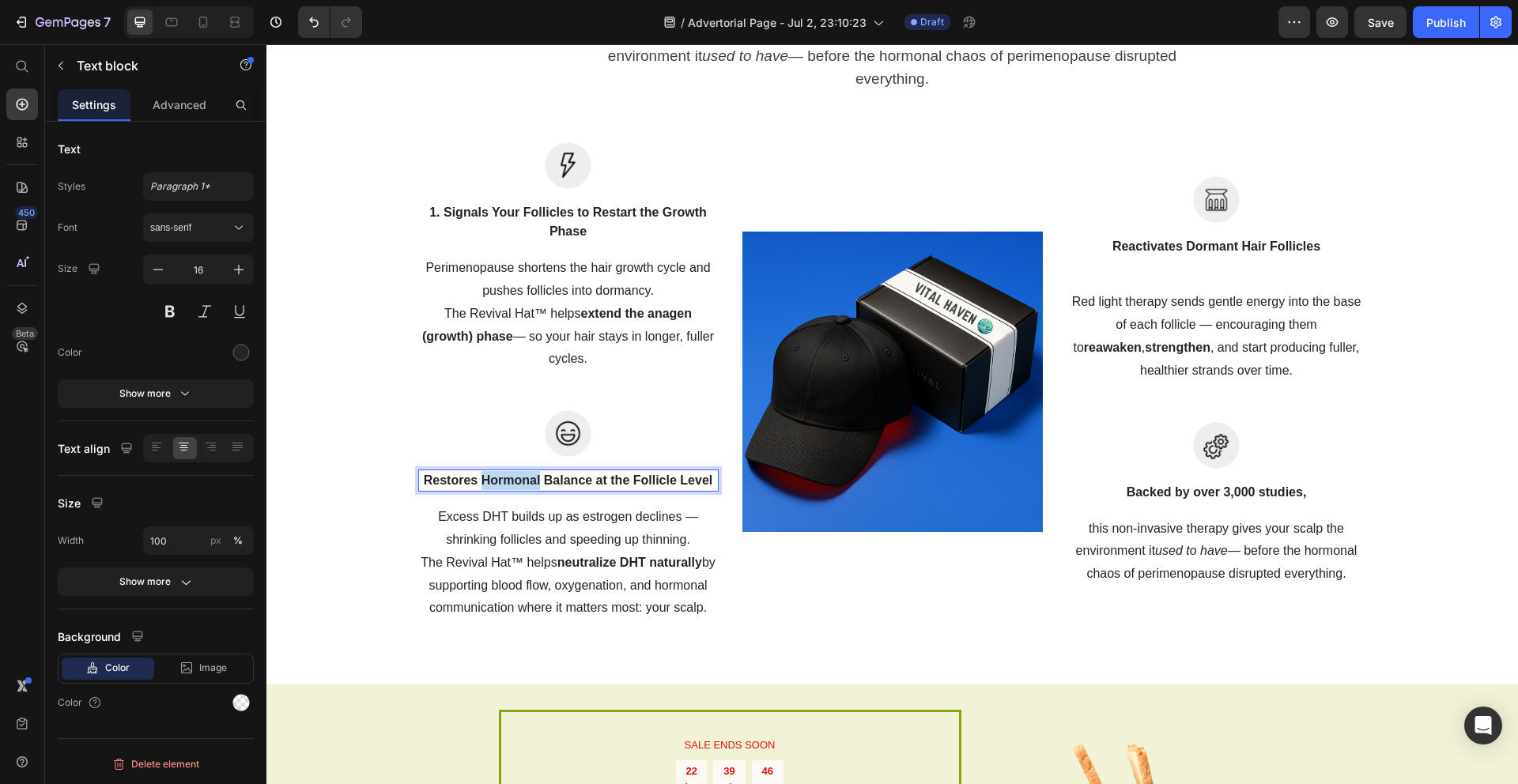 click on "Restores Hormonal Balance at the Follicle Level" at bounding box center (568, 481) 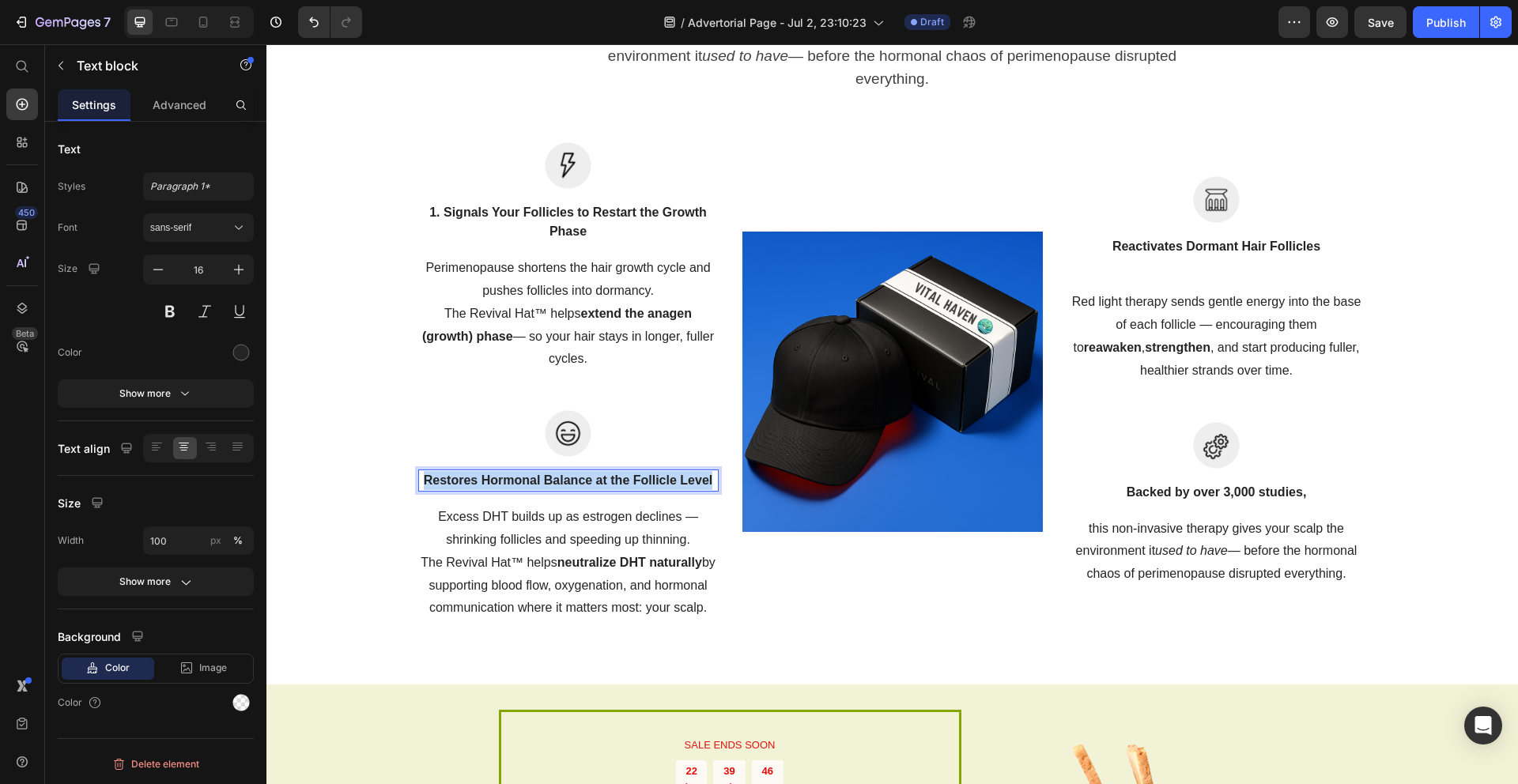 click on "Restores Hormonal Balance at the Follicle Level" at bounding box center [568, 481] 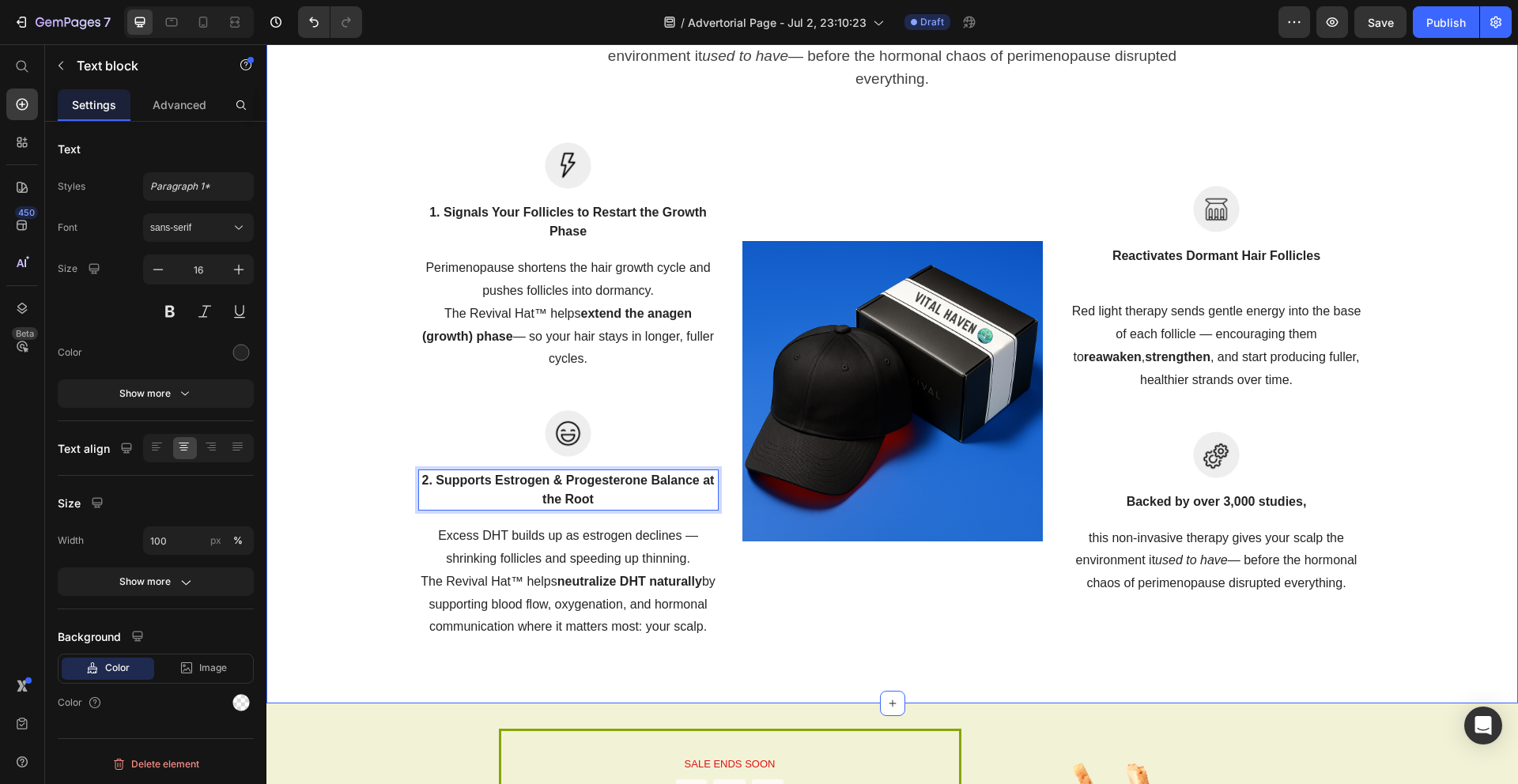 click on "The Hair Revival Hat Uses a 3-Part Scalp Rebalancing System Heading Backed by over 3,000 studies, this non-invasive therapy gives your scalp the environment it  used to have  — before the hormonal chaos of perimenopause disrupted everything. Text block Row Image 1. Signals Your Follicles to Restart the Growth Phase Text block Perimenopause shortens the hair growth cycle and pushes follicles into dormancy. The Revival Hat™ helps  extend the anagen (growth) phase  — so your hair stays in longer, fuller cycles. Text block Row Image 2. Supports Estrogen & Progesterone Balance at the Root Text block   16 Excess DHT builds up as estrogen declines — shrinking follicles and speeding up thinning. The Revival Hat™ helps  neutralize DHT naturally  by supporting blood flow, oxygenation, and hormonal communication where it matters most: your scalp. Text block Row Image Image Reactivates Dormant Hair Follicles   Text block reawaken ,  strengthen , and start producing fuller, healthier strands over time. Row ," at bounding box center (892, 273) 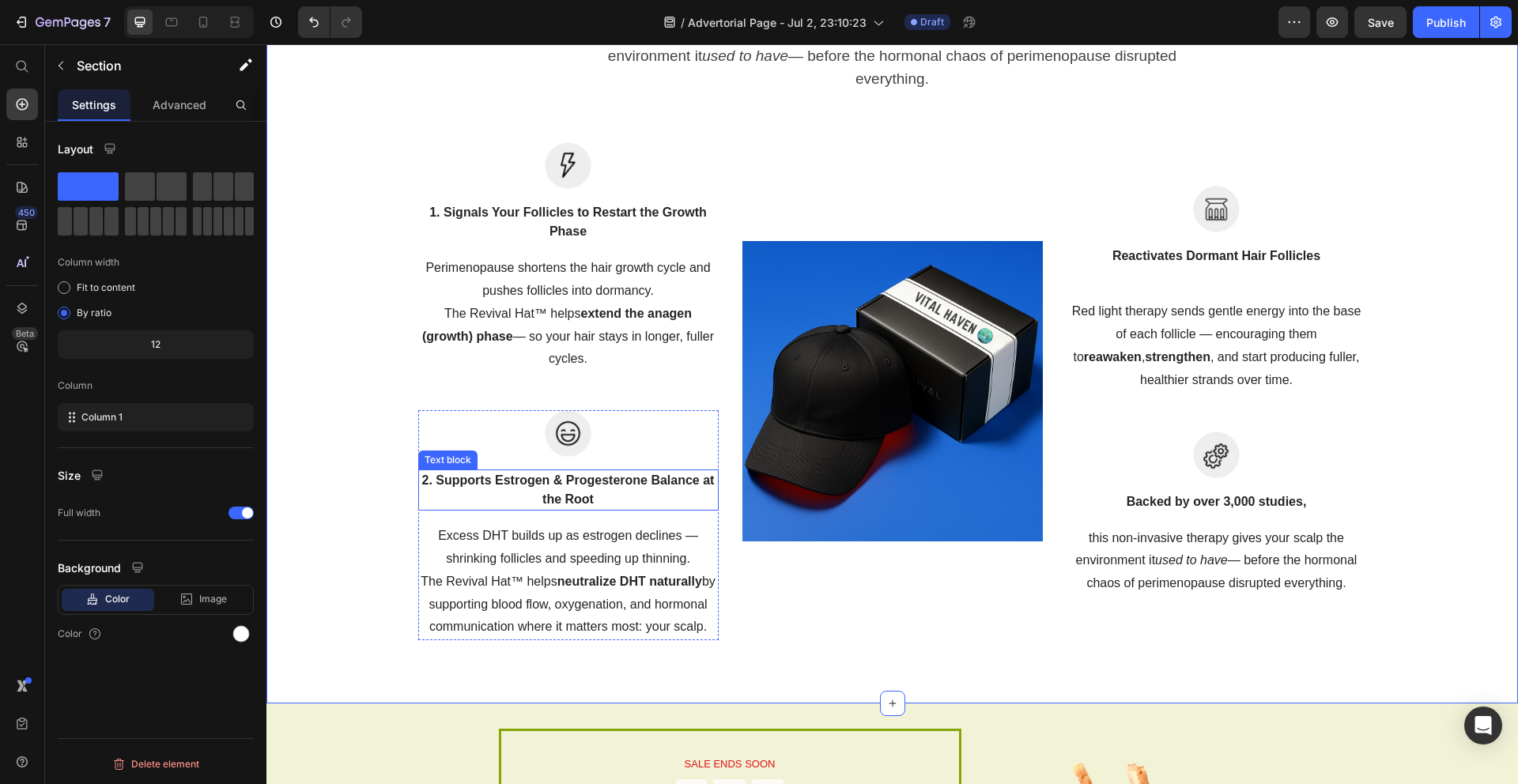 click on "2. Supports Estrogen & Progesterone Balance at the Root" at bounding box center (568, 490) 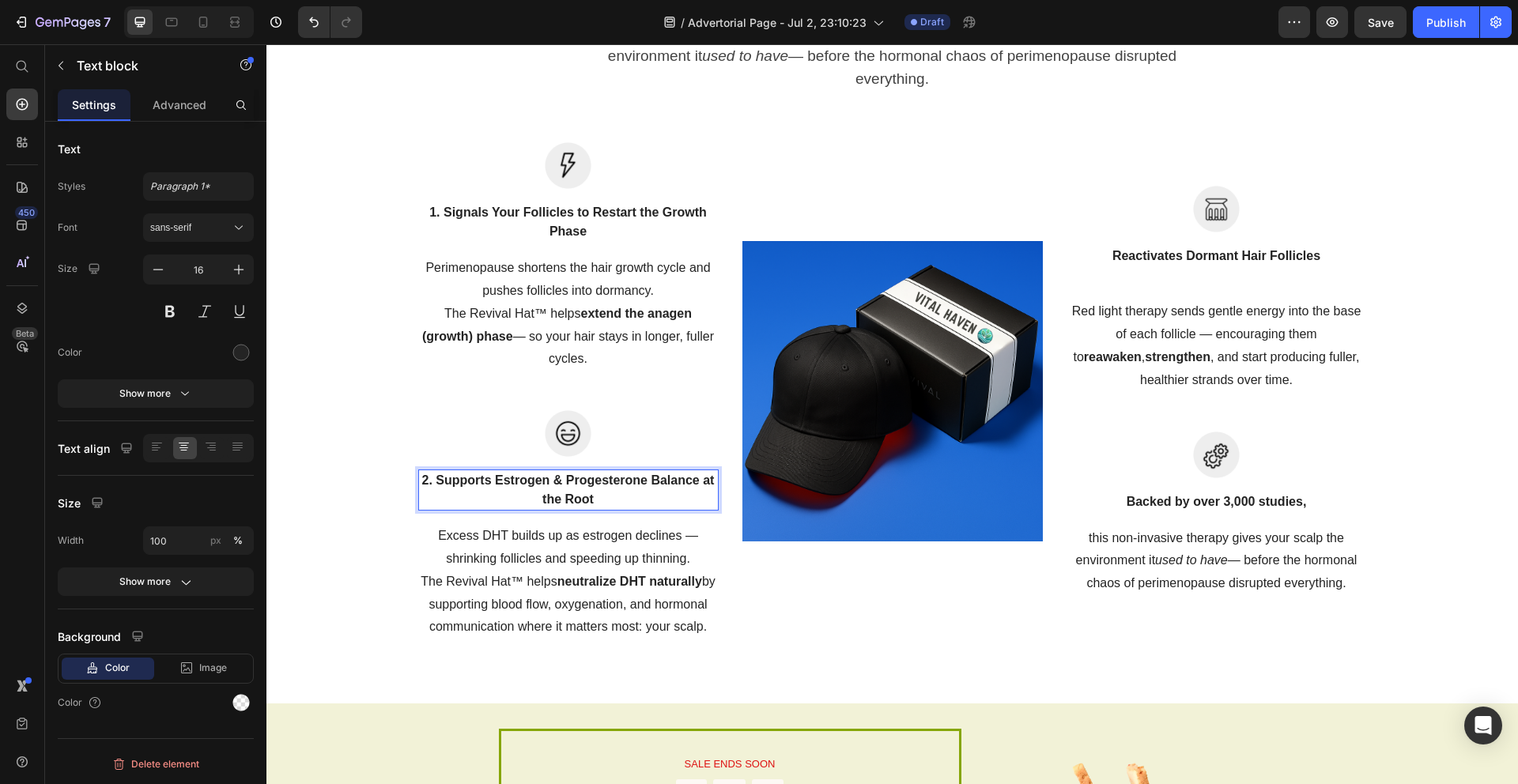 click on "2. Supports Estrogen & Progesterone Balance at the Root" at bounding box center [568, 490] 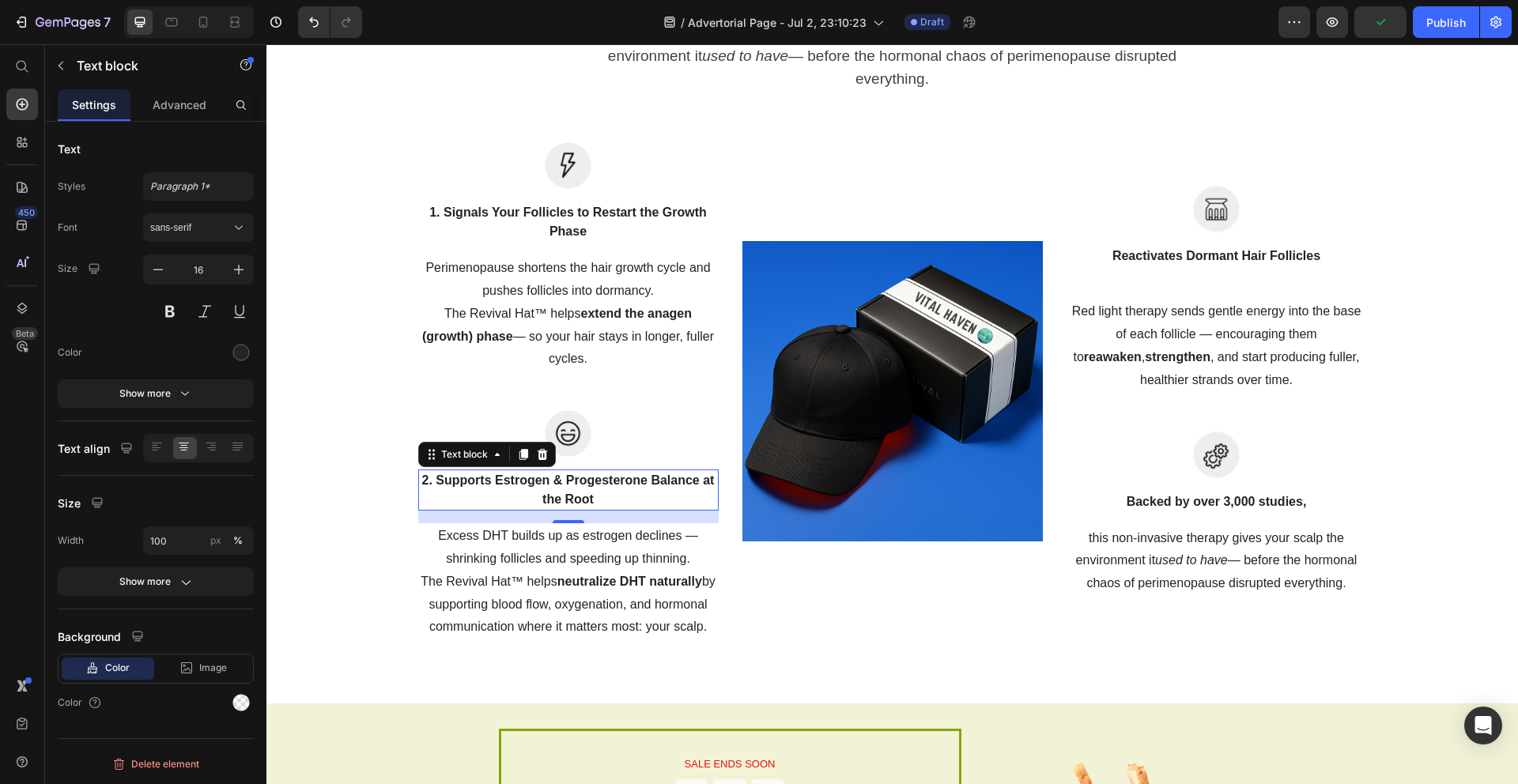 click on "Excess DHT builds up as estrogen declines — shrinking follicles and speeding up thinning. The Revival Hat™ helps  neutralize DHT naturally  by supporting blood flow, oxygenation, and hormonal communication where it matters most: your scalp." at bounding box center [568, 582] 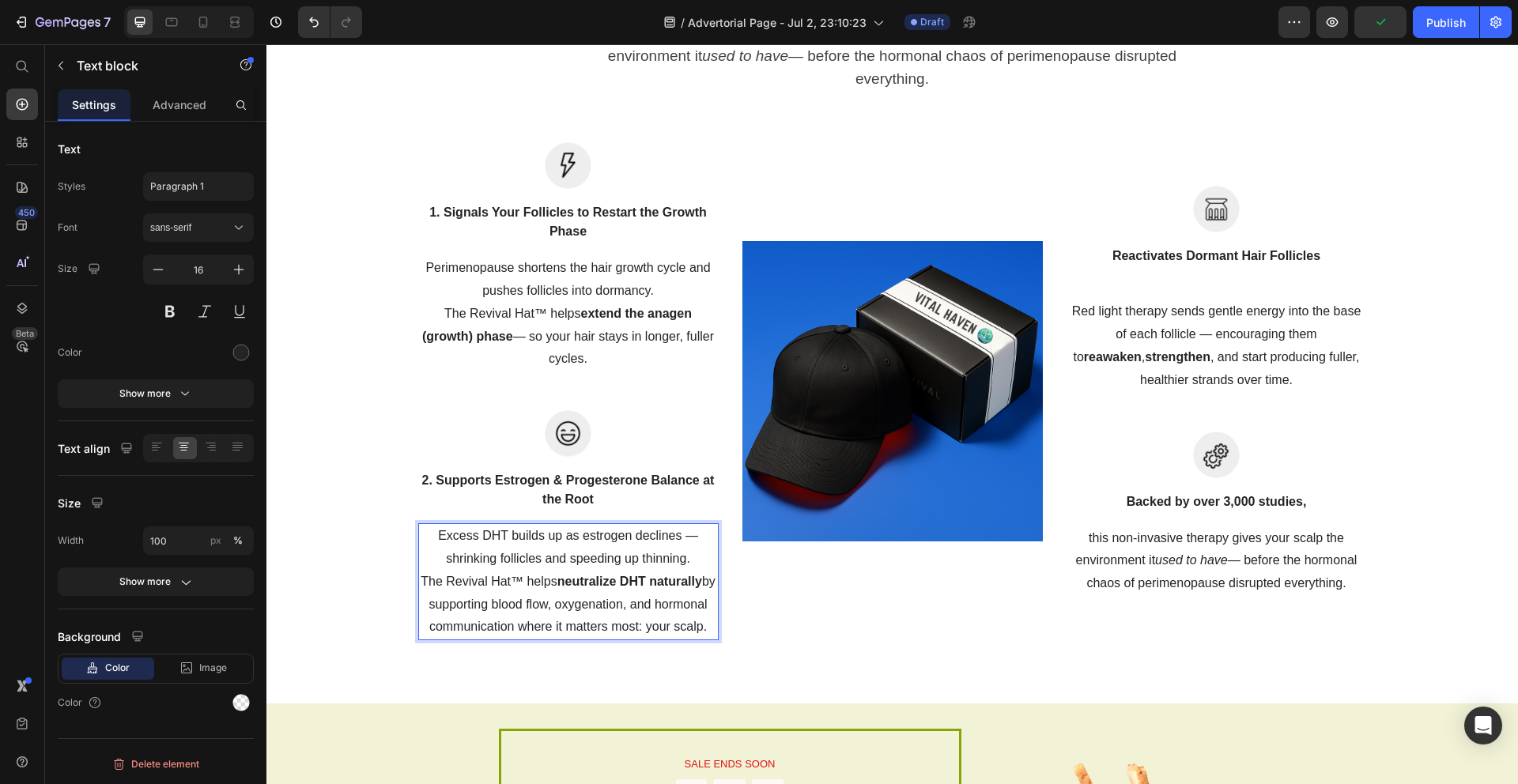 click on "Excess DHT builds up as estrogen declines — shrinking follicles and speeding up thinning. The Revival Hat™ helps  neutralize DHT naturally  by supporting blood flow, oxygenation, and hormonal communication where it matters most: your scalp." at bounding box center [568, 582] 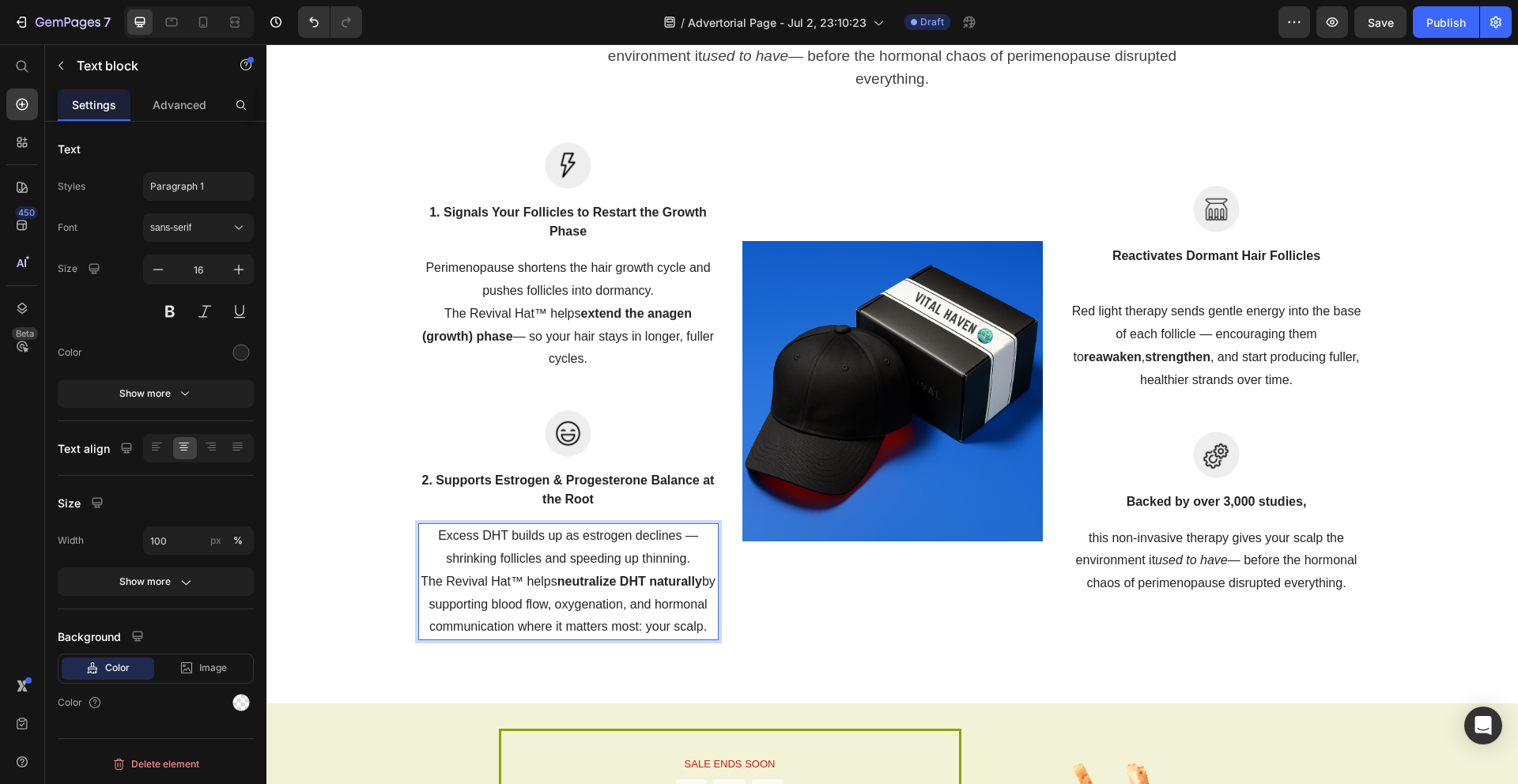 click on "Excess DHT builds up as estrogen declines — shrinking follicles and speeding up thinning. The Revival Hat™ helps  neutralize DHT naturally  by supporting blood flow, oxygenation, and hormonal communication where it matters most: your scalp." at bounding box center [568, 582] 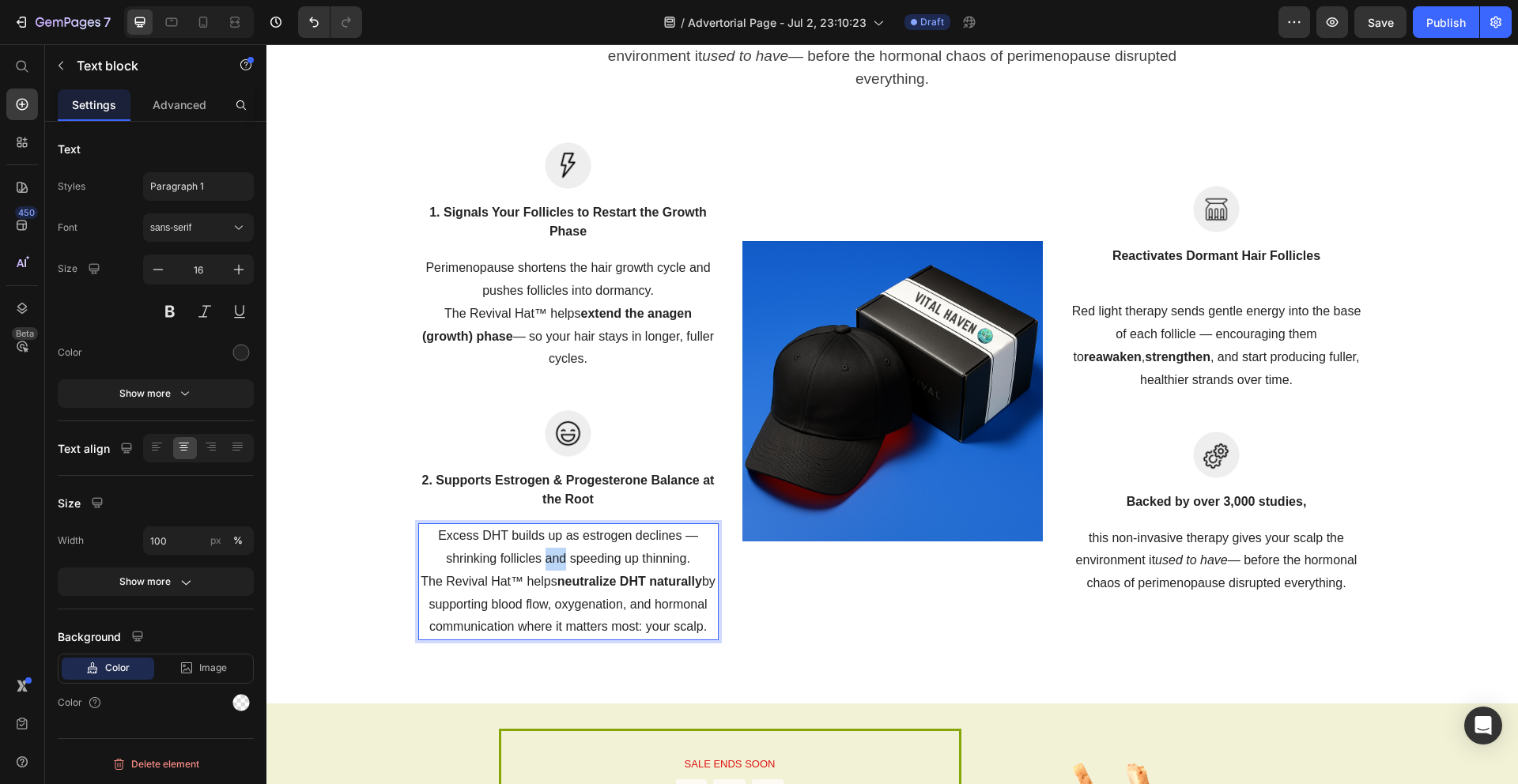 click on "Excess DHT builds up as estrogen declines — shrinking follicles and speeding up thinning. The Revival Hat™ helps  neutralize DHT naturally  by supporting blood flow, oxygenation, and hormonal communication where it matters most: your scalp." at bounding box center (568, 582) 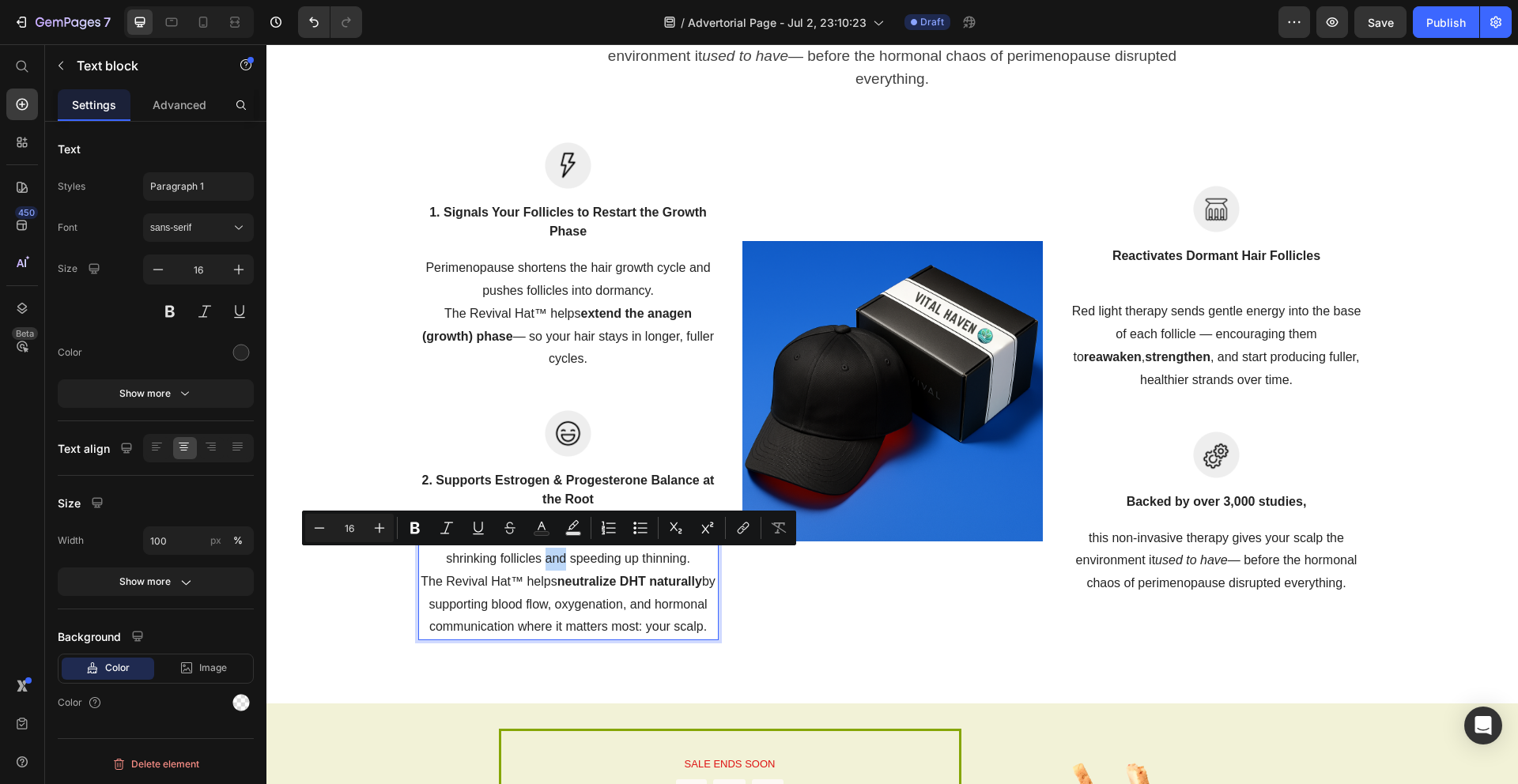 click on "Excess DHT builds up as estrogen declines — shrinking follicles and speeding up thinning. The Revival Hat™ helps  neutralize DHT naturally  by supporting blood flow, oxygenation, and hormonal communication where it matters most: your scalp." at bounding box center (568, 582) 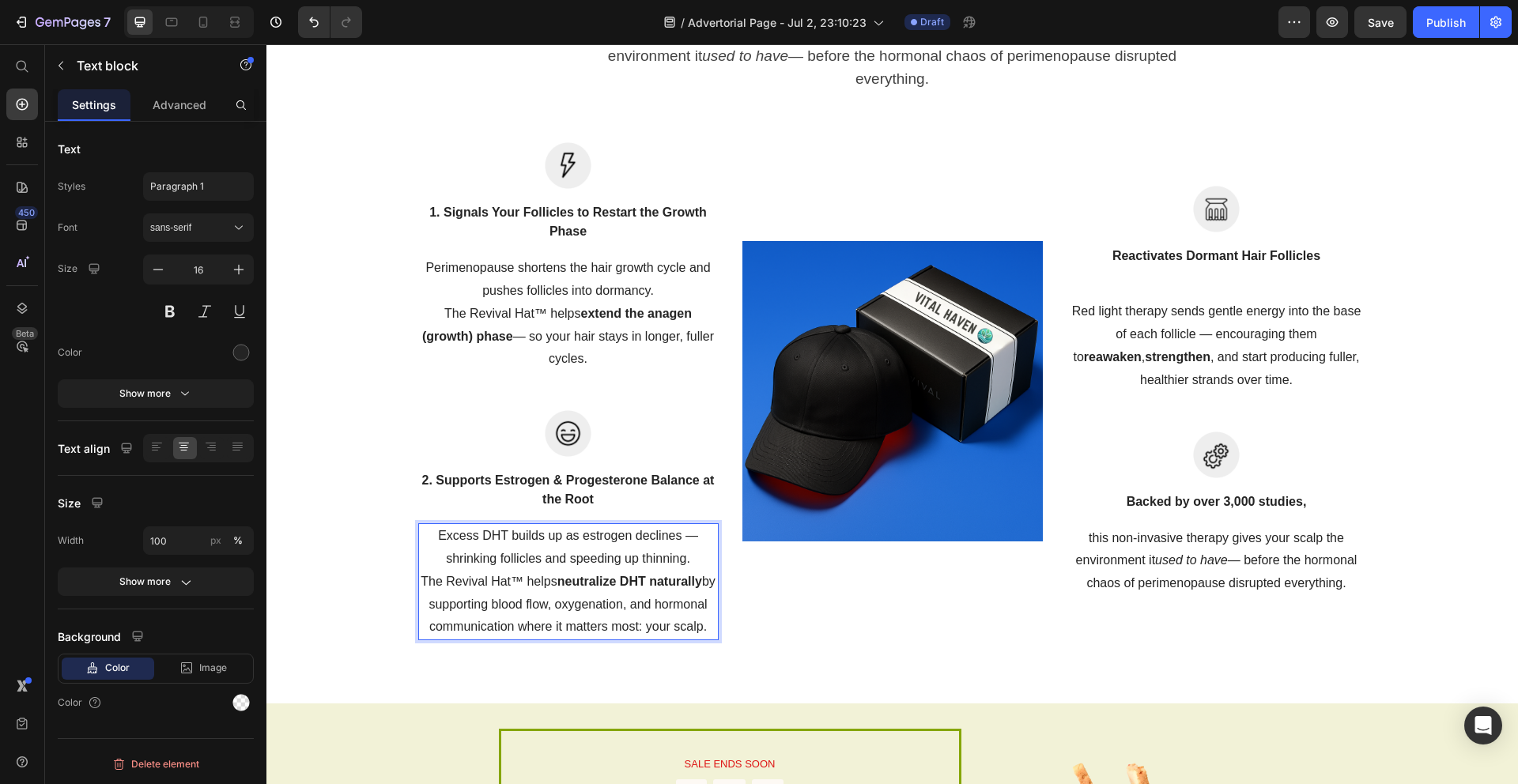 click on "Excess DHT builds up as estrogen declines — shrinking follicles and speeding up thinning. The Revival Hat™ helps  neutralize DHT naturally  by supporting blood flow, oxygenation, and hormonal communication where it matters most: your scalp." at bounding box center (568, 582) 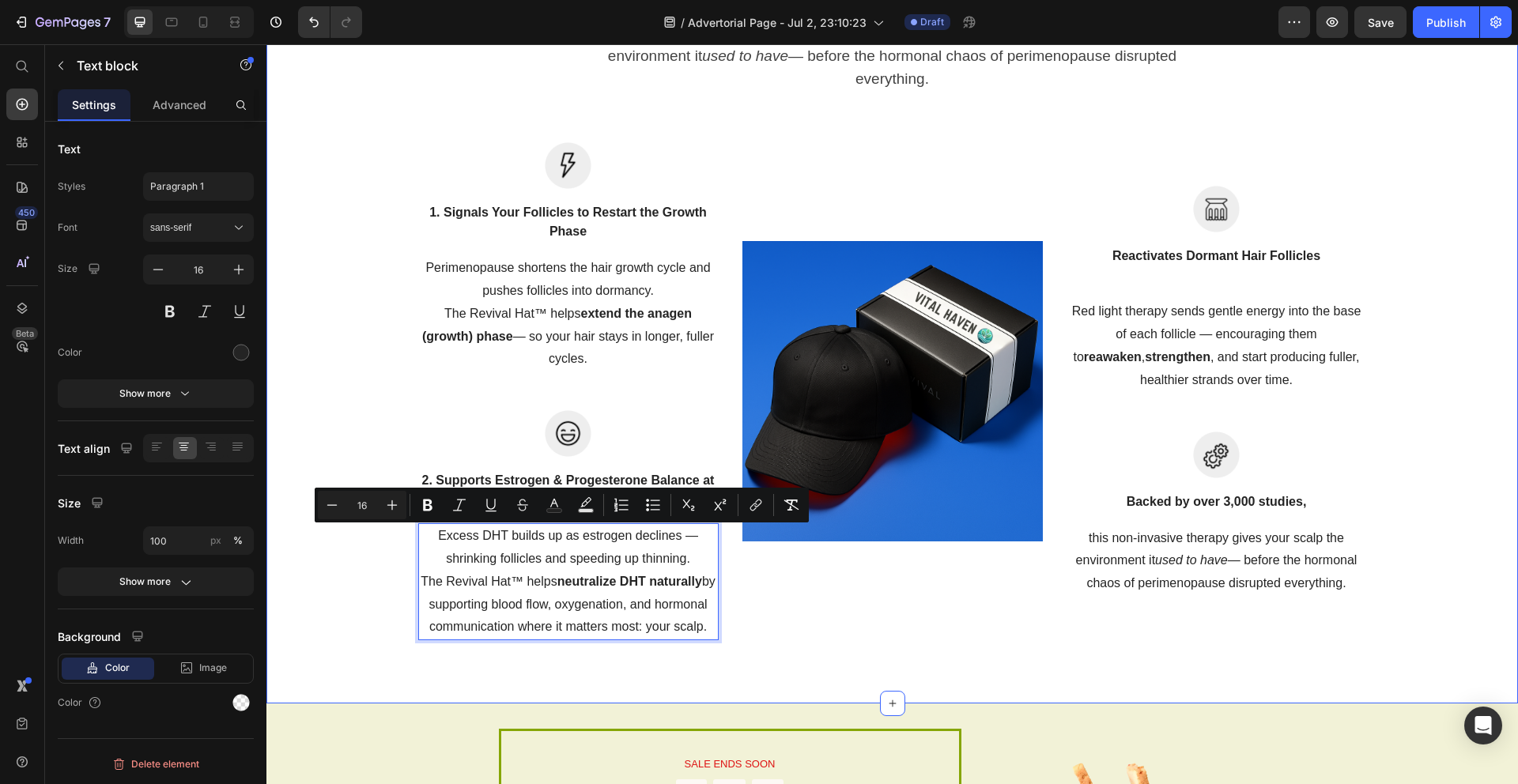 drag, startPoint x: 701, startPoint y: 626, endPoint x: 396, endPoint y: 526, distance: 320.97508 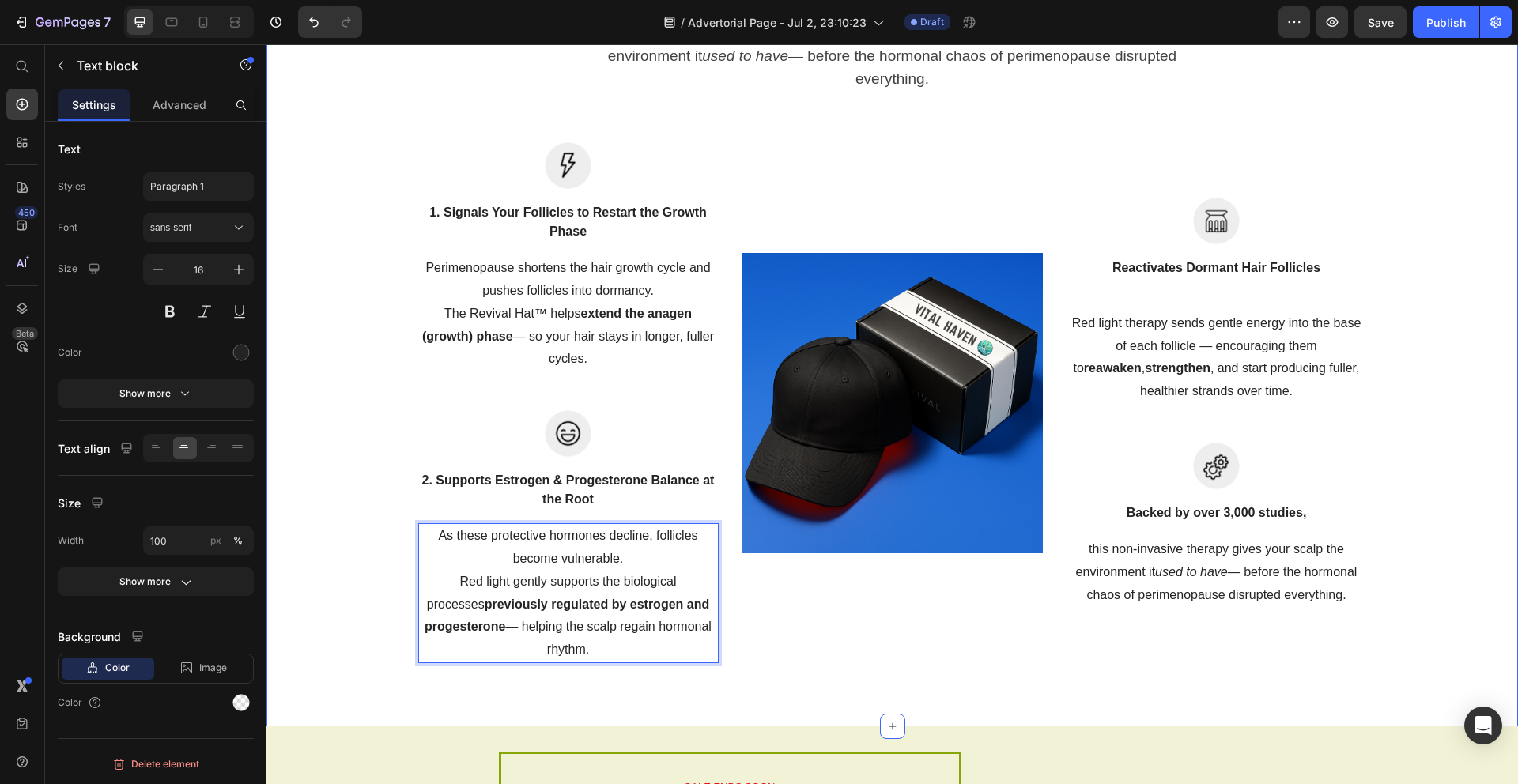 click on "The Hair Revival Hat Uses a 3-Part Scalp Rebalancing System Heading Backed by over 3,000 studies, this non-invasive therapy gives your scalp the environment it  used to have  — before the hormonal chaos of perimenopause disrupted everything. Text block Row Image 1. Signals Your Follicles to Restart the Growth Phase Text block Perimenopause shortens the hair growth cycle and pushes follicles into dormancy. The Revival Hat™ helps  extend the anagen (growth) phase  — so your hair stays in longer, fuller cycles. Text block Row Image 2. Supports Estrogen & Progesterone Balance at the Root Text block As these protective hormones decline, follicles become vulnerable. Red light gently supports the biological processes  previously regulated by estrogen and progesterone  — helping the scalp regain hormonal rhythm. Text block   0 Row Image Image Reactivates Dormant Hair Follicles   Text block Red light therapy sends gentle energy into the base of each follicle — encouraging them to  reawaken ,  strengthen Row" at bounding box center [892, 285] 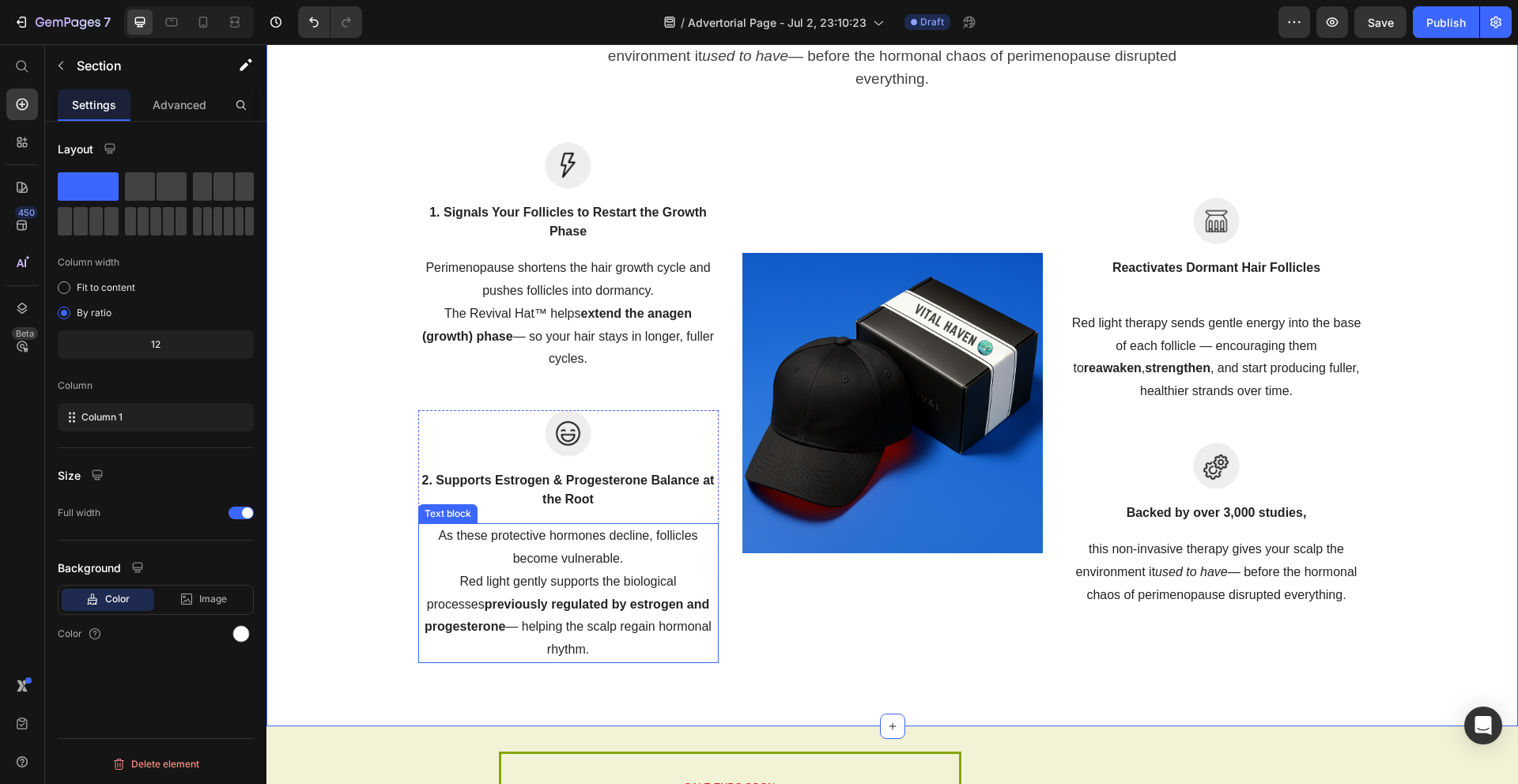 click on "As these protective hormones decline, follicles become vulnerable. Red light gently supports the biological processes  previously regulated by estrogen and progesterone  — helping the scalp regain hormonal rhythm." at bounding box center (568, 593) 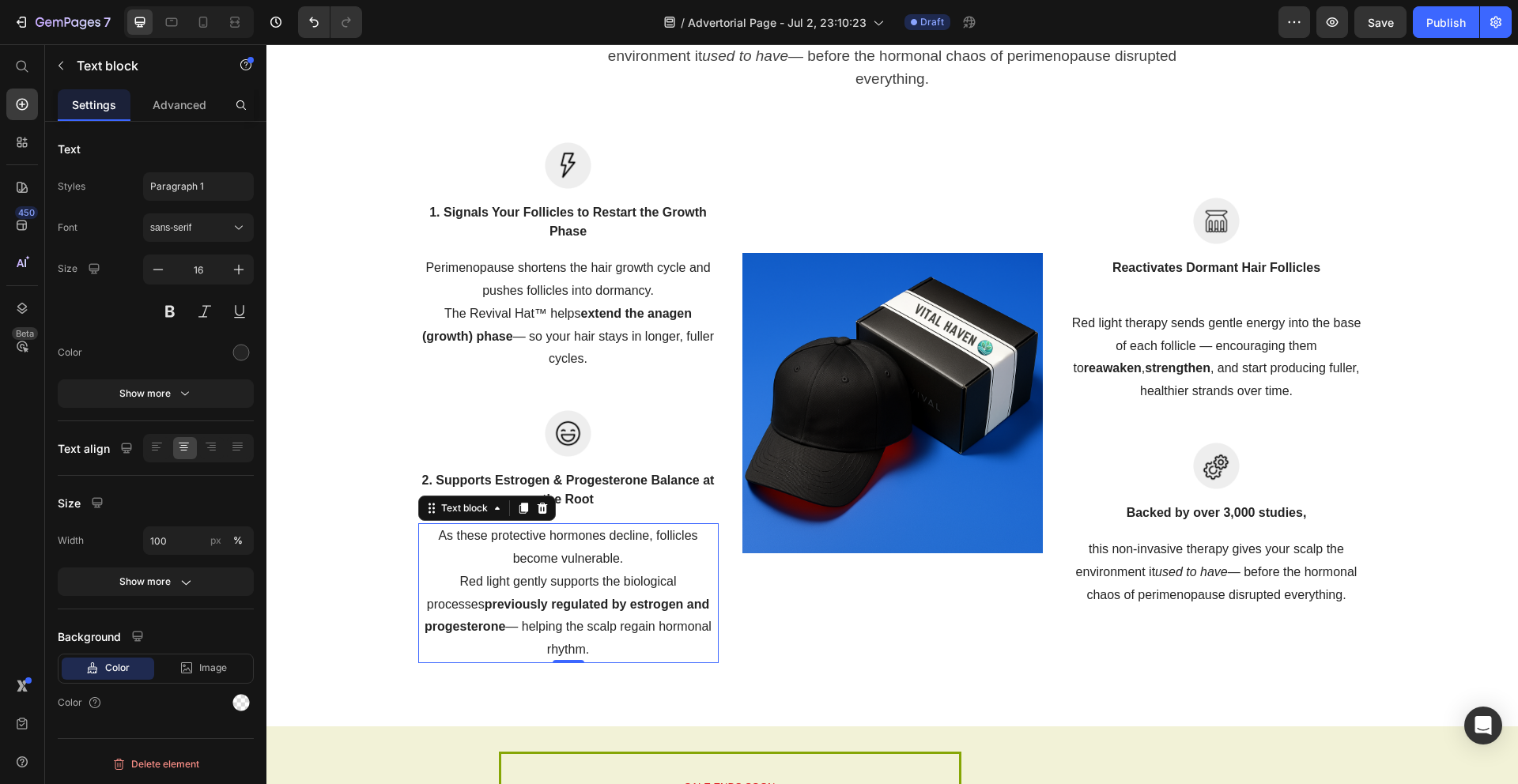 click on "As these protective hormones decline, follicles become vulnerable. Red light gently supports the biological processes  previously regulated by estrogen and progesterone  — helping the scalp regain hormonal rhythm." at bounding box center (568, 593) 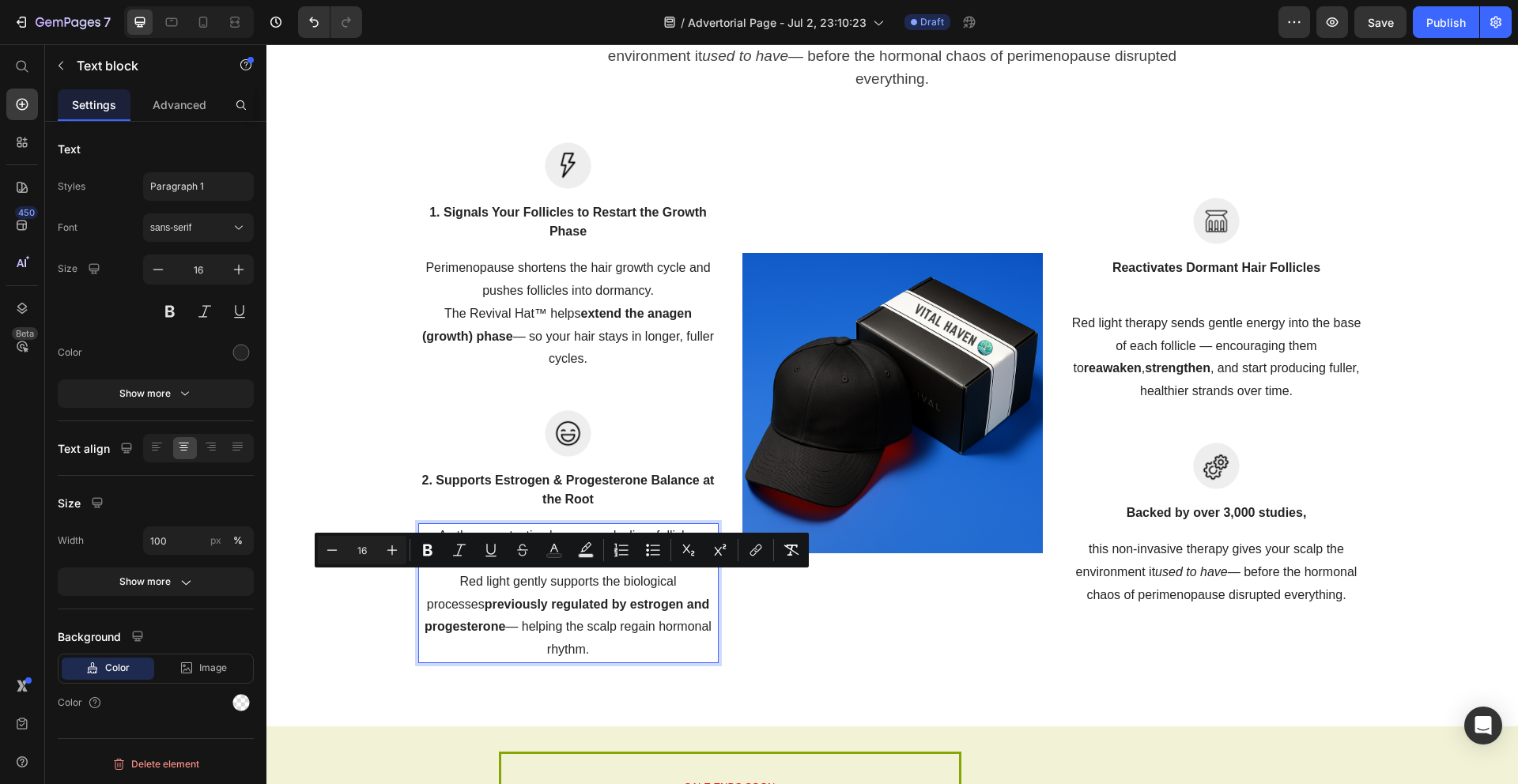 click on "As these protective hormones decline, follicles become vulnerable. Red light gently supports the biological processes  previously regulated by estrogen and progesterone  — helping the scalp regain hormonal rhythm." at bounding box center (568, 593) 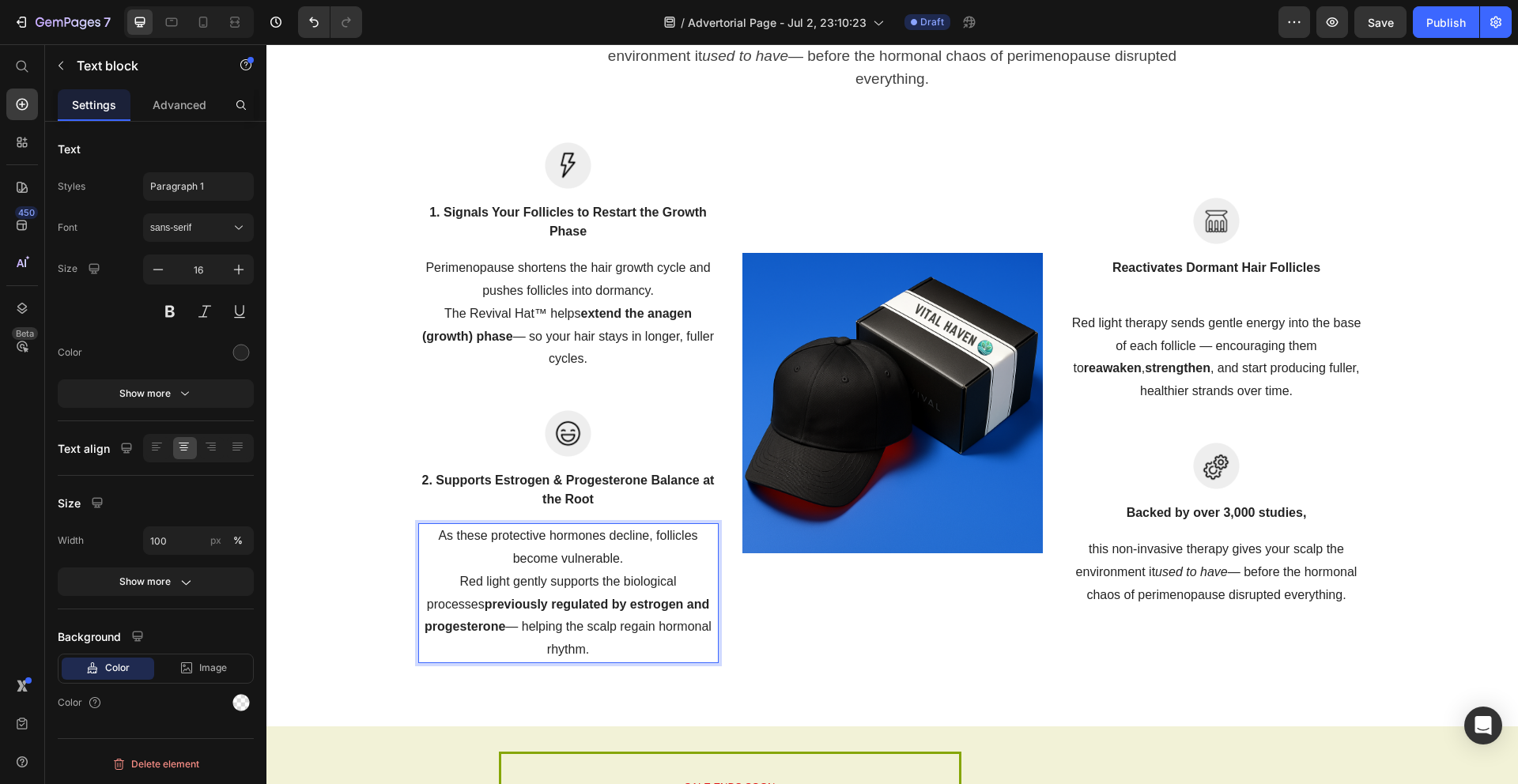 click on "As these protective hormones decline, follicles become vulnerable. Red light gently supports the biological processes  previously regulated by estrogen and progesterone  — helping the scalp regain hormonal rhythm." at bounding box center (568, 593) 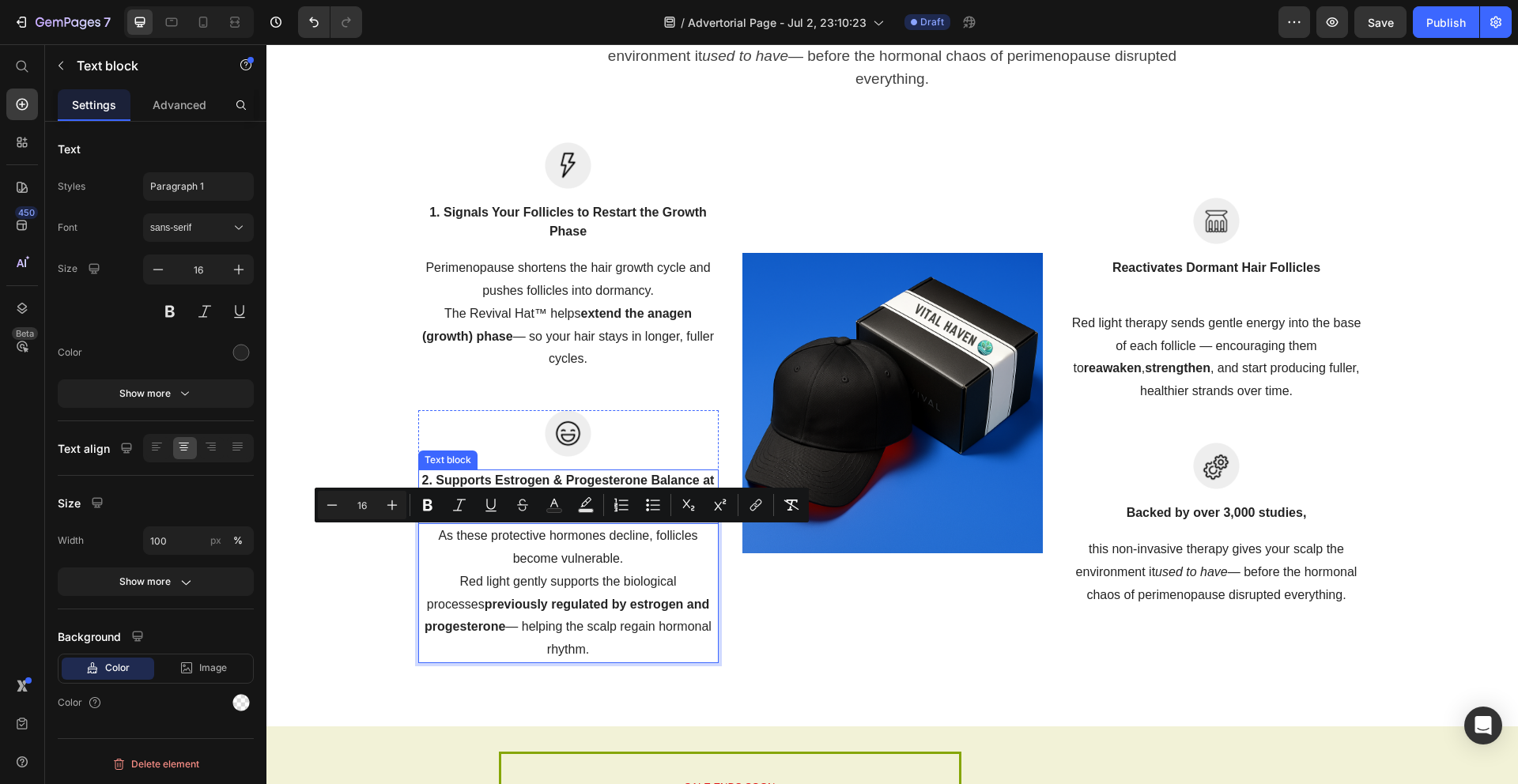 drag, startPoint x: 605, startPoint y: 646, endPoint x: 442, endPoint y: 507, distance: 214.2195 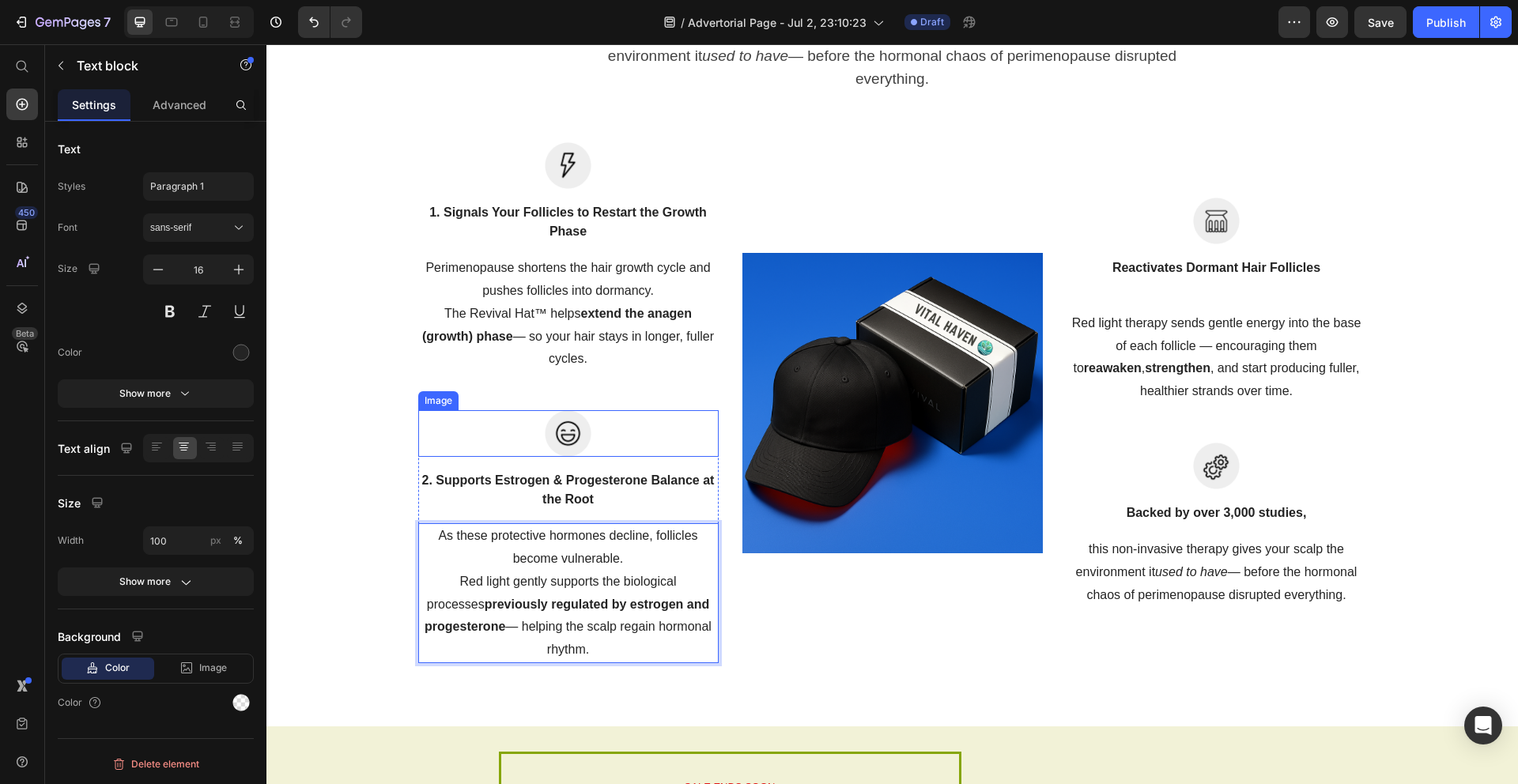 click at bounding box center (568, 433) 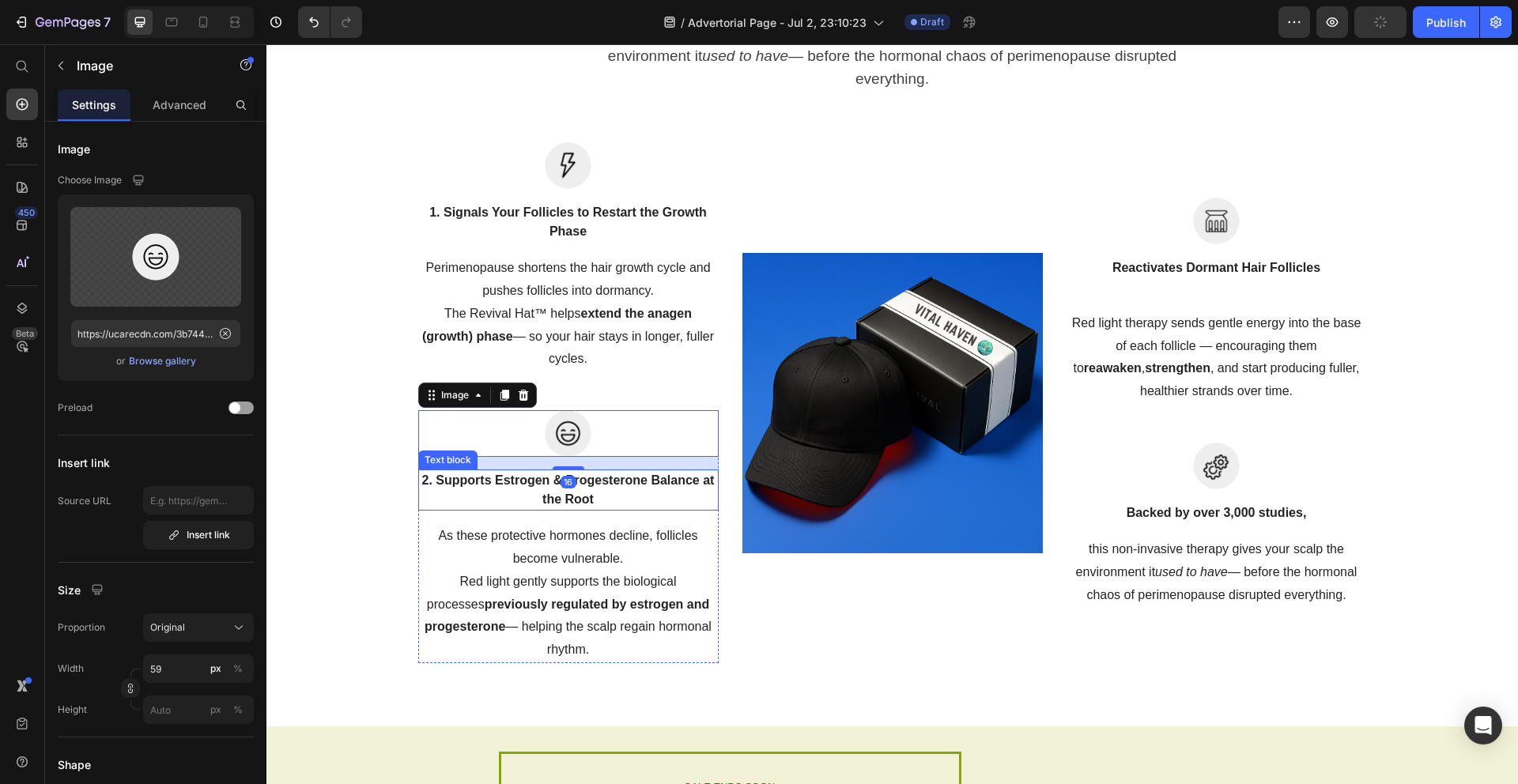click on "2. Supports Estrogen & Progesterone Balance at the Root" at bounding box center (568, 490) 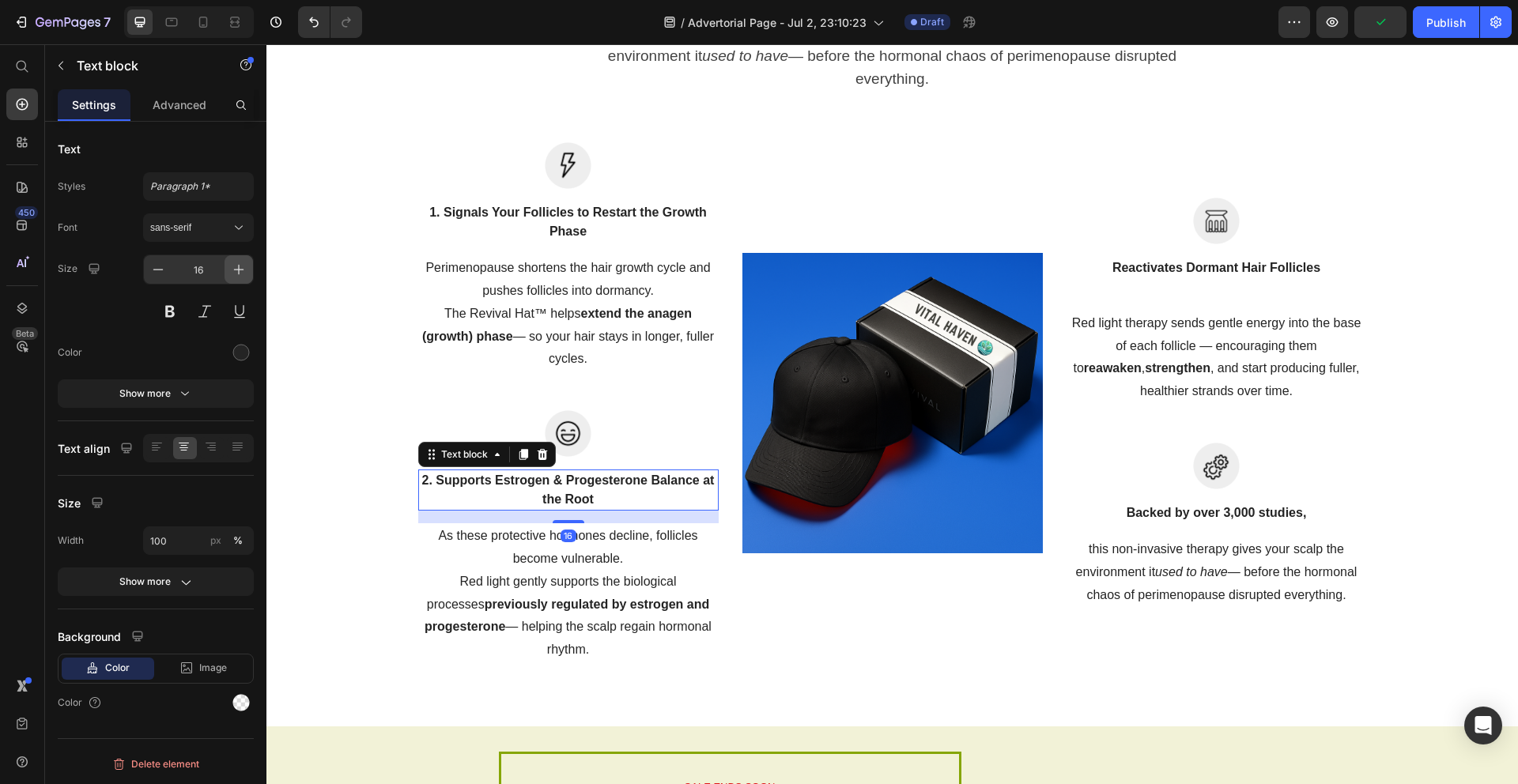 click at bounding box center [239, 270] 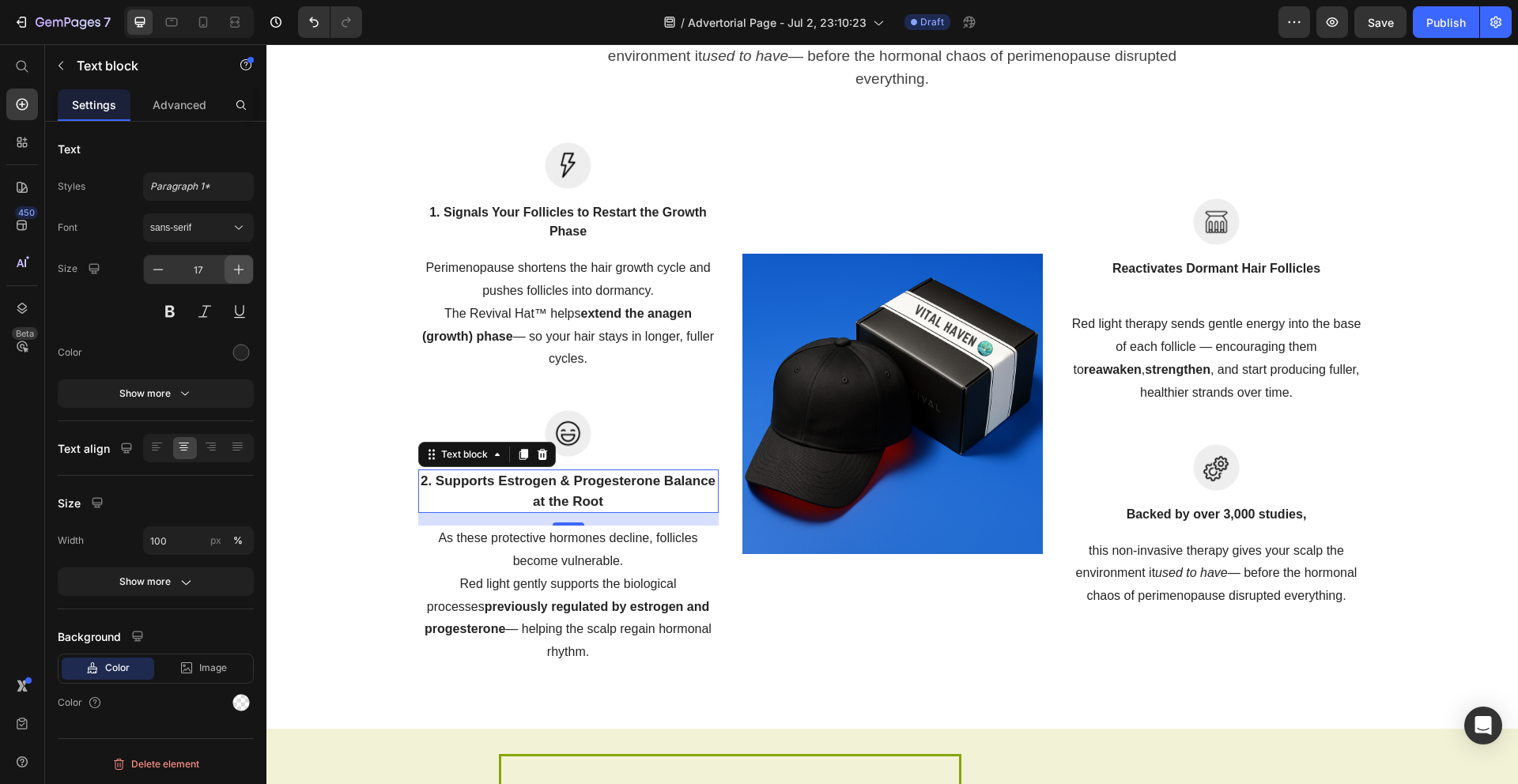 click at bounding box center (239, 270) 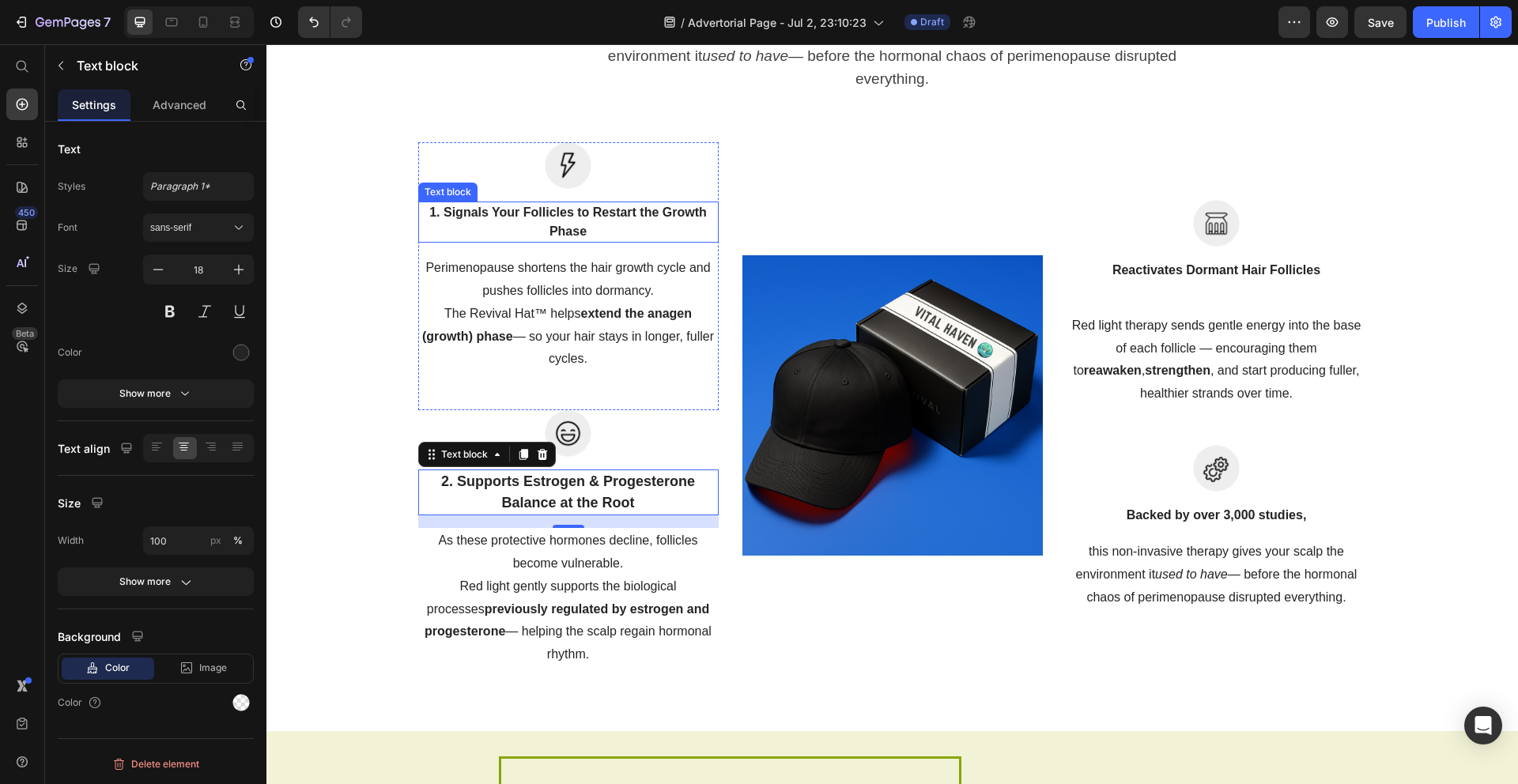 click on "1. Signals Your Follicles to Restart the Growth Phase" at bounding box center (568, 222) 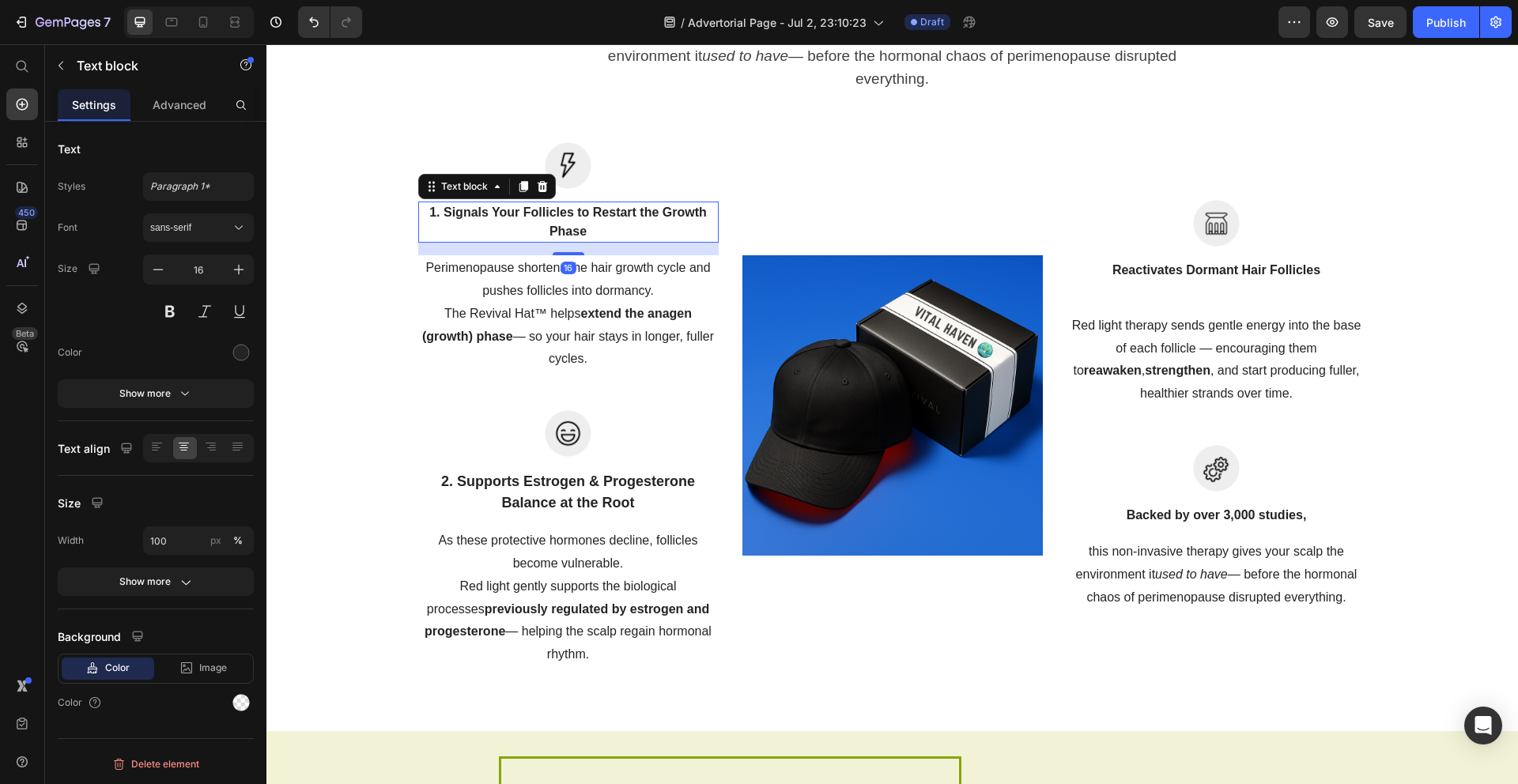 click on "Text Styles Paragraph 1* Font sans-serif Size 16 Color Show more Text align Size Width 100 px % Show more Background Color Image Video  Color   Delete element" at bounding box center [156, 475] 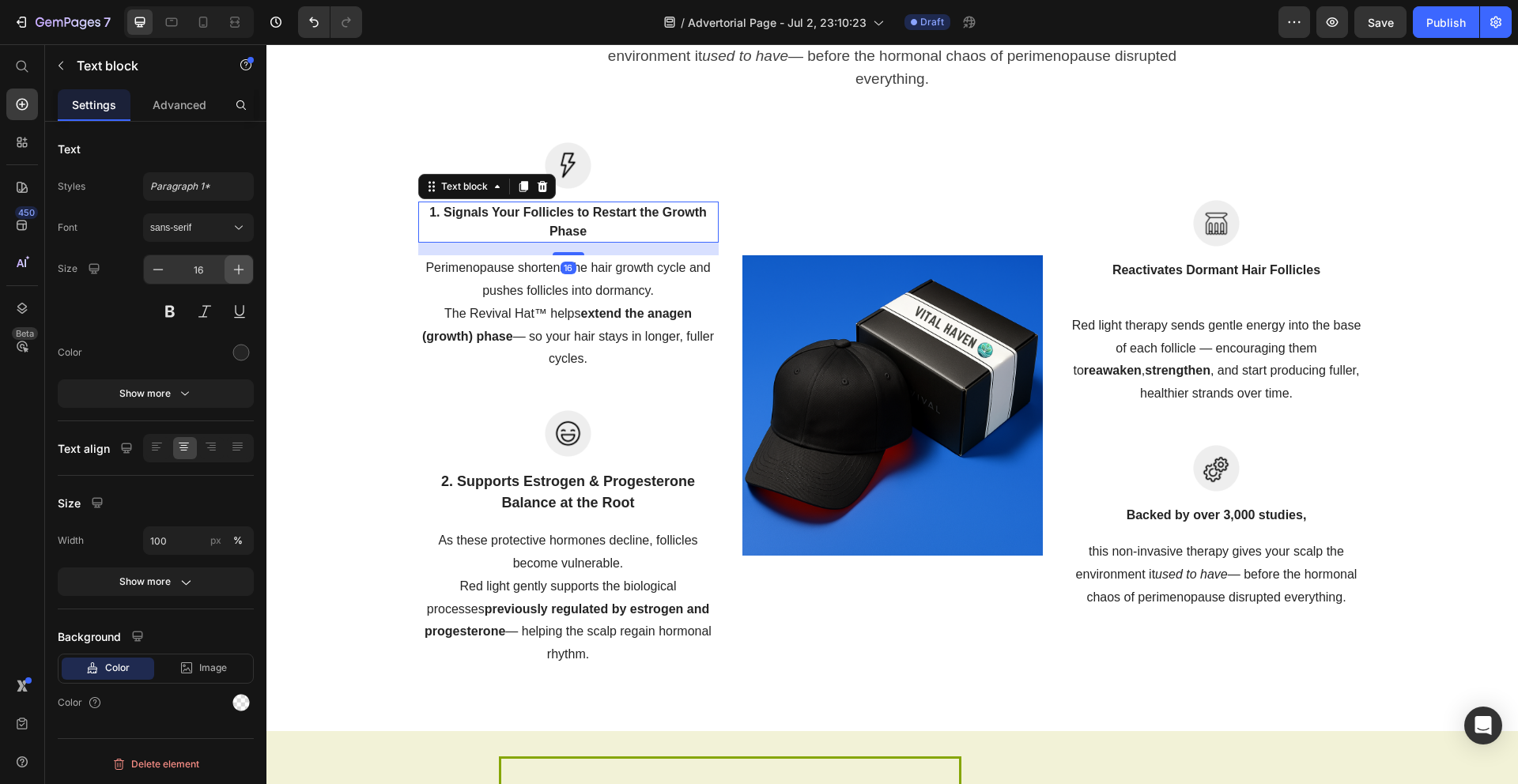 click at bounding box center [239, 270] 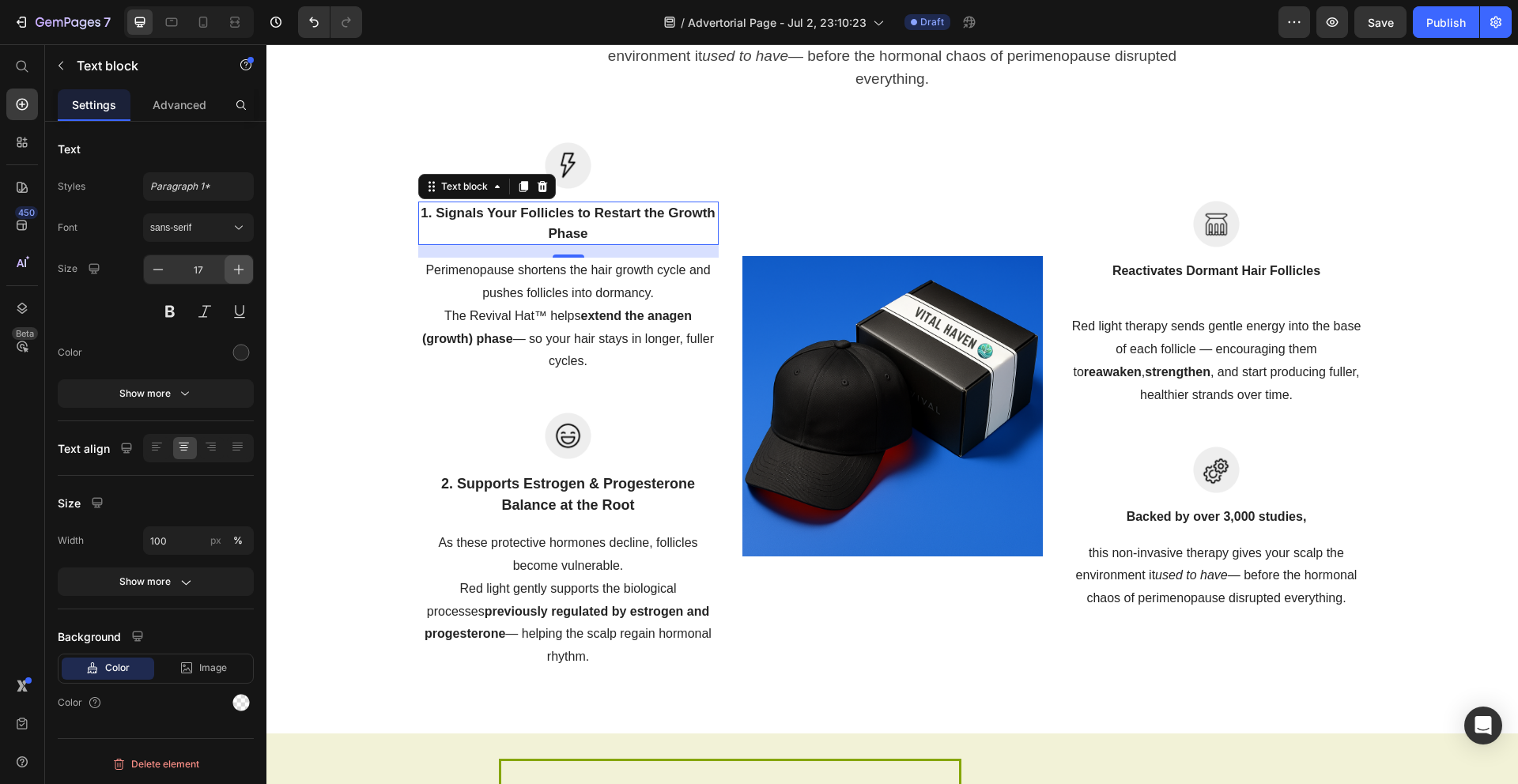 drag, startPoint x: 251, startPoint y: 277, endPoint x: 35, endPoint y: 246, distance: 218.2132 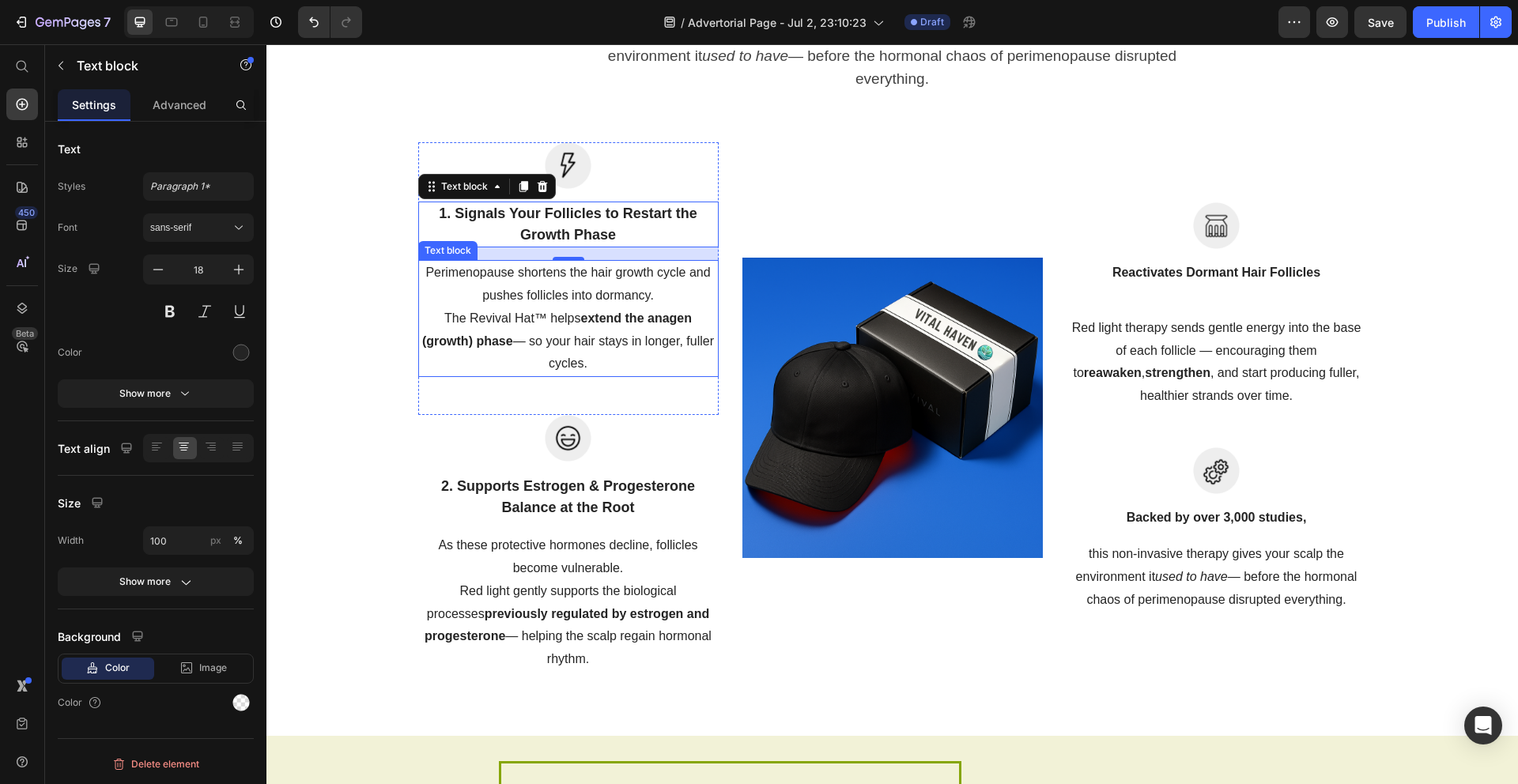 click on "extend the anagen (growth) phase" at bounding box center [557, 330] 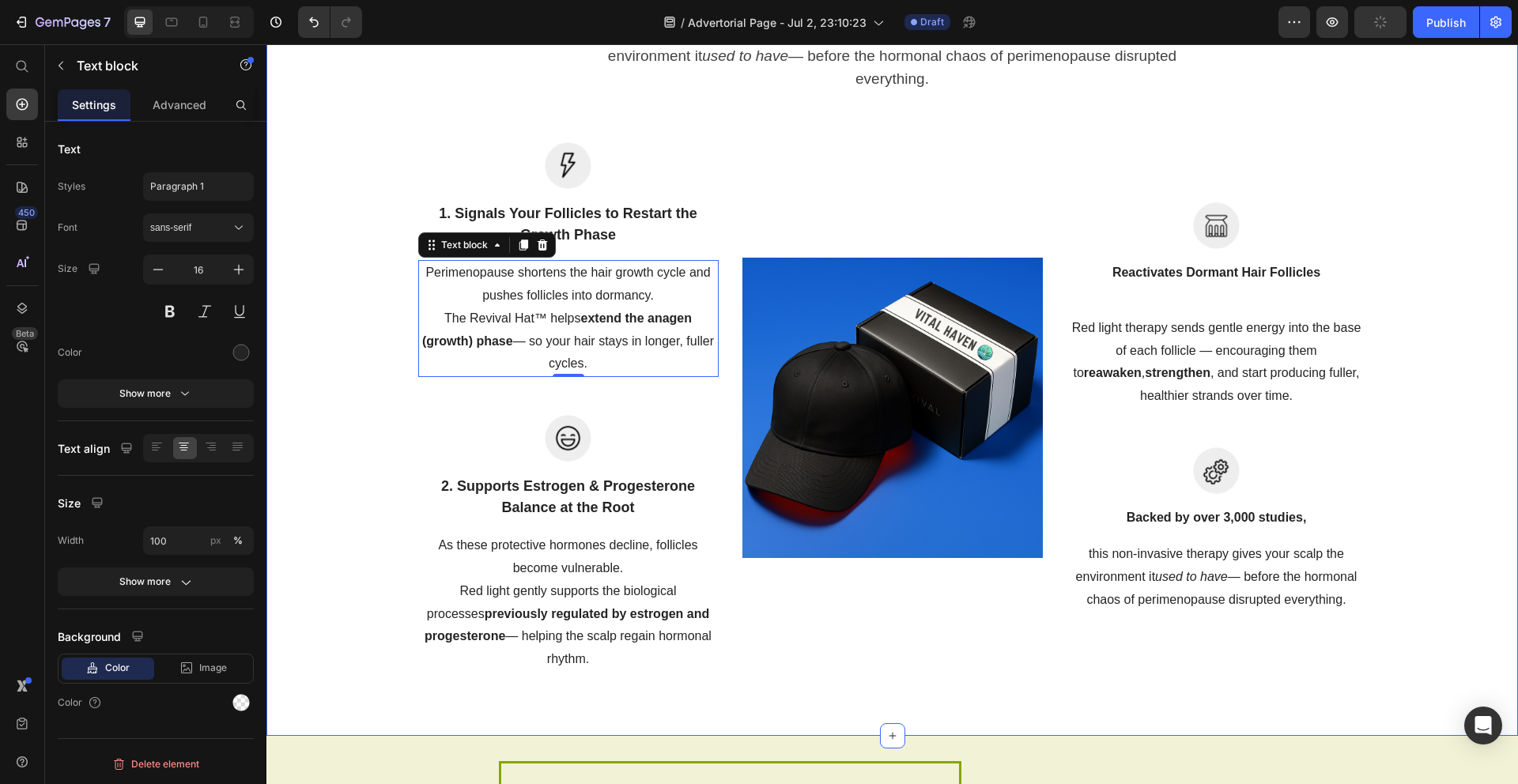 click on "The Hair Revival Hat Uses a 3-Part Scalp Rebalancing System Heading Backed by over 3,000 studies, this non-invasive therapy gives your scalp the environment it  used to have  — before the hormonal chaos of perimenopause disrupted everything. Text block Row Image 1. Signals Your Follicles to Restart the Growth Phase Text block Perimenopause shortens the hair growth cycle and pushes follicles into dormancy. The Revival Hat™ helps  extend the anagen (growth) phase  — so your hair stays in longer, fuller cycles. Text block   0 Row Image 2. Supports Estrogen & Progesterone Balance at the Root Text block As these protective hormones decline, follicles become vulnerable. Red light gently supports the biological processes  previously regulated by estrogen and progesterone  — helping the scalp regain hormonal rhythm. Text block Row Image Image Reactivates Dormant Hair Follicles   Text block Red light therapy sends gentle energy into the base of each follicle — encouraging them to  reawaken ,  strengthen Row" at bounding box center [892, 289] 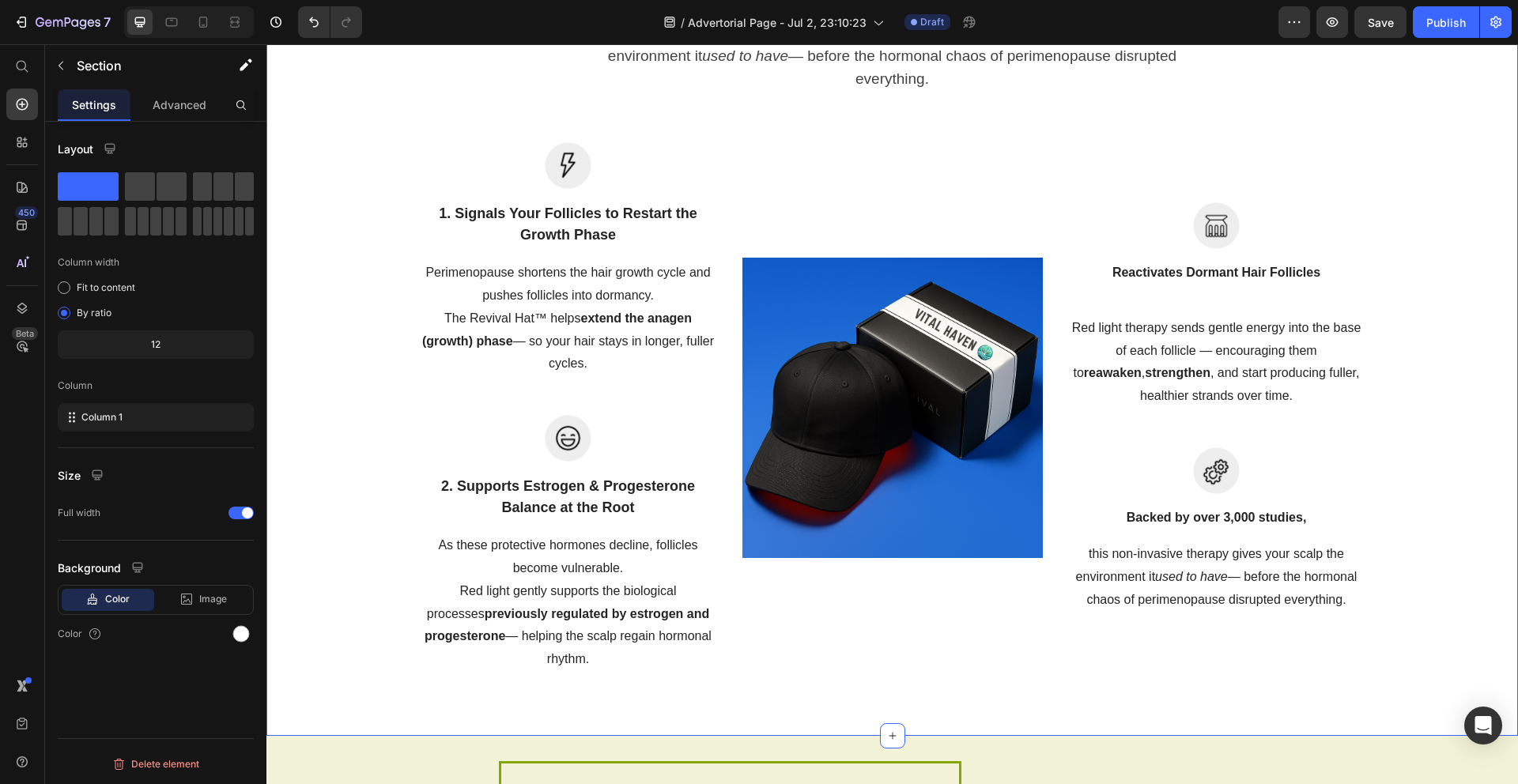 click on "Reactivates Dormant Hair Follicles" at bounding box center (1216, 272) 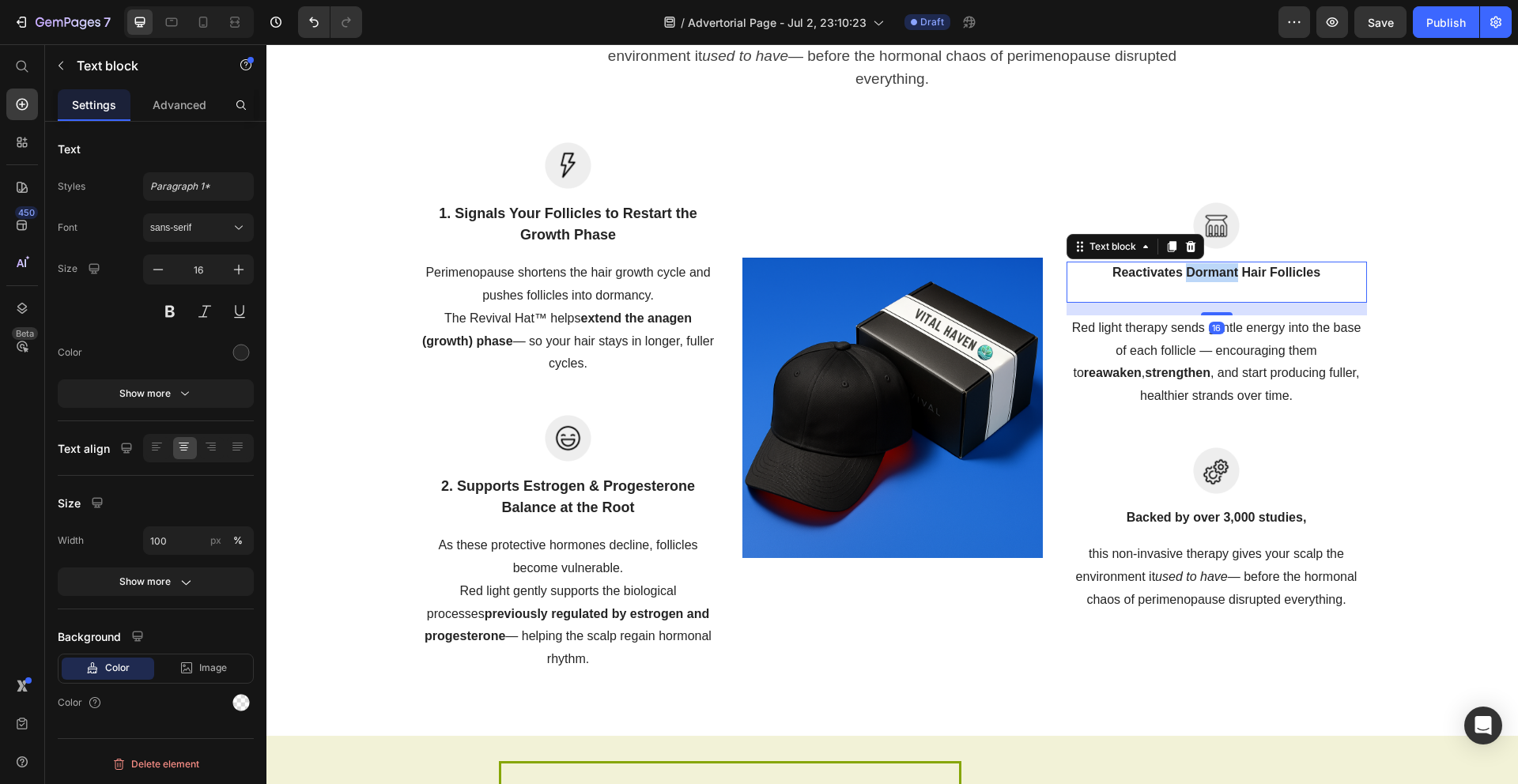 click on "Reactivates Dormant Hair Follicles" at bounding box center (1216, 272) 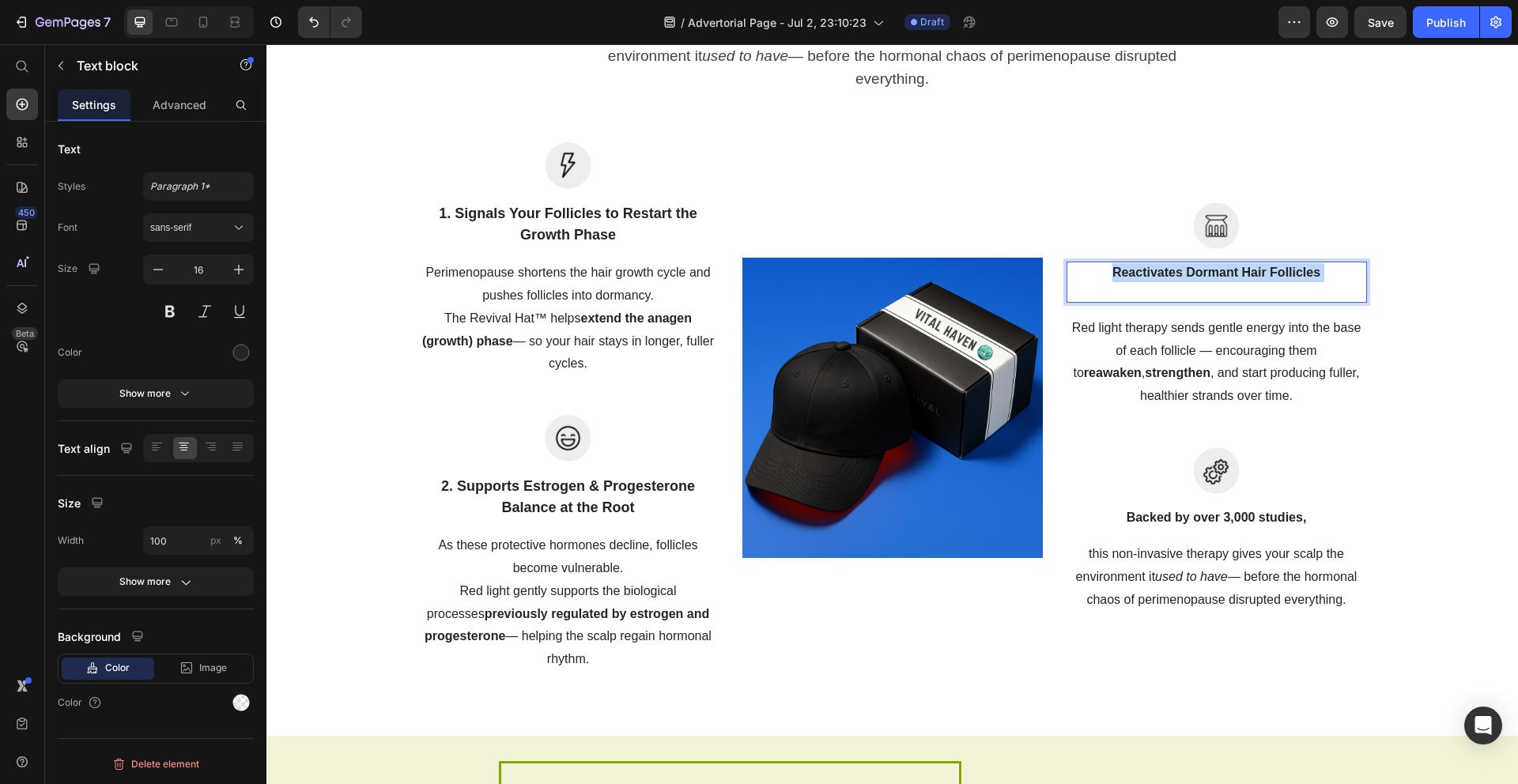 click on "Reactivates Dormant Hair Follicles" at bounding box center (1216, 272) 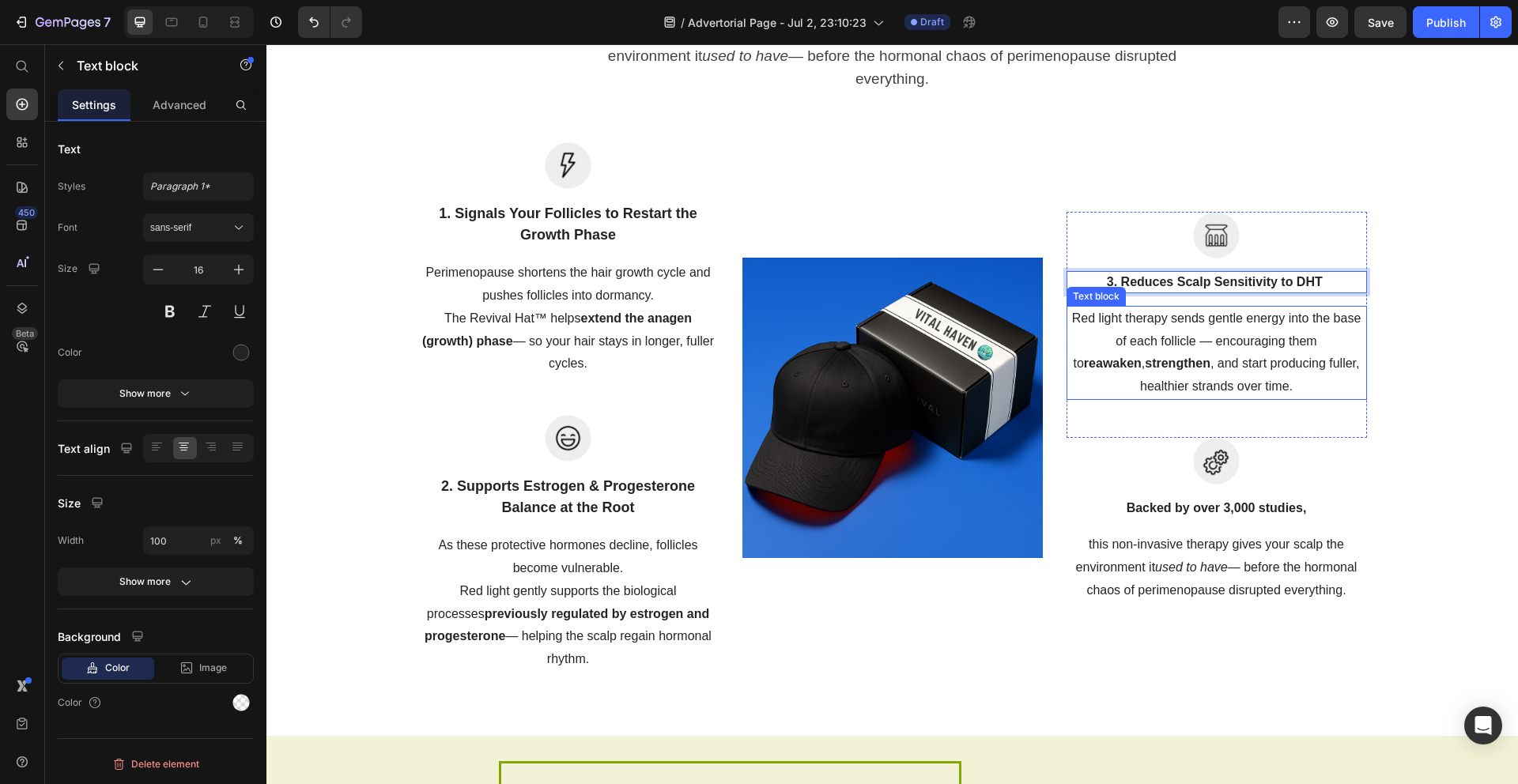 scroll, scrollTop: 4340, scrollLeft: 0, axis: vertical 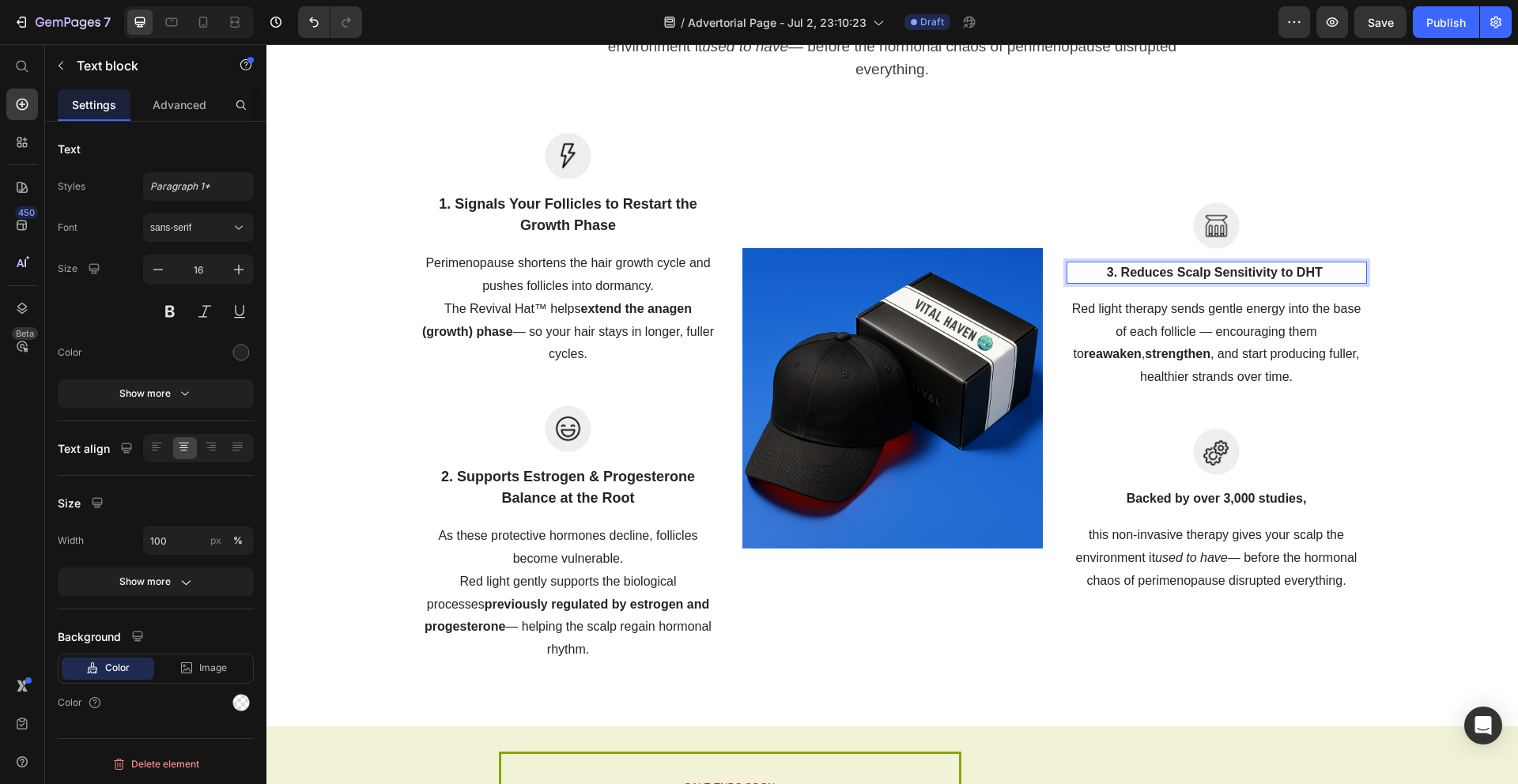 click on "Image 3. Reduces Scalp Sensitivity to DHT   Text block   16 Red light therapy sends gentle energy into the base of each follicle — encouraging them to  reawaken ,  strengthen , and start producing fuller, healthier strands over time. Text block" at bounding box center (1217, 296) 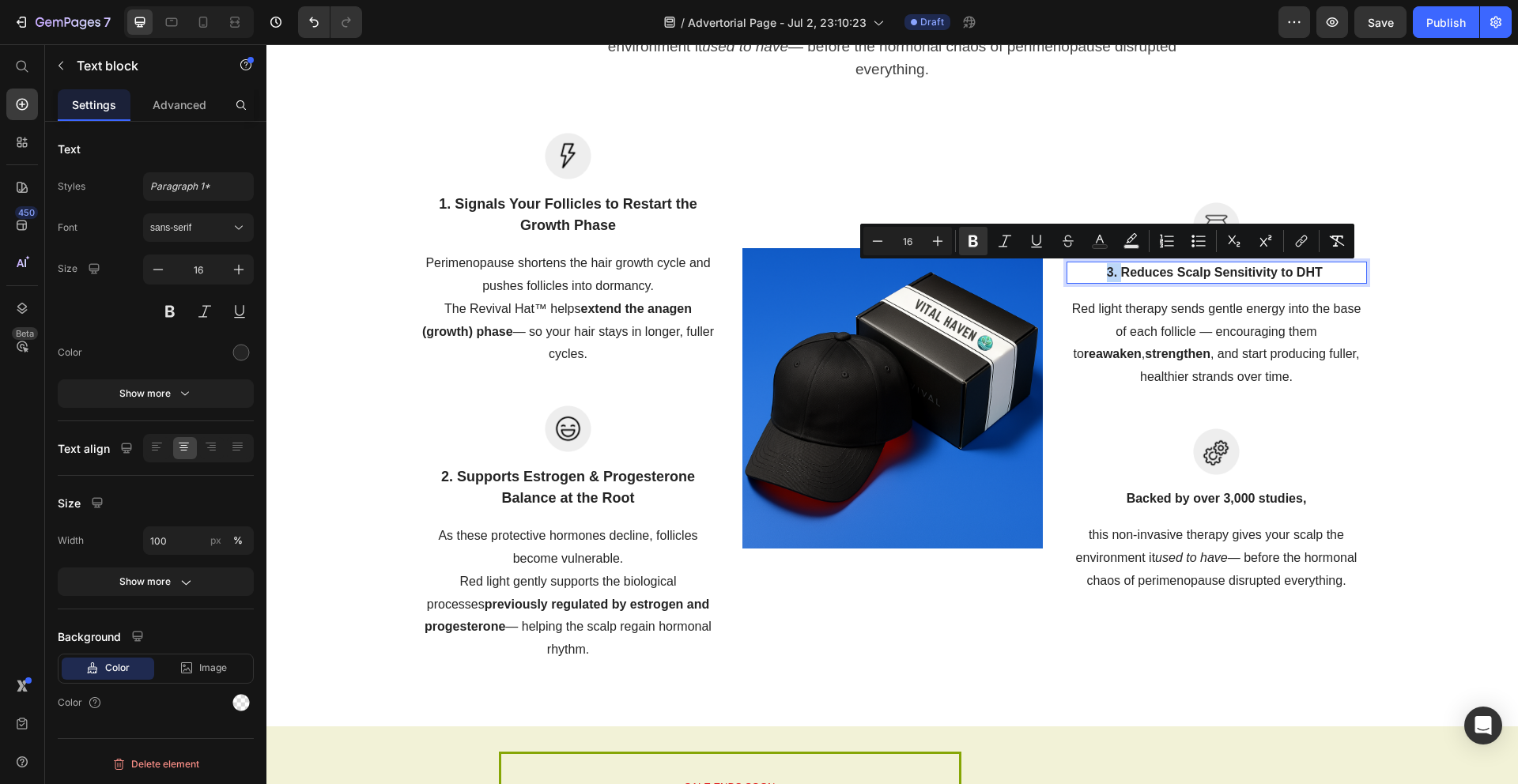 click on "3. Reduces Scalp Sensitivity to DHT" at bounding box center [1214, 272] 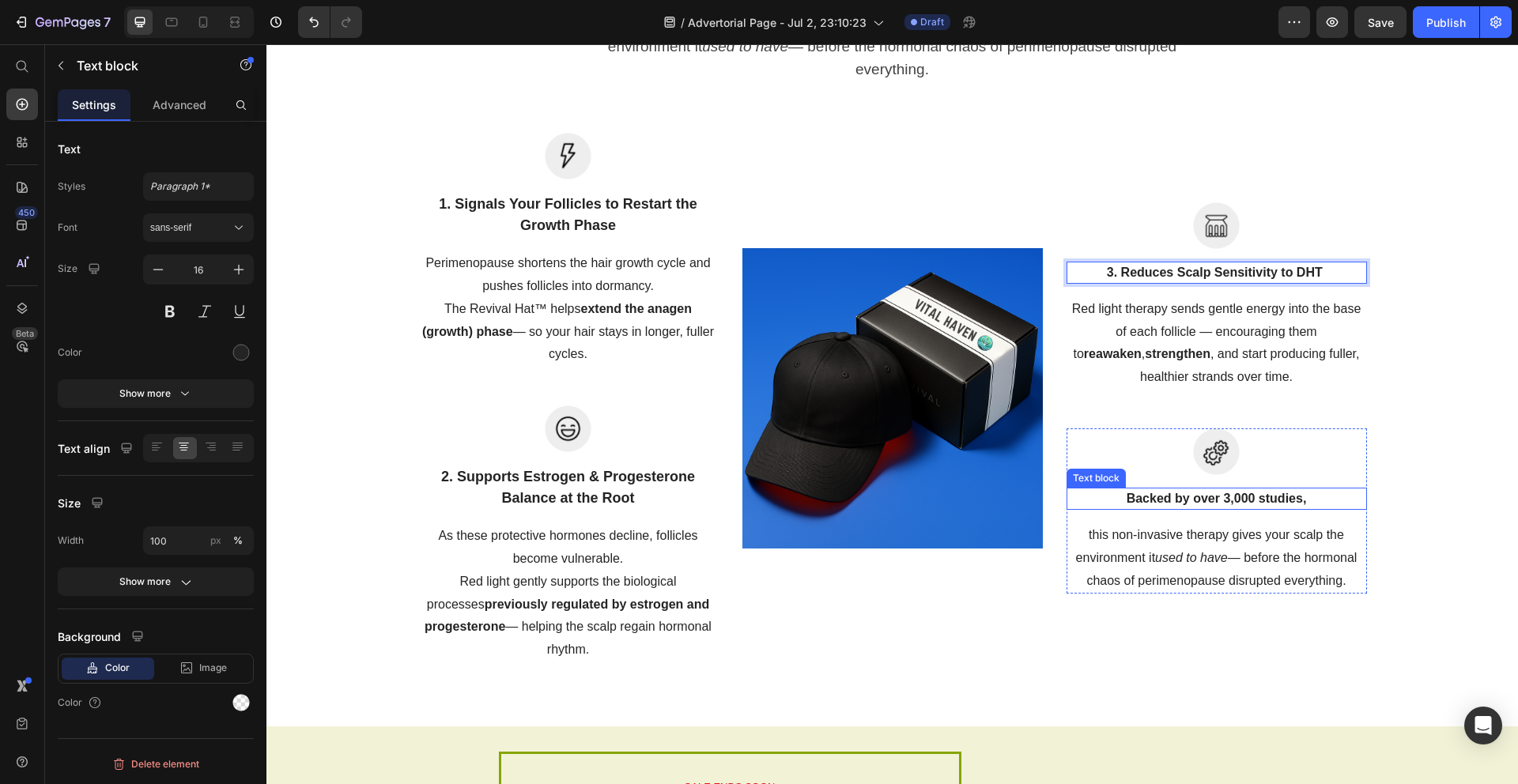 click on "Backed by over 3,000 studies" at bounding box center [1214, 498] 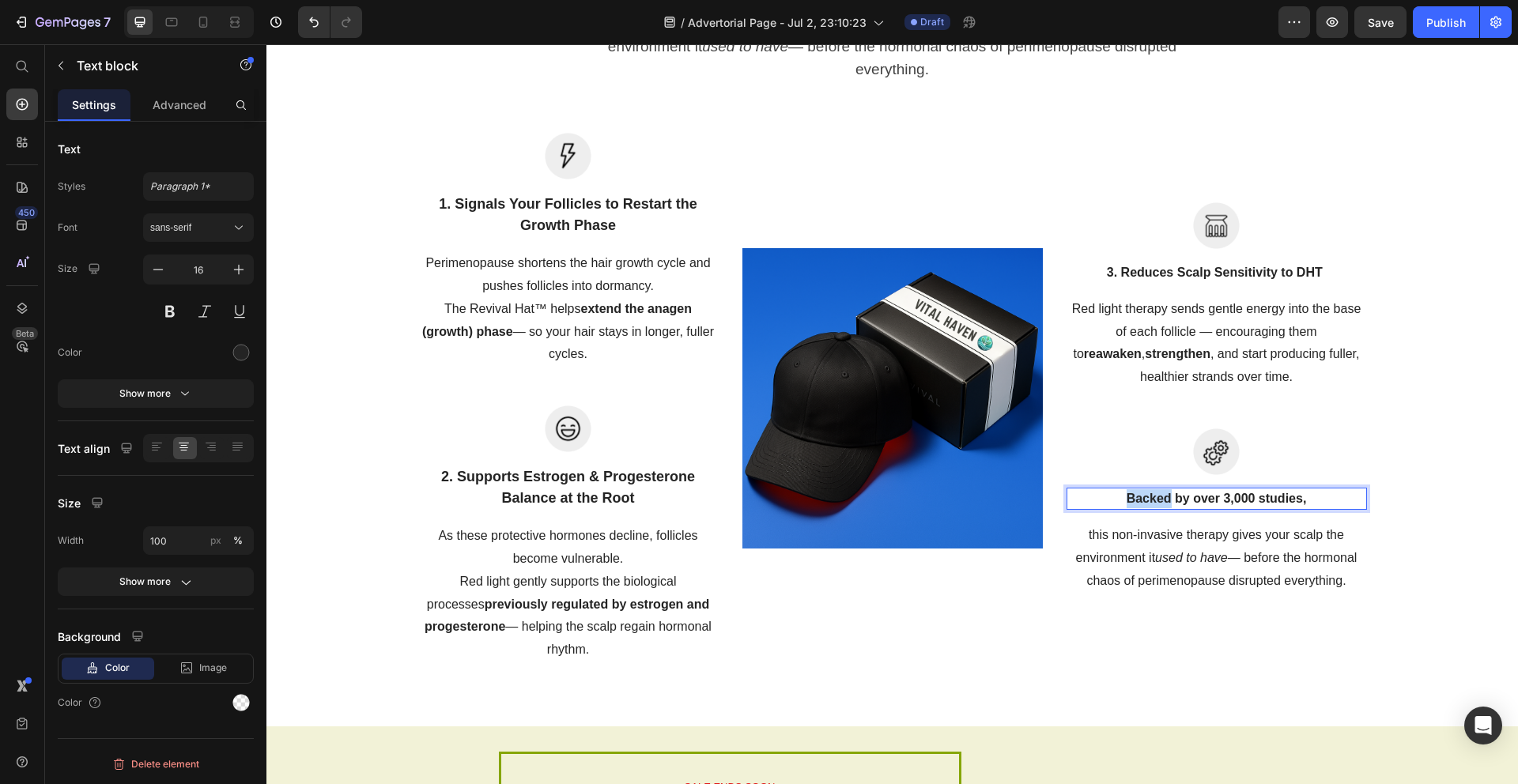 click on "Backed by over 3,000 studies" at bounding box center (1214, 498) 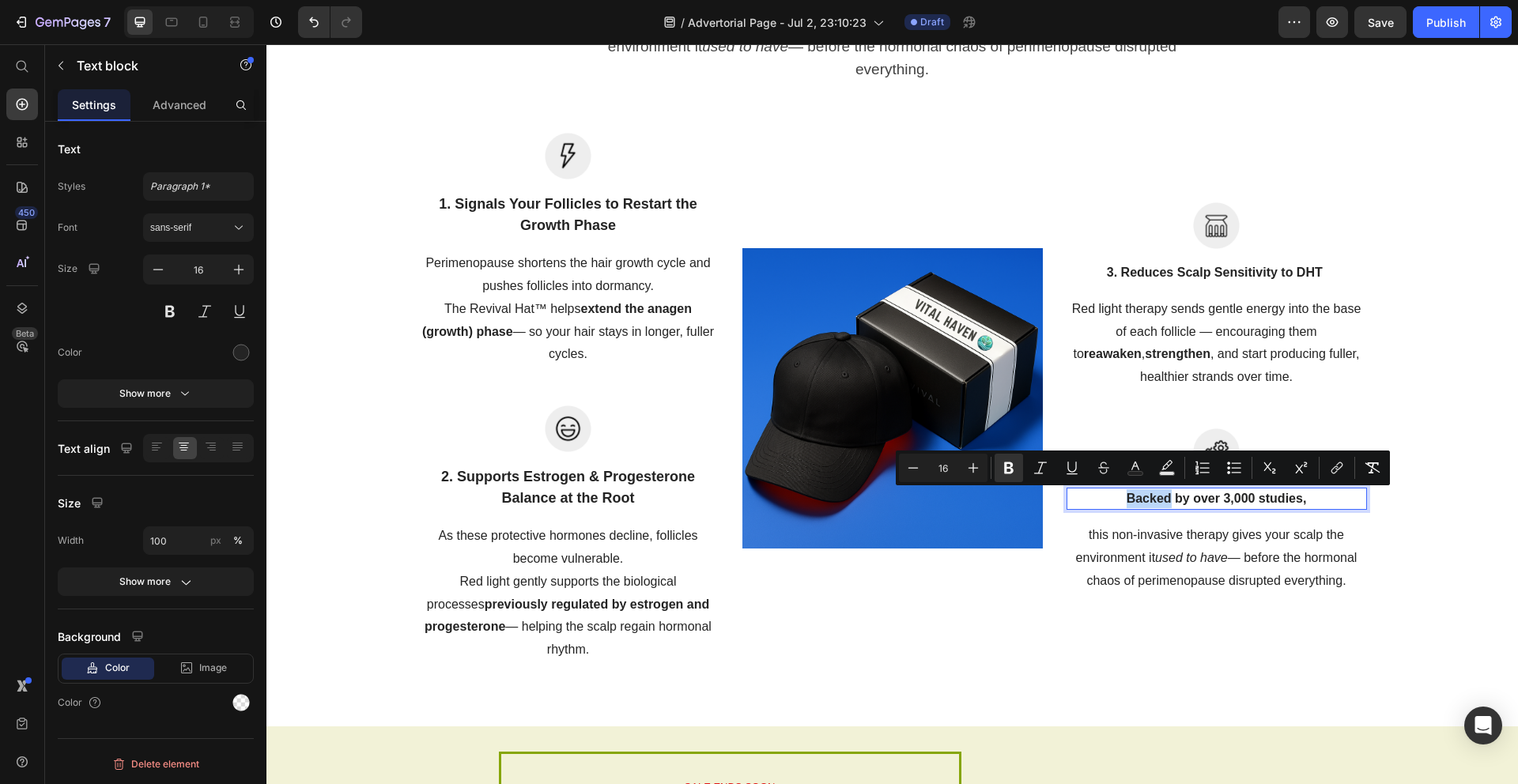 click on "Backed by over 3,000 studies" at bounding box center [1214, 498] 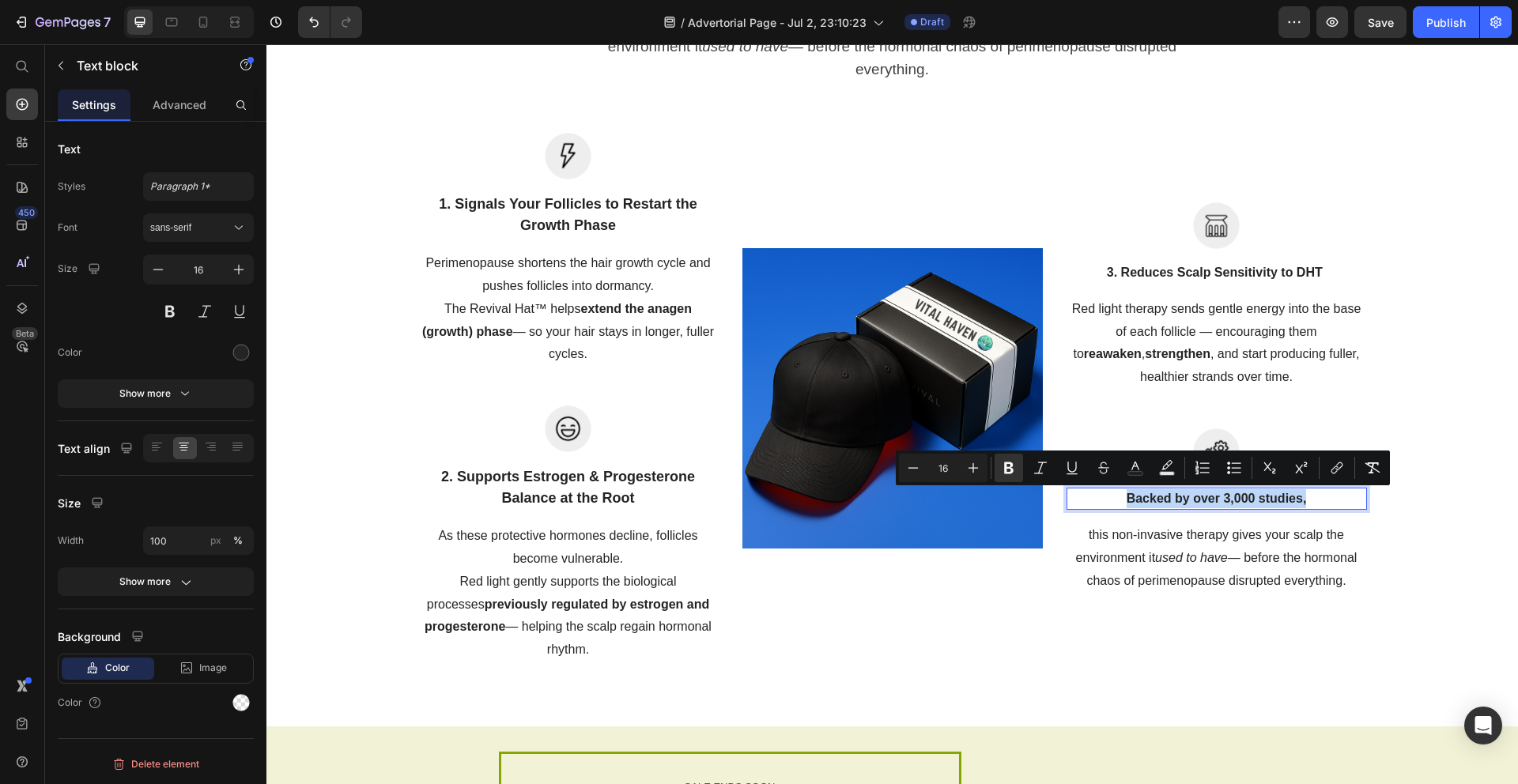 click on "Backed by over 3,000 studies" at bounding box center (1214, 498) 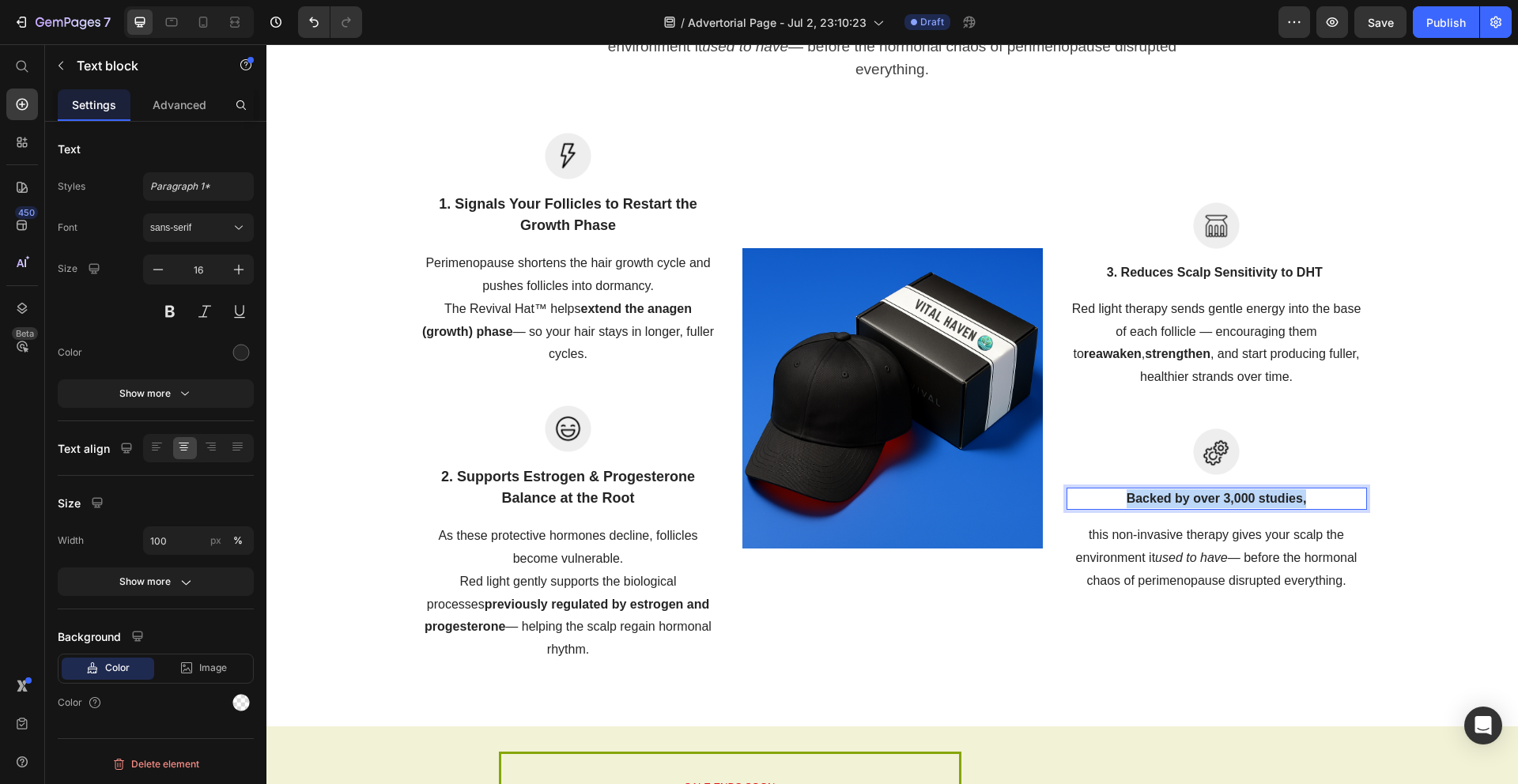 click on "Backed by over 3,000 studies" at bounding box center [1214, 498] 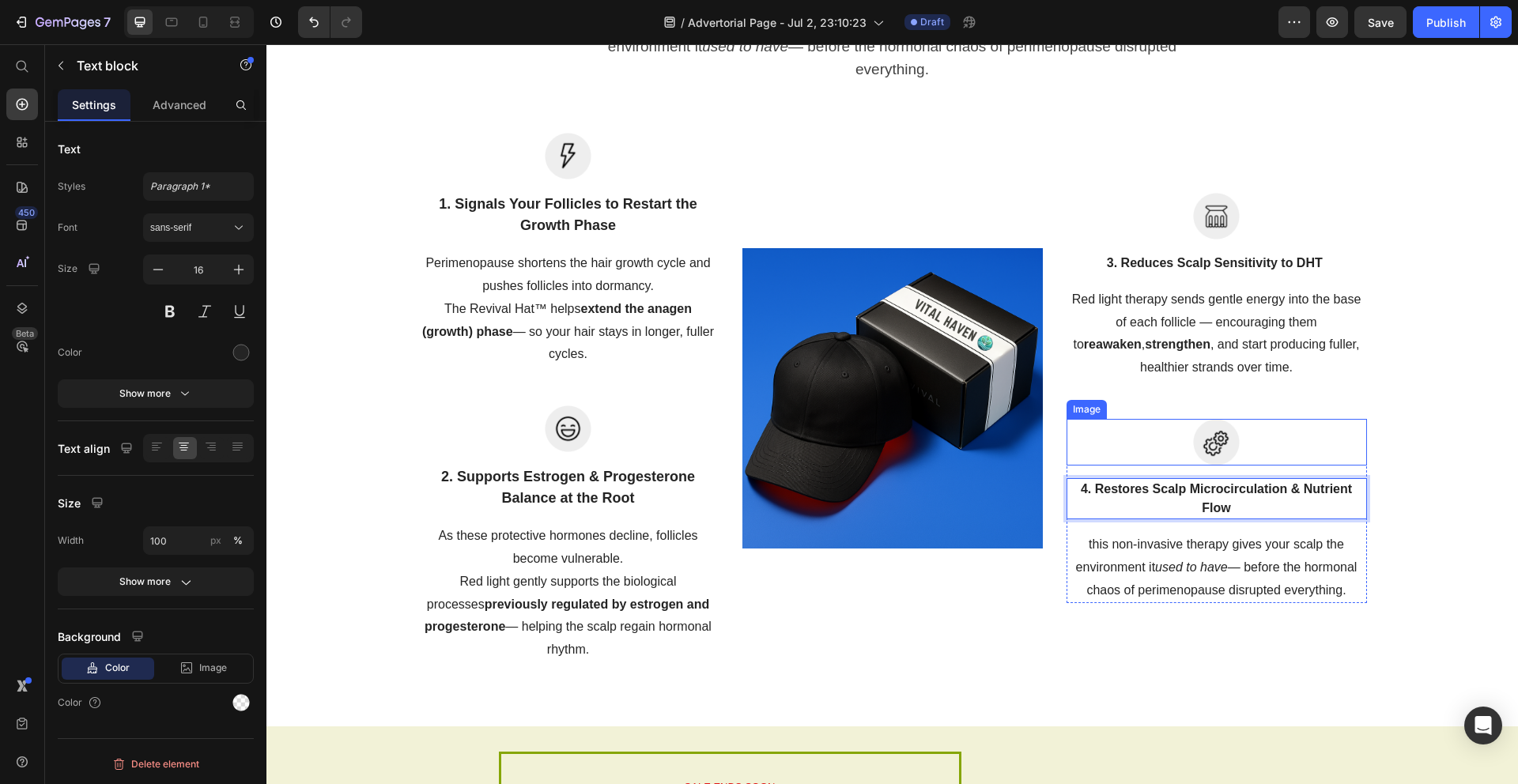scroll, scrollTop: 4330, scrollLeft: 0, axis: vertical 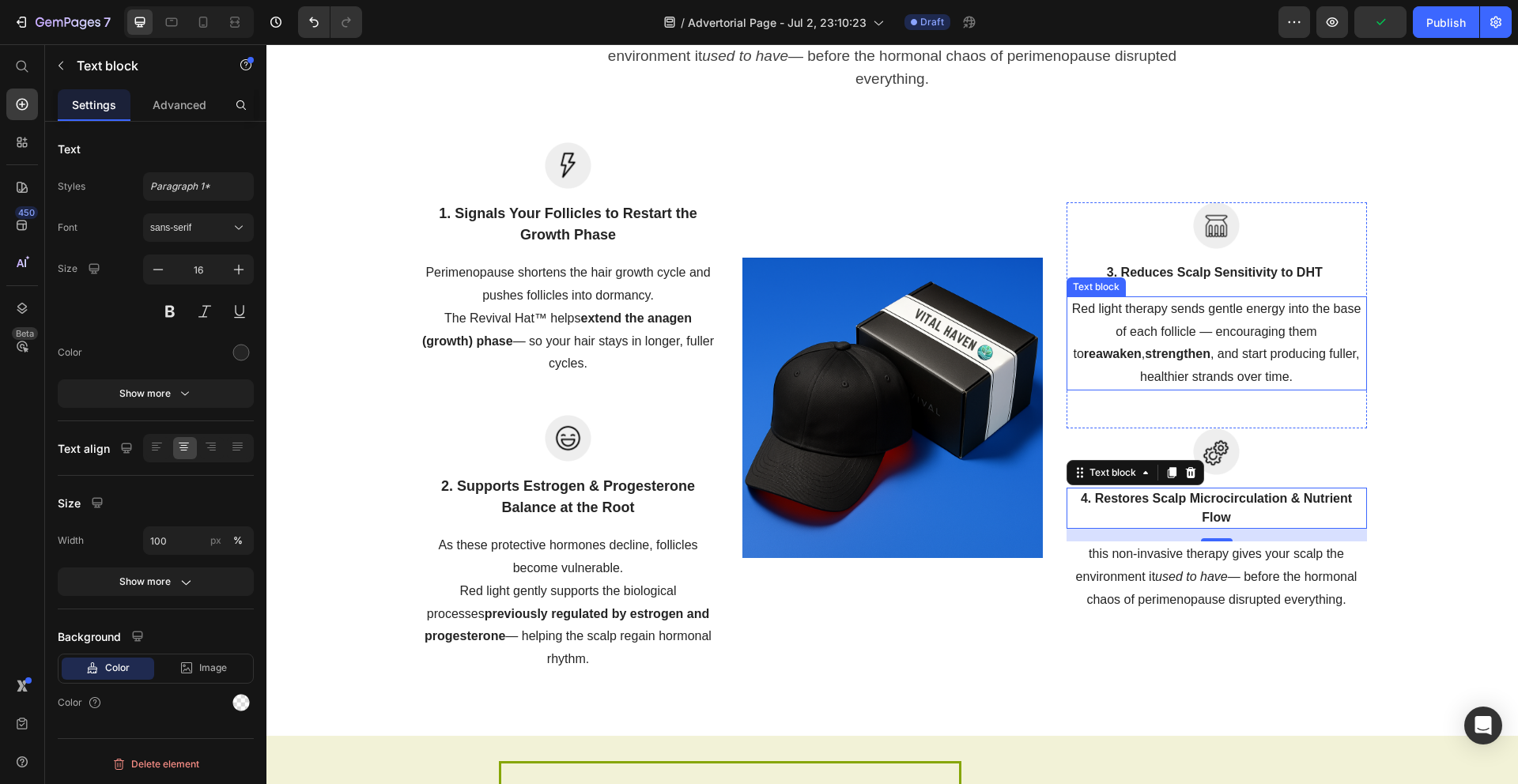 click on "Red light therapy sends gentle energy into the base of each follicle — encouraging them to  reawaken ,  strengthen , and start producing fuller, healthier strands over time." at bounding box center [1217, 343] 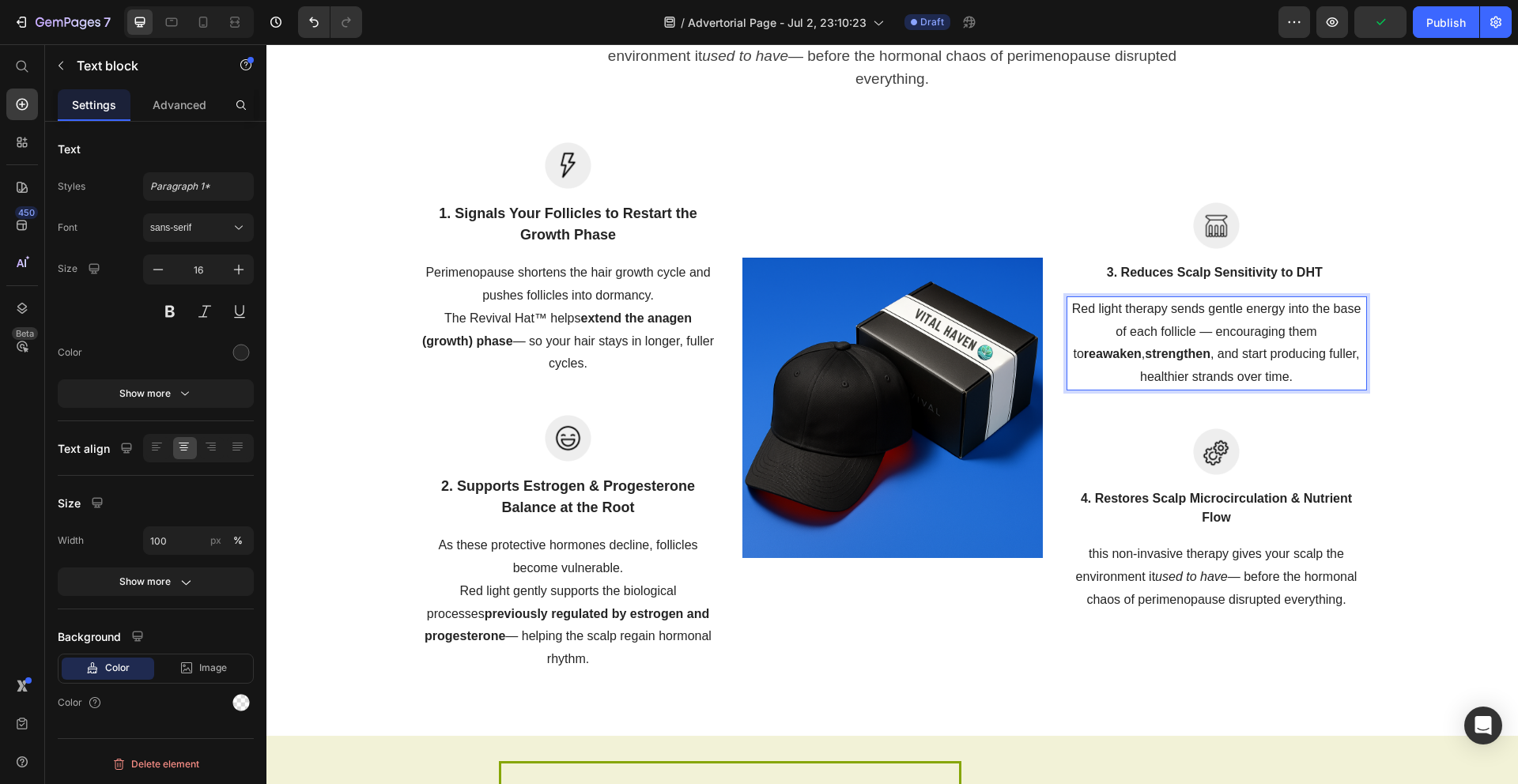 click on "Red light therapy sends gentle energy into the base of each follicle — encouraging them to  reawaken ,  strengthen , and start producing fuller, healthier strands over time." at bounding box center [1217, 343] 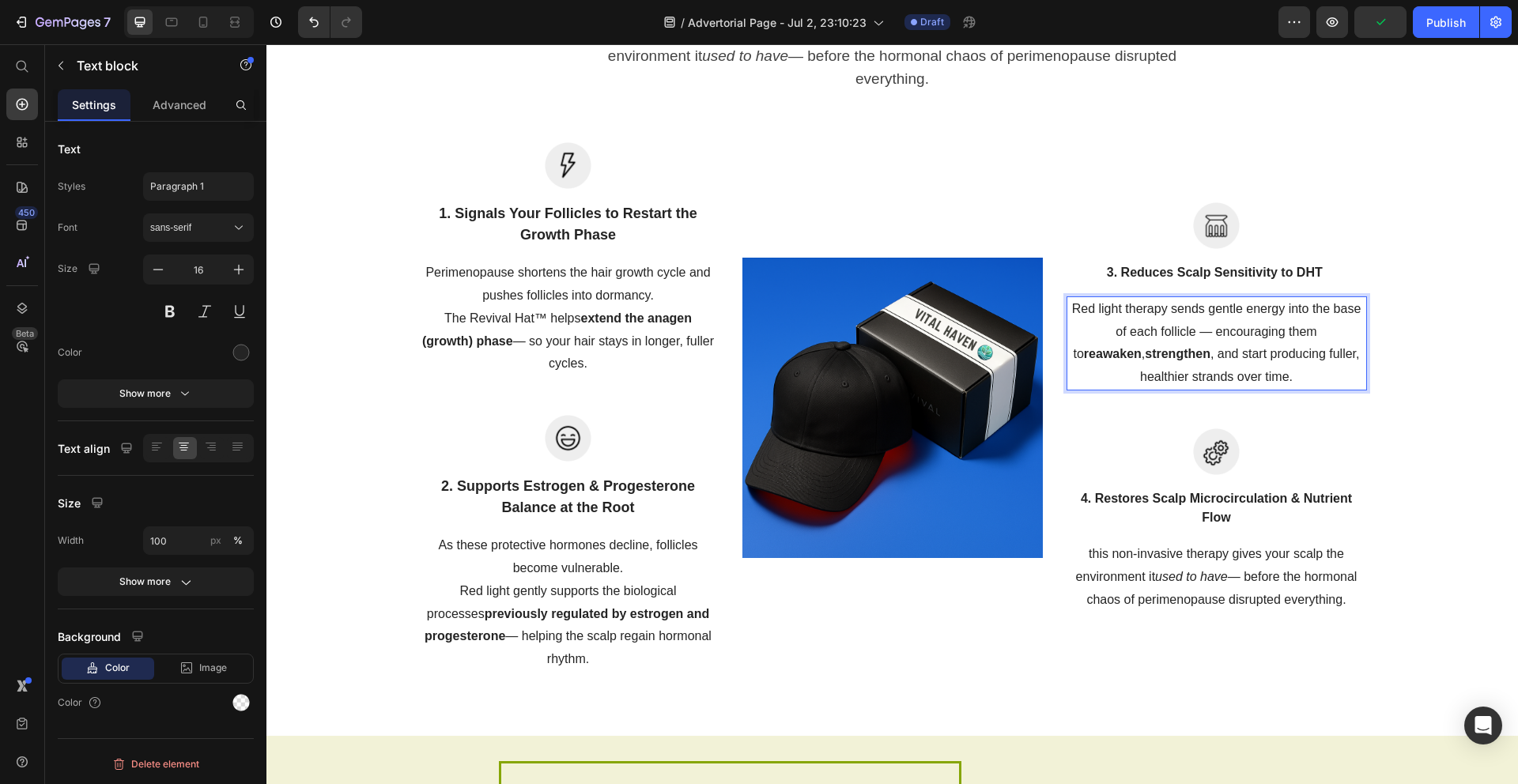 click on "Red light therapy sends gentle energy into the base of each follicle — encouraging them to  reawaken ,  strengthen , and start producing fuller, healthier strands over time." at bounding box center (1217, 343) 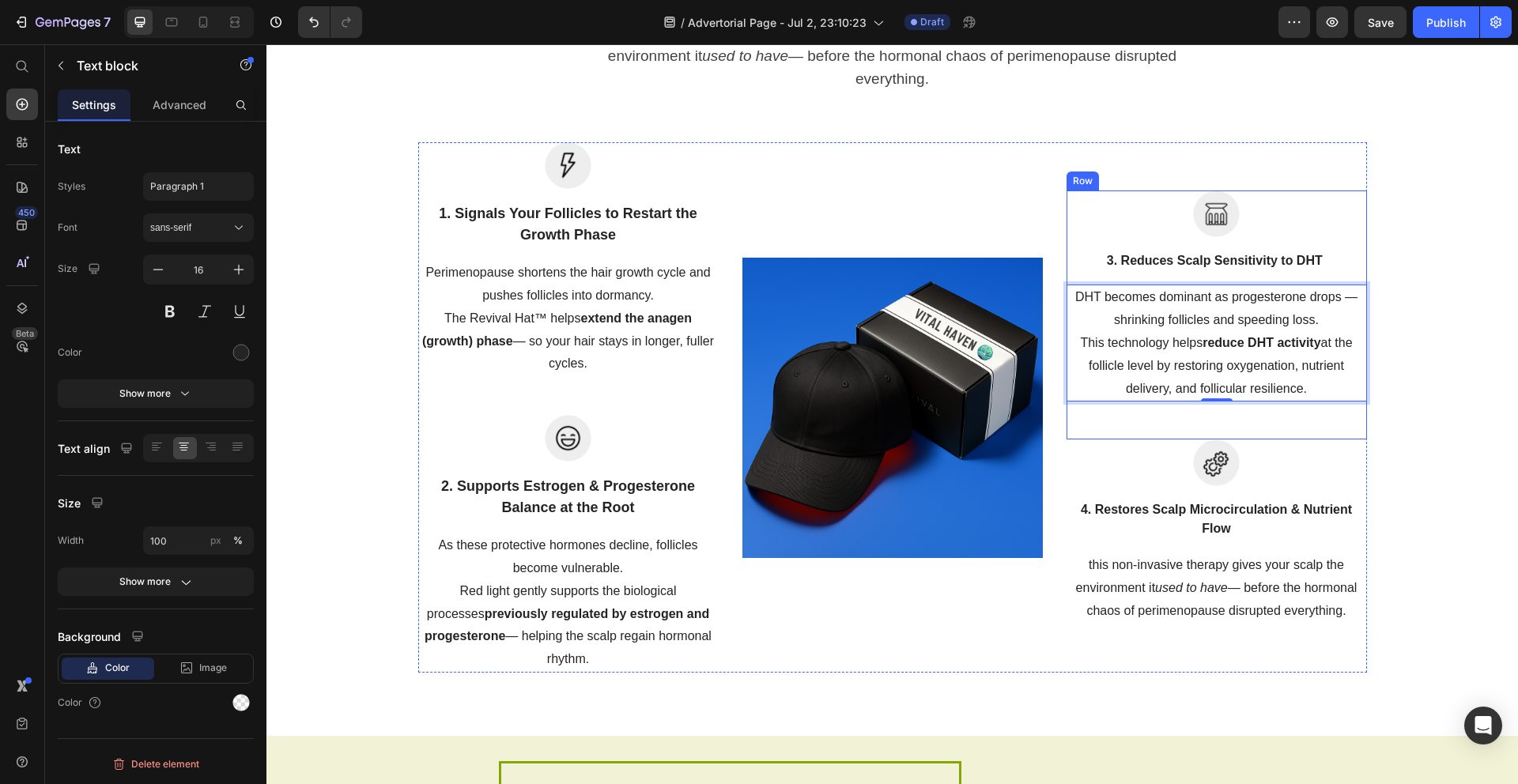scroll, scrollTop: 4318, scrollLeft: 0, axis: vertical 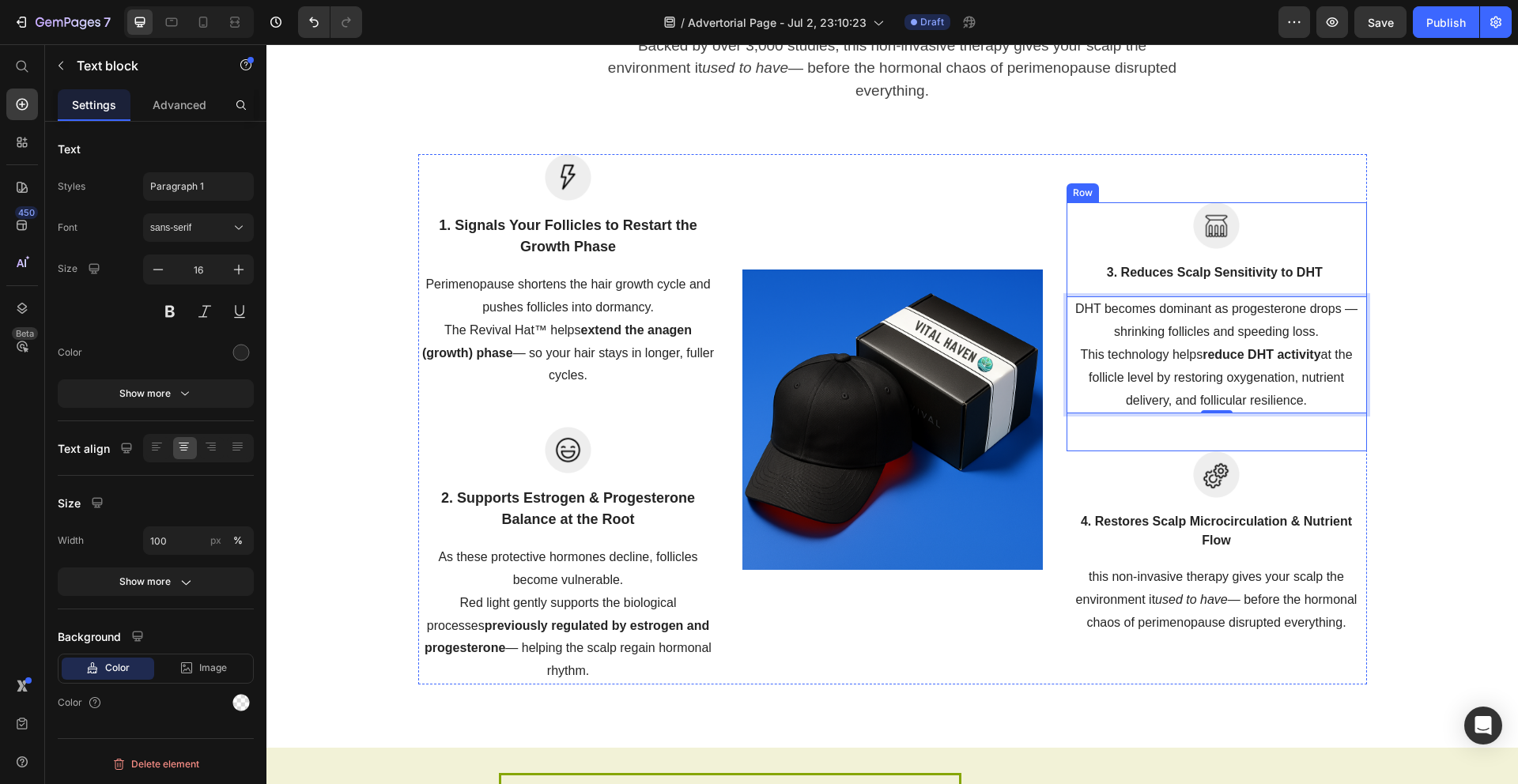click at bounding box center (1217, 474) 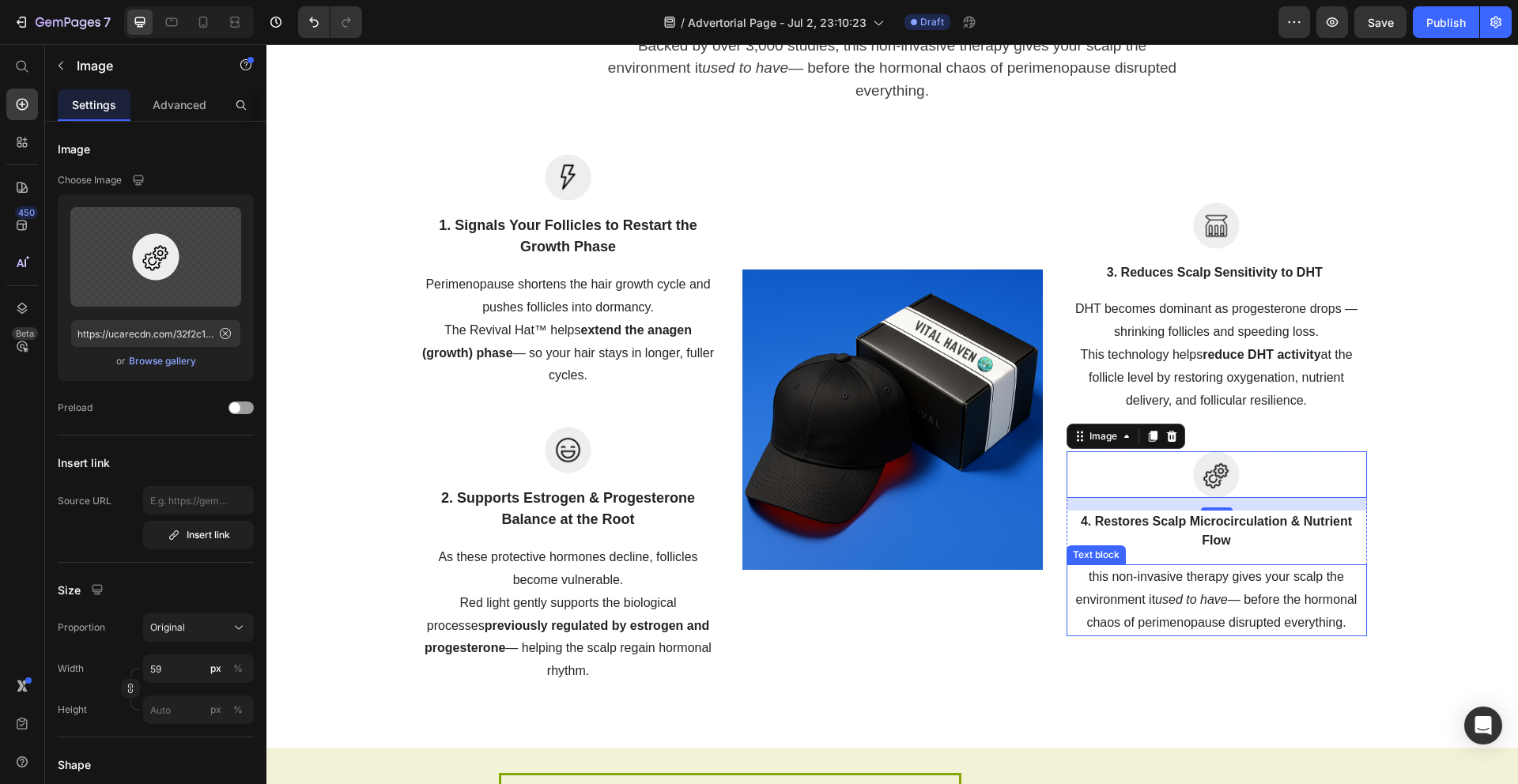 click on "this non-invasive therapy gives your scalp the environment it  used to have  — before the hormonal chaos of perimenopause disrupted everything." at bounding box center (1217, 600) 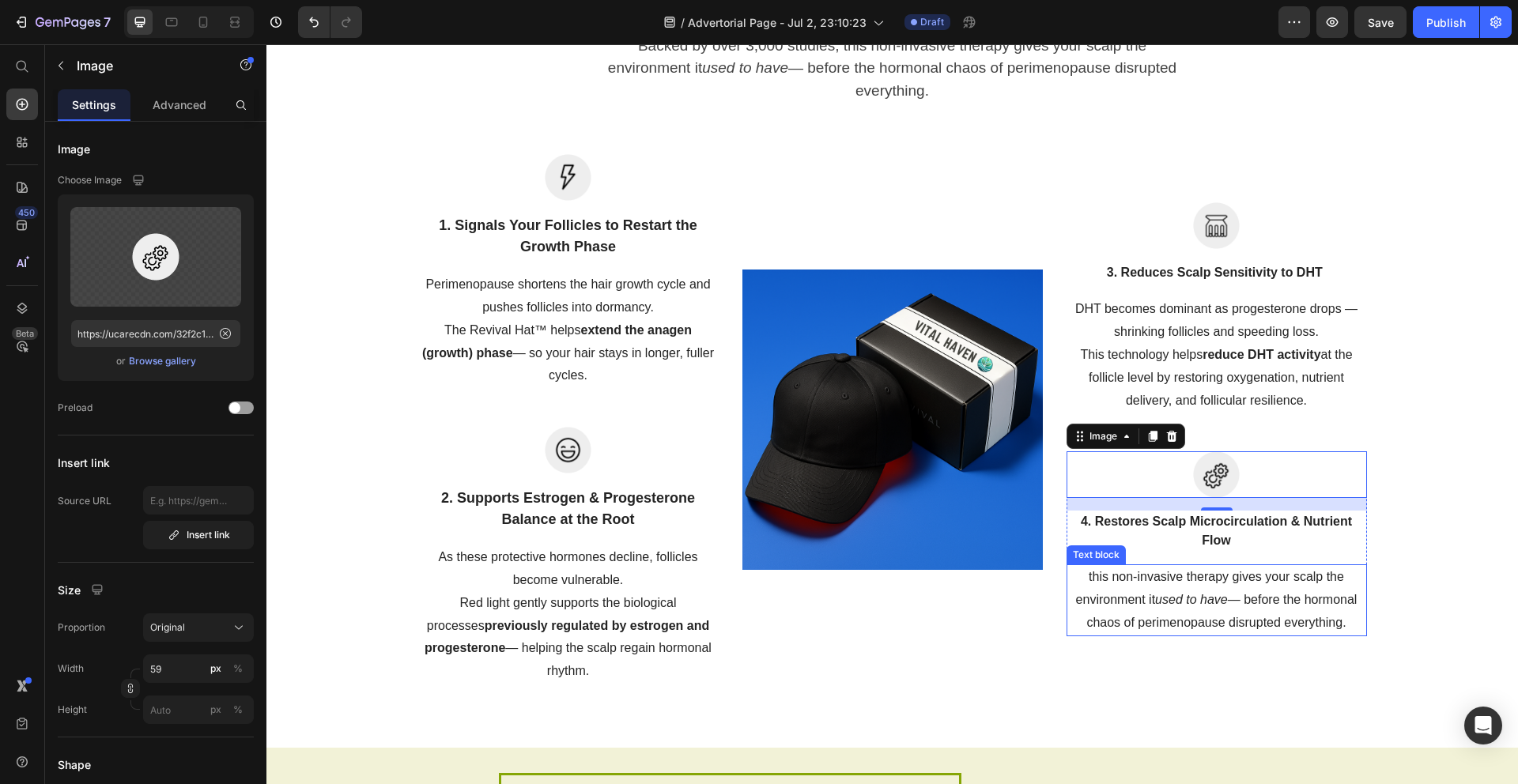 click on "this non-invasive therapy gives your scalp the environment it  used to have  — before the hormonal chaos of perimenopause disrupted everything." at bounding box center [1217, 600] 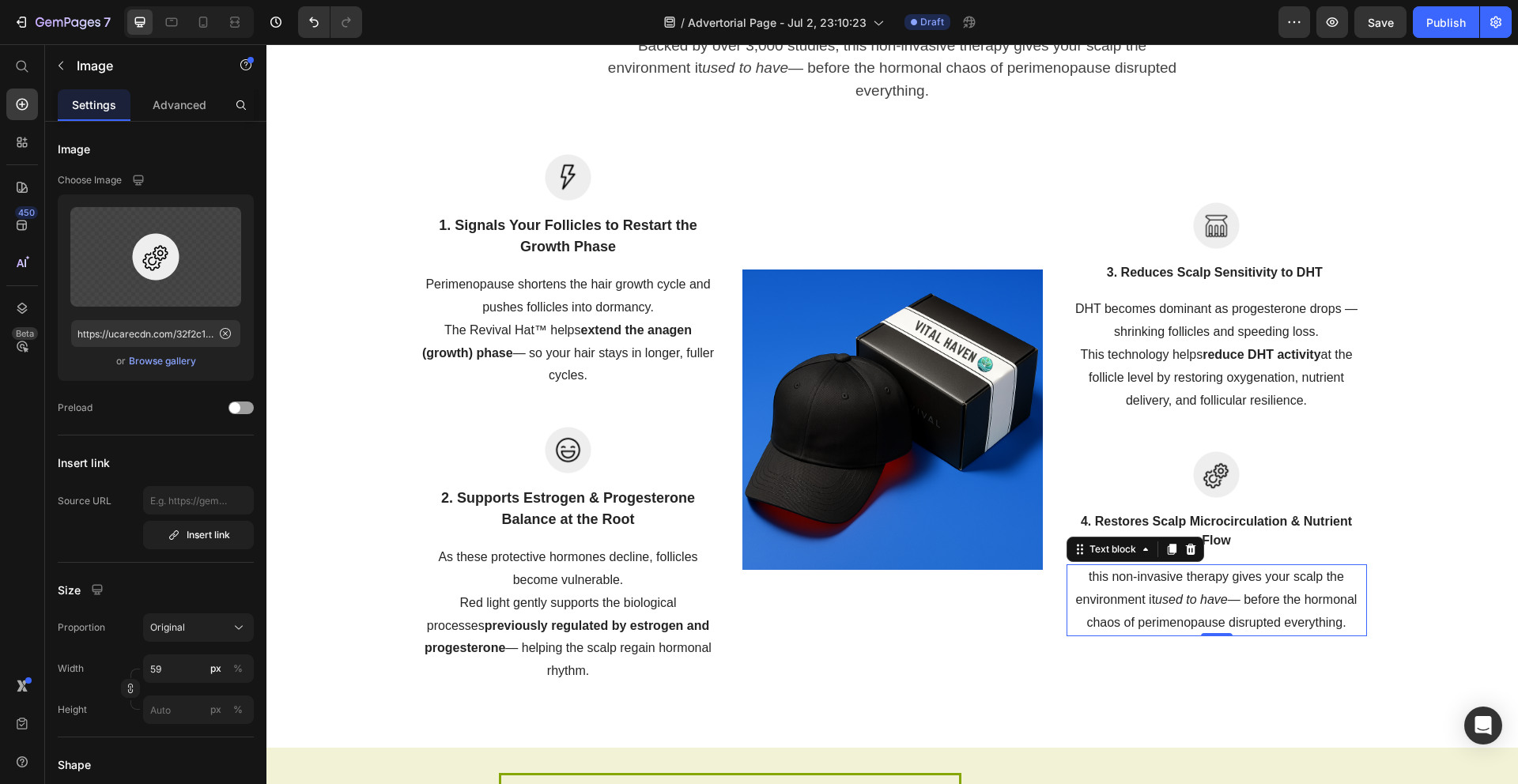 click on "this non-invasive therapy gives your scalp the environment it  used to have  — before the hormonal chaos of perimenopause disrupted everything." at bounding box center [1217, 600] 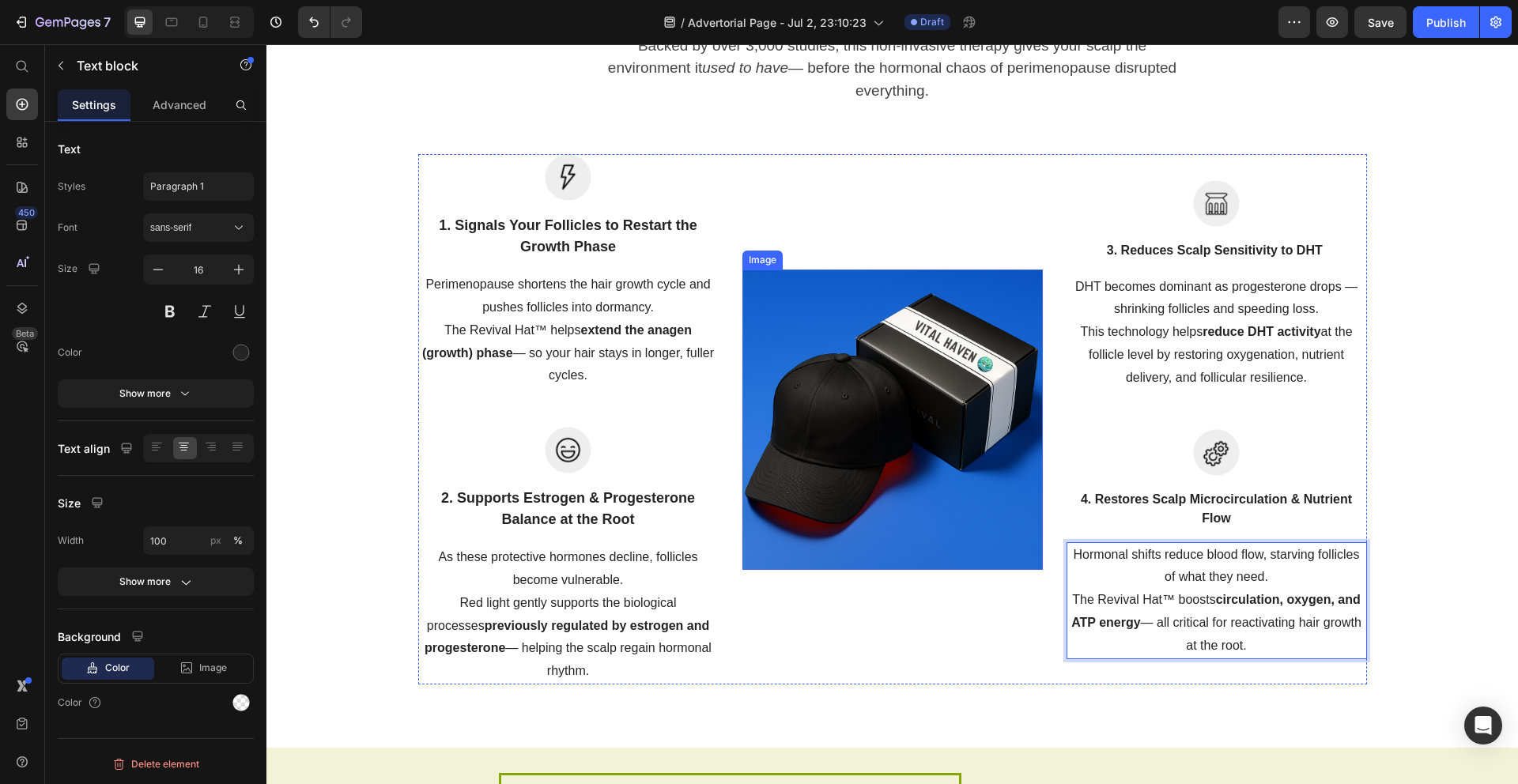 scroll, scrollTop: 4296, scrollLeft: 0, axis: vertical 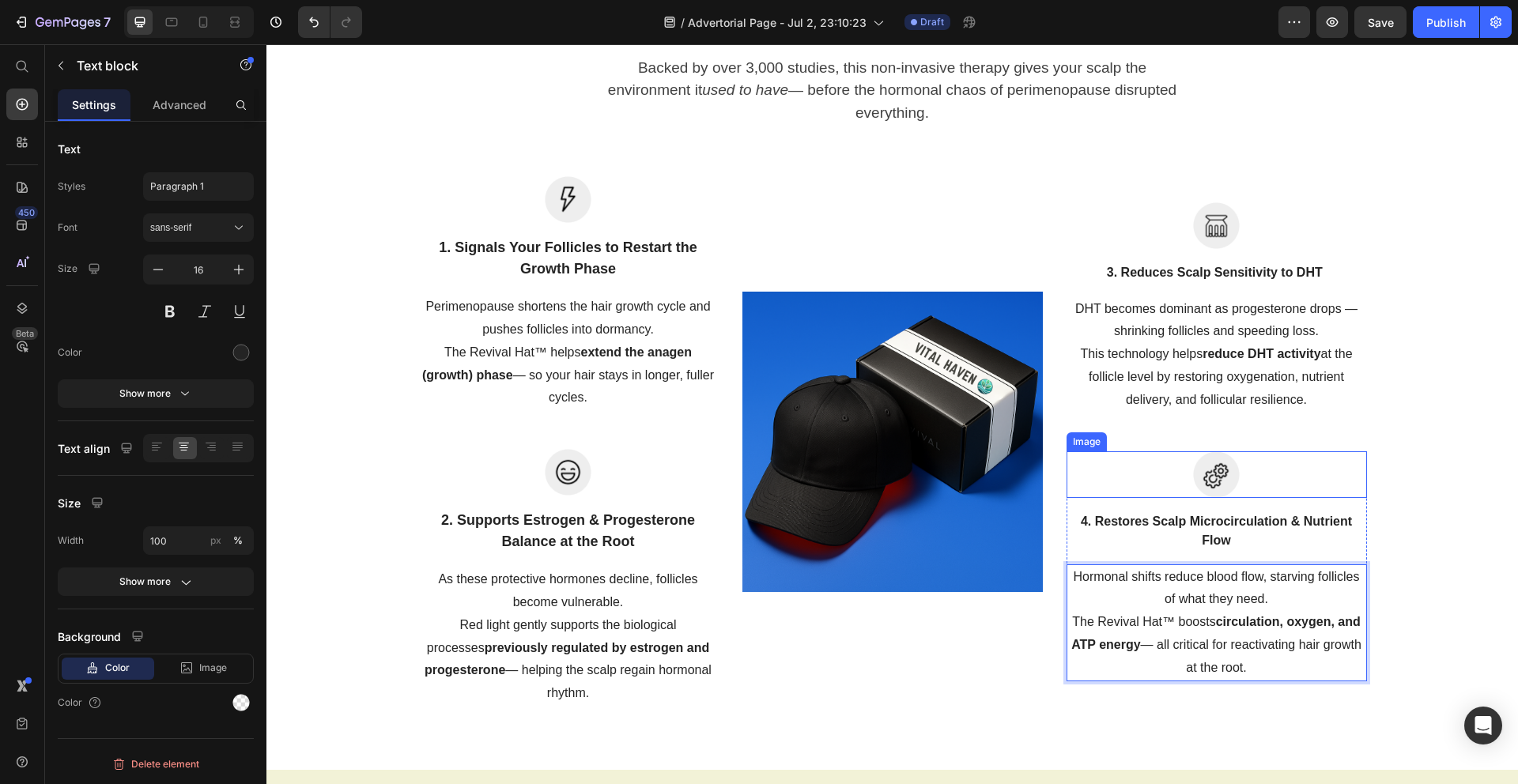 click at bounding box center [1217, 474] 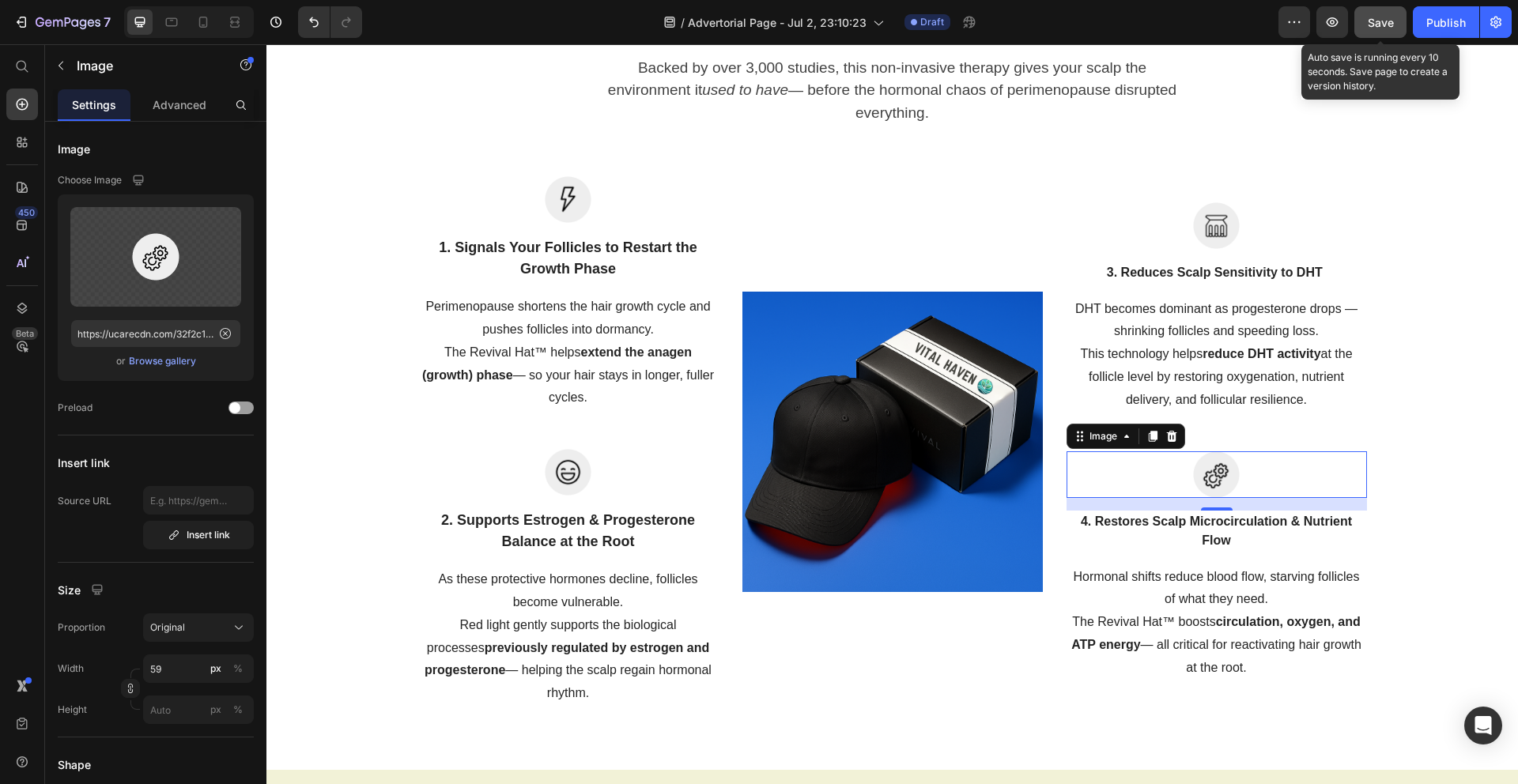 drag, startPoint x: 1380, startPoint y: 32, endPoint x: 373, endPoint y: 202, distance: 1021.2487 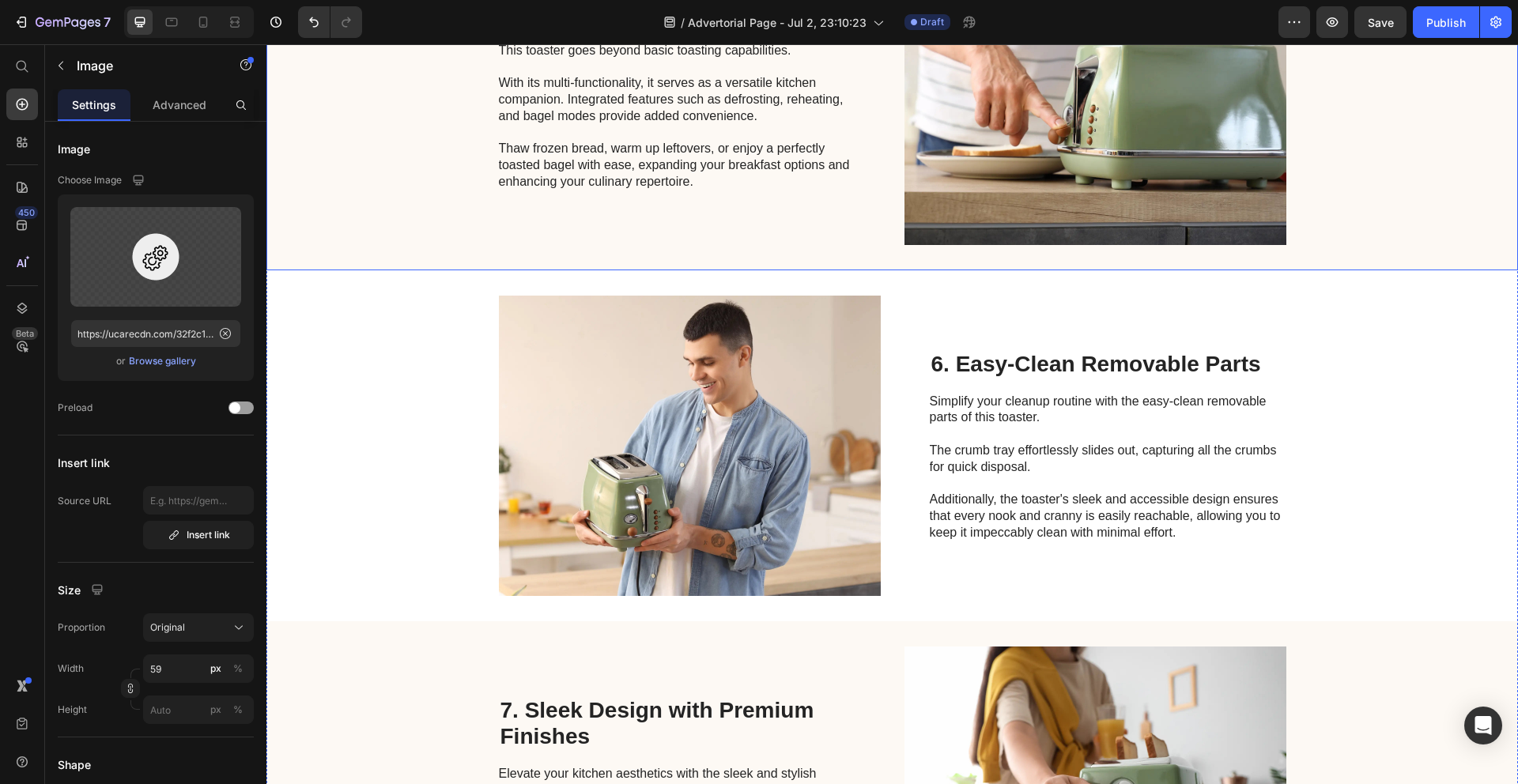 scroll, scrollTop: 5392, scrollLeft: 0, axis: vertical 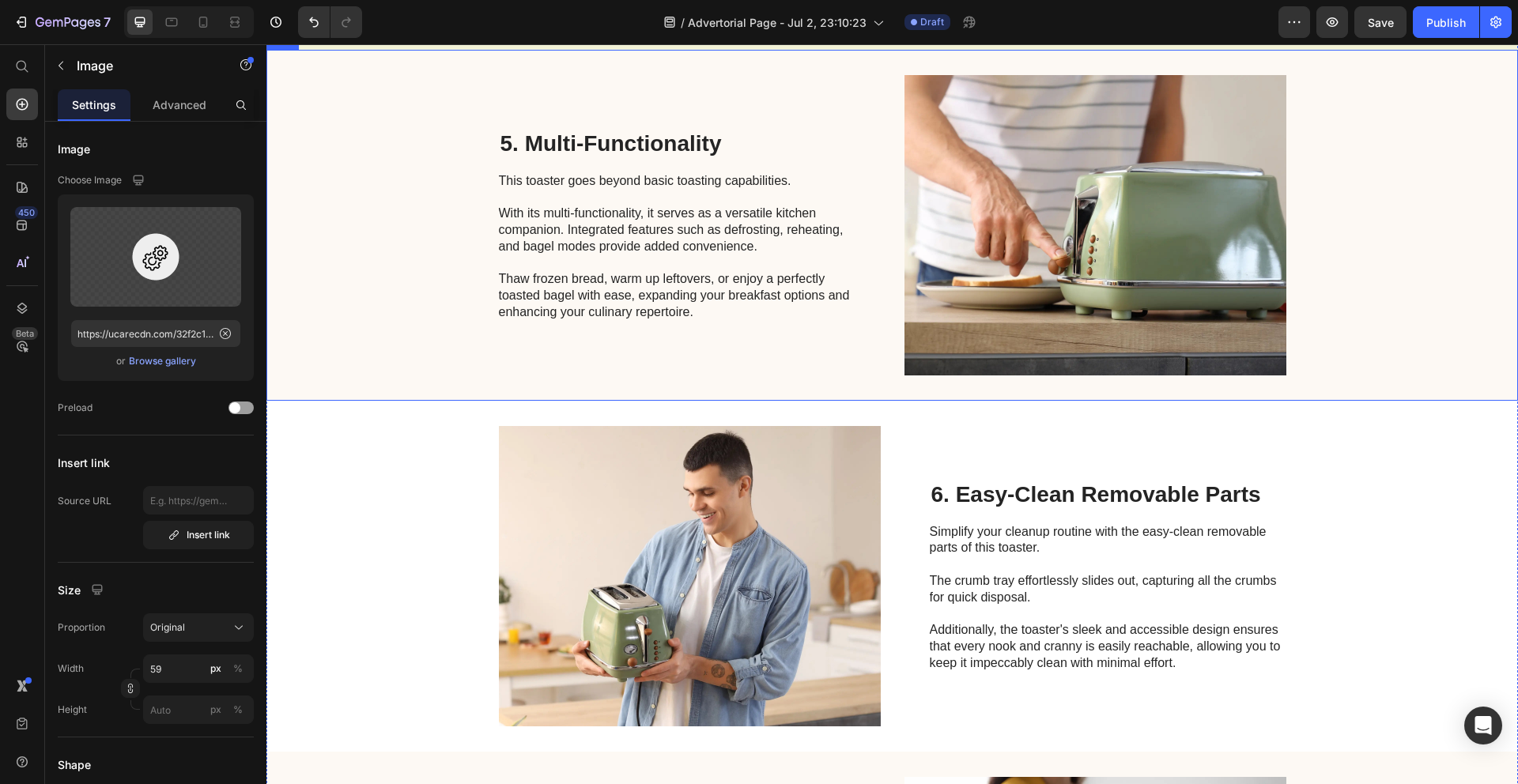click on "5. Multi-Functionality Heading This toaster goes beyond basic toasting capabilities.  With its multi-functionality, it serves as a versatile kitchen companion. Integrated features such as defrosting, reheating, and bagel modes provide added convenience.  Thaw frozen bread, warm up leftovers, or enjoy a perfectly toasted bagel with ease, expanding your breakfast options and enhancing your culinary repertoire. Text Block Image Row" at bounding box center (892, 225) 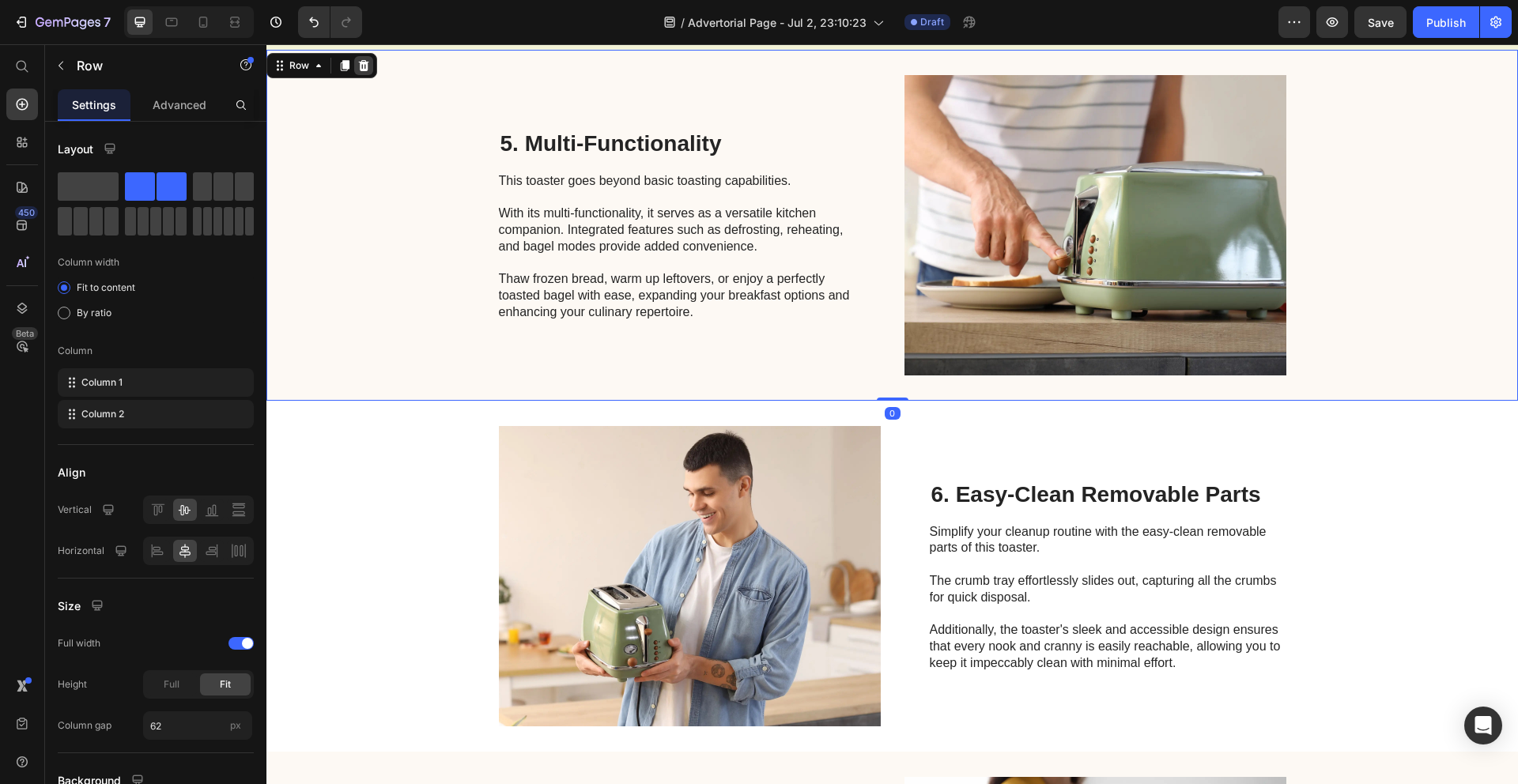 click at bounding box center [364, 66] 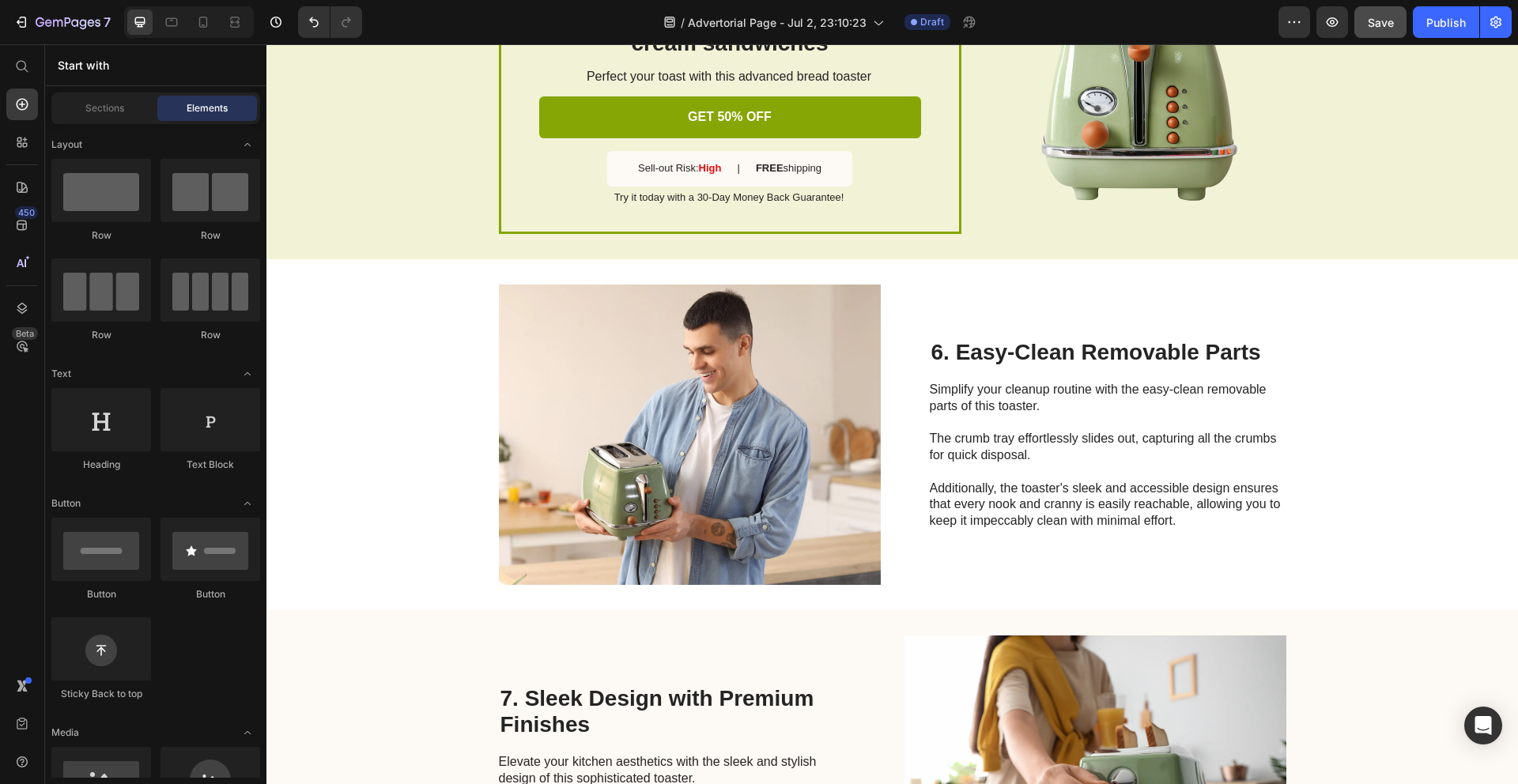 scroll, scrollTop: 0, scrollLeft: 0, axis: both 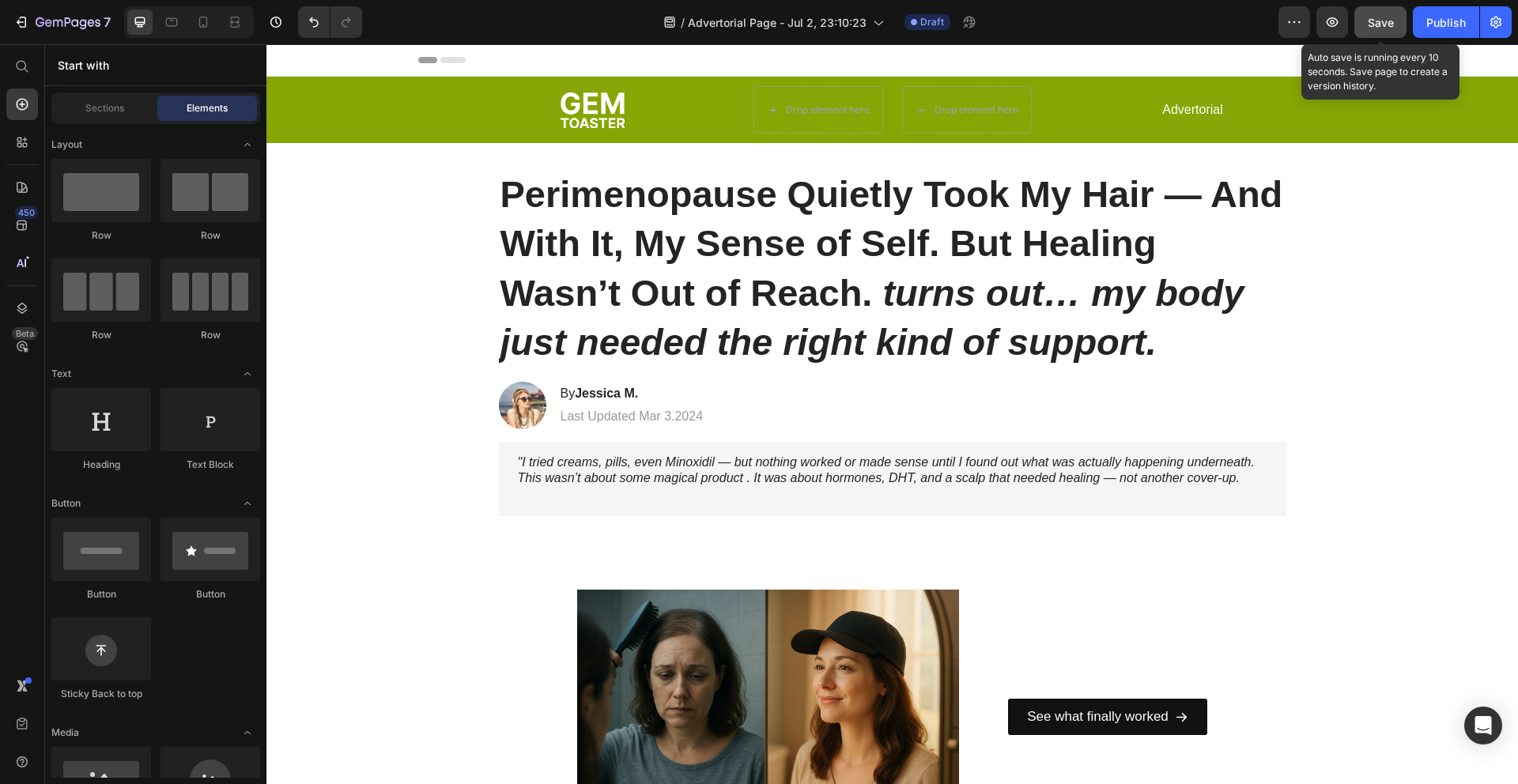click on "Save" 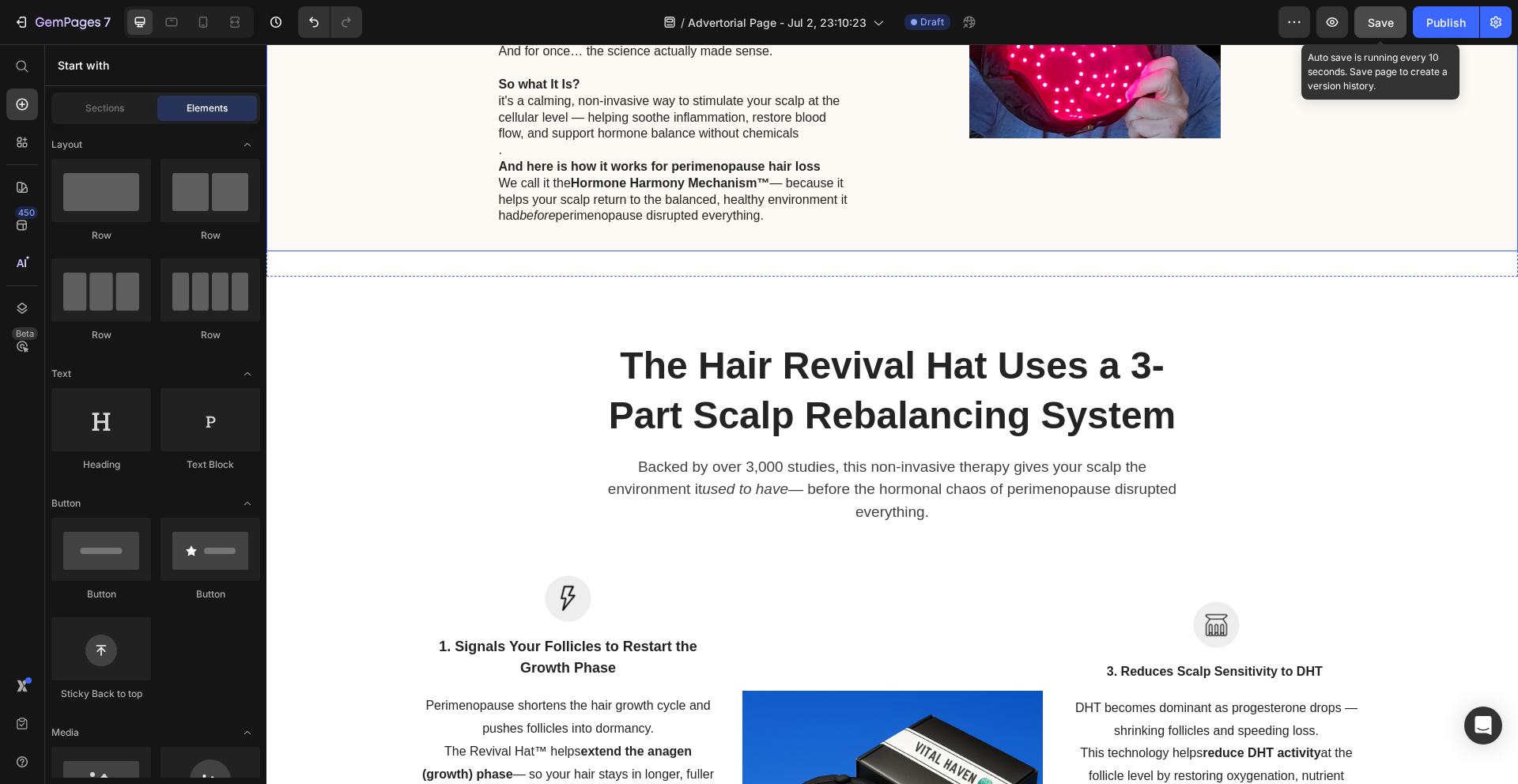 scroll, scrollTop: 3839, scrollLeft: 0, axis: vertical 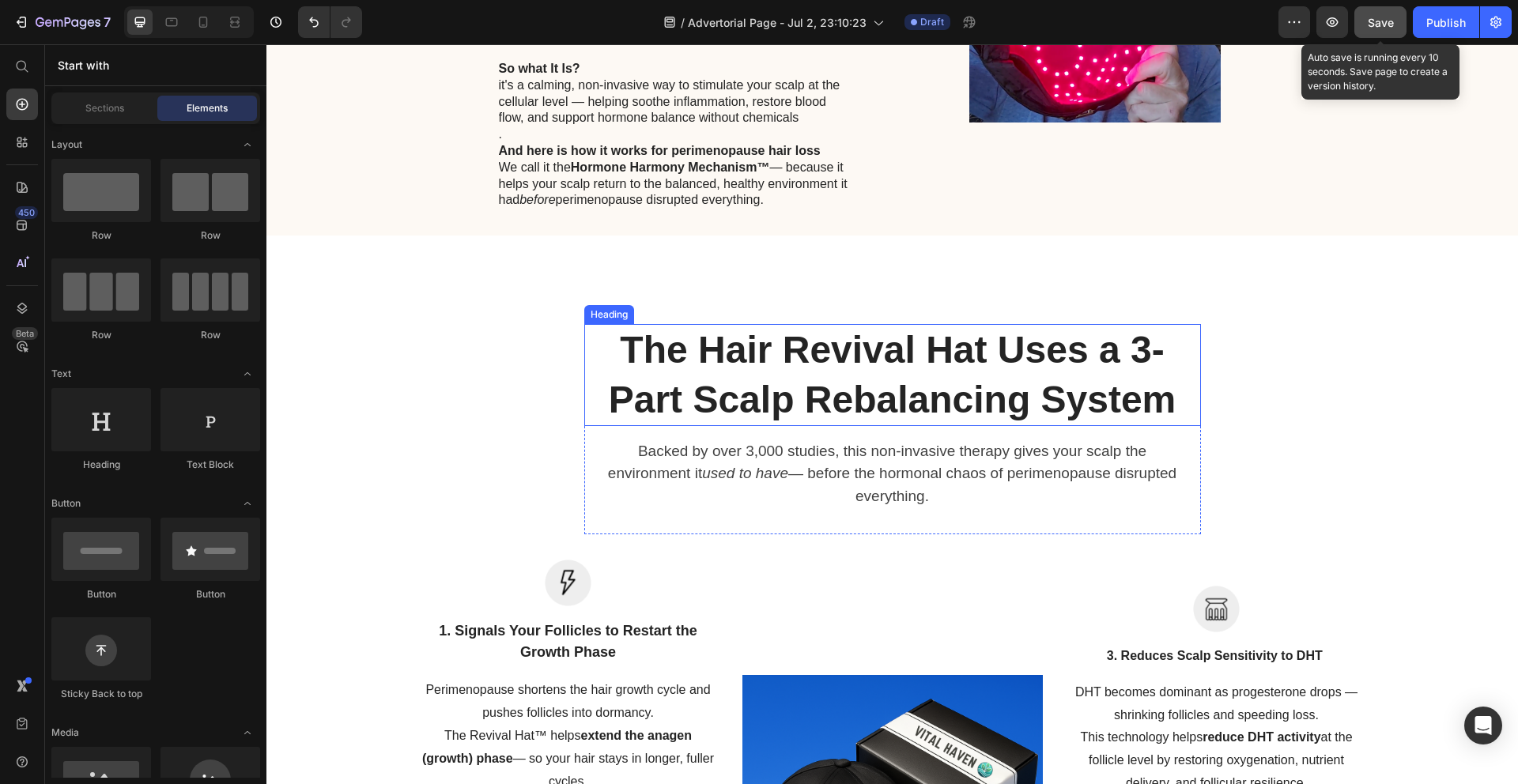 click on "The Hair Revival Hat Uses a 3-Part Scalp Rebalancing System" at bounding box center (893, 375) 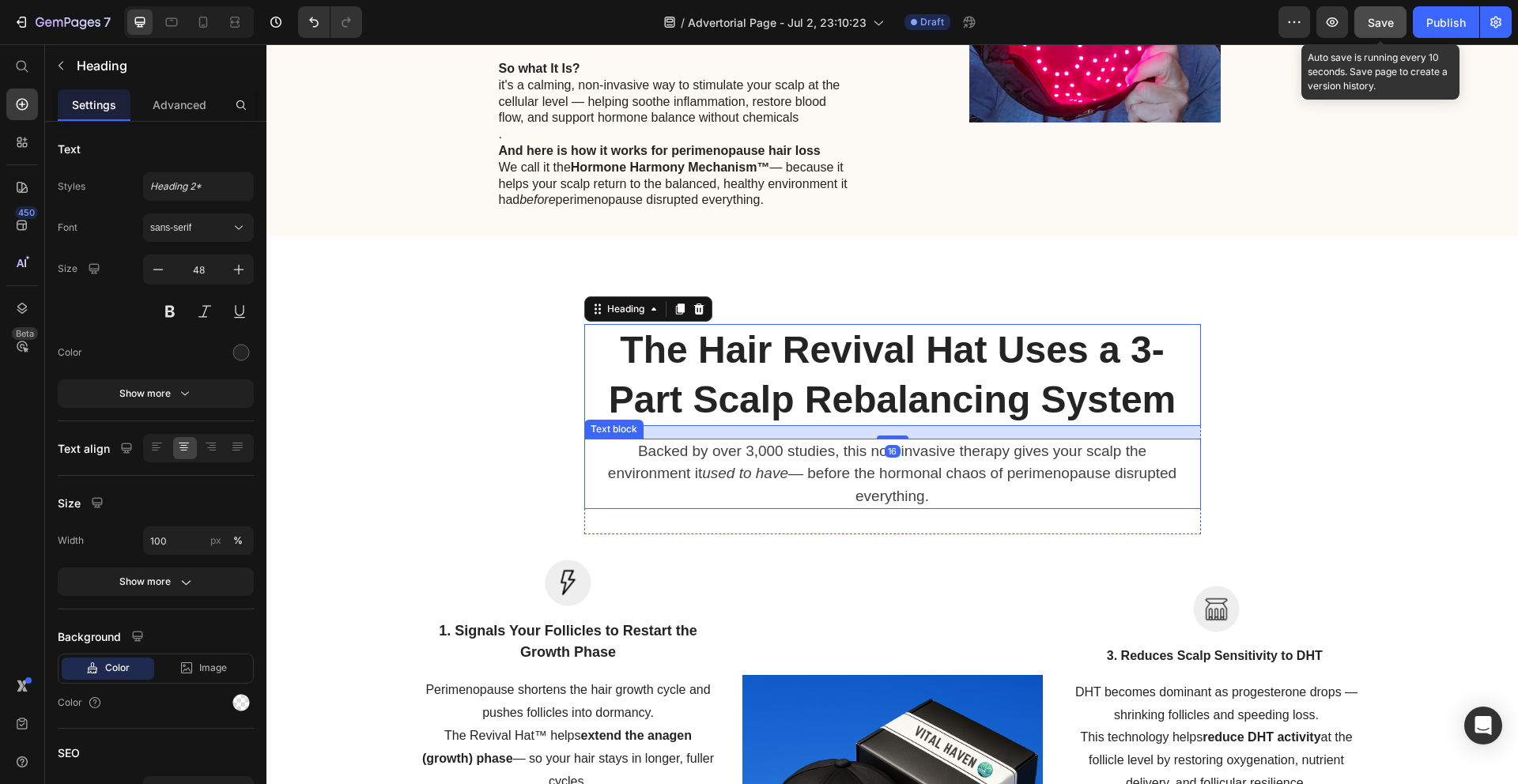click on "Backed by over 3,000 studies, this non-invasive therapy gives your scalp the environment it  used to have  — before the hormonal chaos of perimenopause disrupted everything." at bounding box center (893, 474) 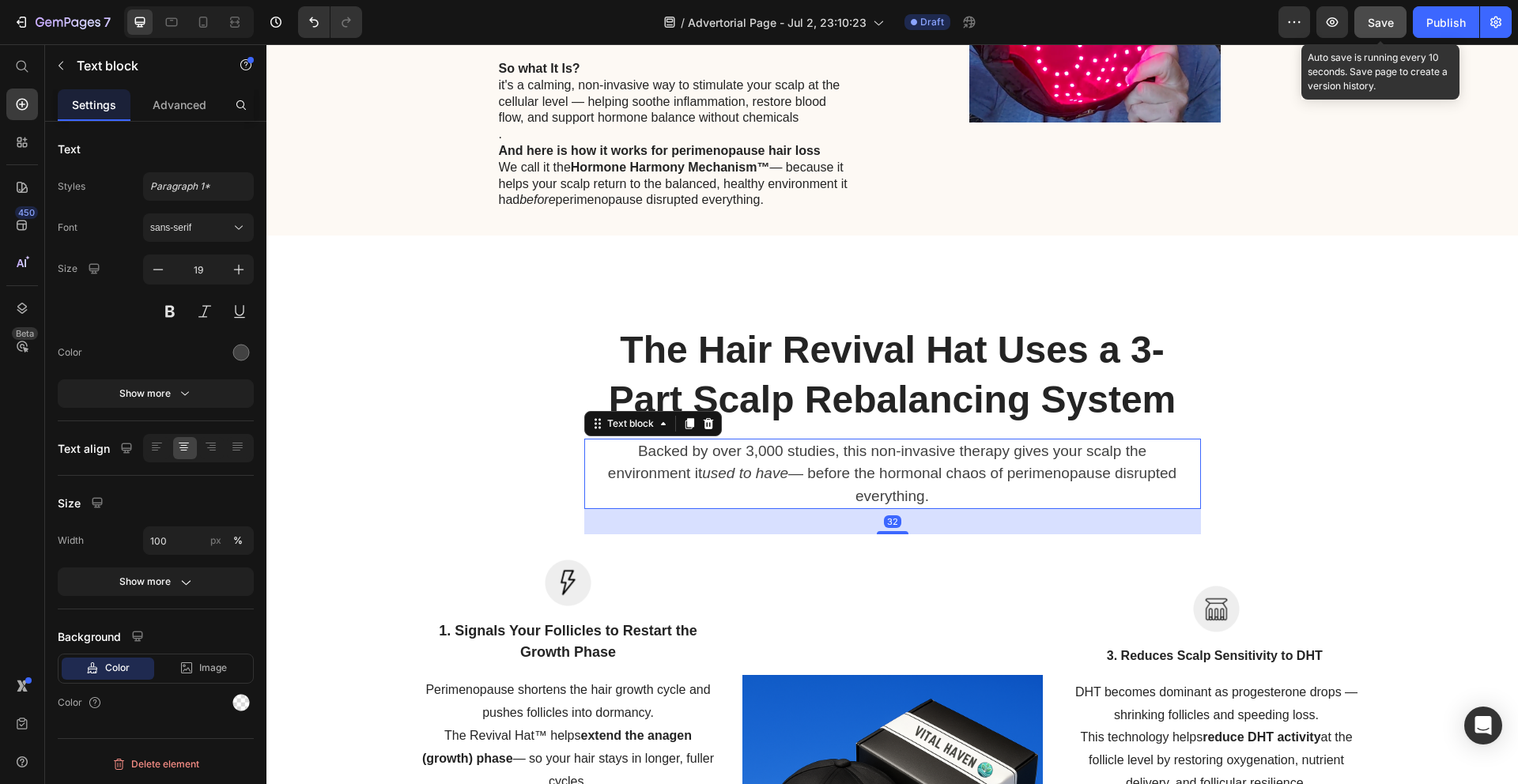 scroll, scrollTop: 4224, scrollLeft: 0, axis: vertical 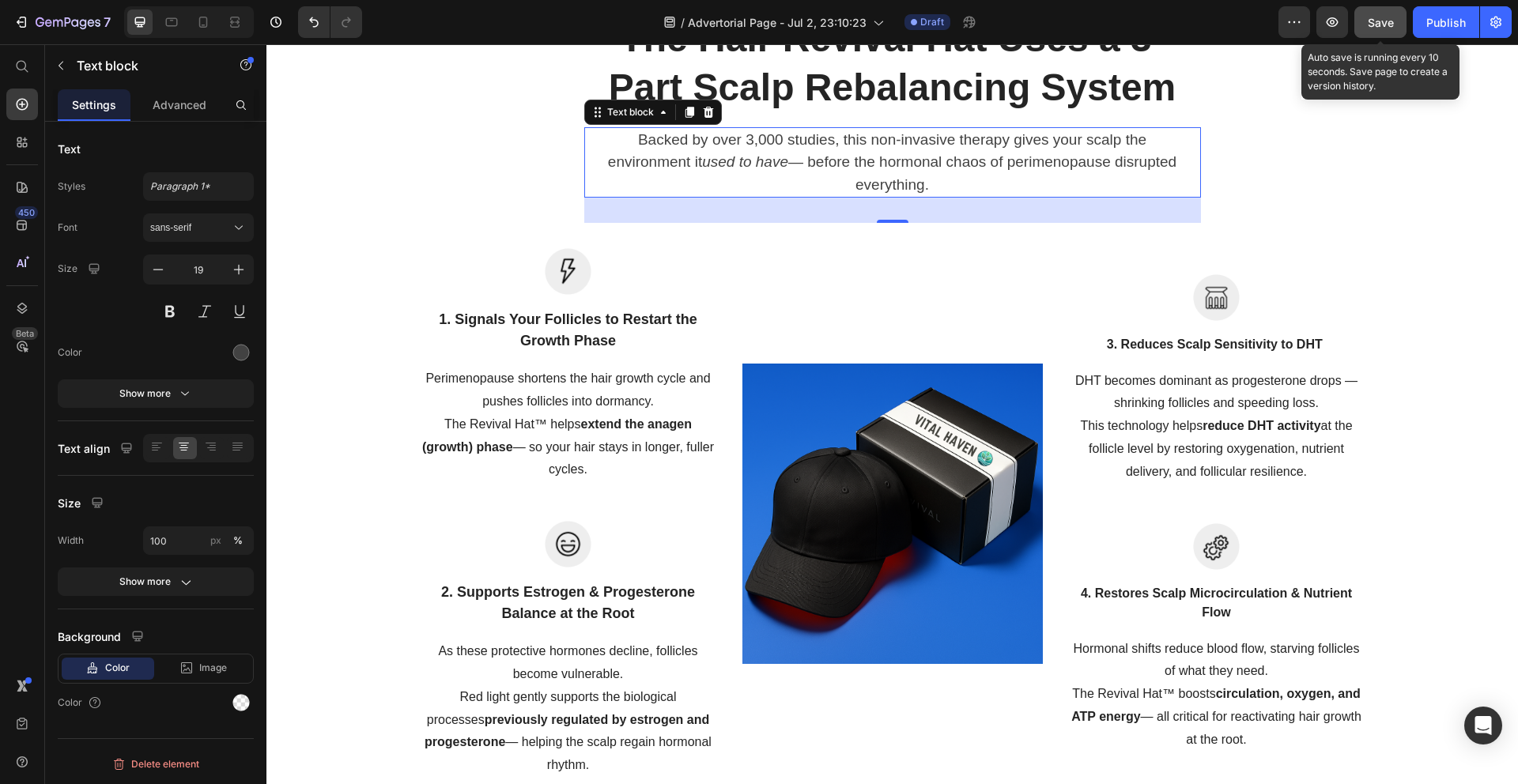 click on "Save" 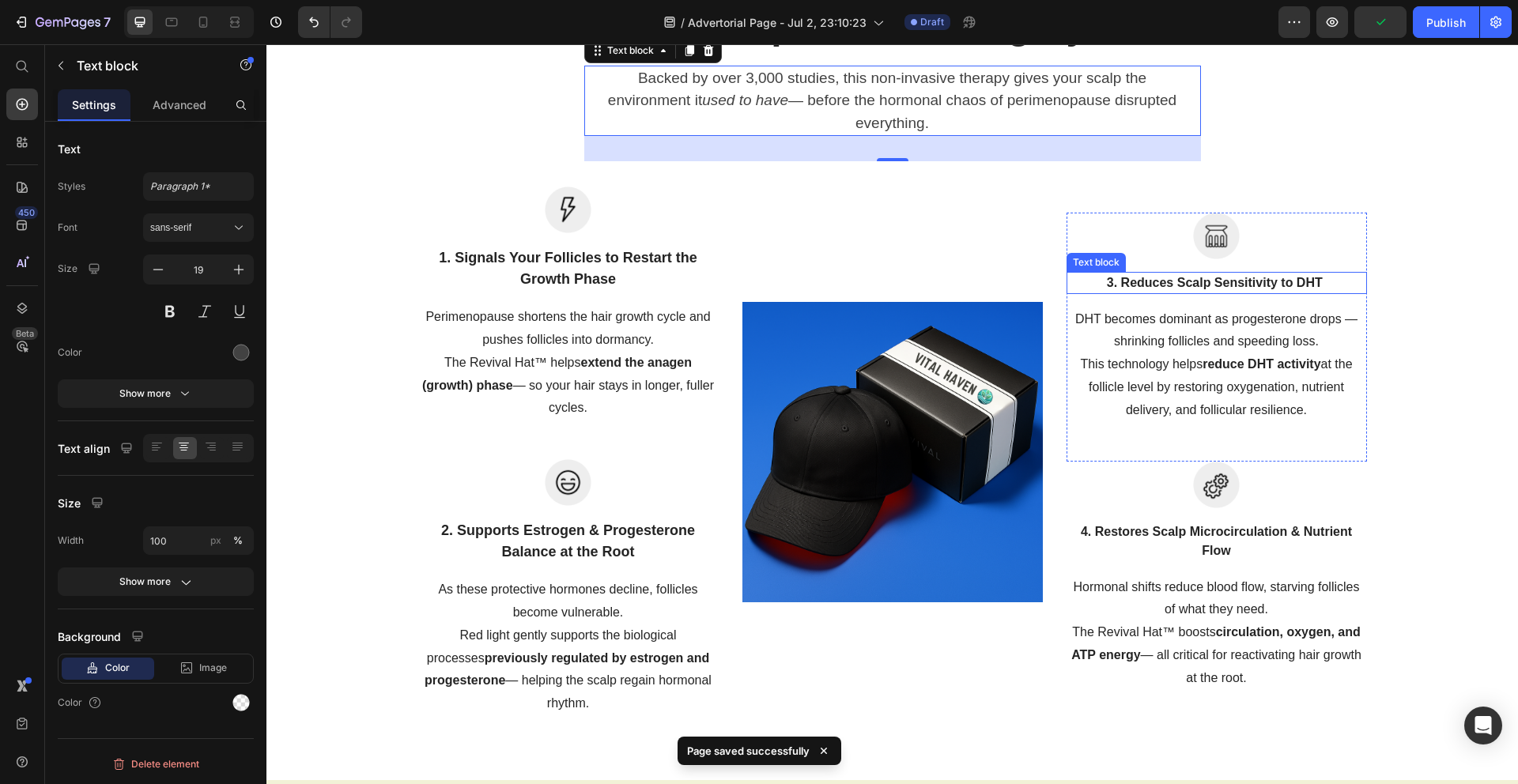 scroll, scrollTop: 4302, scrollLeft: 0, axis: vertical 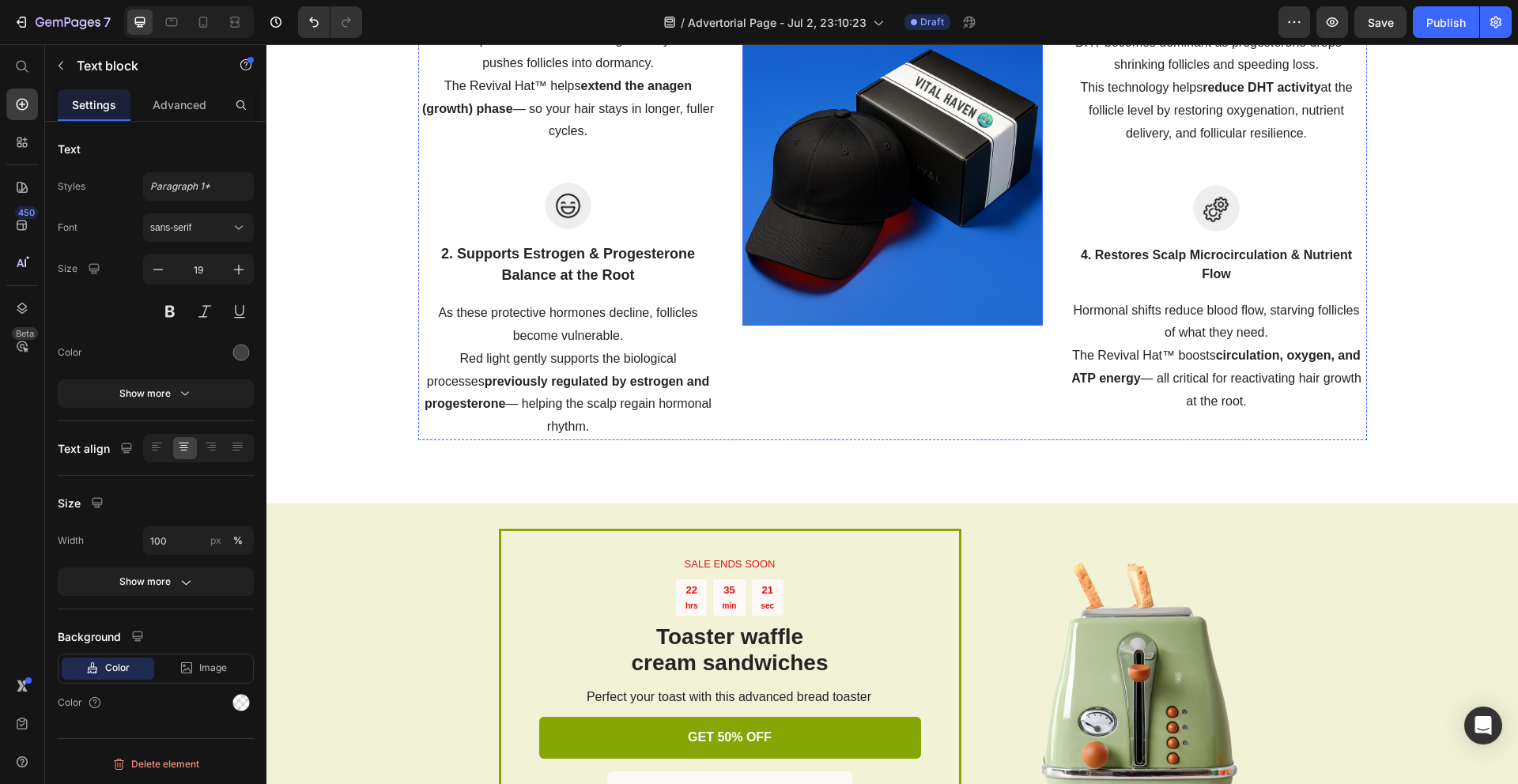 click at bounding box center [893, 175] 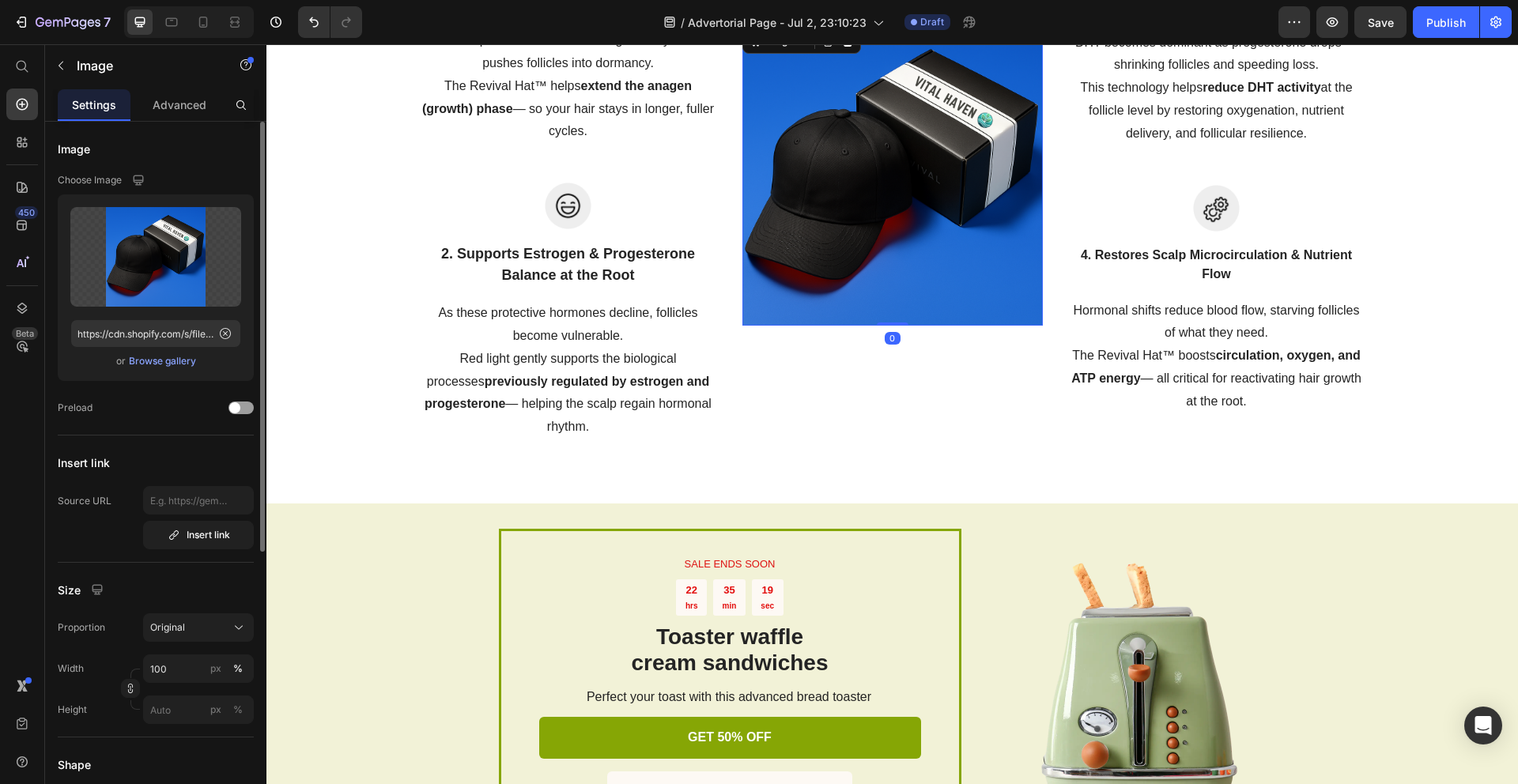 click on "Browse gallery" at bounding box center [162, 361] 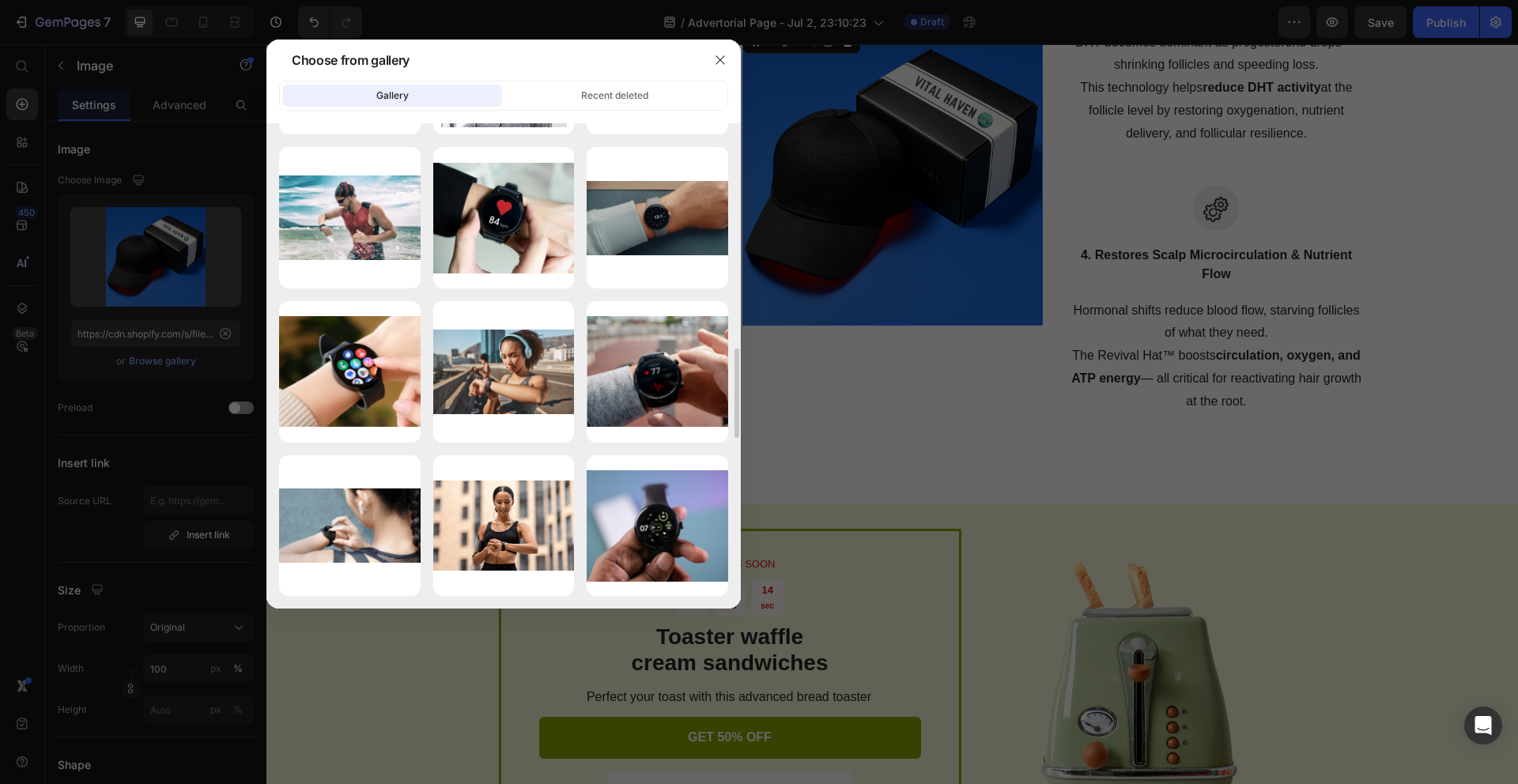 scroll, scrollTop: 1348, scrollLeft: 0, axis: vertical 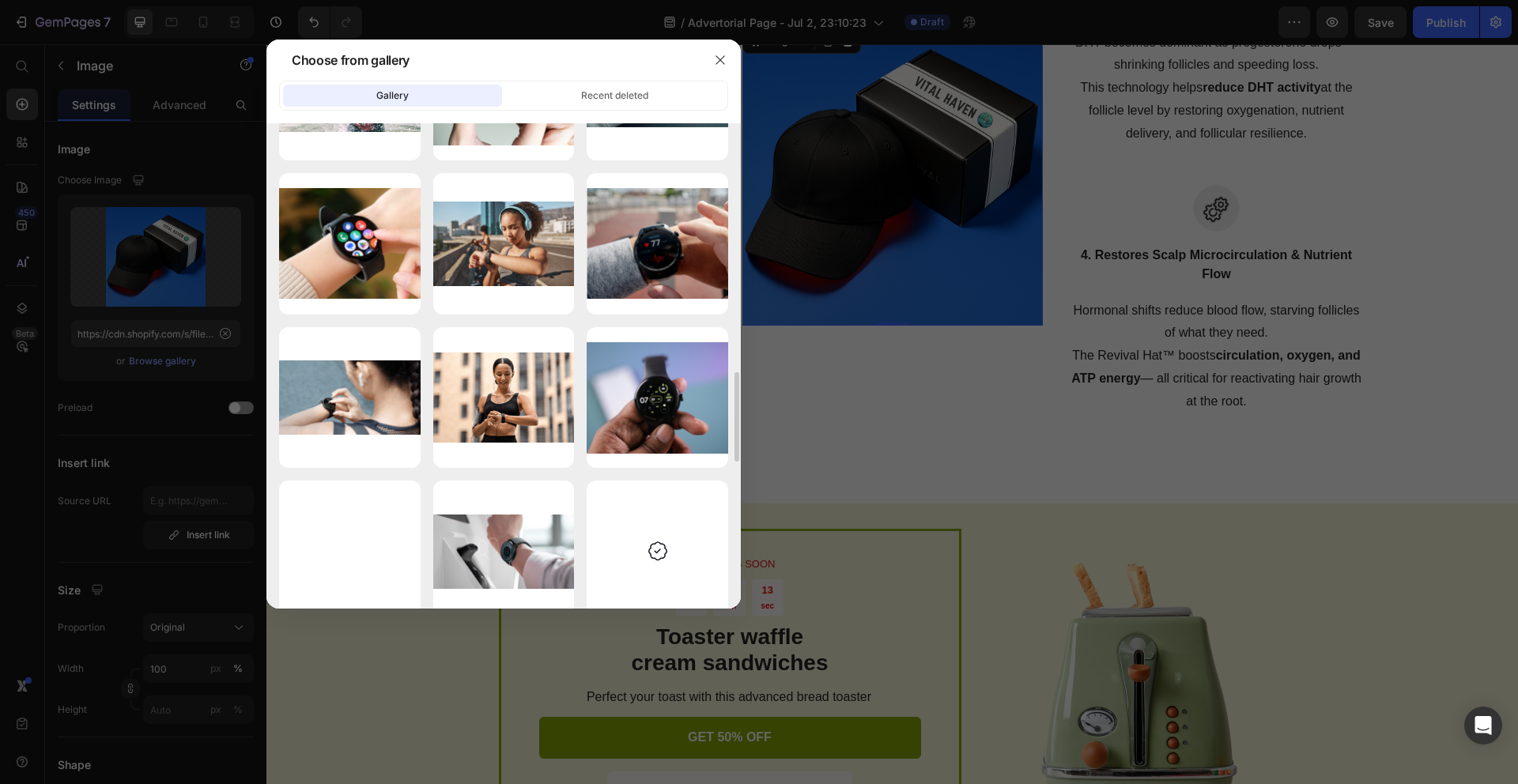 click at bounding box center [759, 392] 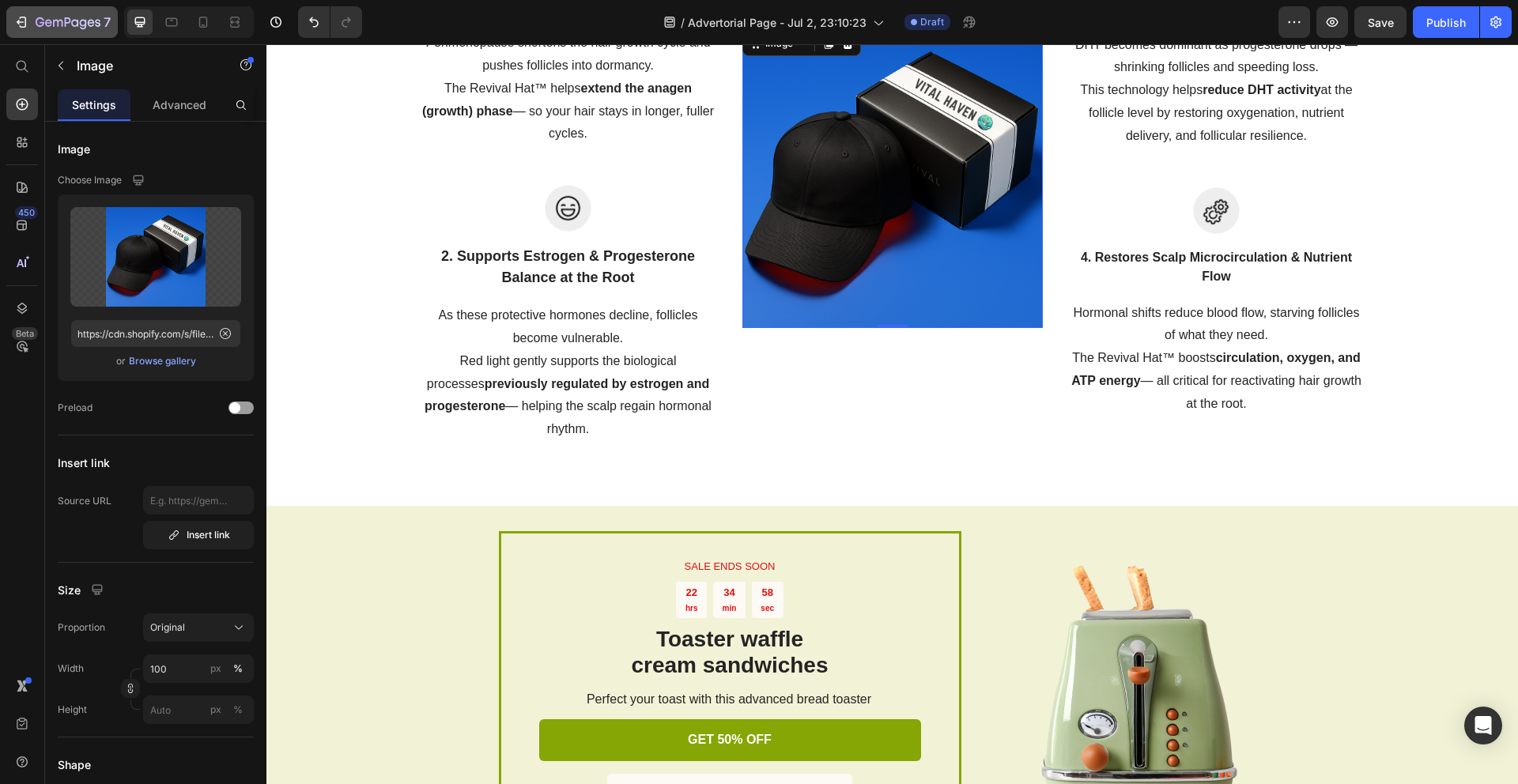 scroll, scrollTop: 4178, scrollLeft: 0, axis: vertical 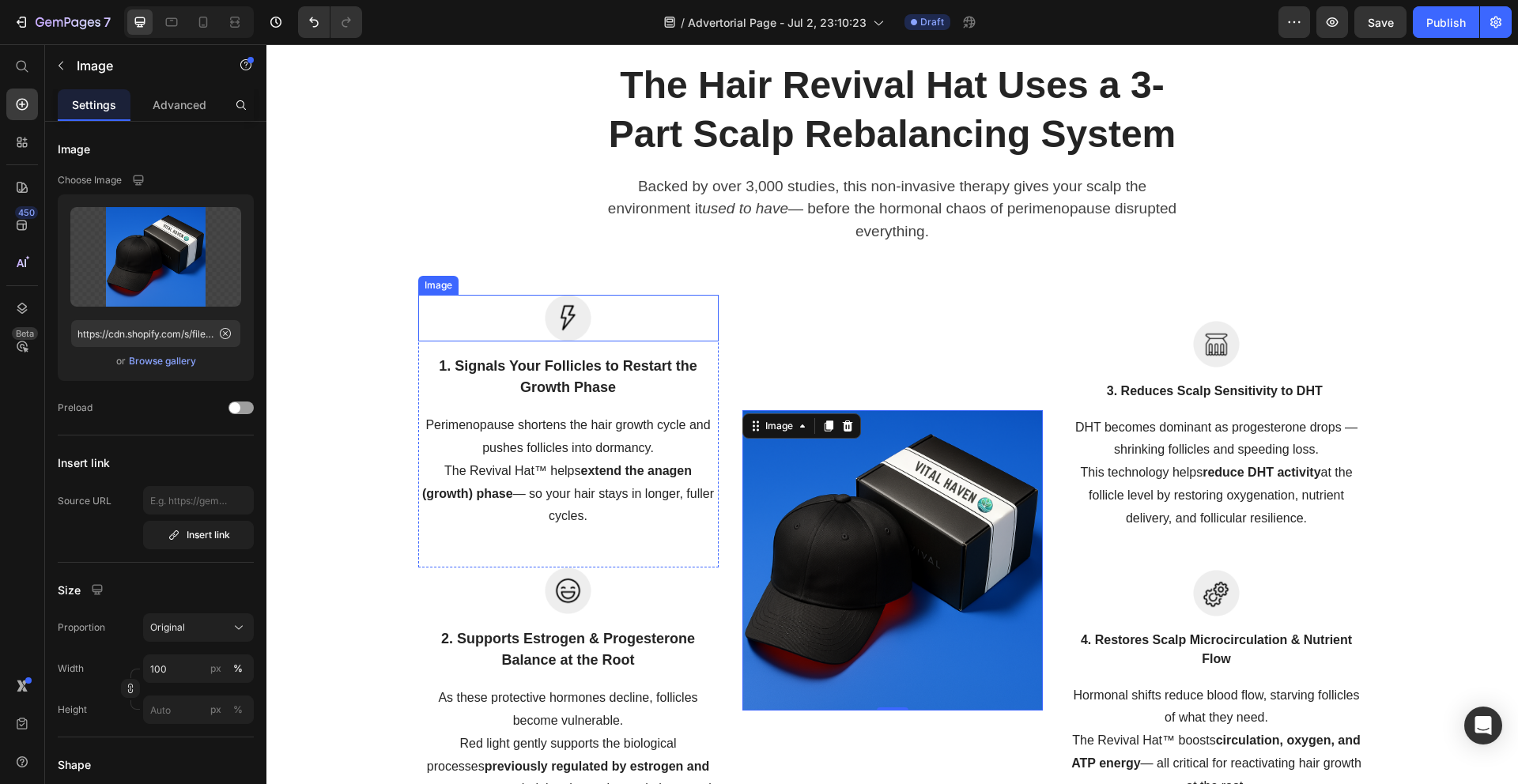click at bounding box center (568, 318) 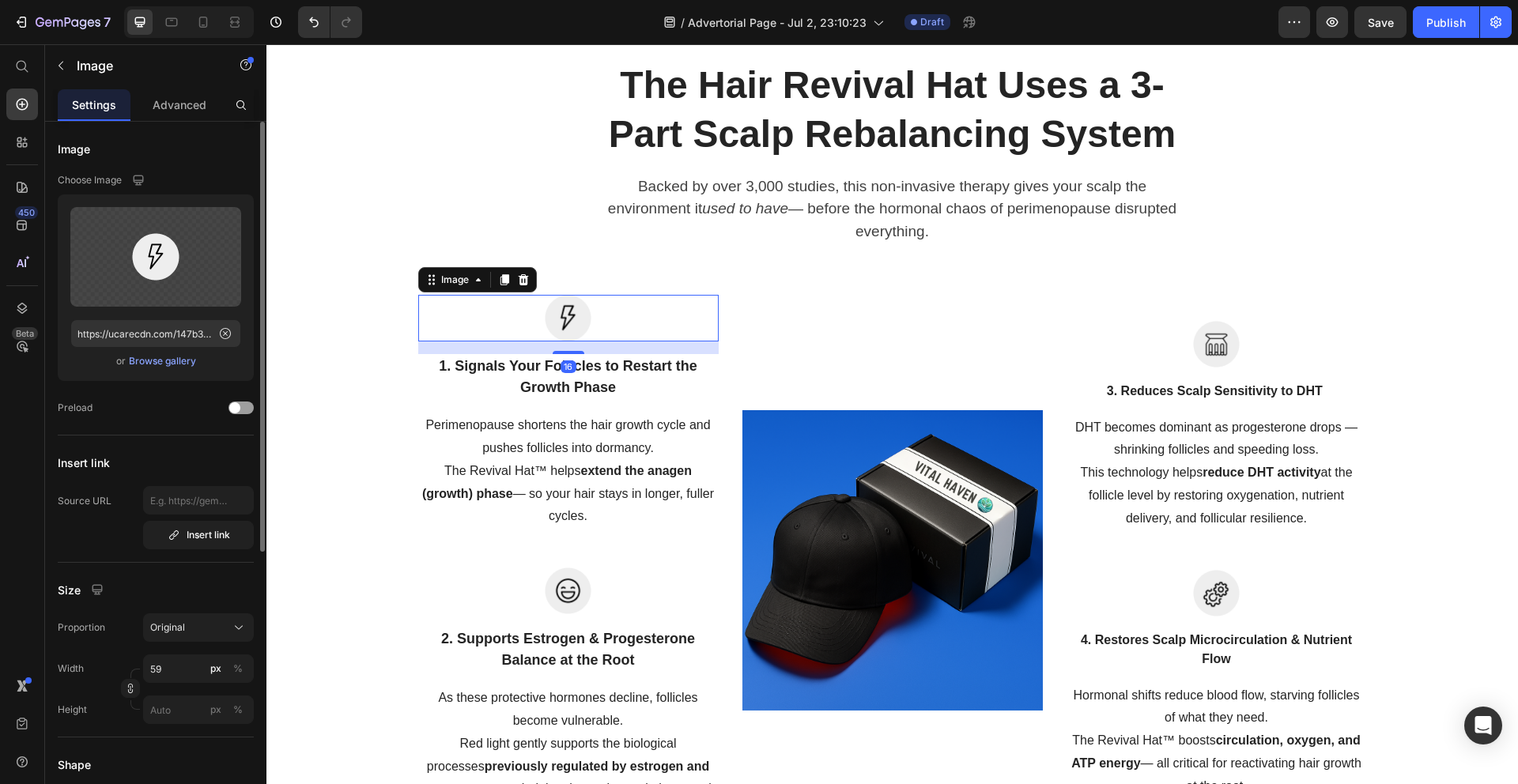 click on "Upload Image https://ucarecdn.com/147b33de-aa4b-420e-8766-4f57f4e48e1b/-/format/auto/  or   Browse gallery" at bounding box center [156, 288] 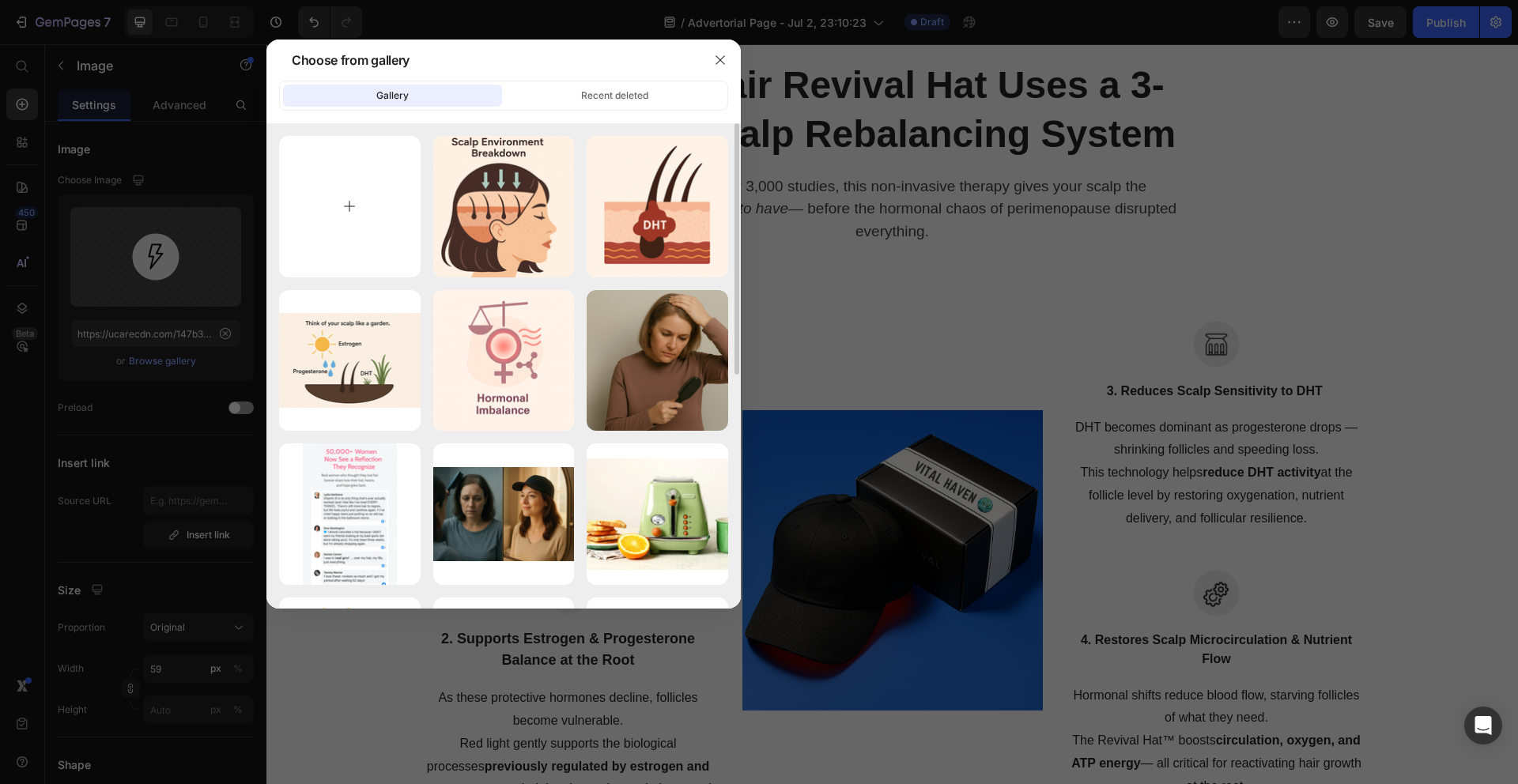 click at bounding box center (349, 206) 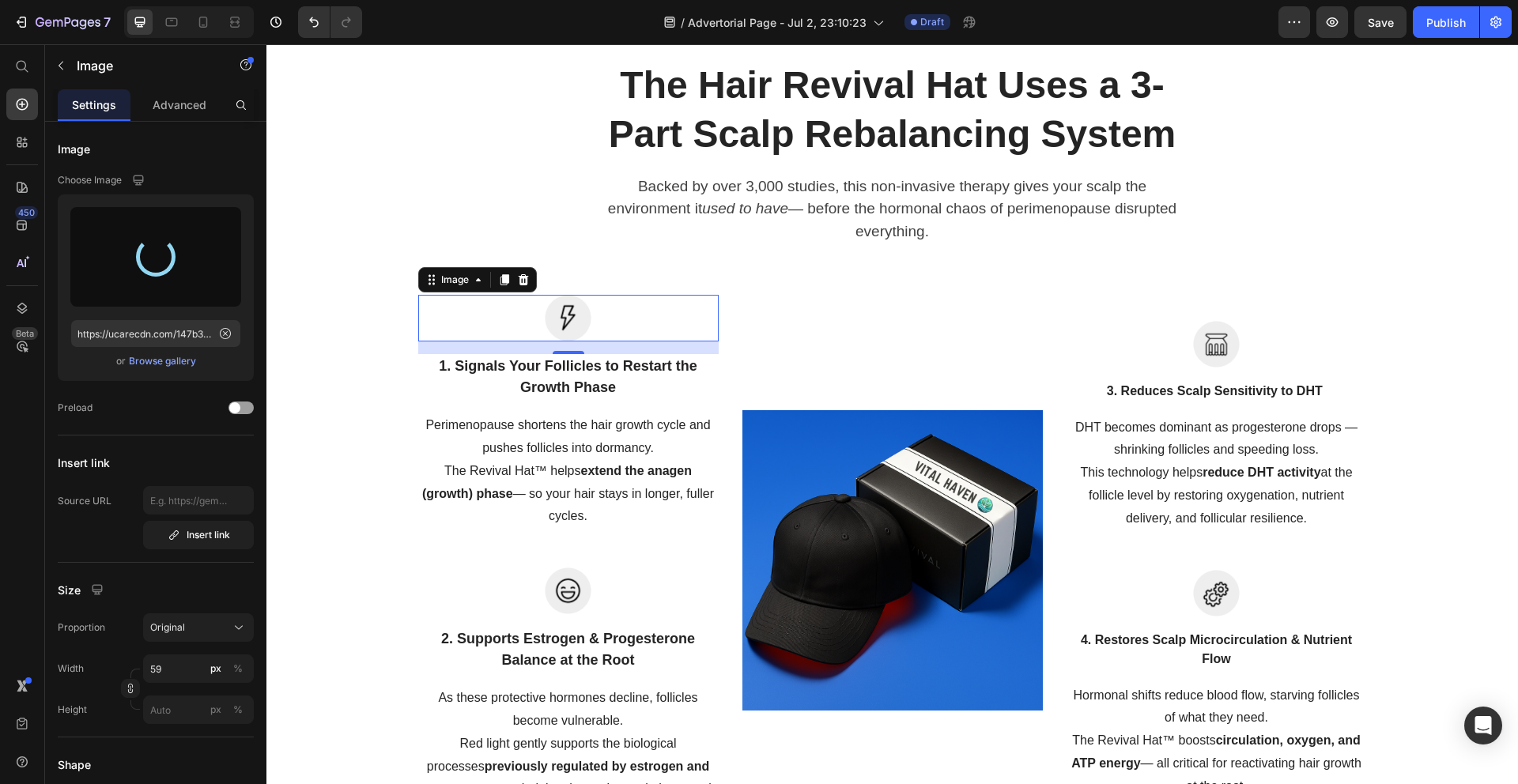 type on "https://cdn.shopify.com/s/files/1/0614/1778/3411/files/gempages_539664967910032289-618b60a3-0bc4-4b9d-a764-e6f27812cad8.png" 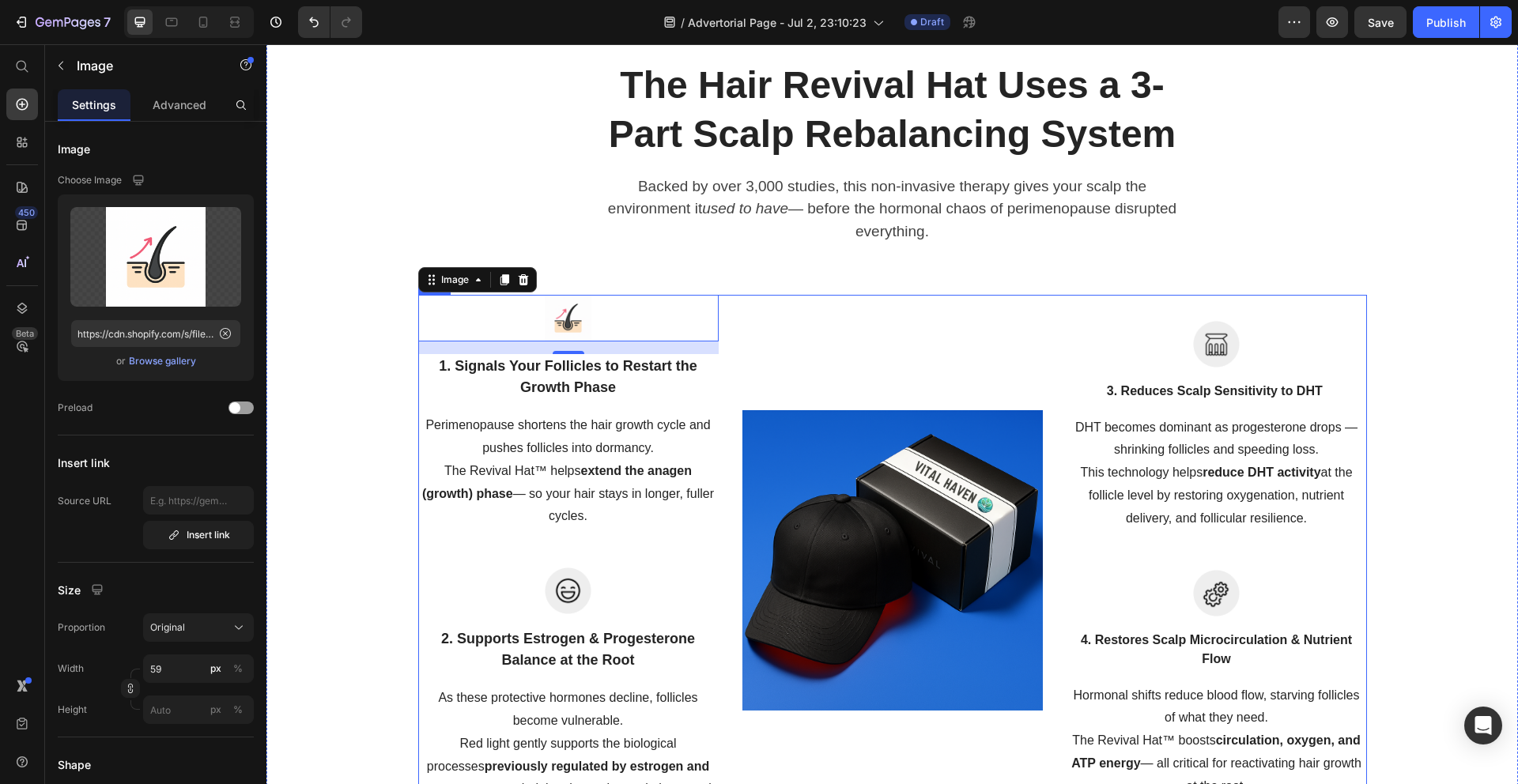 click on "Image" at bounding box center [893, 560] 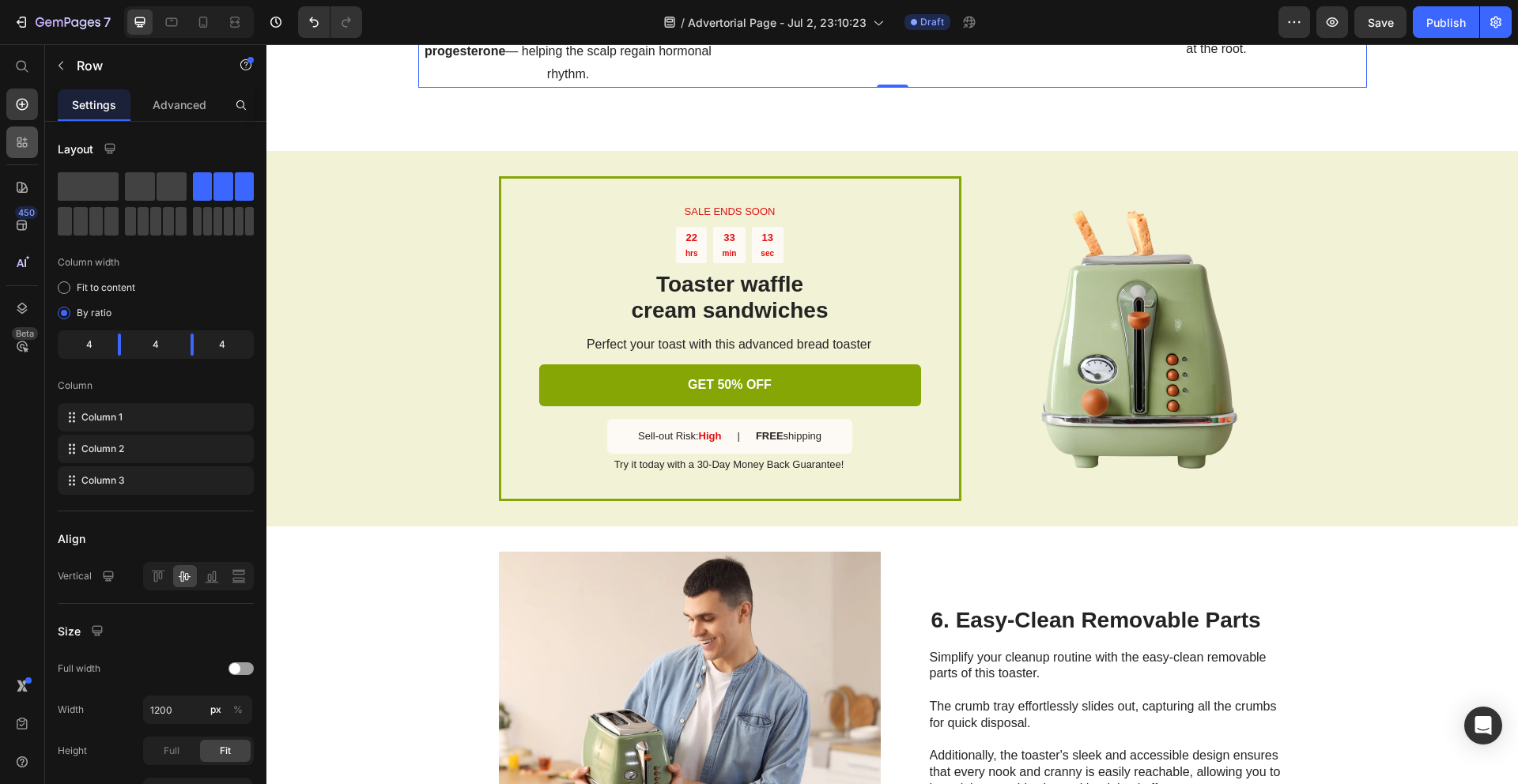 scroll, scrollTop: 4912, scrollLeft: 0, axis: vertical 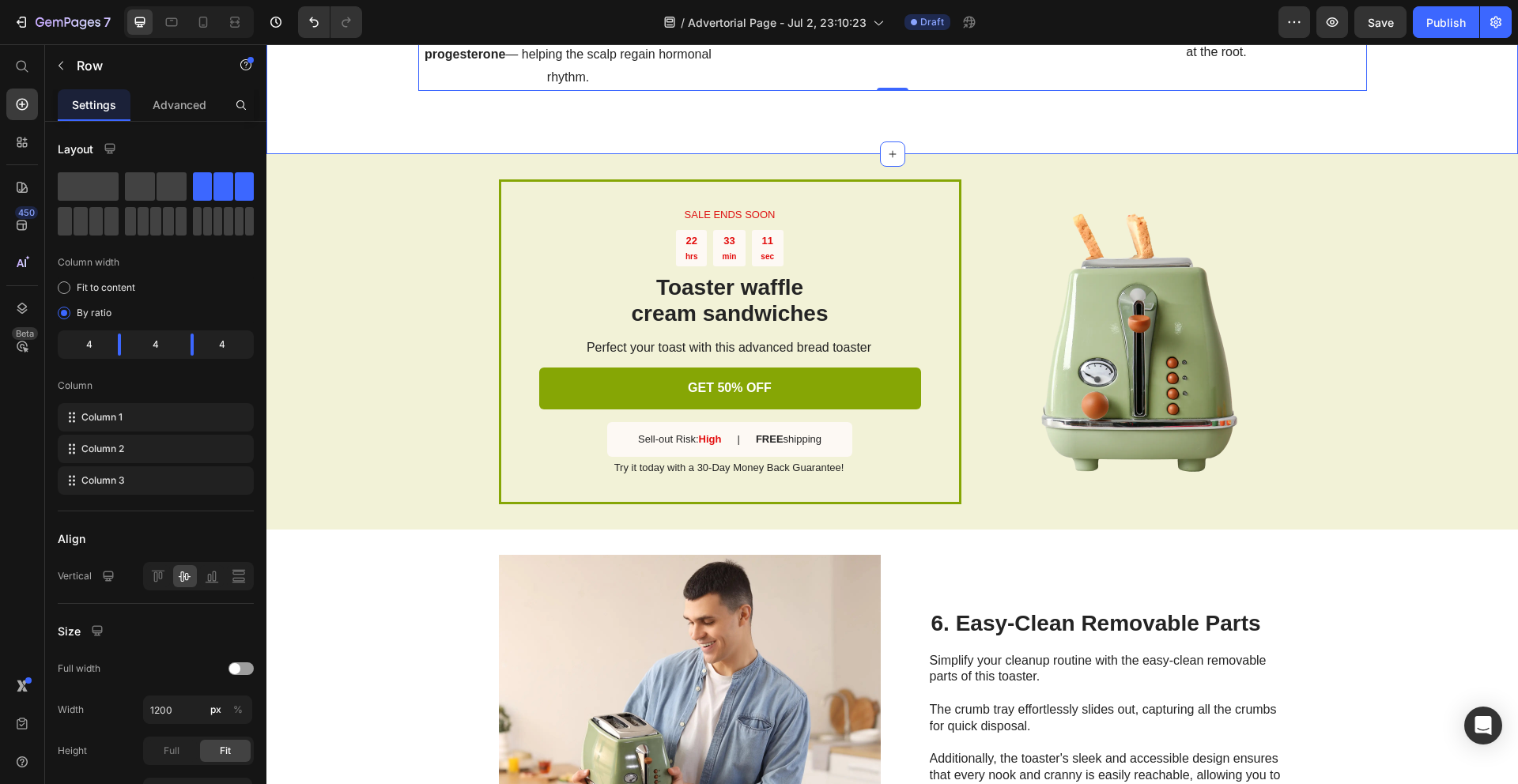 click on "The Hair Revival Hat Uses a 3-Part Scalp Rebalancing System Heading Backed by over 3,000 studies, this non-invasive therapy gives your scalp the environment it  used to have  — before the hormonal chaos of perimenopause disrupted everything. Text block Row Image 1. Signals Your Follicles to Restart the Growth Phase Text block Perimenopause shortens the hair growth cycle and pushes follicles into dormancy. The Revival Hat™ helps  extend the anagen (growth) phase  — so your hair stays in longer, fuller cycles. Text block Row Image 2. Supports Estrogen & Progesterone Balance at the Root Text block As these protective hormones decline, follicles become vulnerable. Red light gently supports the biological processes  previously regulated by estrogen and progesterone  — helping the scalp regain hormonal rhythm. Text block Row Image Image 3. Reduces Scalp Sensitivity to DHT   Text block DHT becomes dominant as progesterone drops — shrinking follicles and speeding loss. This technology helps  Text block Row" at bounding box center [892, -292] 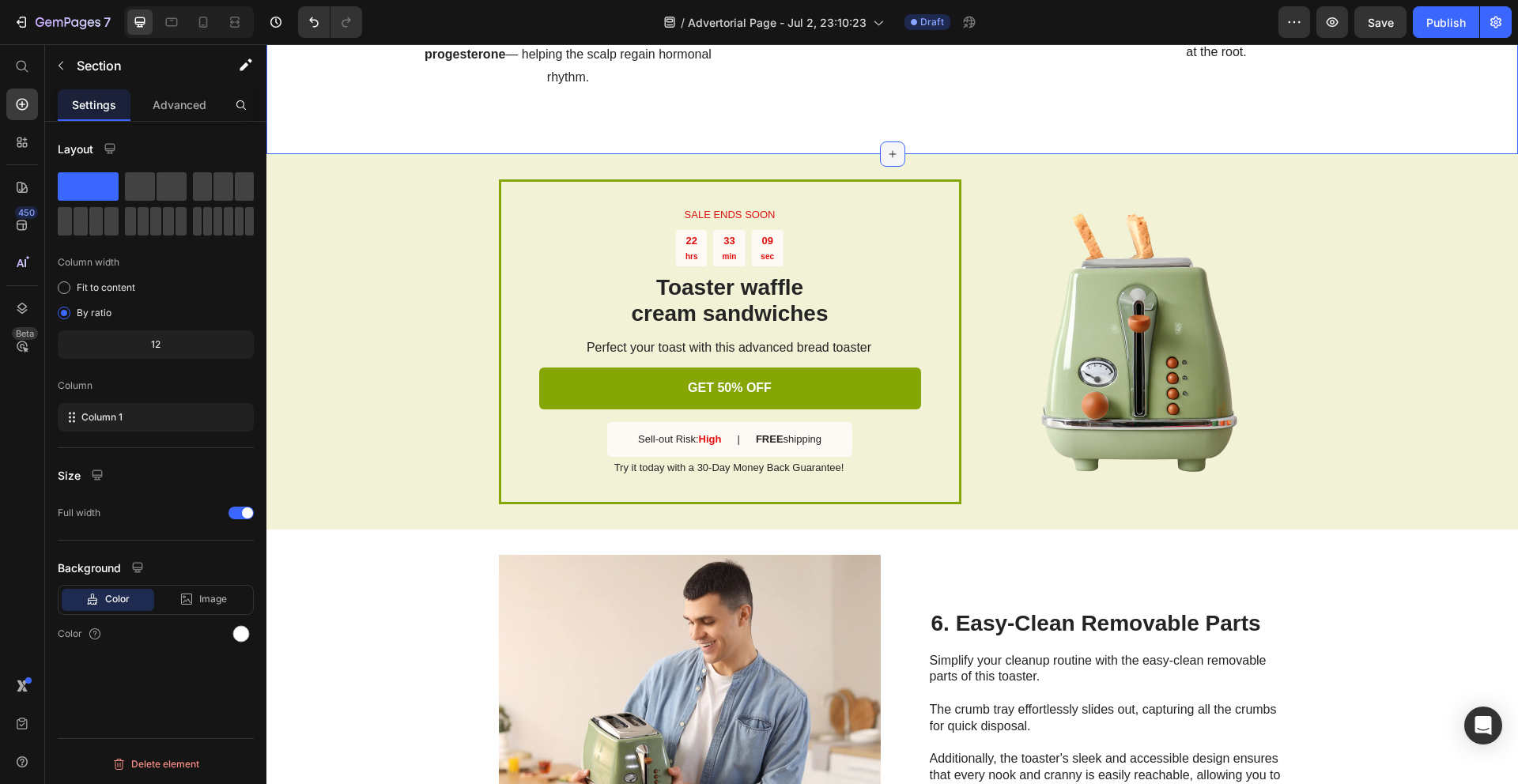 click 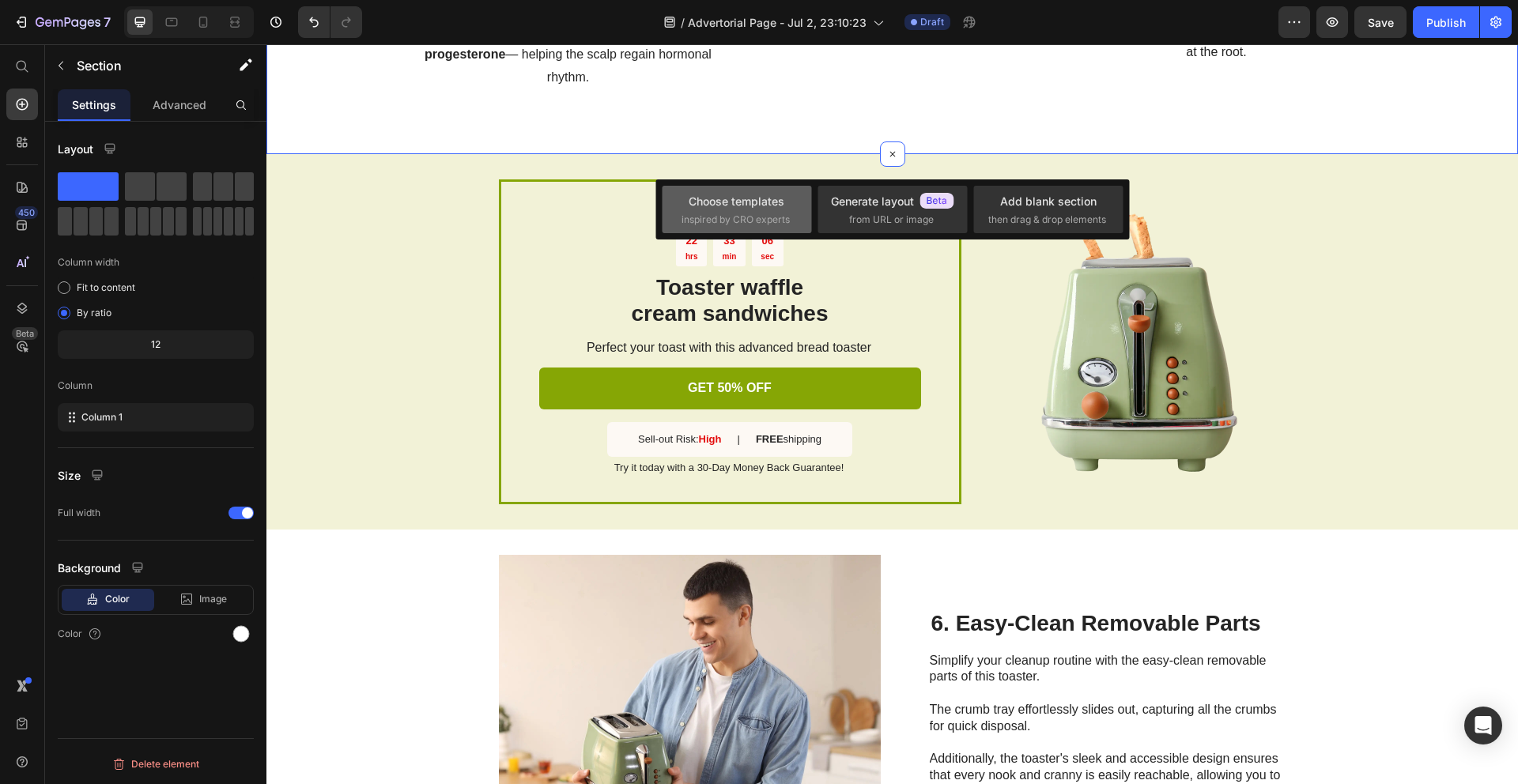 click on "inspired by CRO experts" at bounding box center [735, 220] 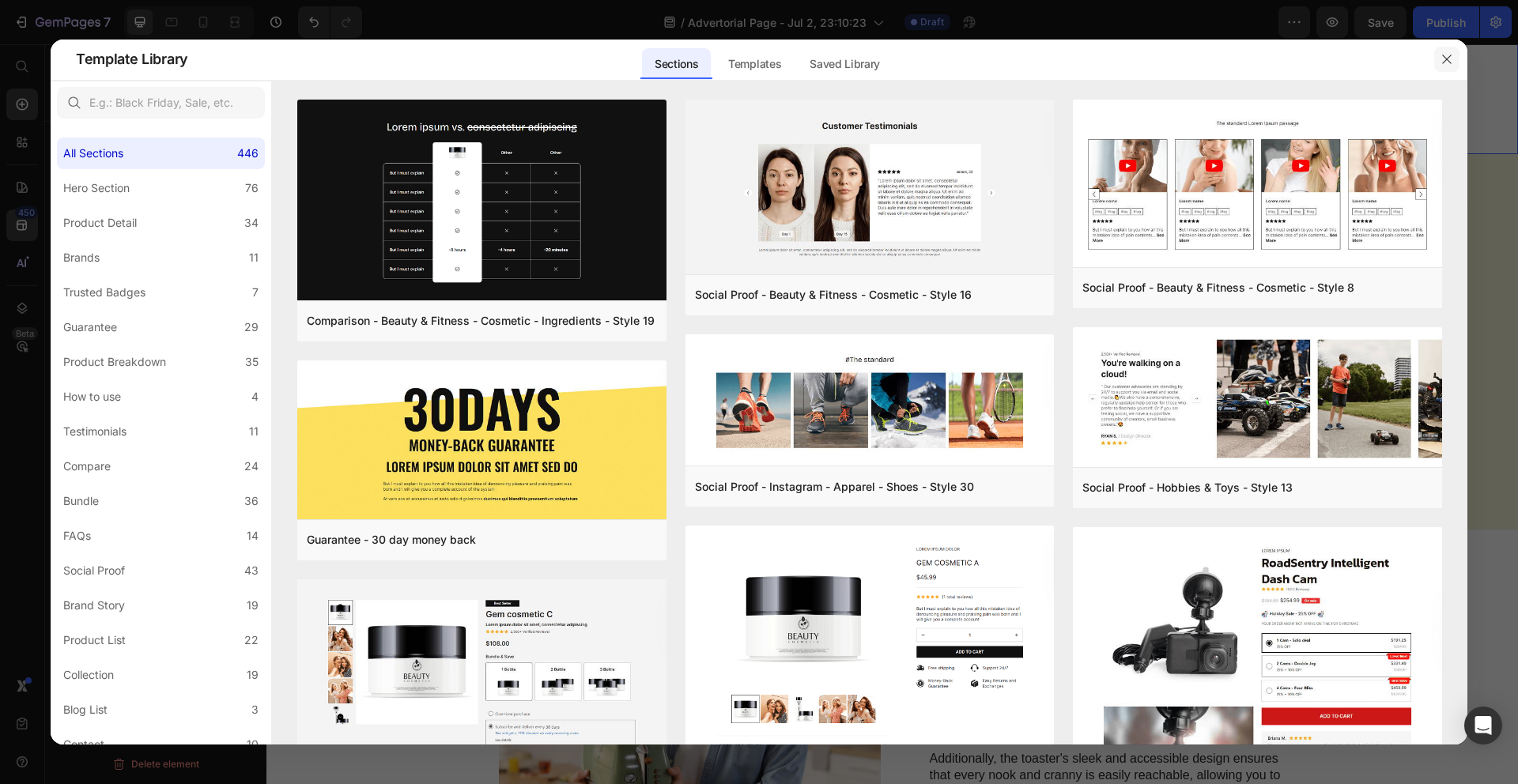 drag, startPoint x: 1442, startPoint y: 51, endPoint x: 1160, endPoint y: 36, distance: 282.39865 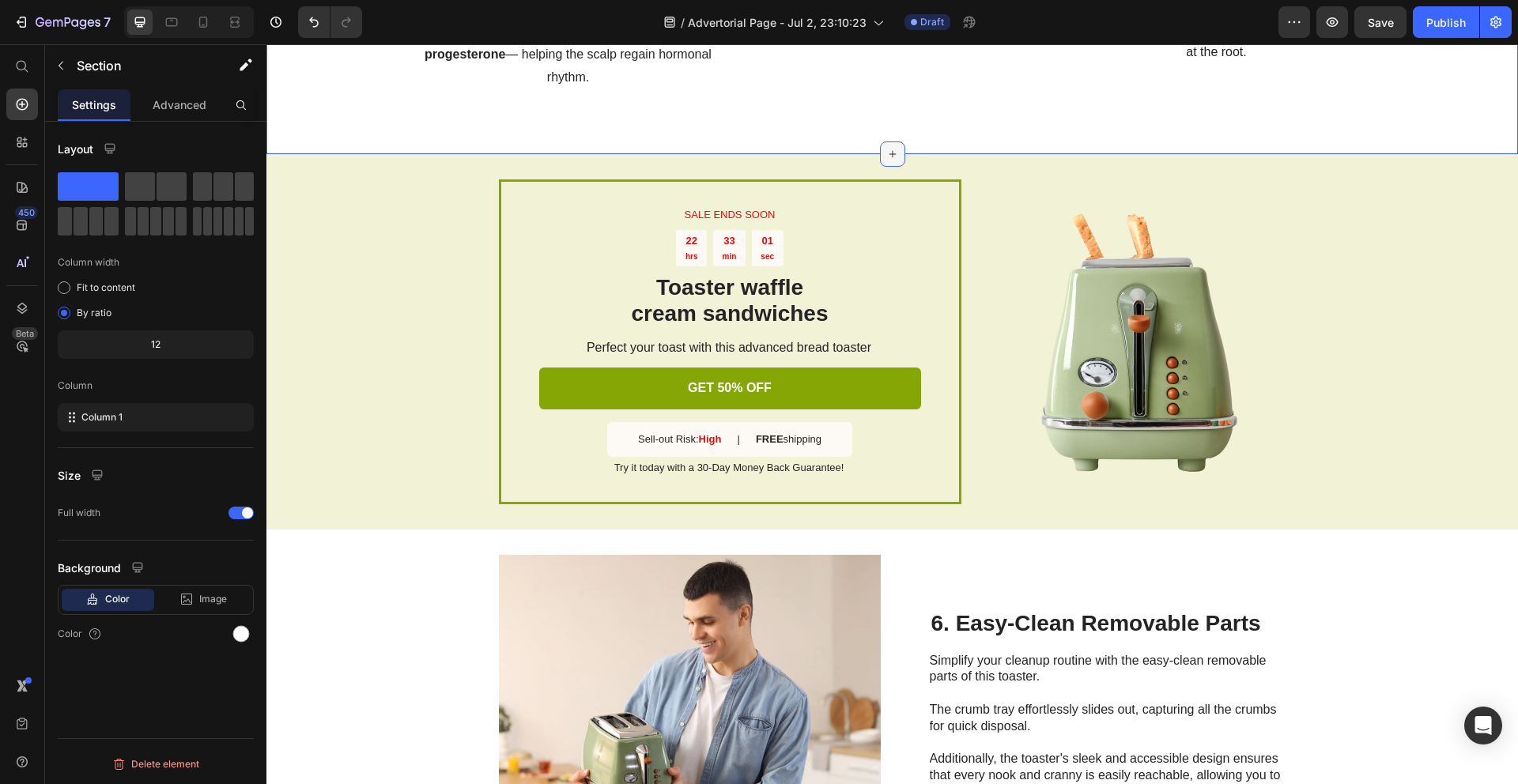 click 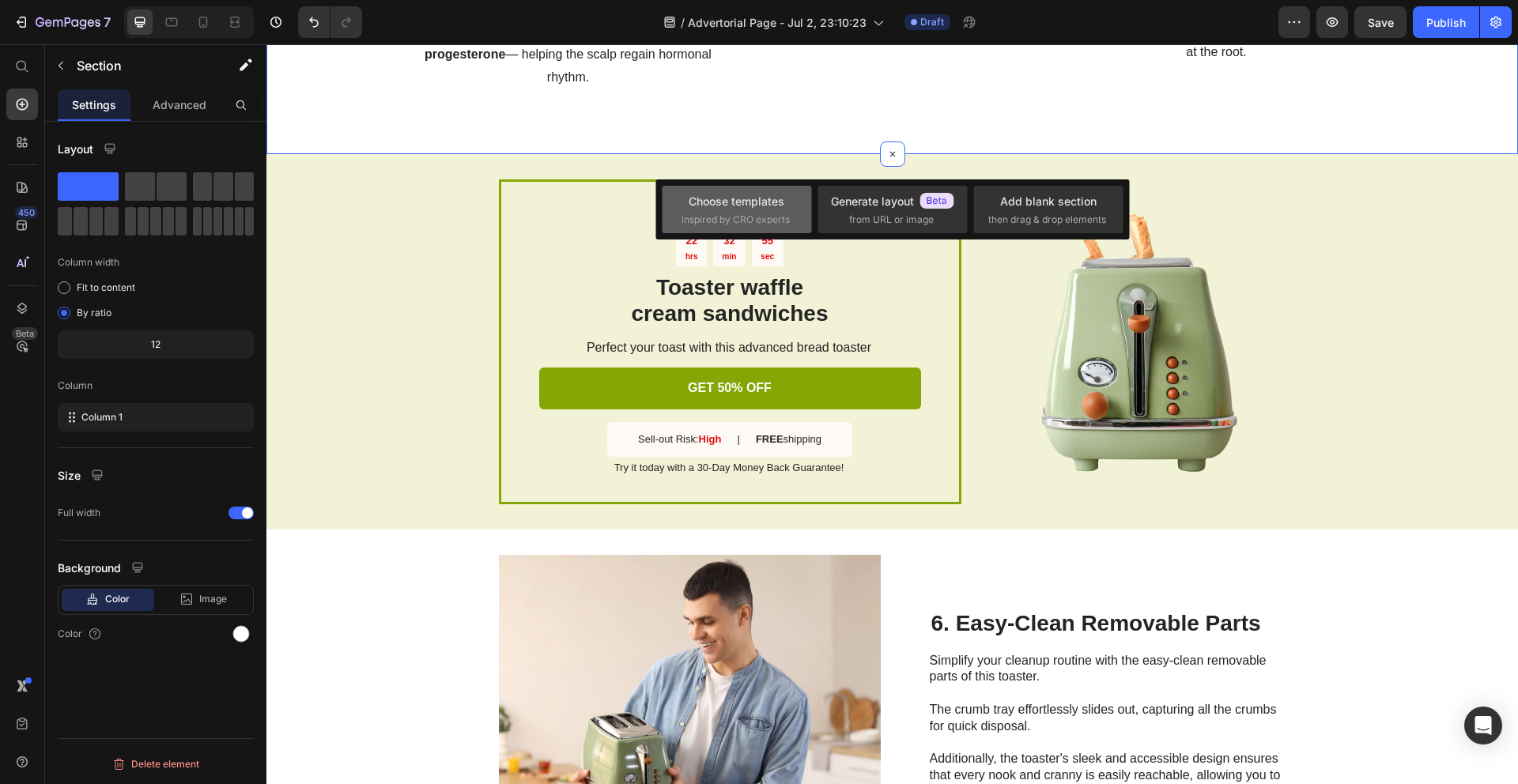 click on "Choose templates" at bounding box center [736, 201] 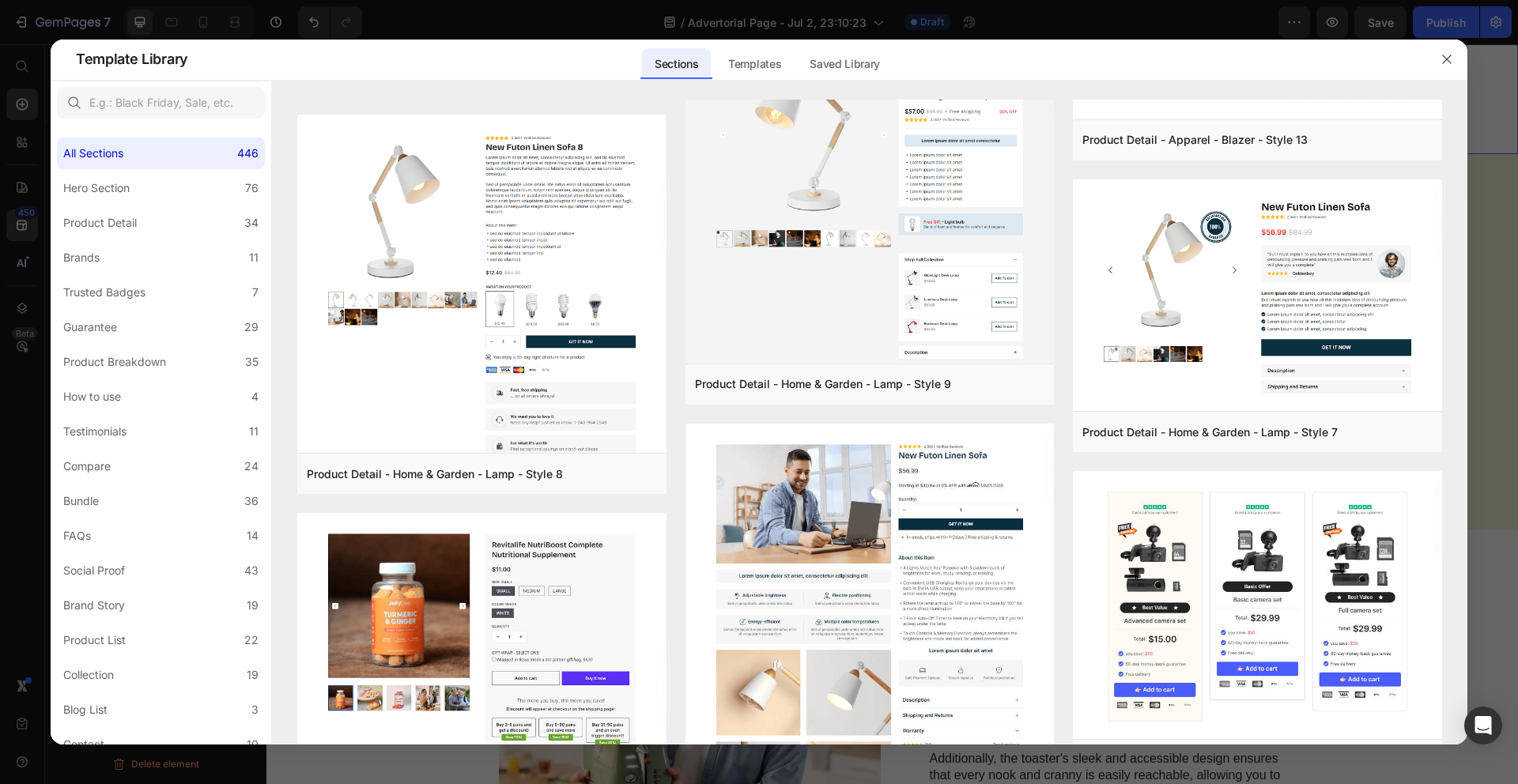 scroll, scrollTop: 5570, scrollLeft: 0, axis: vertical 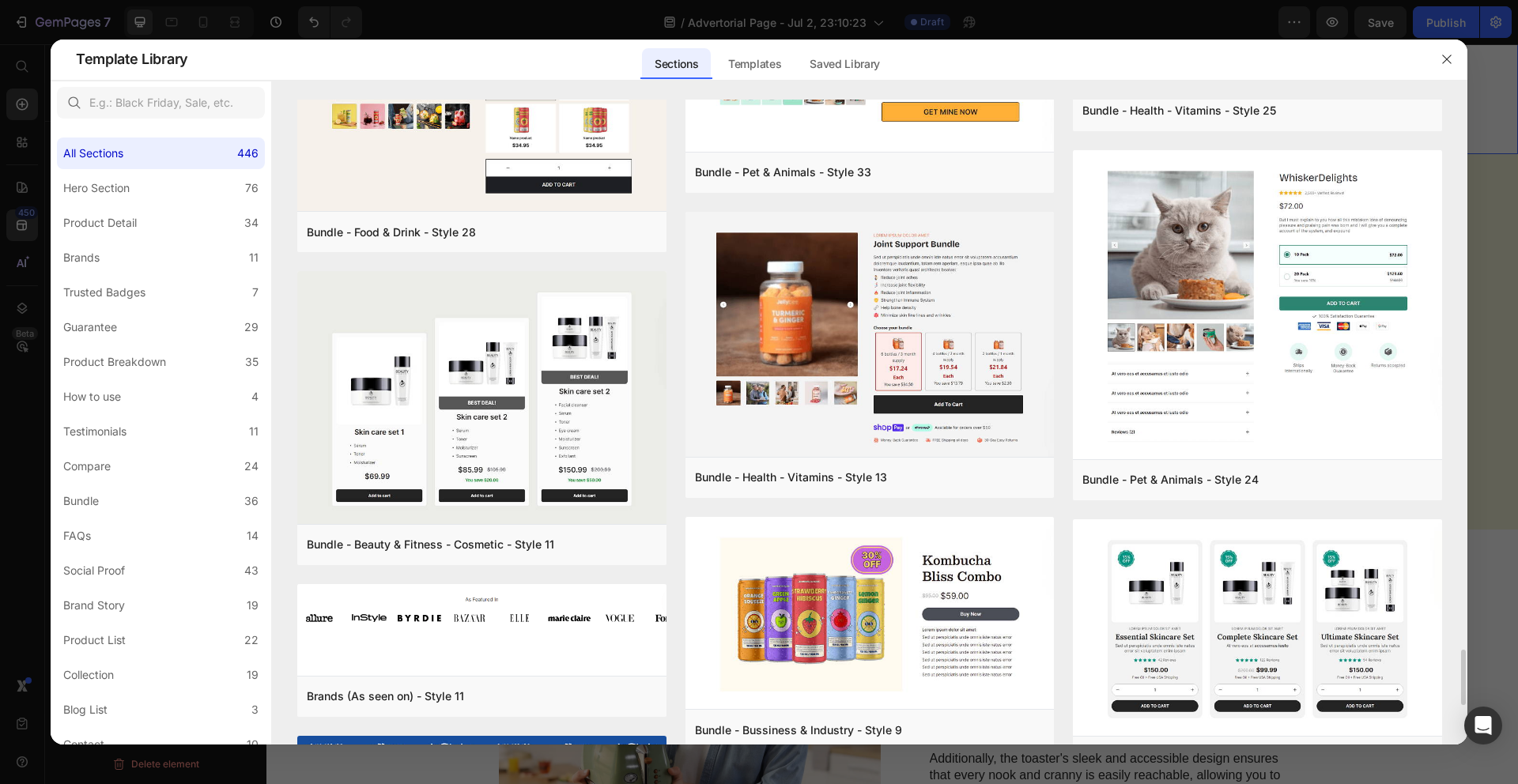 click on "Comparison - Beauty & Fitness - Cosmetic - Ingredients - Style 19 Add to page  Preview  Guarantee - 30 day money back Add to page  Preview  Product Detail - Beauty & Fitness - Cosmetic - Style 18 Add to page  Preview  Product Detail - Beauty & Fitness - Cosmetic - Style 17 Add to page  Preview  Bundle - Food & Drink - Style 36 Add to page  Preview  Bundle - Food & Drink - Style 22 Add to page  Preview  Bundle - Gifts & Special Events - Style 21 Add to page  Preview  Bundle - Food & Drink - Style 15 Add to page  Preview  Product Detail - Food & Drink - Kombucha - Style 39 Add to page  Preview  Product Detail - Pet & Animals - Cat Food - Style 35 Add to page  Preview  Product Detail - Apparel - Blazer - Style 12 Add to page  Preview  Bundle - Health - Vitamins - Style 30 Add to page  Preview  Product Detail - Food & Drink - Kombucha - Style 41 Add to page  Preview  Product Detail - Pet & Animals - Cat Food - Style 34 Add to page  Preview  Product Detail - Sport - Road Bike - Style 29 Add to page  Preview" at bounding box center [870, -2527] 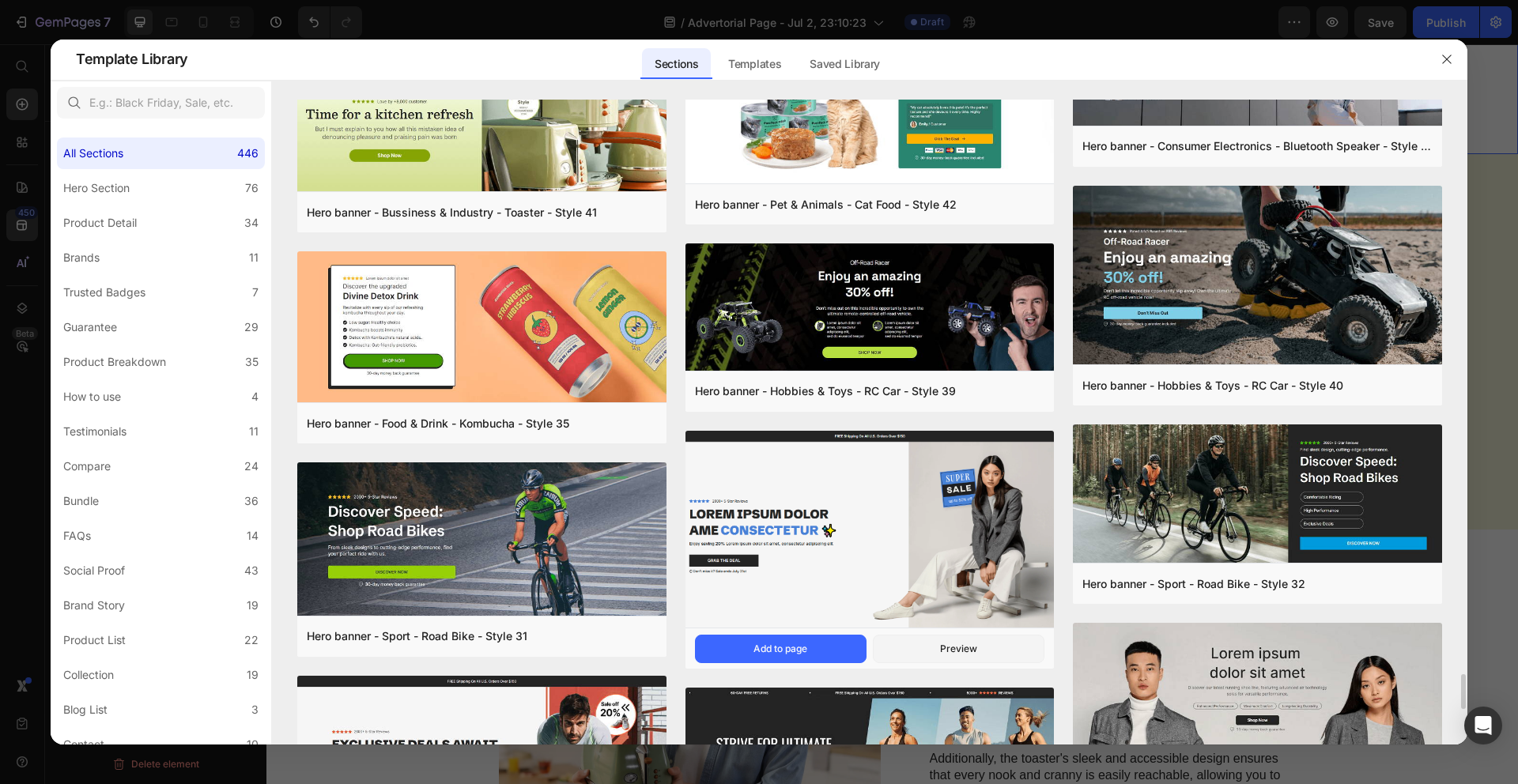 scroll, scrollTop: 10590, scrollLeft: 0, axis: vertical 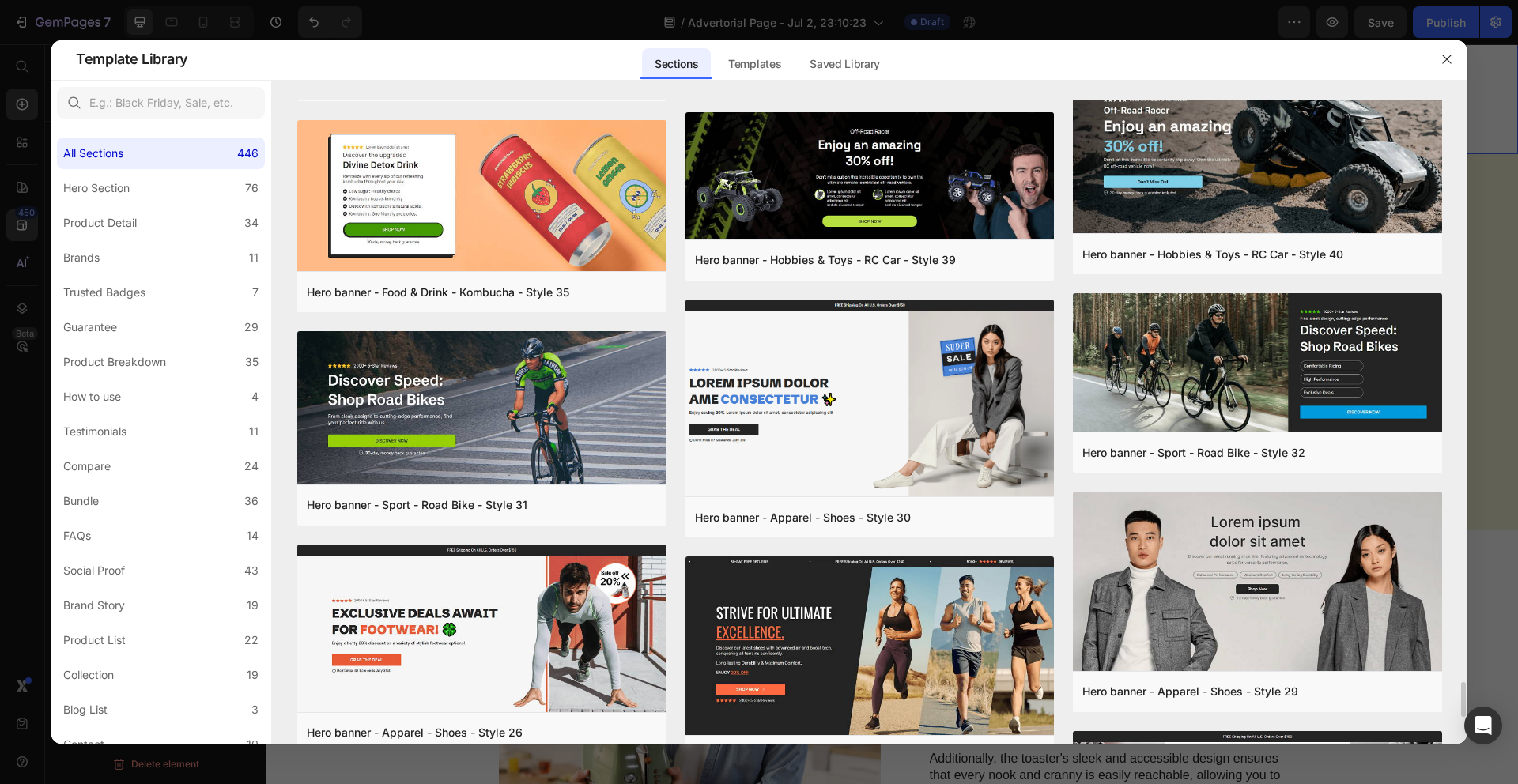 click on "Comparison - Beauty & Fitness - Cosmetic - Ingredients - Style 19 Add to page  Preview  Guarantee - 30 day money back Add to page  Preview  Product Detail - Beauty & Fitness - Cosmetic - Style 18 Add to page  Preview  Product Detail - Beauty & Fitness - Cosmetic - Style 17 Add to page  Preview  Bundle - Food & Drink - Style 36 Add to page  Preview  Bundle - Food & Drink - Style 22 Add to page  Preview  Bundle - Gifts & Special Events - Style 21 Add to page  Preview  Bundle - Food & Drink - Style 15 Add to page  Preview  Product Detail - Food & Drink - Kombucha - Style 39 Add to page  Preview  Product Detail - Pet & Animals - Cat Food - Style 35 Add to page  Preview  Product Detail - Apparel - Blazer - Style 12 Add to page  Preview  Bundle - Health - Vitamins - Style 30 Add to page  Preview  Product Detail - Food & Drink - Kombucha - Style 41 Add to page  Preview  Product Detail - Pet & Animals - Cat Food - Style 34 Add to page  Preview  Product Detail - Sport - Road Bike - Style 29 Add to page  Preview" at bounding box center [870, -4615] 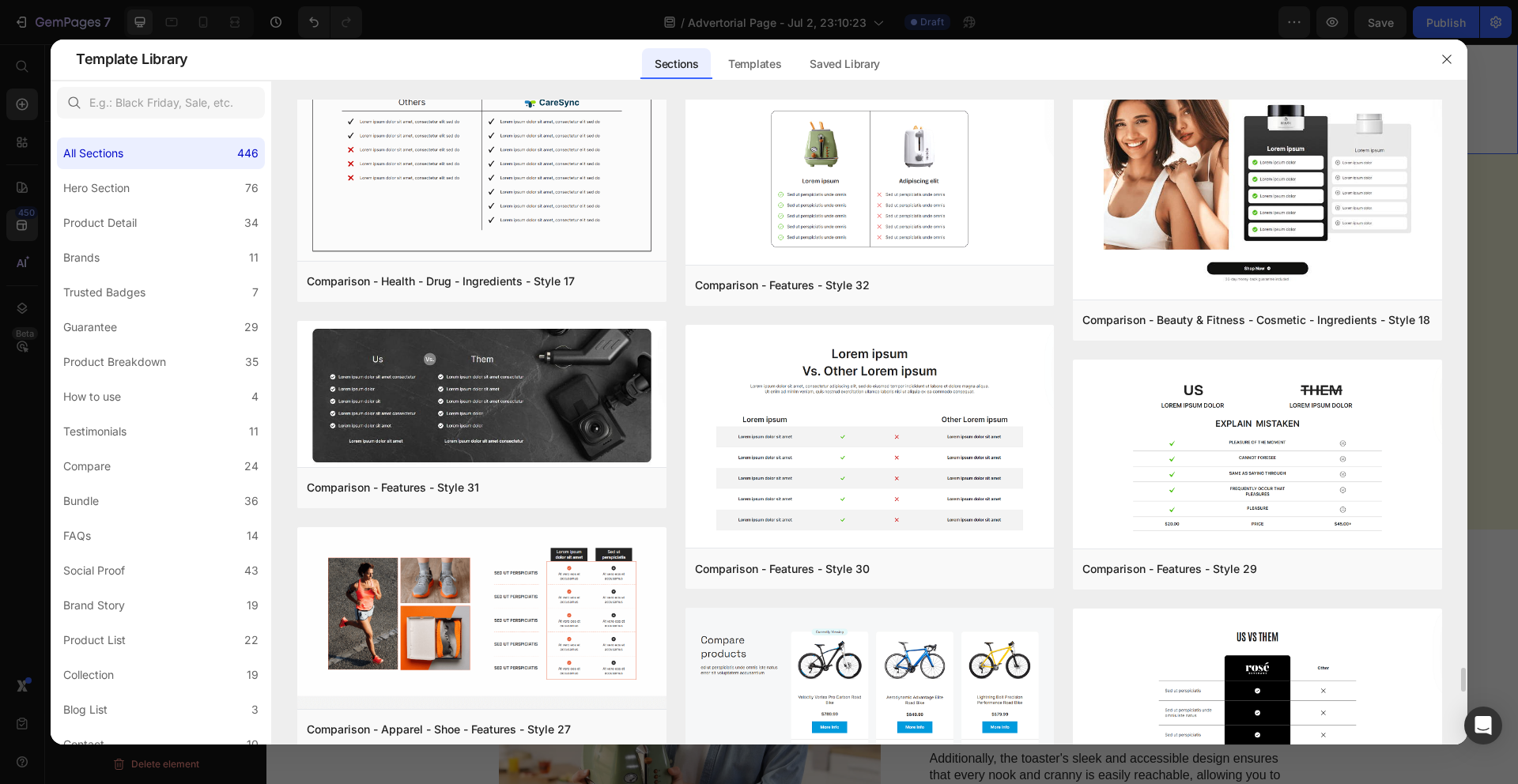 scroll, scrollTop: 15394, scrollLeft: 0, axis: vertical 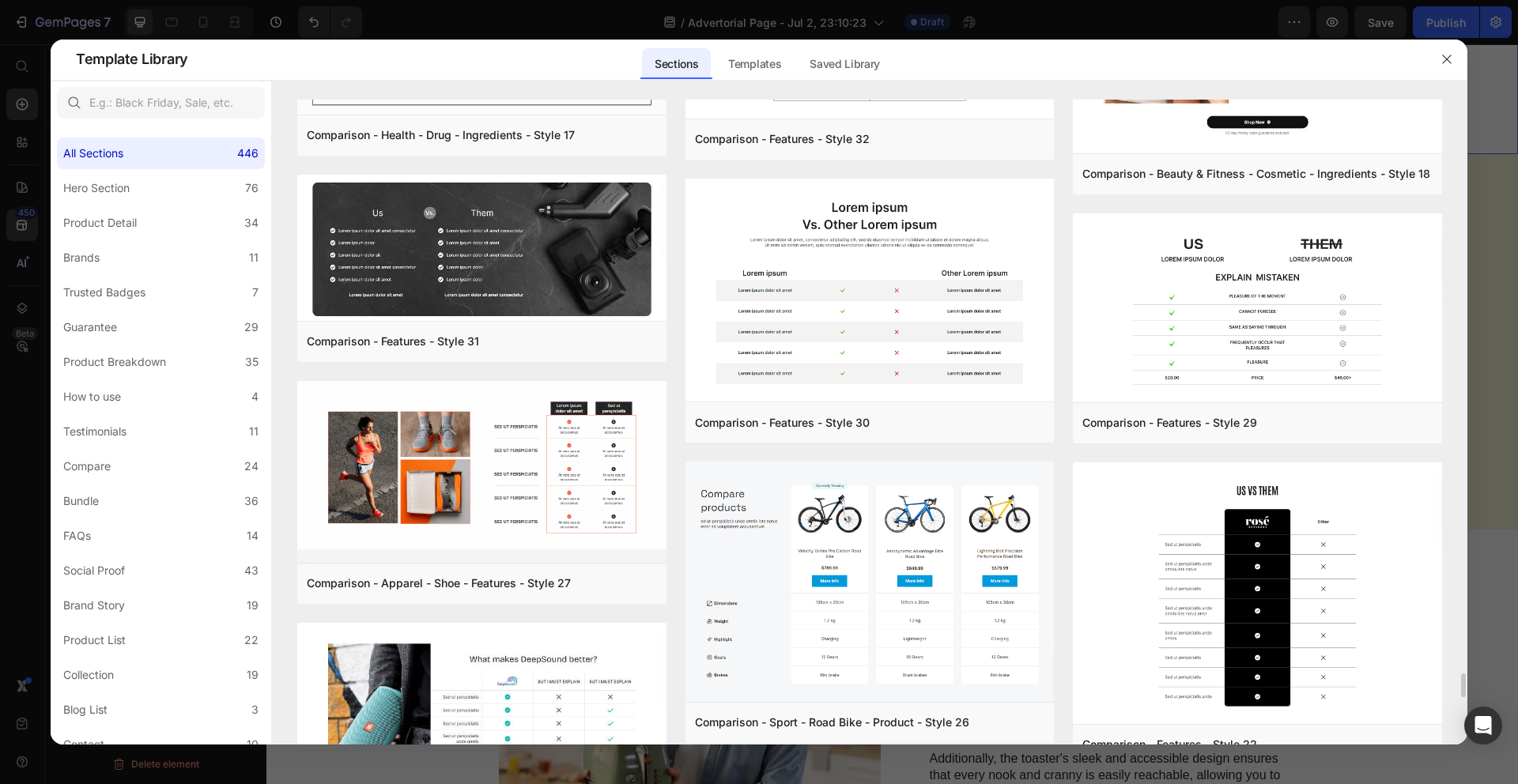 click on "Comparison - Beauty & Fitness - Cosmetic - Ingredients - Style 19 Add to page  Preview  Guarantee - 30 day money back Add to page  Preview  Product Detail - Beauty & Fitness - Cosmetic - Style 18 Add to page  Preview  Product Detail - Beauty & Fitness - Cosmetic - Style 17 Add to page  Preview  Bundle - Food & Drink - Style 36 Add to page  Preview  Bundle - Food & Drink - Style 22 Add to page  Preview  Bundle - Gifts & Special Events - Style 21 Add to page  Preview  Bundle - Food & Drink - Style 15 Add to page  Preview  Product Detail - Food & Drink - Kombucha - Style 39 Add to page  Preview  Product Detail - Pet & Animals - Cat Food - Style 35 Add to page  Preview  Product Detail - Apparel - Blazer - Style 12 Add to page  Preview  Bundle - Health - Vitamins - Style 30 Add to page  Preview  Product Detail - Food & Drink - Kombucha - Style 41 Add to page  Preview  Product Detail - Pet & Animals - Cat Food - Style 34 Add to page  Preview  Product Detail - Sport - Road Bike - Style 29 Add to page  Preview" at bounding box center [870, -6632] 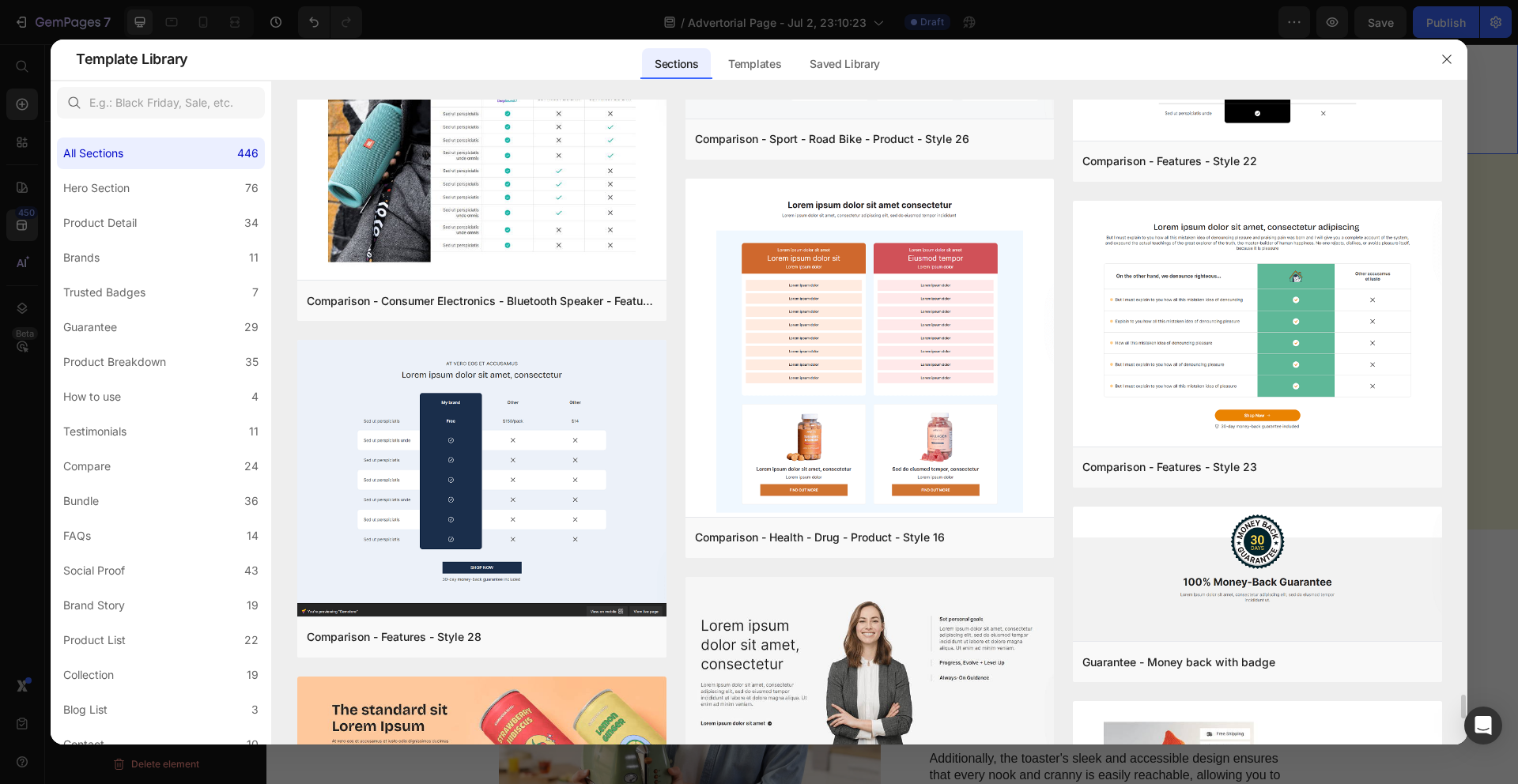 click on "Comparison - Beauty & Fitness - Cosmetic - Ingredients - Style 19 Add to page  Preview  Guarantee - 30 day money back Add to page  Preview  Product Detail - Beauty & Fitness - Cosmetic - Style 18 Add to page  Preview  Product Detail - Beauty & Fitness - Cosmetic - Style 17 Add to page  Preview  Bundle - Food & Drink - Style 36 Add to page  Preview  Bundle - Food & Drink - Style 22 Add to page  Preview  Bundle - Gifts & Special Events - Style 21 Add to page  Preview  Bundle - Food & Drink - Style 15 Add to page  Preview  Product Detail - Food & Drink - Kombucha - Style 39 Add to page  Preview  Product Detail - Pet & Animals - Cat Food - Style 35 Add to page  Preview  Product Detail - Apparel - Blazer - Style 12 Add to page  Preview  Bundle - Health - Vitamins - Style 30 Add to page  Preview  Product Detail - Food & Drink - Kombucha - Style 41 Add to page  Preview  Product Detail - Pet & Animals - Cat Food - Style 34 Add to page  Preview  Product Detail - Sport - Road Bike - Style 29 Add to page  Preview" at bounding box center [870, -7216] 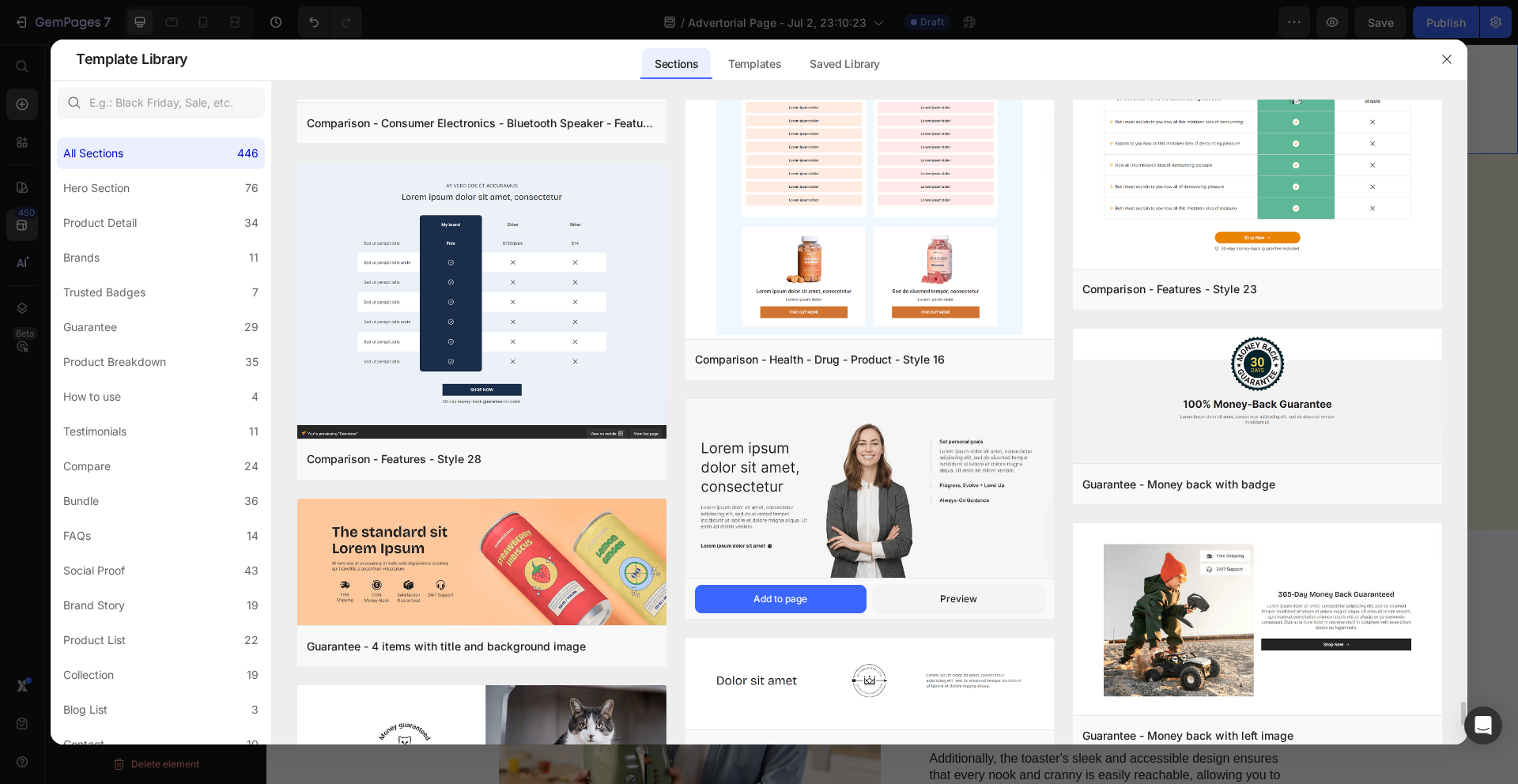 scroll, scrollTop: 16158, scrollLeft: 0, axis: vertical 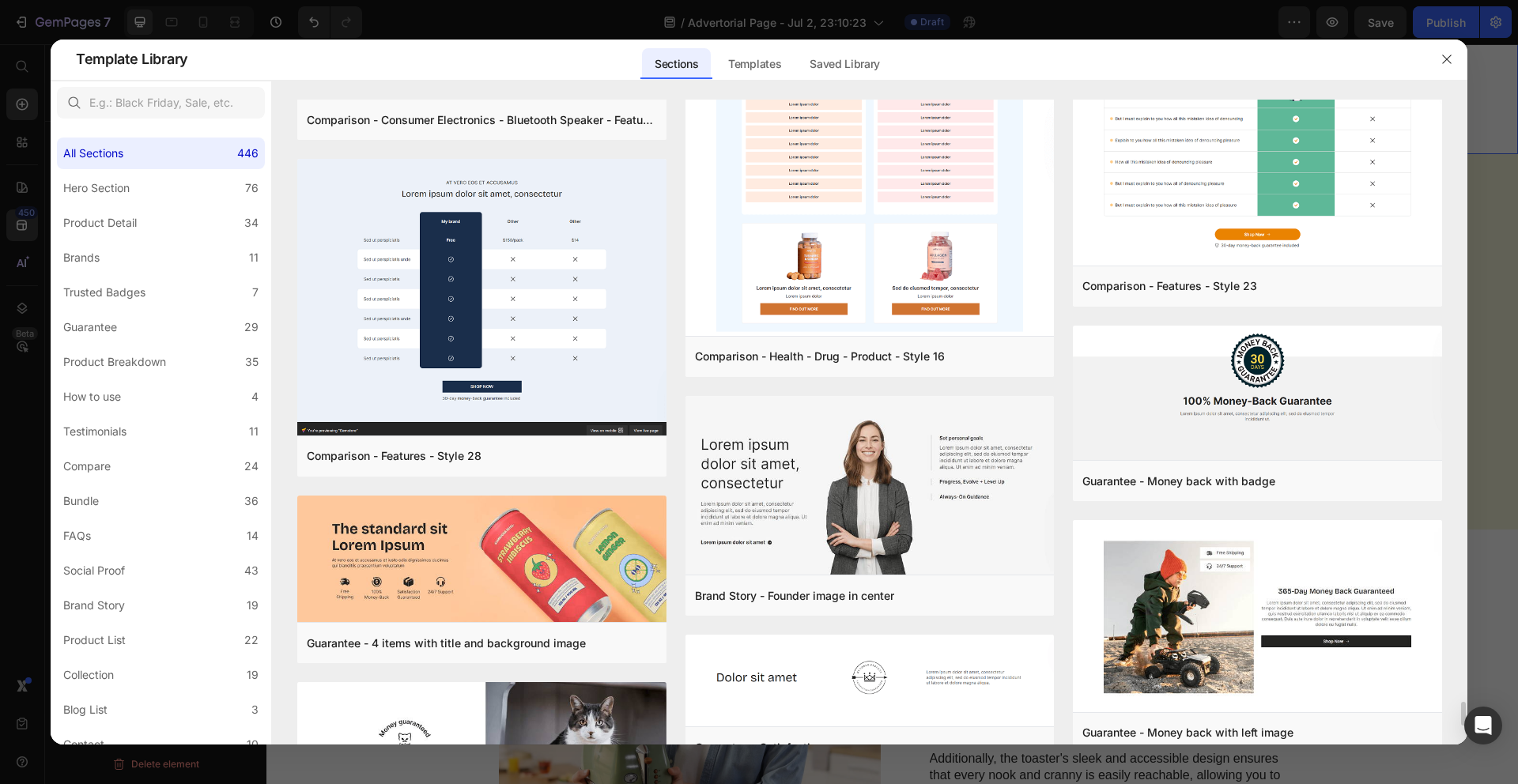 click on "Comparison - Beauty & Fitness - Cosmetic - Ingredients - Style 19 Add to page  Preview  Guarantee - 30 day money back Add to page  Preview  Product Detail - Beauty & Fitness - Cosmetic - Style 18 Add to page  Preview  Product Detail - Beauty & Fitness - Cosmetic - Style 17 Add to page  Preview  Bundle - Food & Drink - Style 36 Add to page  Preview  Bundle - Food & Drink - Style 22 Add to page  Preview  Bundle - Gifts & Special Events - Style 21 Add to page  Preview  Bundle - Food & Drink - Style 15 Add to page  Preview  Product Detail - Food & Drink - Kombucha - Style 39 Add to page  Preview  Product Detail - Pet & Animals - Cat Food - Style 35 Add to page  Preview  Product Detail - Apparel - Blazer - Style 12 Add to page  Preview  Bundle - Health - Vitamins - Style 30 Add to page  Preview  Product Detail - Food & Drink - Kombucha - Style 41 Add to page  Preview  Product Detail - Pet & Animals - Cat Food - Style 34 Add to page  Preview  Product Detail - Sport - Road Bike - Style 29 Add to page  Preview" at bounding box center (870, -7397) 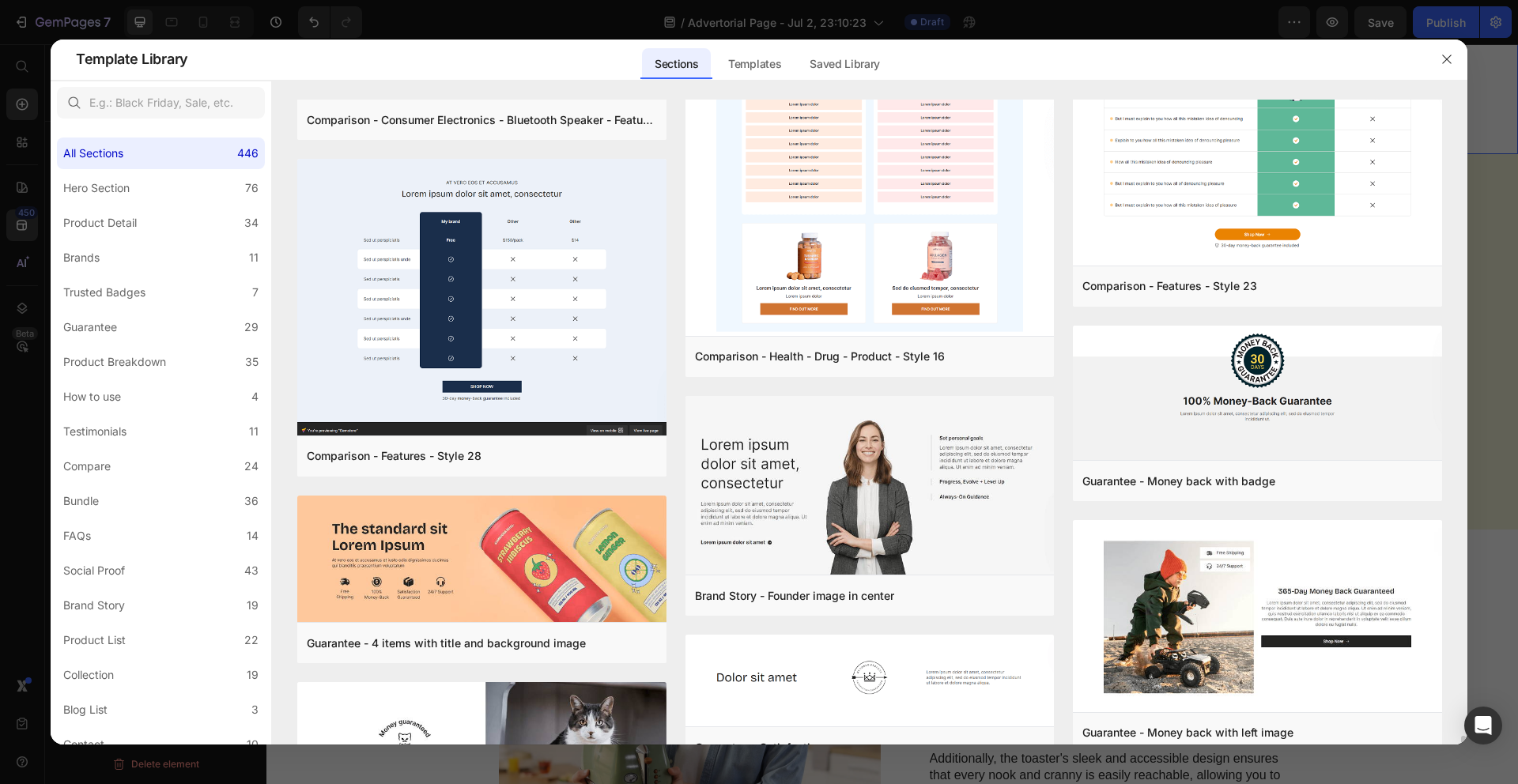scroll, scrollTop: 16301, scrollLeft: 0, axis: vertical 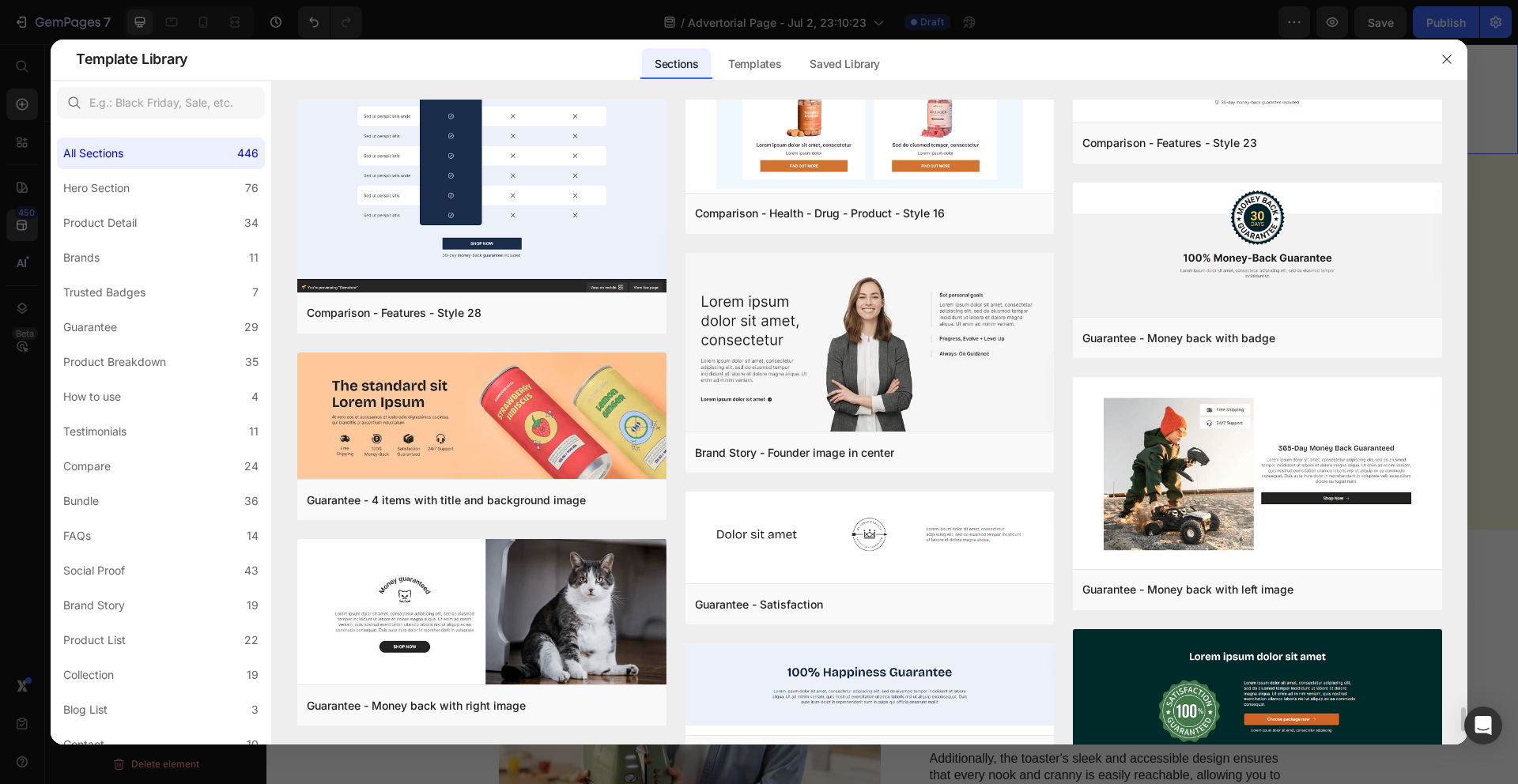 click on "Comparison - Beauty & Fitness - Cosmetic - Ingredients - Style 19 Add to page  Preview  Guarantee - 30 day money back Add to page  Preview  Product Detail - Beauty & Fitness - Cosmetic - Style 18 Add to page  Preview  Product Detail - Beauty & Fitness - Cosmetic - Style 17 Add to page  Preview  Bundle - Food & Drink - Style 36 Add to page  Preview  Bundle - Food & Drink - Style 22 Add to page  Preview  Bundle - Gifts & Special Events - Style 21 Add to page  Preview  Bundle - Food & Drink - Style 15 Add to page  Preview  Product Detail - Food & Drink - Kombucha - Style 39 Add to page  Preview  Product Detail - Pet & Animals - Cat Food - Style 35 Add to page  Preview  Product Detail - Apparel - Blazer - Style 12 Add to page  Preview  Bundle - Health - Vitamins - Style 30 Add to page  Preview  Product Detail - Food & Drink - Kombucha - Style 41 Add to page  Preview  Product Detail - Pet & Animals - Cat Food - Style 34 Add to page  Preview  Product Detail - Sport - Road Bike - Style 29 Add to page  Preview" at bounding box center (870, -7540) 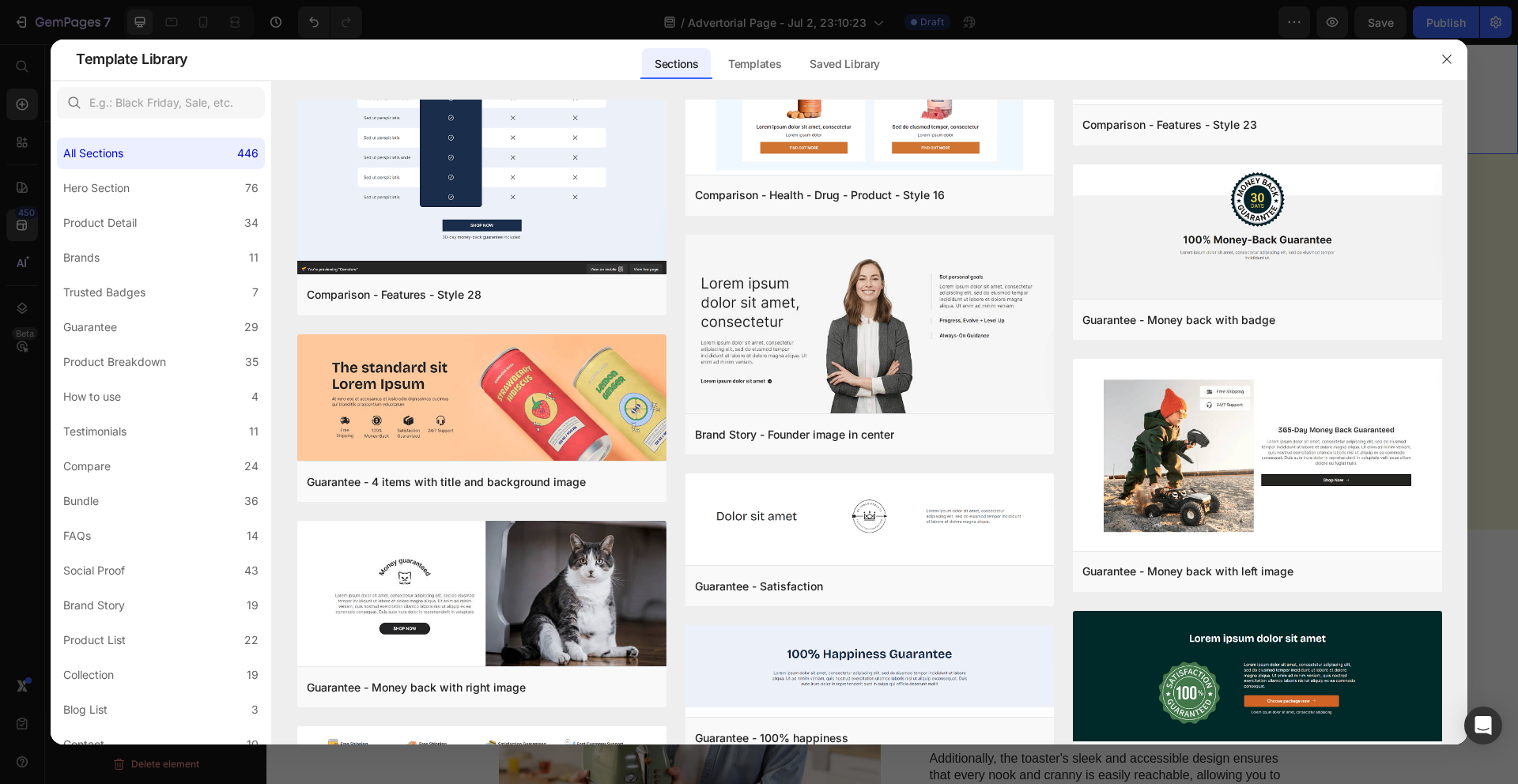 scroll, scrollTop: 16379, scrollLeft: 0, axis: vertical 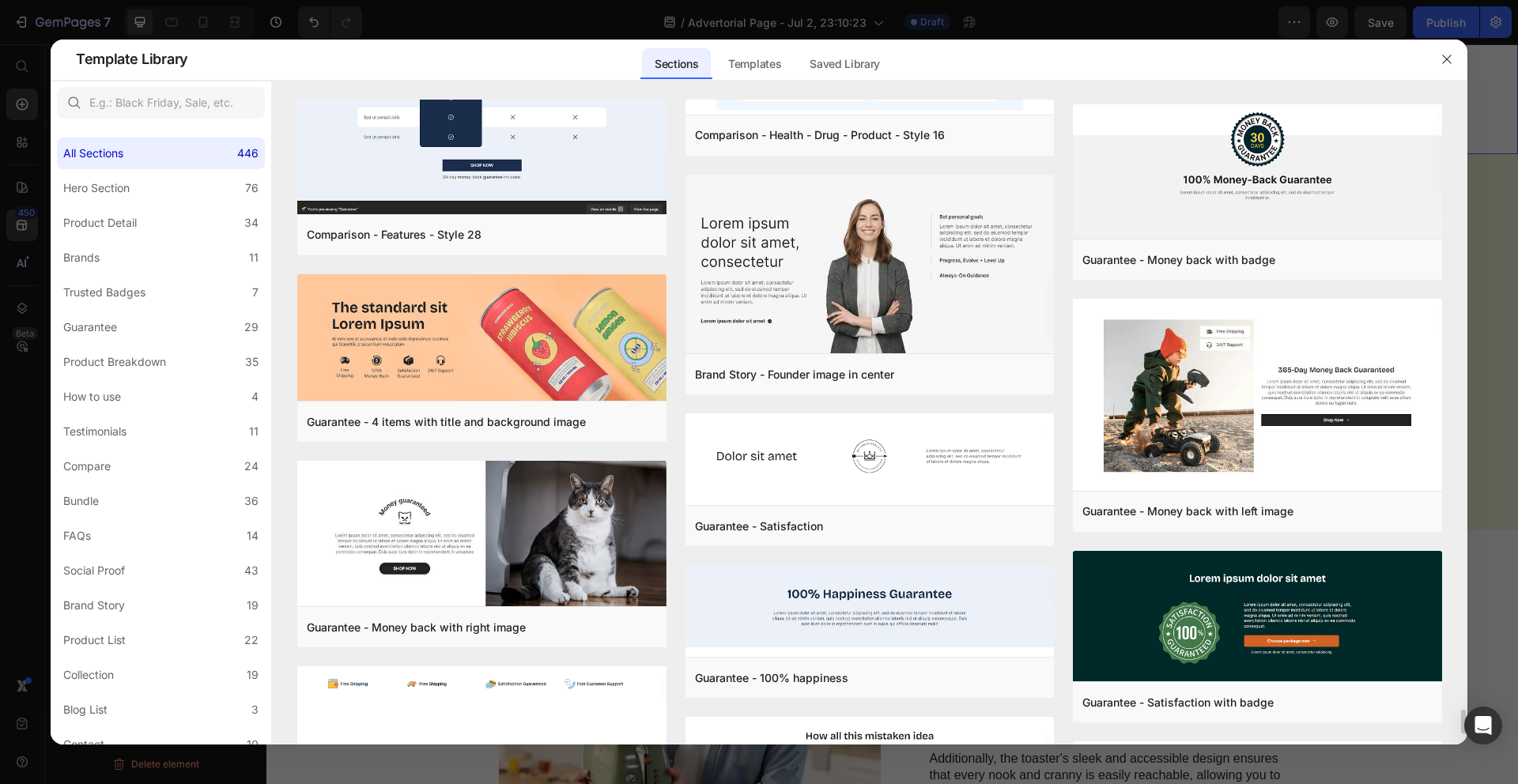 click on "Comparison - Beauty & Fitness - Cosmetic - Ingredients - Style 19 Add to page  Preview  Guarantee - 30 day money back Add to page  Preview  Product Detail - Beauty & Fitness - Cosmetic - Style 18 Add to page  Preview  Product Detail - Beauty & Fitness - Cosmetic - Style 17 Add to page  Preview  Bundle - Food & Drink - Style 36 Add to page  Preview  Bundle - Food & Drink - Style 22 Add to page  Preview  Bundle - Gifts & Special Events - Style 21 Add to page  Preview  Bundle - Food & Drink - Style 15 Add to page  Preview  Product Detail - Food & Drink - Kombucha - Style 39 Add to page  Preview  Product Detail - Pet & Animals - Cat Food - Style 35 Add to page  Preview  Product Detail - Apparel - Blazer - Style 12 Add to page  Preview  Bundle - Health - Vitamins - Style 30 Add to page  Preview  Product Detail - Food & Drink - Kombucha - Style 41 Add to page  Preview  Product Detail - Pet & Animals - Cat Food - Style 34 Add to page  Preview  Product Detail - Sport - Road Bike - Style 29 Add to page  Preview" at bounding box center [870, -7618] 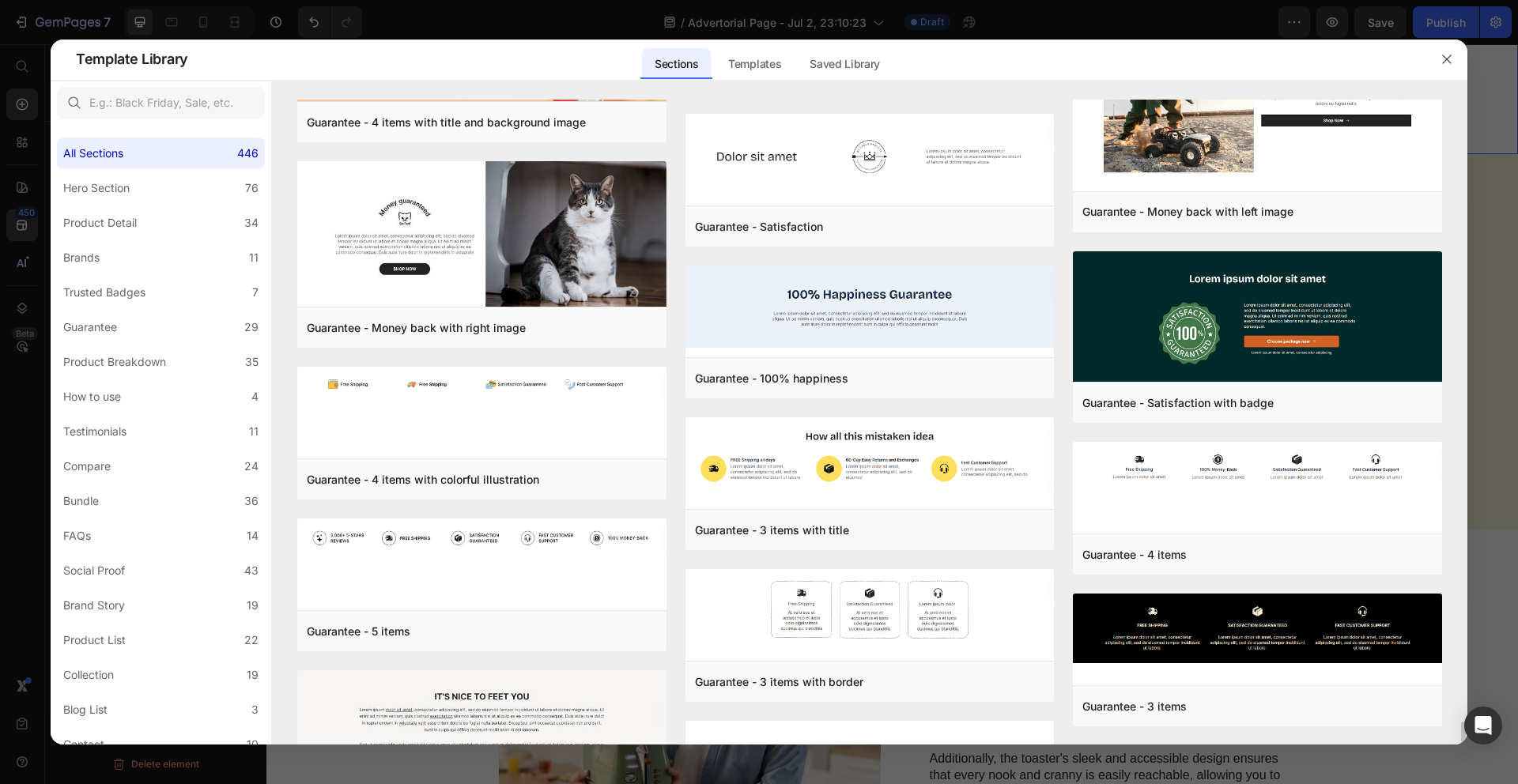 scroll, scrollTop: 16363, scrollLeft: 0, axis: vertical 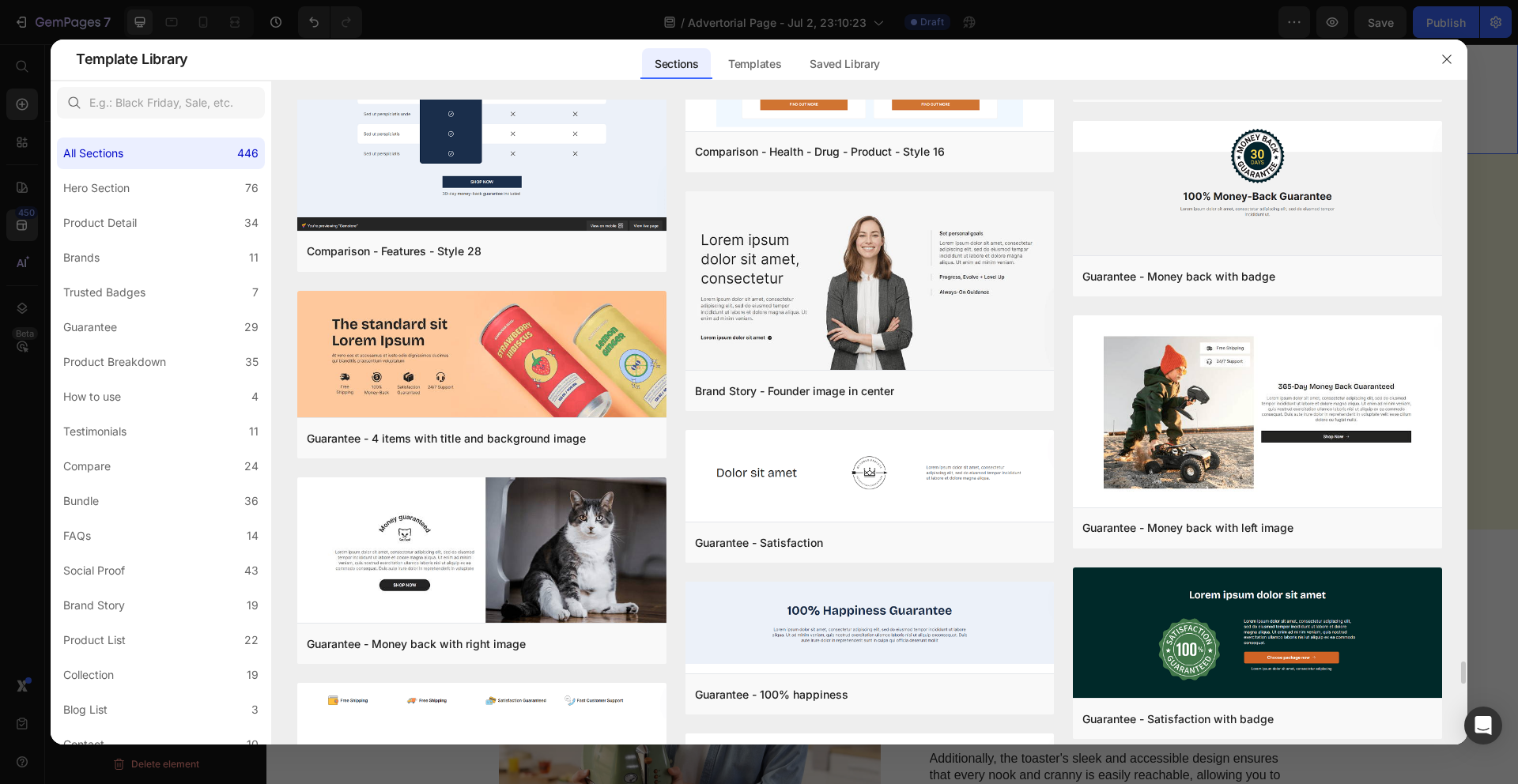 click on "Comparison - Beauty & Fitness - Cosmetic - Ingredients - Style 19 Add to page  Preview  Guarantee - 30 day money back Add to page  Preview  Product Detail - Beauty & Fitness - Cosmetic - Style 18 Add to page  Preview  Product Detail - Beauty & Fitness - Cosmetic - Style 17 Add to page  Preview  Bundle - Food & Drink - Style 36 Add to page  Preview  Bundle - Food & Drink - Style 22 Add to page  Preview  Bundle - Gifts & Special Events - Style 21 Add to page  Preview  Bundle - Food & Drink - Style 15 Add to page  Preview  Product Detail - Food & Drink - Kombucha - Style 39 Add to page  Preview  Product Detail - Pet & Animals - Cat Food - Style 35 Add to page  Preview  Product Detail - Apparel - Blazer - Style 12 Add to page  Preview  Bundle - Health - Vitamins - Style 30 Add to page  Preview  Product Detail - Food & Drink - Kombucha - Style 41 Add to page  Preview  Product Detail - Pet & Animals - Cat Food - Style 34 Add to page  Preview  Product Detail - Sport - Road Bike - Style 29 Add to page  Preview" at bounding box center [870, -6874] 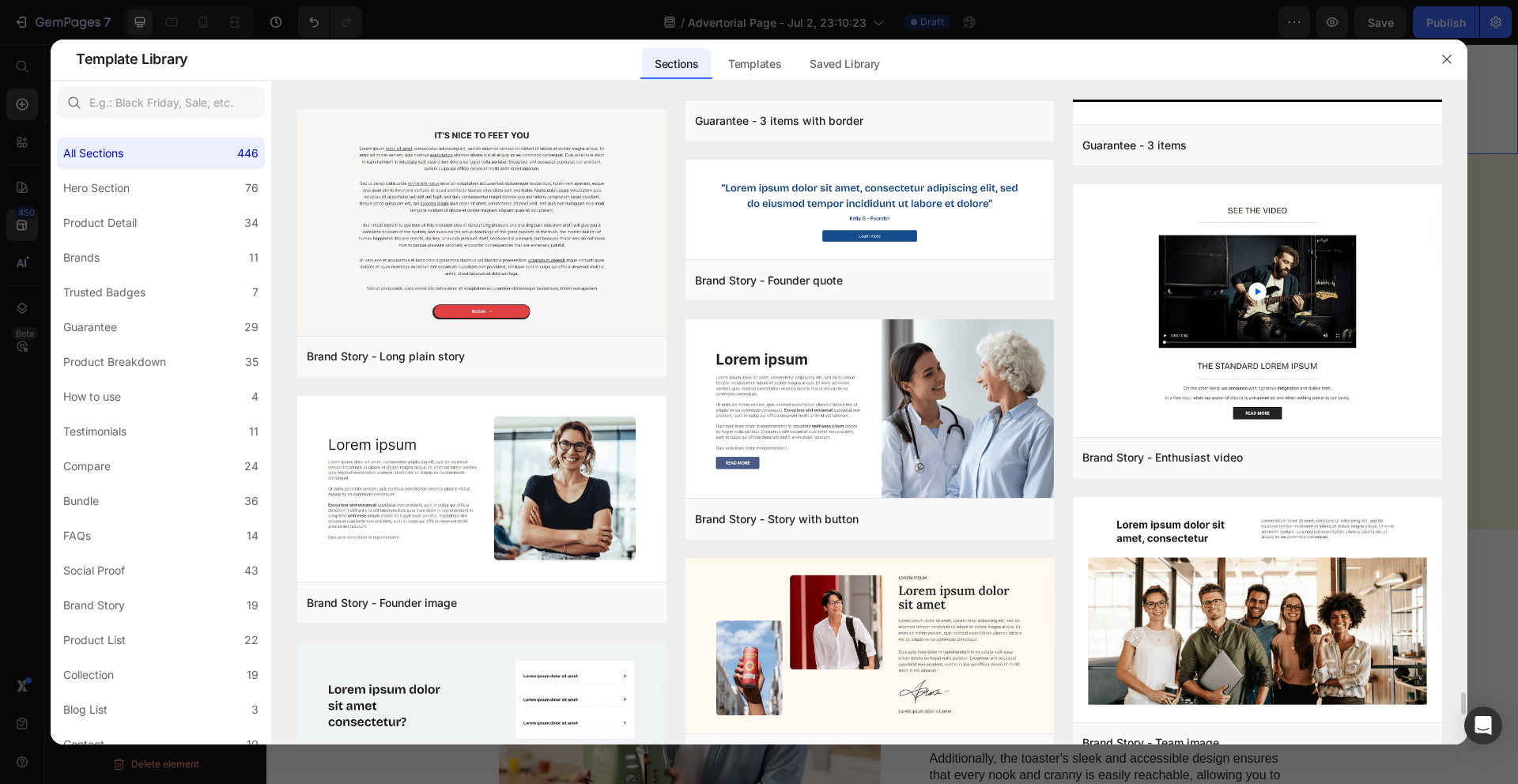 scroll, scrollTop: 17359, scrollLeft: 0, axis: vertical 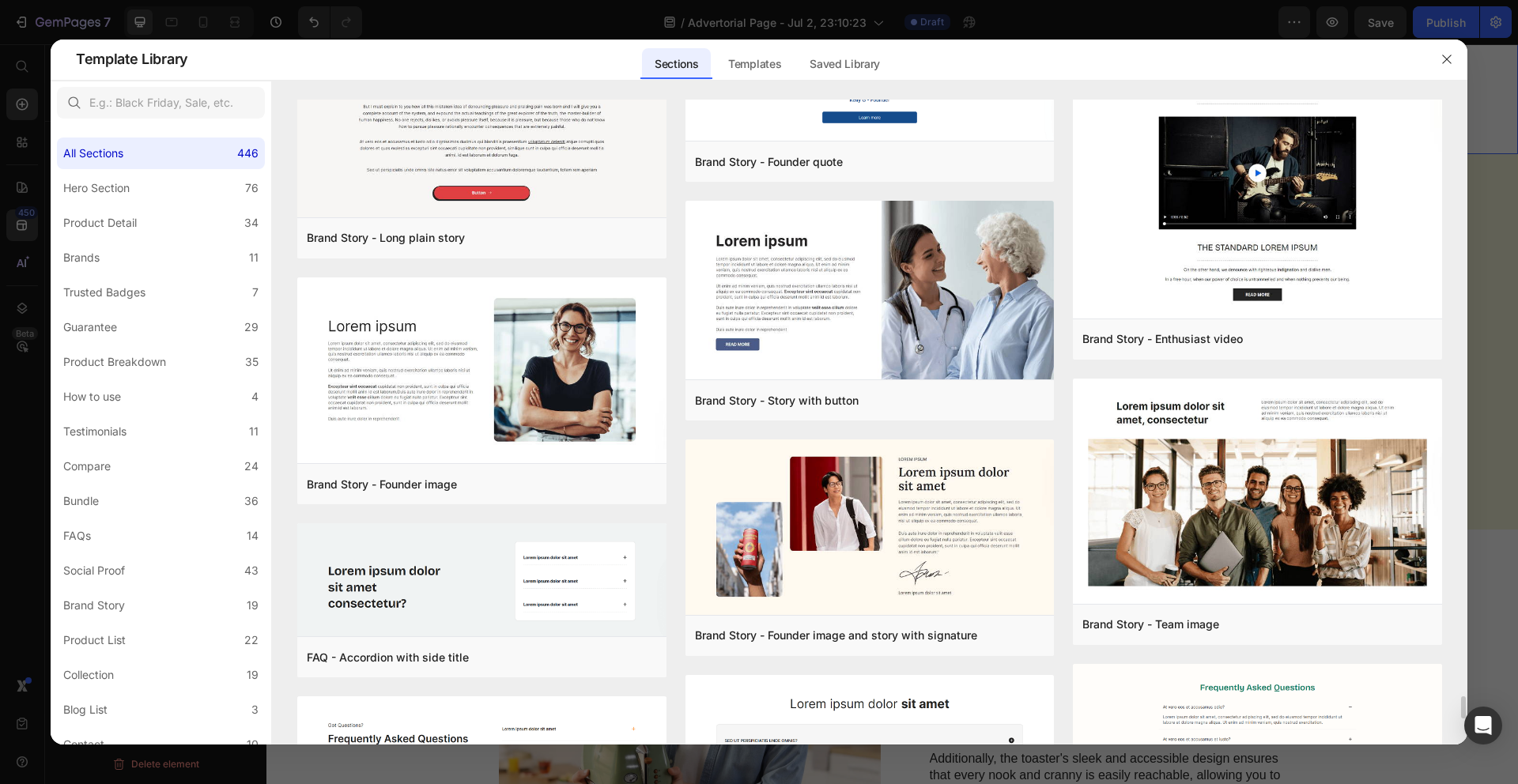 click on "Comparison - Beauty & Fitness - Cosmetic - Ingredients - Style 19 Add to page  Preview  Guarantee - 30 day money back Add to page  Preview  Product Detail - Beauty & Fitness - Cosmetic - Style 18 Add to page  Preview  Product Detail - Beauty & Fitness - Cosmetic - Style 17 Add to page  Preview  Bundle - Food & Drink - Style 36 Add to page  Preview  Bundle - Food & Drink - Style 22 Add to page  Preview  Bundle - Gifts & Special Events - Style 21 Add to page  Preview  Bundle - Food & Drink - Style 15 Add to page  Preview  Product Detail - Food & Drink - Kombucha - Style 39 Add to page  Preview  Product Detail - Pet & Animals - Cat Food - Style 35 Add to page  Preview  Product Detail - Apparel - Blazer - Style 12 Add to page  Preview  Bundle - Health - Vitamins - Style 30 Add to page  Preview  Product Detail - Food & Drink - Kombucha - Style 41 Add to page  Preview  Product Detail - Pet & Animals - Cat Food - Style 34 Add to page  Preview  Product Detail - Sport - Road Bike - Style 29 Add to page  Preview" at bounding box center (870, -7870) 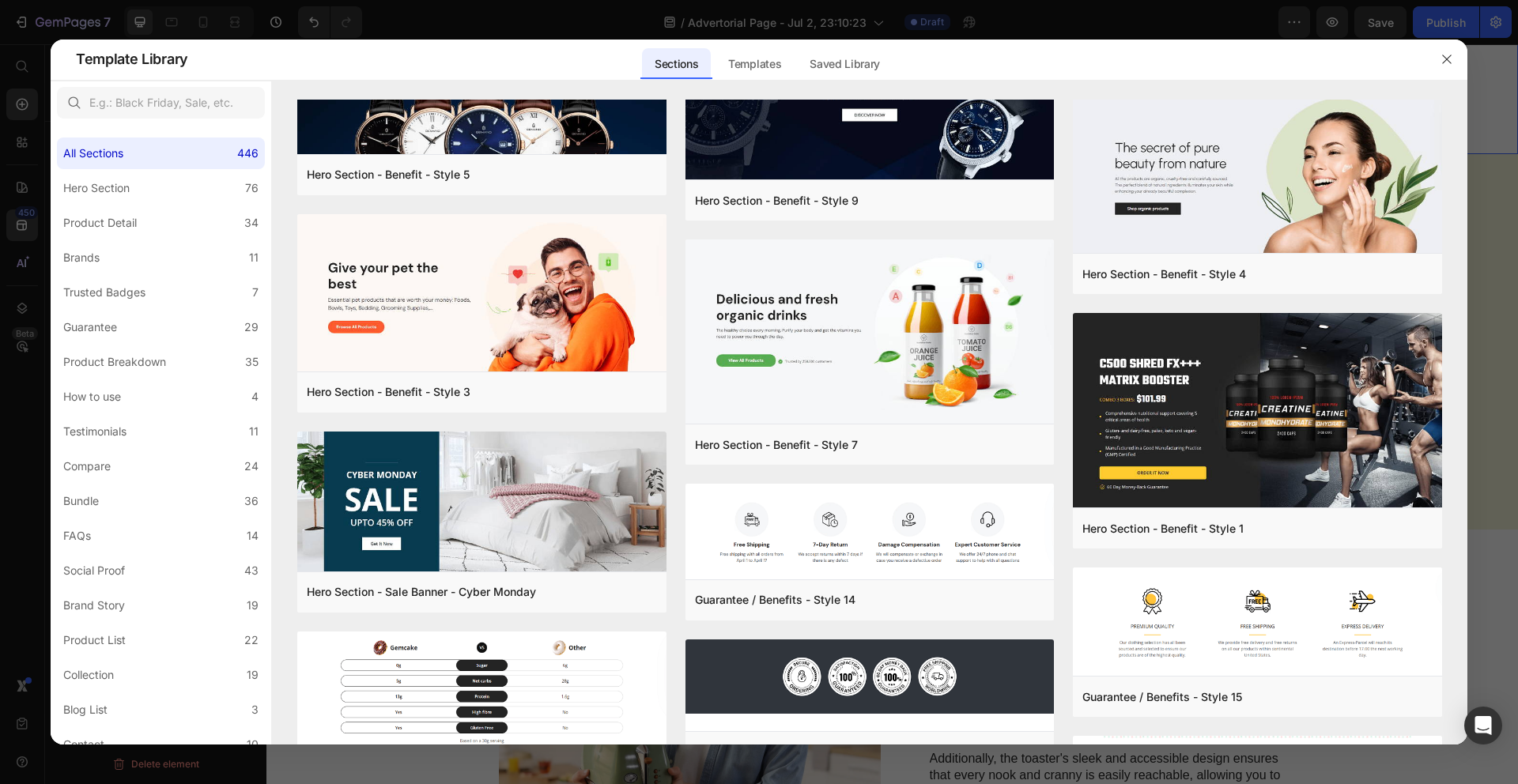 scroll, scrollTop: 19920, scrollLeft: 0, axis: vertical 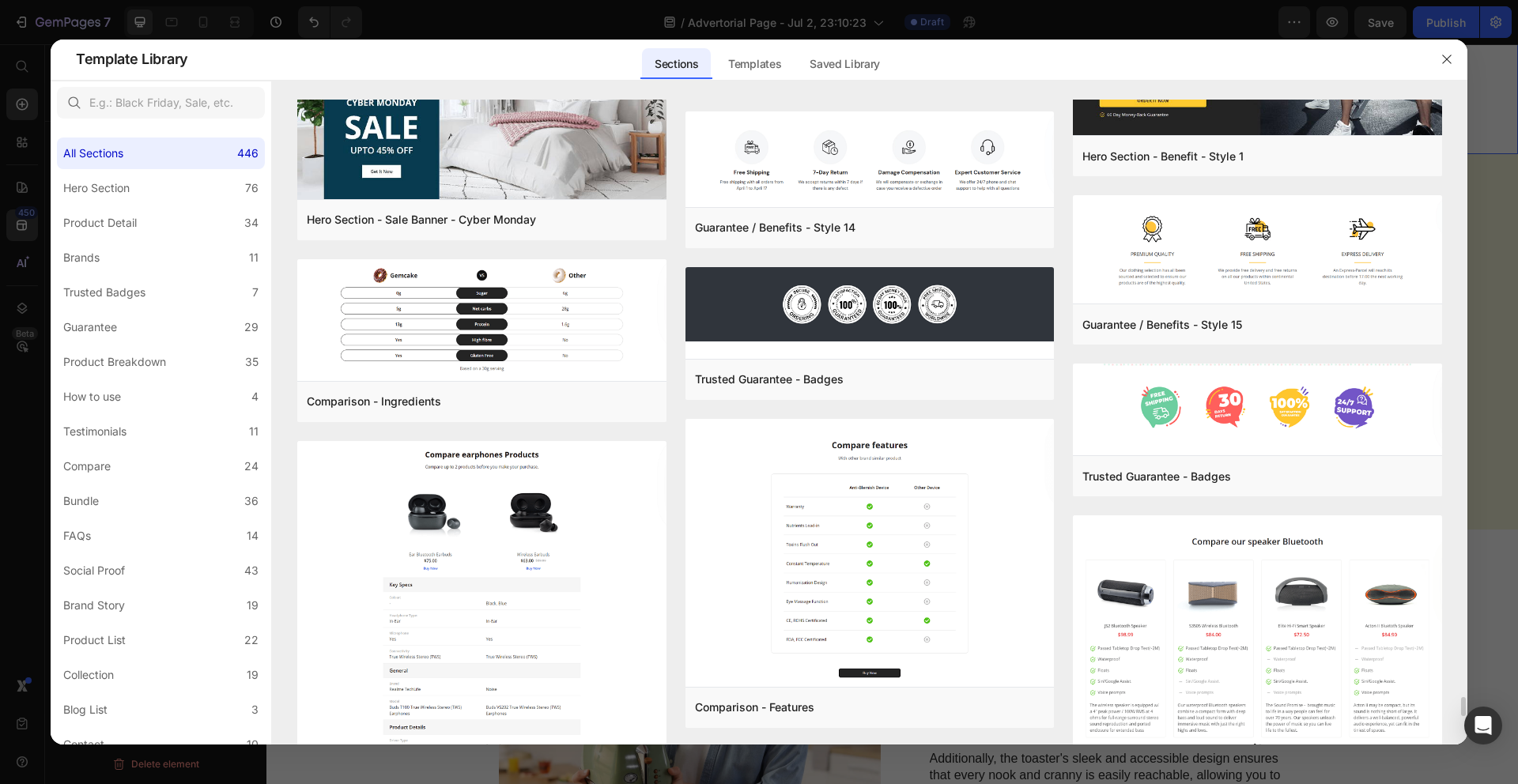 click on "Comparison - Beauty & Fitness - Cosmetic - Ingredients - Style 19 Add to page  Preview  Guarantee - 30 day money back Add to page  Preview  Product Detail - Beauty & Fitness - Cosmetic - Style 18 Add to page  Preview  Product Detail - Beauty & Fitness - Cosmetic - Style 17 Add to page  Preview  Bundle - Food & Drink - Style 36 Add to page  Preview  Bundle - Food & Drink - Style 22 Add to page  Preview  Bundle - Gifts & Special Events - Style 21 Add to page  Preview  Bundle - Food & Drink - Style 15 Add to page  Preview  Product Detail - Food & Drink - Kombucha - Style 39 Add to page  Preview  Product Detail - Pet & Animals - Cat Food - Style 35 Add to page  Preview  Product Detail - Apparel - Blazer - Style 12 Add to page  Preview  Bundle - Health - Vitamins - Style 30 Add to page  Preview  Product Detail - Food & Drink - Kombucha - Style 41 Add to page  Preview  Product Detail - Pet & Animals - Cat Food - Style 34 Add to page  Preview  Product Detail - Sport - Road Bike - Style 29 Add to page  Preview" at bounding box center (870, -9051) 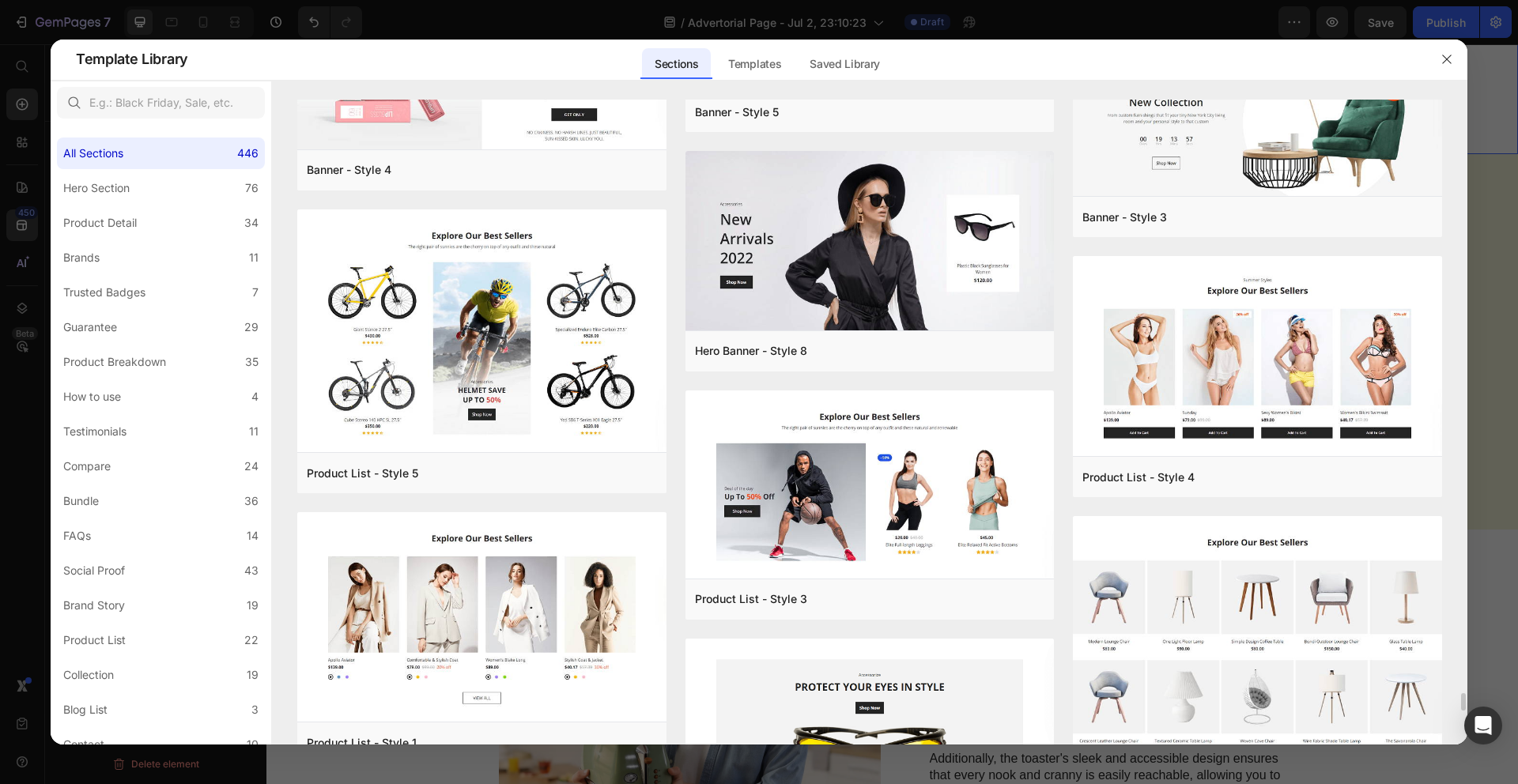 click on "Comparison - Beauty & Fitness - Cosmetic - Ingredients - Style 19 Add to page  Preview  Guarantee - 30 day money back Add to page  Preview  Product Detail - Beauty & Fitness - Cosmetic - Style 18 Add to page  Preview  Product Detail - Beauty & Fitness - Cosmetic - Style 17 Add to page  Preview  Bundle - Food & Drink - Style 36 Add to page  Preview  Bundle - Food & Drink - Style 22 Add to page  Preview  Bundle - Gifts & Special Events - Style 21 Add to page  Preview  Bundle - Food & Drink - Style 15 Add to page  Preview  Product Detail - Food & Drink - Kombucha - Style 39 Add to page  Preview  Product Detail - Pet & Animals - Cat Food - Style 35 Add to page  Preview  Product Detail - Apparel - Blazer - Style 12 Add to page  Preview  Bundle - Health - Vitamins - Style 30 Add to page  Preview  Product Detail - Food & Drink - Kombucha - Style 41 Add to page  Preview  Product Detail - Pet & Animals - Cat Food - Style 34 Add to page  Preview  Product Detail - Sport - Road Bike - Style 29 Add to page  Preview" at bounding box center [870, -9523] 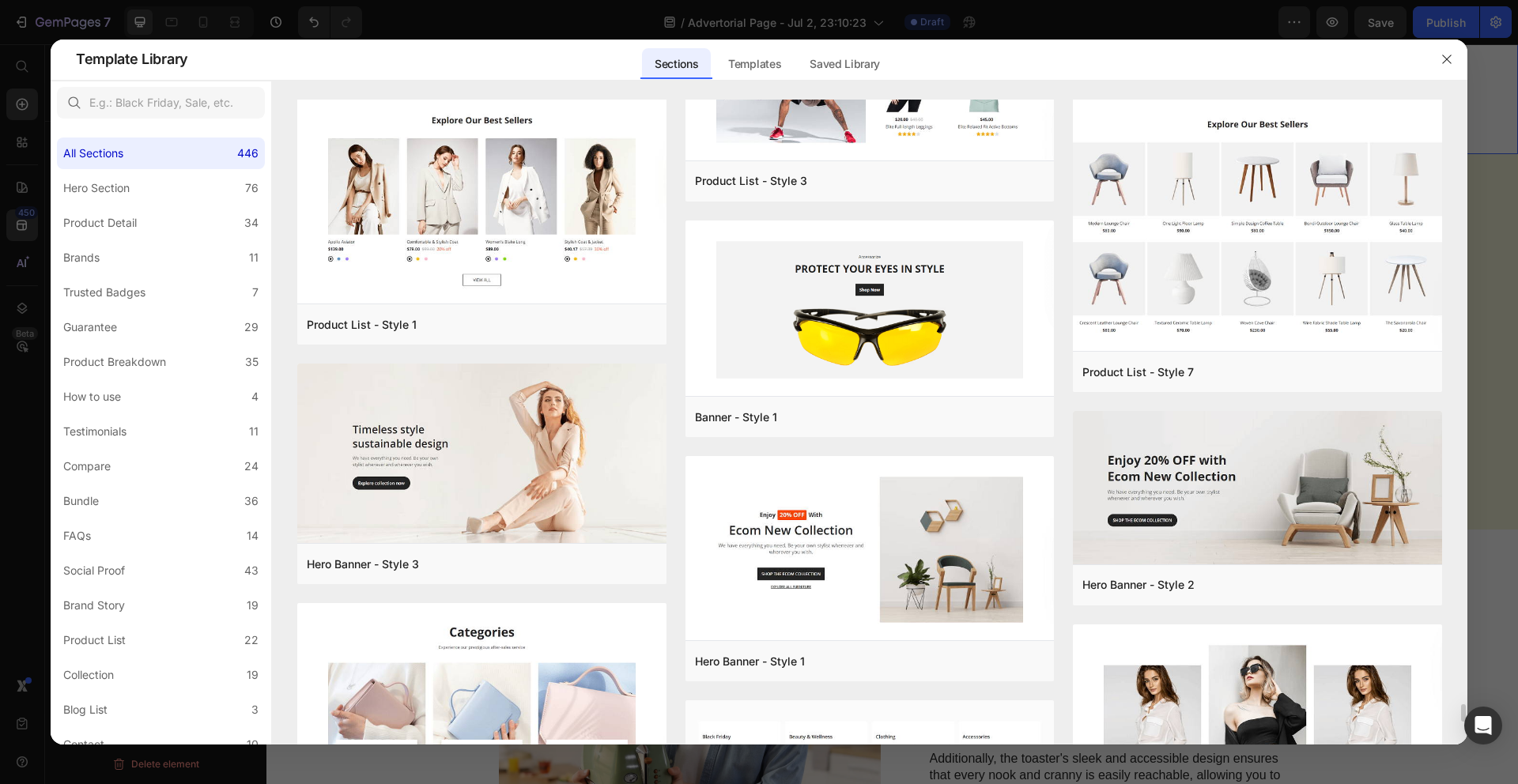 click on "Comparison - Beauty & Fitness - Cosmetic - Ingredients - Style 19 Add to page  Preview  Guarantee - 30 day money back Add to page  Preview  Product Detail - Beauty & Fitness - Cosmetic - Style 18 Add to page  Preview  Product Detail - Beauty & Fitness - Cosmetic - Style 17 Add to page  Preview  Bundle - Food & Drink - Style 36 Add to page  Preview  Bundle - Food & Drink - Style 22 Add to page  Preview  Bundle - Gifts & Special Events - Style 21 Add to page  Preview  Bundle - Food & Drink - Style 15 Add to page  Preview  Product Detail - Food & Drink - Kombucha - Style 39 Add to page  Preview  Product Detail - Pet & Animals - Cat Food - Style 35 Add to page  Preview  Product Detail - Apparel - Blazer - Style 12 Add to page  Preview  Bundle - Health - Vitamins - Style 30 Add to page  Preview  Product Detail - Food & Drink - Kombucha - Style 41 Add to page  Preview  Product Detail - Pet & Animals - Cat Food - Style 34 Add to page  Preview  Product Detail - Sport - Road Bike - Style 29 Add to page  Preview" at bounding box center [870, -9941] 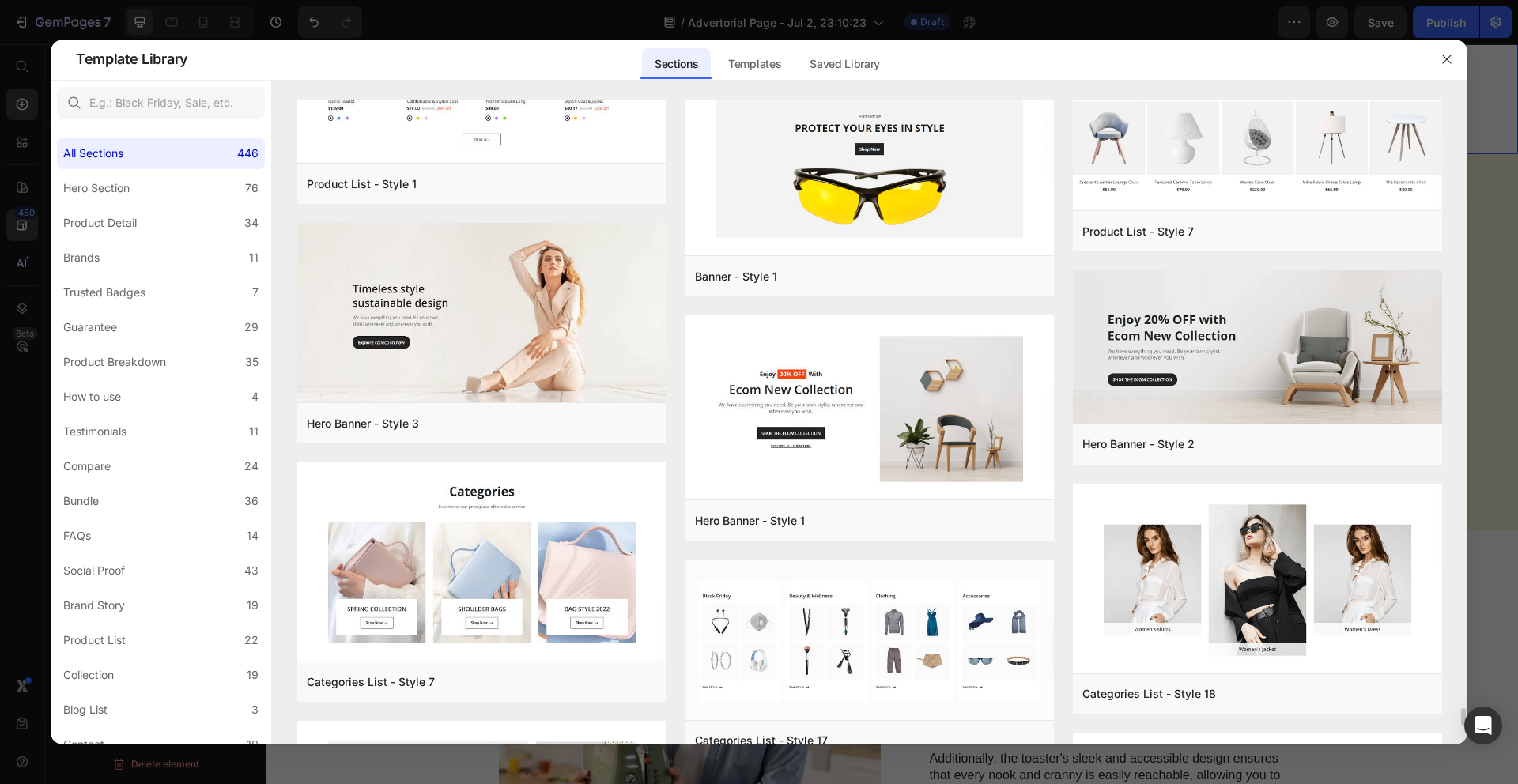 click on "Comparison - Beauty & Fitness - Cosmetic - Ingredients - Style 19 Add to page  Preview  Guarantee - 30 day money back Add to page  Preview  Product Detail - Beauty & Fitness - Cosmetic - Style 18 Add to page  Preview  Product Detail - Beauty & Fitness - Cosmetic - Style 17 Add to page  Preview  Bundle - Food & Drink - Style 36 Add to page  Preview  Bundle - Food & Drink - Style 22 Add to page  Preview  Bundle - Gifts & Special Events - Style 21 Add to page  Preview  Bundle - Food & Drink - Style 15 Add to page  Preview  Product Detail - Food & Drink - Kombucha - Style 39 Add to page  Preview  Product Detail - Pet & Animals - Cat Food - Style 35 Add to page  Preview  Product Detail - Apparel - Blazer - Style 12 Add to page  Preview  Bundle - Health - Vitamins - Style 30 Add to page  Preview  Product Detail - Food & Drink - Kombucha - Style 41 Add to page  Preview  Product Detail - Pet & Animals - Cat Food - Style 34 Add to page  Preview  Product Detail - Sport - Road Bike - Style 29 Add to page  Preview" at bounding box center [870, -10082] 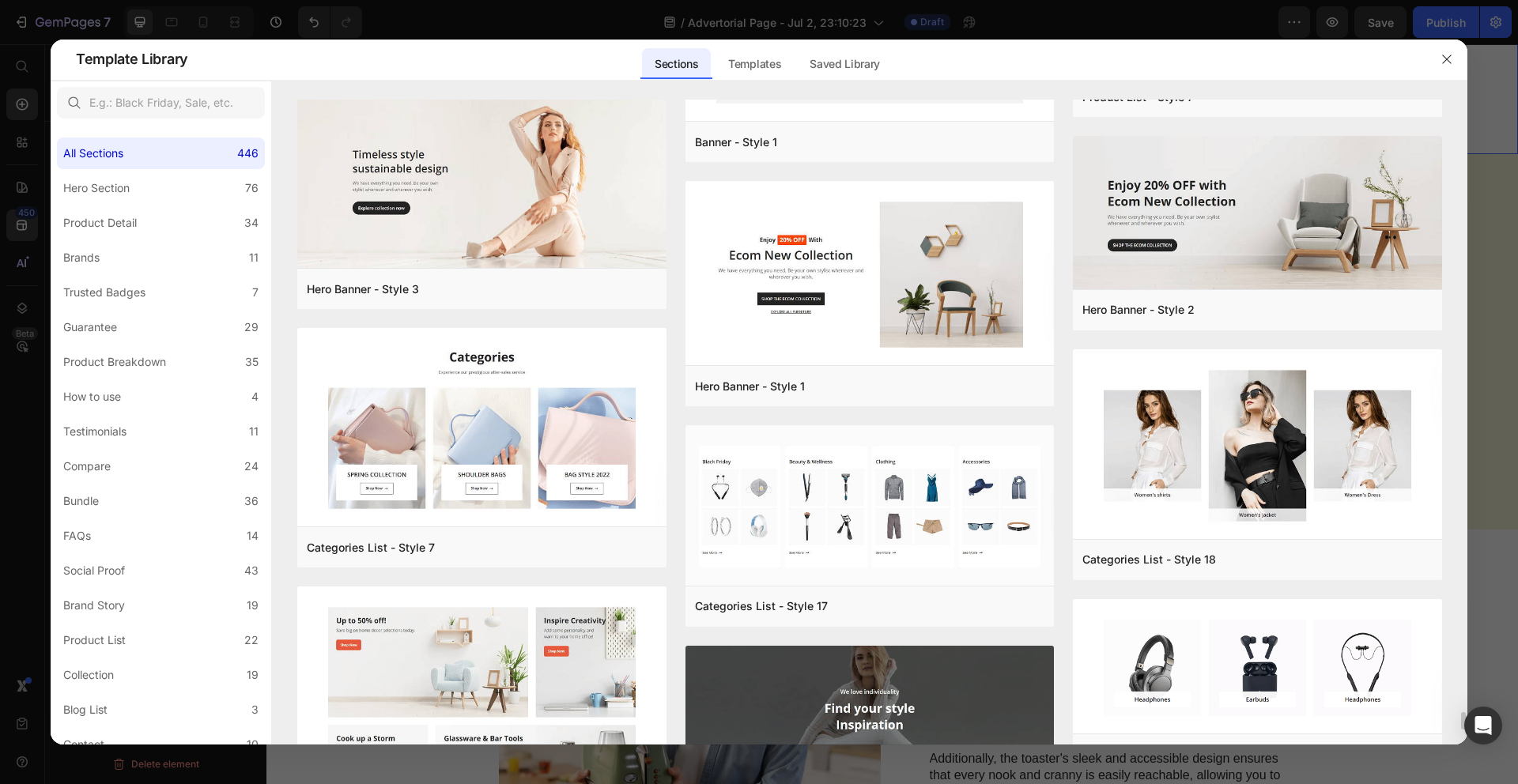 click on "Comparison - Beauty & Fitness - Cosmetic - Ingredients - Style 19 Add to page  Preview  Guarantee - 30 day money back Add to page  Preview  Product Detail - Beauty & Fitness - Cosmetic - Style 18 Add to page  Preview  Product Detail - Beauty & Fitness - Cosmetic - Style 17 Add to page  Preview  Bundle - Food & Drink - Style 36 Add to page  Preview  Bundle - Food & Drink - Style 22 Add to page  Preview  Bundle - Gifts & Special Events - Style 21 Add to page  Preview  Bundle - Food & Drink - Style 15 Add to page  Preview  Product Detail - Food & Drink - Kombucha - Style 39 Add to page  Preview  Product Detail - Pet & Animals - Cat Food - Style 35 Add to page  Preview  Product Detail - Apparel - Blazer - Style 12 Add to page  Preview  Bundle - Health - Vitamins - Style 30 Add to page  Preview  Product Detail - Food & Drink - Kombucha - Style 41 Add to page  Preview  Product Detail - Pet & Animals - Cat Food - Style 34 Add to page  Preview  Product Detail - Sport - Road Bike - Style 29 Add to page  Preview" at bounding box center [870, -10216] 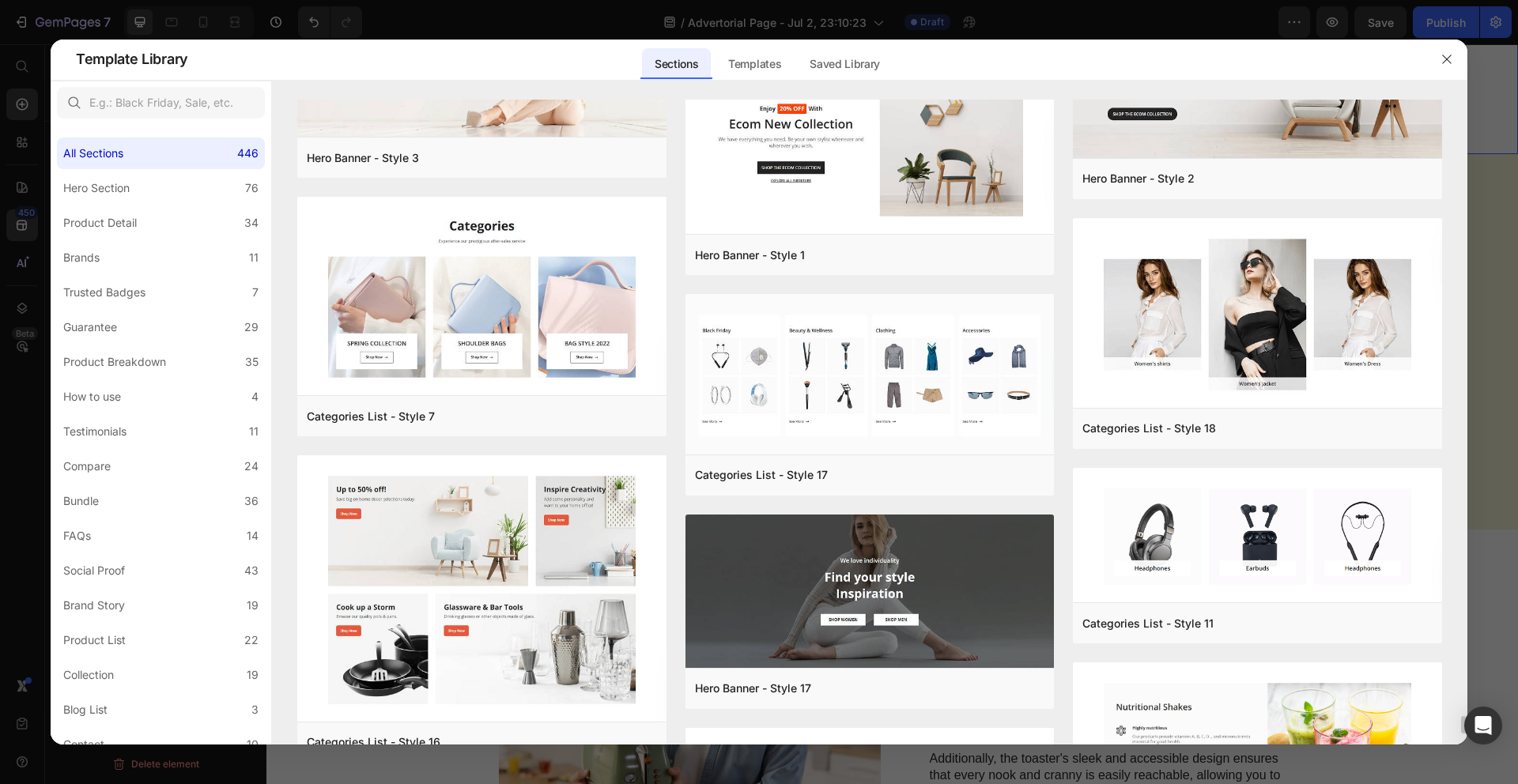 scroll, scrollTop: 22227, scrollLeft: 0, axis: vertical 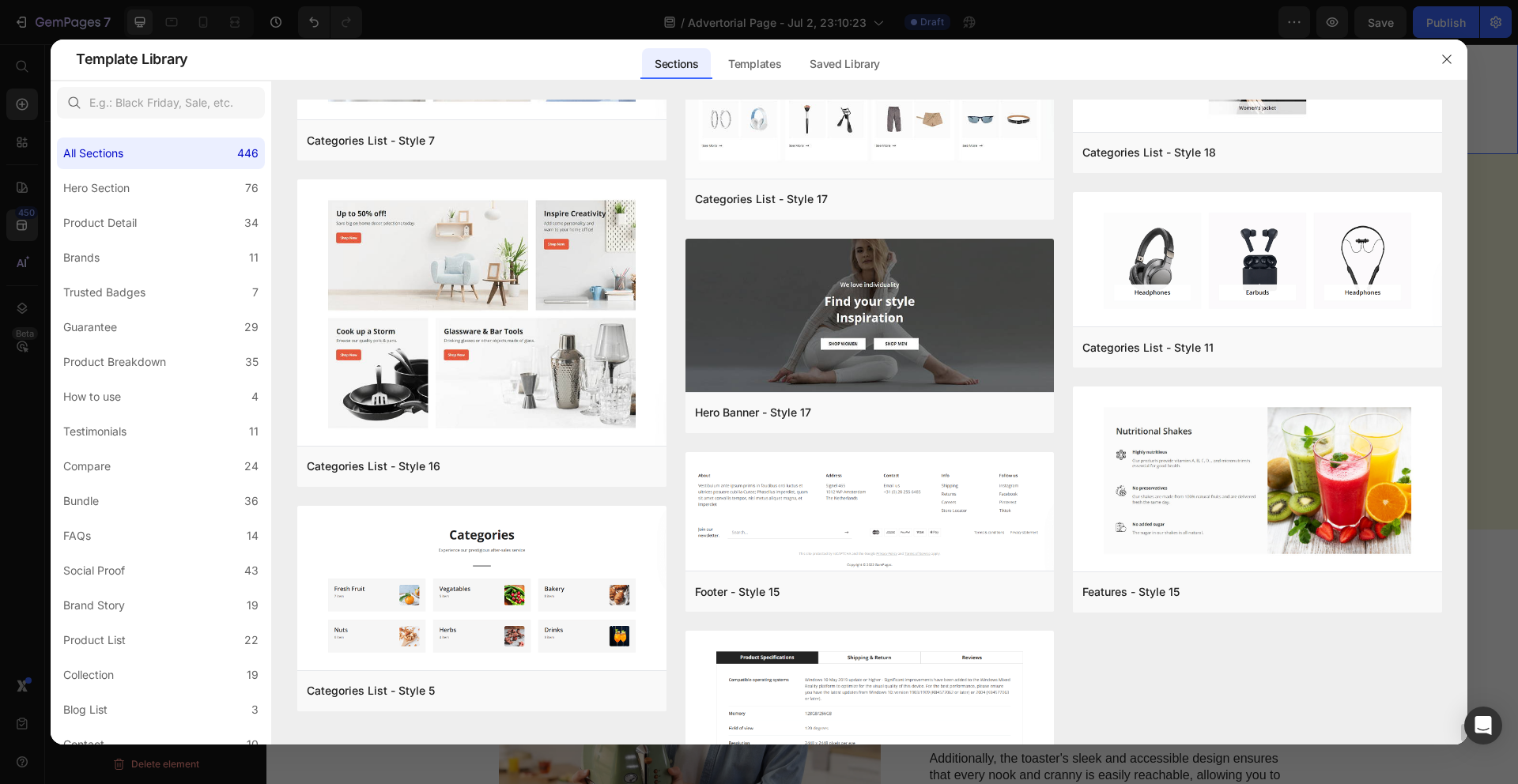 click on "Comparison - Beauty & Fitness - Cosmetic - Ingredients - Style 19 Add to page  Preview  Guarantee - 30 day money back Add to page  Preview  Product Detail - Beauty & Fitness - Cosmetic - Style 18 Add to page  Preview  Product Detail - Beauty & Fitness - Cosmetic - Style 17 Add to page  Preview  Bundle - Food & Drink - Style 36 Add to page  Preview  Bundle - Food & Drink - Style 22 Add to page  Preview  Bundle - Gifts & Special Events - Style 21 Add to page  Preview  Bundle - Food & Drink - Style 15 Add to page  Preview  Product Detail - Food & Drink - Kombucha - Style 39 Add to page  Preview  Product Detail - Pet & Animals - Cat Food - Style 35 Add to page  Preview  Product Detail - Apparel - Blazer - Style 12 Add to page  Preview  Bundle - Health - Vitamins - Style 30 Add to page  Preview  Product Detail - Food & Drink - Kombucha - Style 41 Add to page  Preview  Product Detail - Pet & Animals - Cat Food - Style 34 Add to page  Preview  Product Detail - Sport - Road Bike - Style 29 Add to page  Preview" at bounding box center (870, -10624) 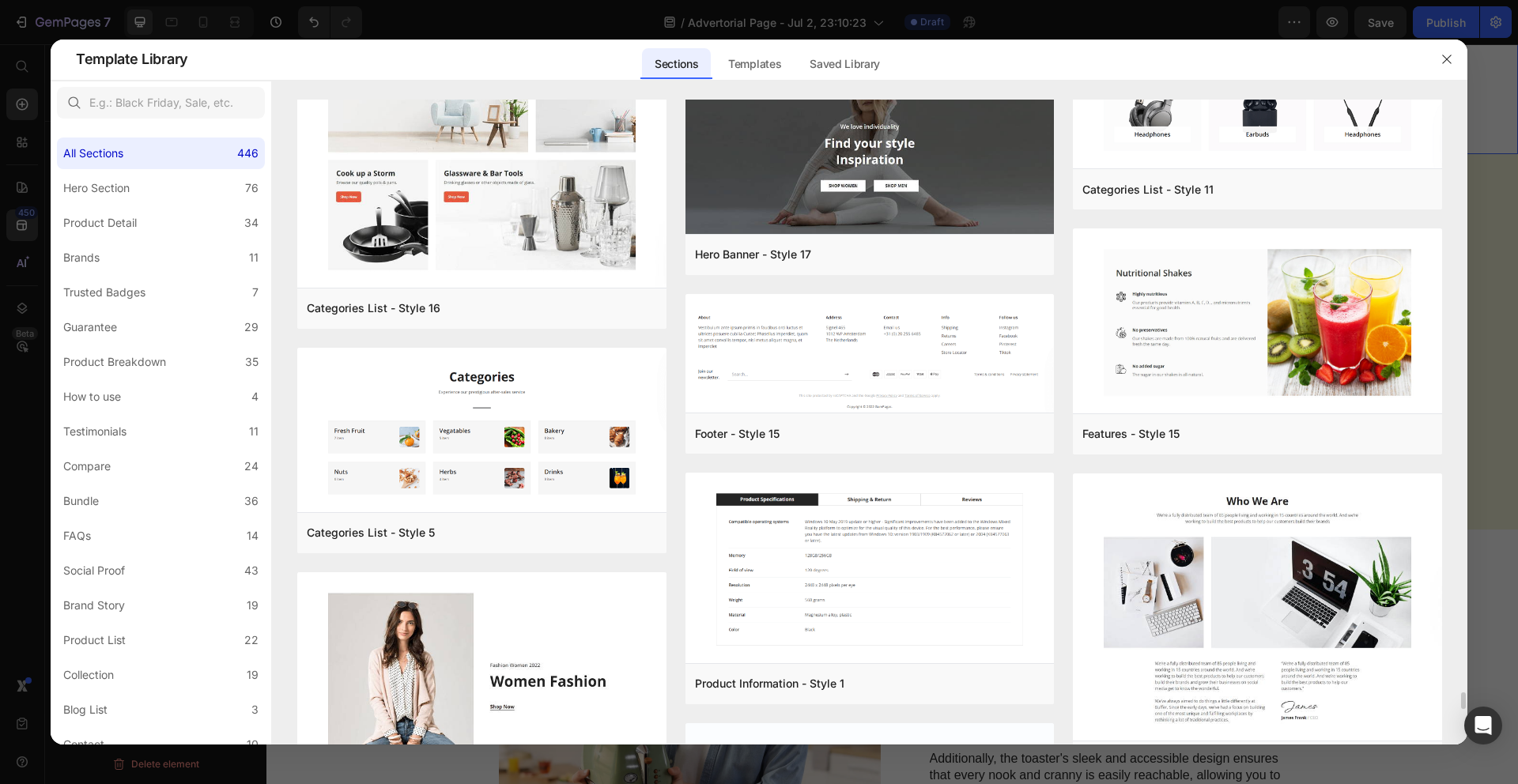 scroll, scrollTop: 22488, scrollLeft: 0, axis: vertical 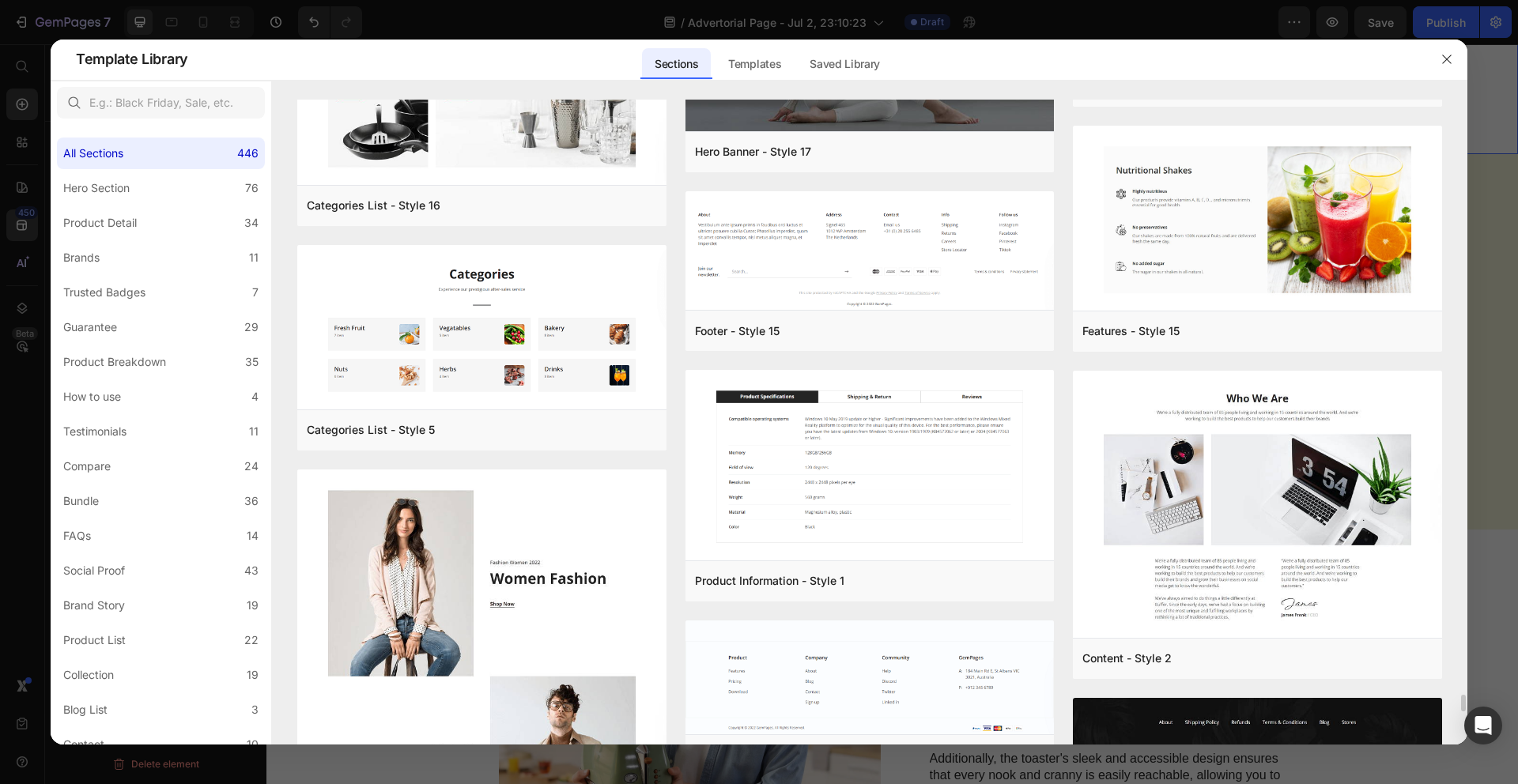 click on "Comparison - Beauty & Fitness - Cosmetic - Ingredients - Style 19 Add to page  Preview  Guarantee - 30 day money back Add to page  Preview  Product Detail - Beauty & Fitness - Cosmetic - Style 18 Add to page  Preview  Product Detail - Beauty & Fitness - Cosmetic - Style 17 Add to page  Preview  Bundle - Food & Drink - Style 36 Add to page  Preview  Bundle - Food & Drink - Style 22 Add to page  Preview  Bundle - Gifts & Special Events - Style 21 Add to page  Preview  Bundle - Food & Drink - Style 15 Add to page  Preview  Product Detail - Food & Drink - Kombucha - Style 39 Add to page  Preview  Product Detail - Pet & Animals - Cat Food - Style 35 Add to page  Preview  Product Detail - Apparel - Blazer - Style 12 Add to page  Preview  Bundle - Health - Vitamins - Style 30 Add to page  Preview  Product Detail - Food & Drink - Kombucha - Style 41 Add to page  Preview  Product Detail - Pet & Animals - Cat Food - Style 34 Add to page  Preview  Product Detail - Sport - Road Bike - Style 29 Add to page  Preview" at bounding box center (870, -10194) 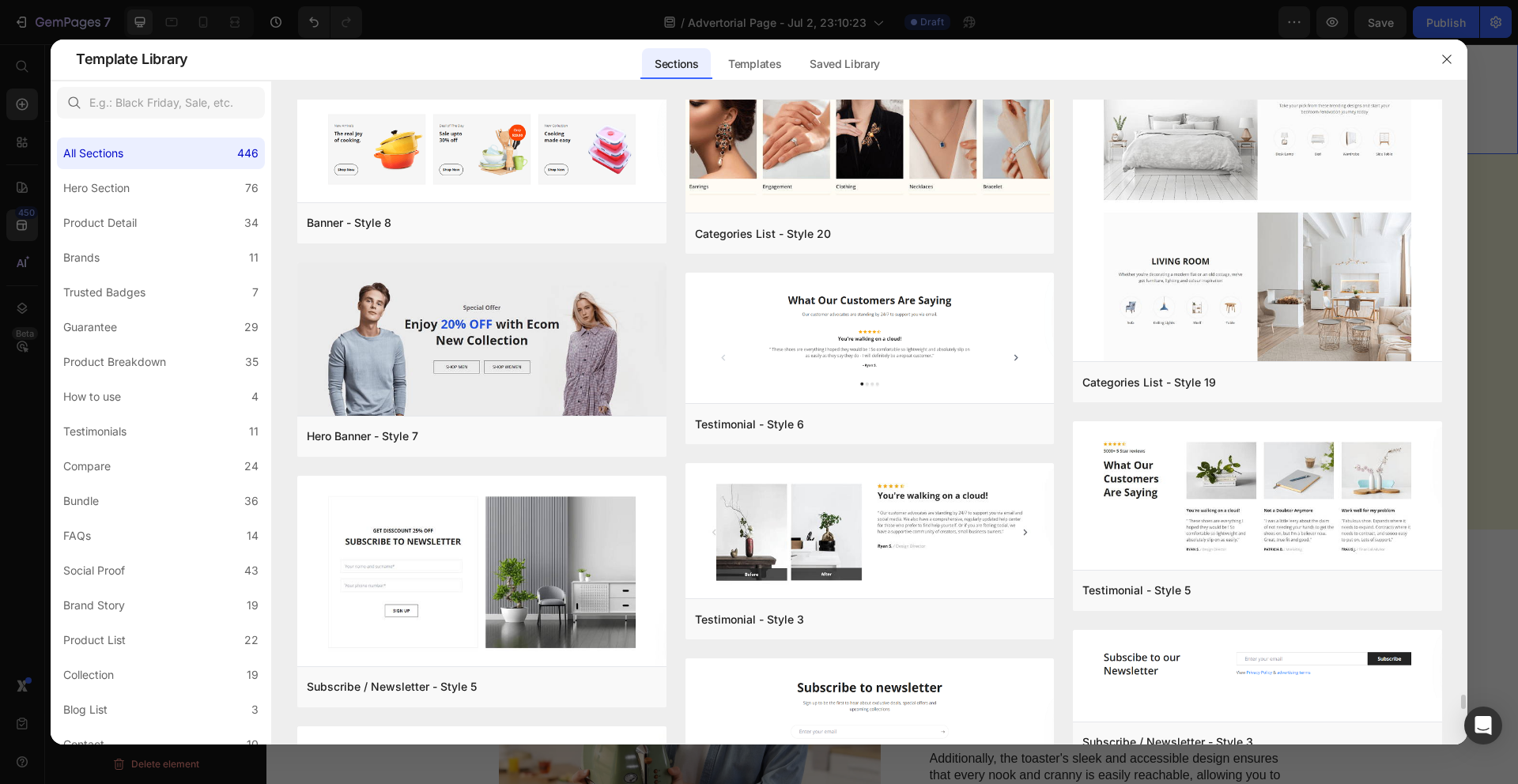 scroll, scrollTop: 26725, scrollLeft: 0, axis: vertical 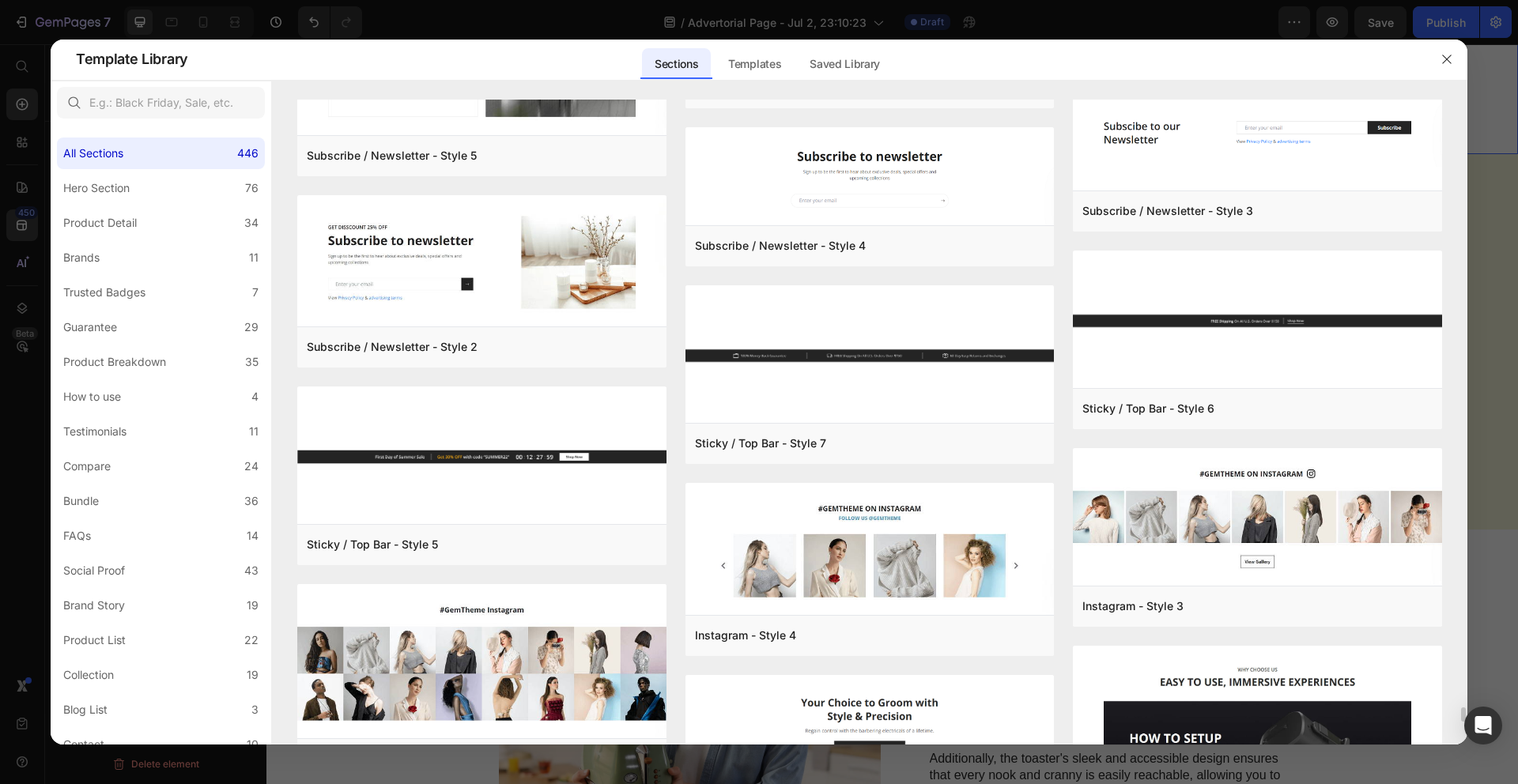 click on "Comparison - Beauty & Fitness - Cosmetic - Ingredients - Style 19 Add to page  Preview  Guarantee - 30 day money back Add to page  Preview  Product Detail - Beauty & Fitness - Cosmetic - Style 18 Add to page  Preview  Product Detail - Beauty & Fitness - Cosmetic - Style 17 Add to page  Preview  Bundle - Food & Drink - Style 36 Add to page  Preview  Bundle - Food & Drink - Style 22 Add to page  Preview  Bundle - Gifts & Special Events - Style 21 Add to page  Preview  Bundle - Food & Drink - Style 15 Add to page  Preview  Product Detail - Food & Drink - Kombucha - Style 39 Add to page  Preview  Product Detail - Pet & Animals - Cat Food - Style 35 Add to page  Preview  Product Detail - Apparel - Blazer - Style 12 Add to page  Preview  Bundle - Health - Vitamins - Style 30 Add to page  Preview  Product Detail - Food & Drink - Kombucha - Style 41 Add to page  Preview  Product Detail - Pet & Animals - Cat Food - Style 34 Add to page  Preview  Product Detail - Sport - Road Bike - Style 29 Add to page  Preview" at bounding box center [870, -12420] 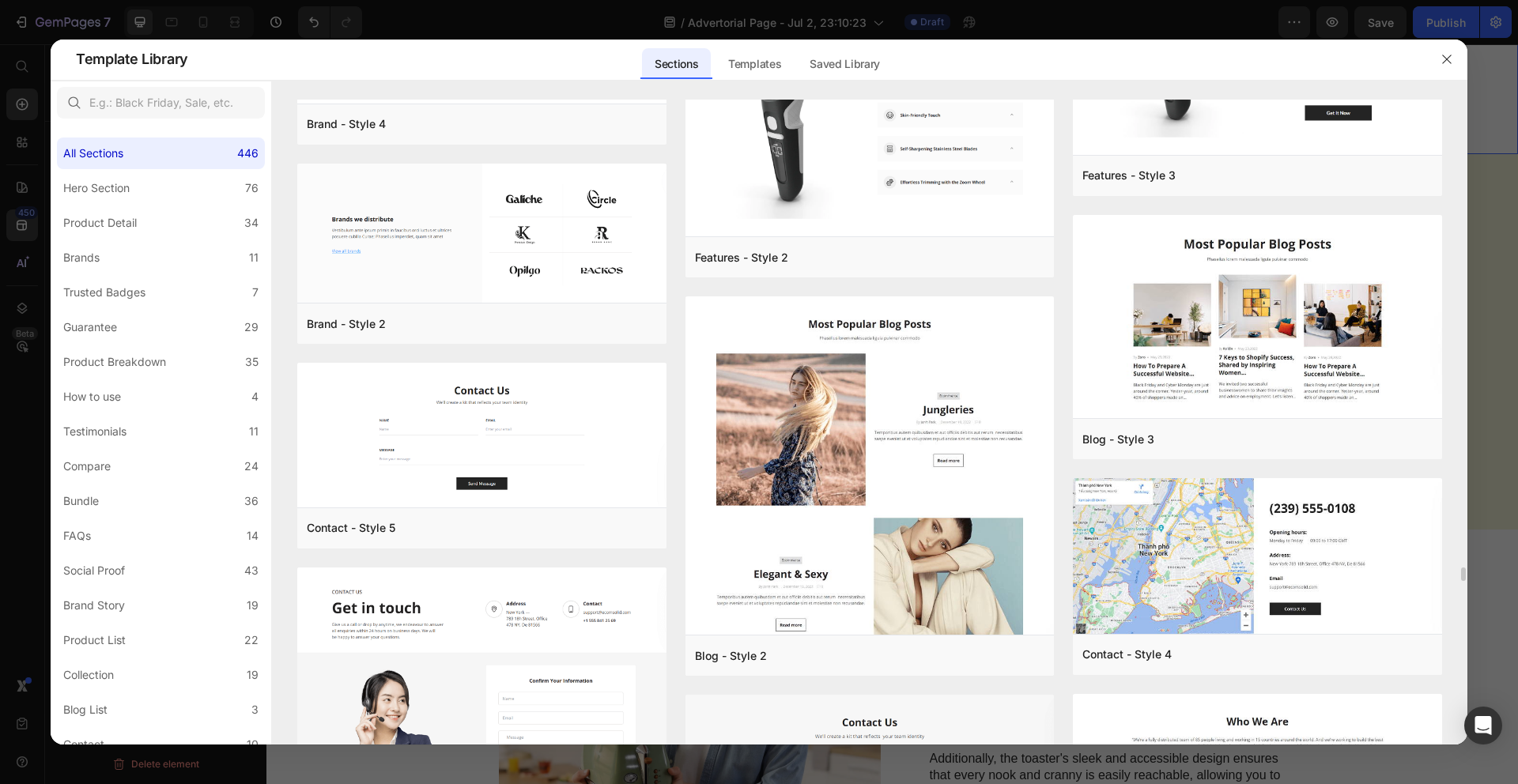 scroll, scrollTop: 27927, scrollLeft: 0, axis: vertical 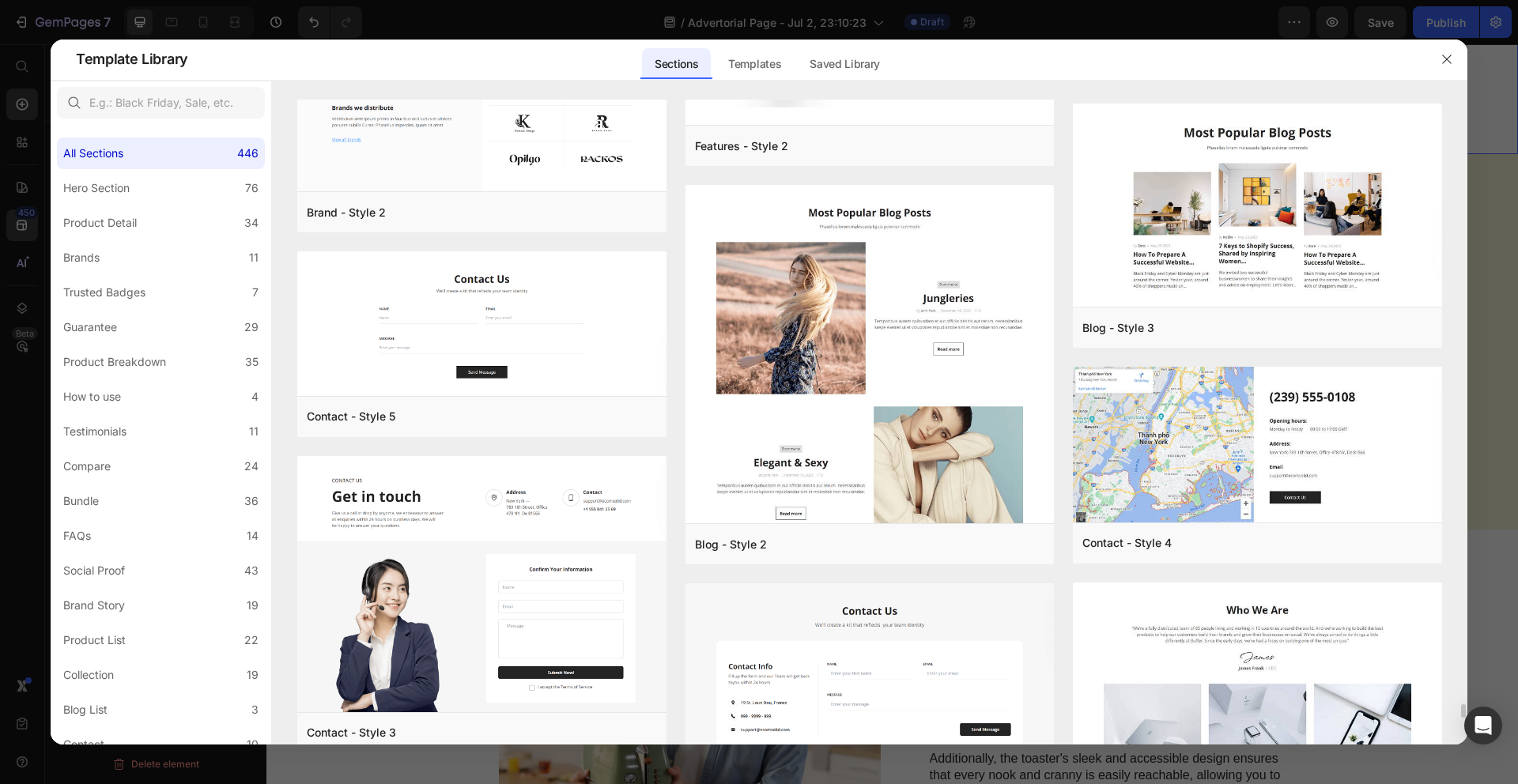 click on "Comparison - Beauty & Fitness - Cosmetic - Ingredients - Style 19 Add to page  Preview  Guarantee - 30 day money back Add to page  Preview  Product Detail - Beauty & Fitness - Cosmetic - Style 18 Add to page  Preview  Product Detail - Beauty & Fitness - Cosmetic - Style 17 Add to page  Preview  Bundle - Food & Drink - Style 36 Add to page  Preview  Bundle - Food & Drink - Style 22 Add to page  Preview  Bundle - Gifts & Special Events - Style 21 Add to page  Preview  Bundle - Food & Drink - Style 15 Add to page  Preview  Product Detail - Food & Drink - Kombucha - Style 39 Add to page  Preview  Product Detail - Pet & Animals - Cat Food - Style 35 Add to page  Preview  Product Detail - Apparel - Blazer - Style 12 Add to page  Preview  Bundle - Health - Vitamins - Style 30 Add to page  Preview  Product Detail - Food & Drink - Kombucha - Style 41 Add to page  Preview  Product Detail - Pet & Animals - Cat Food - Style 34 Add to page  Preview  Product Detail - Sport - Road Bike - Style 29 Add to page  Preview" at bounding box center (870, -12916) 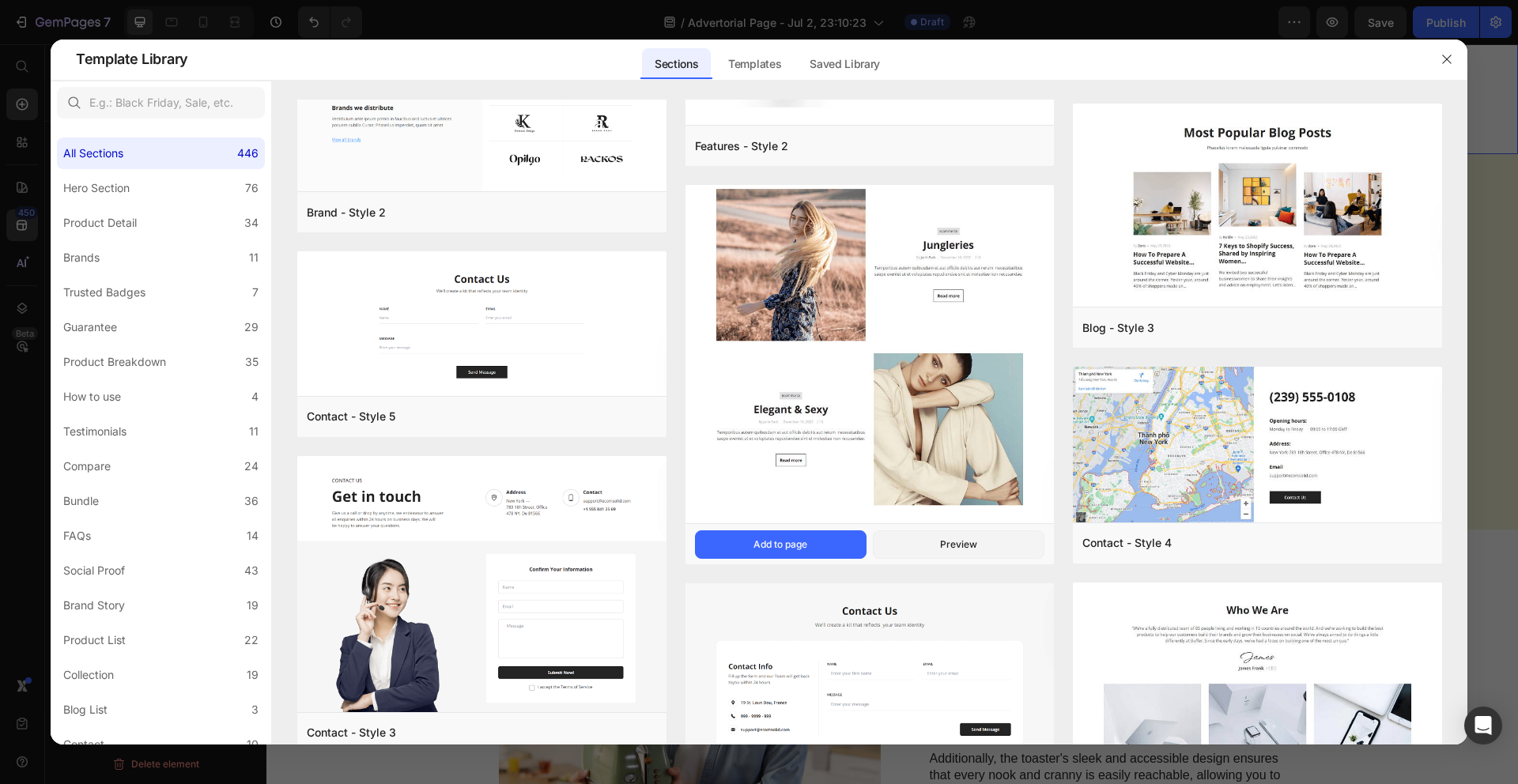 scroll, scrollTop: 28059, scrollLeft: 0, axis: vertical 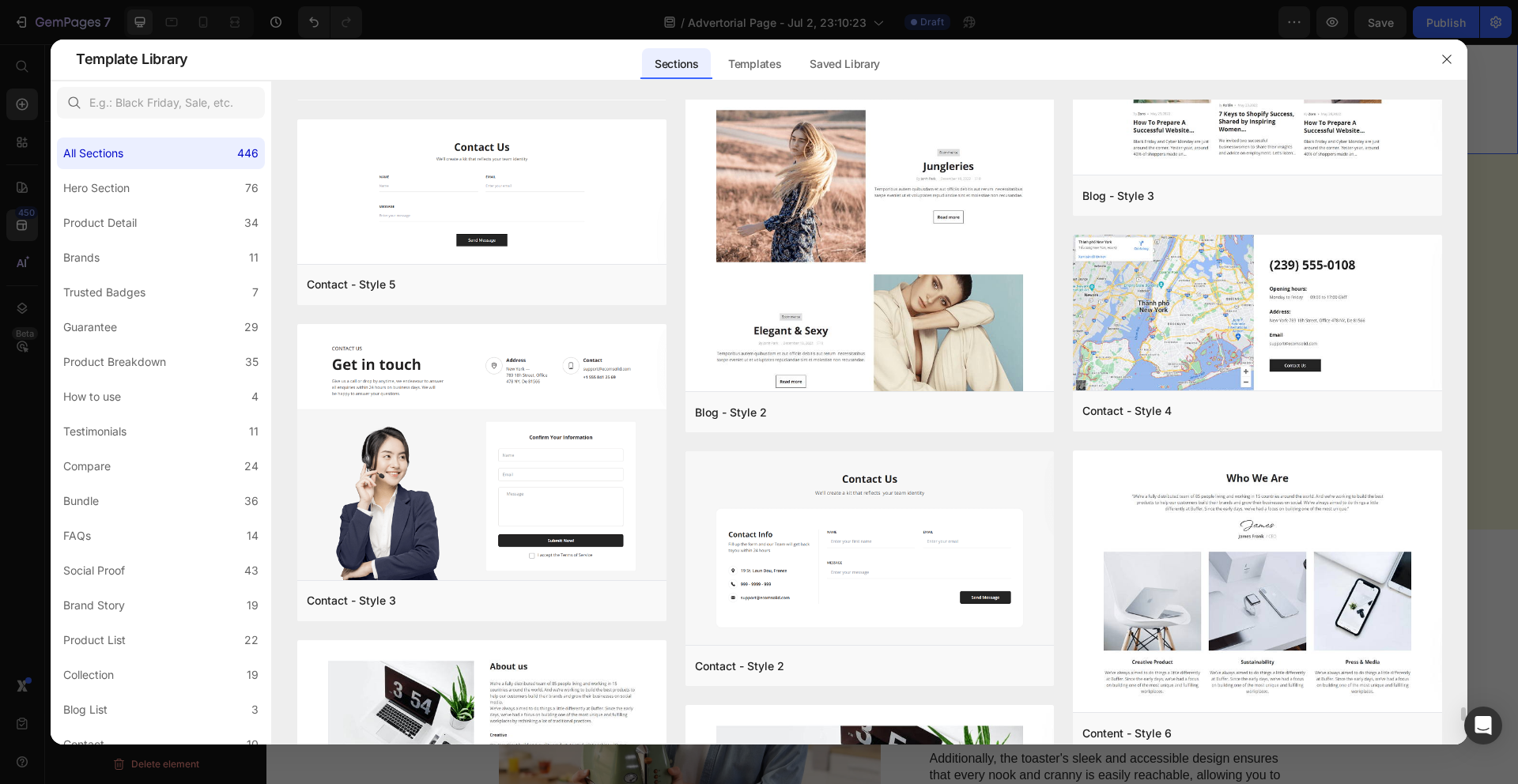 click on "Comparison - Beauty & Fitness - Cosmetic - Ingredients - Style 19 Add to page  Preview  Guarantee - 30 day money back Add to page  Preview  Product Detail - Beauty & Fitness - Cosmetic - Style 18 Add to page  Preview  Product Detail - Beauty & Fitness - Cosmetic - Style 17 Add to page  Preview  Bundle - Food & Drink - Style 36 Add to page  Preview  Bundle - Food & Drink - Style 22 Add to page  Preview  Bundle - Gifts & Special Events - Style 21 Add to page  Preview  Bundle - Food & Drink - Style 15 Add to page  Preview  Product Detail - Food & Drink - Kombucha - Style 39 Add to page  Preview  Product Detail - Pet & Animals - Cat Food - Style 35 Add to page  Preview  Product Detail - Apparel - Blazer - Style 12 Add to page  Preview  Bundle - Health - Vitamins - Style 30 Add to page  Preview  Product Detail - Food & Drink - Kombucha - Style 41 Add to page  Preview  Product Detail - Pet & Animals - Cat Food - Style 34 Add to page  Preview  Product Detail - Sport - Road Bike - Style 29 Add to page  Preview" at bounding box center (870, -13048) 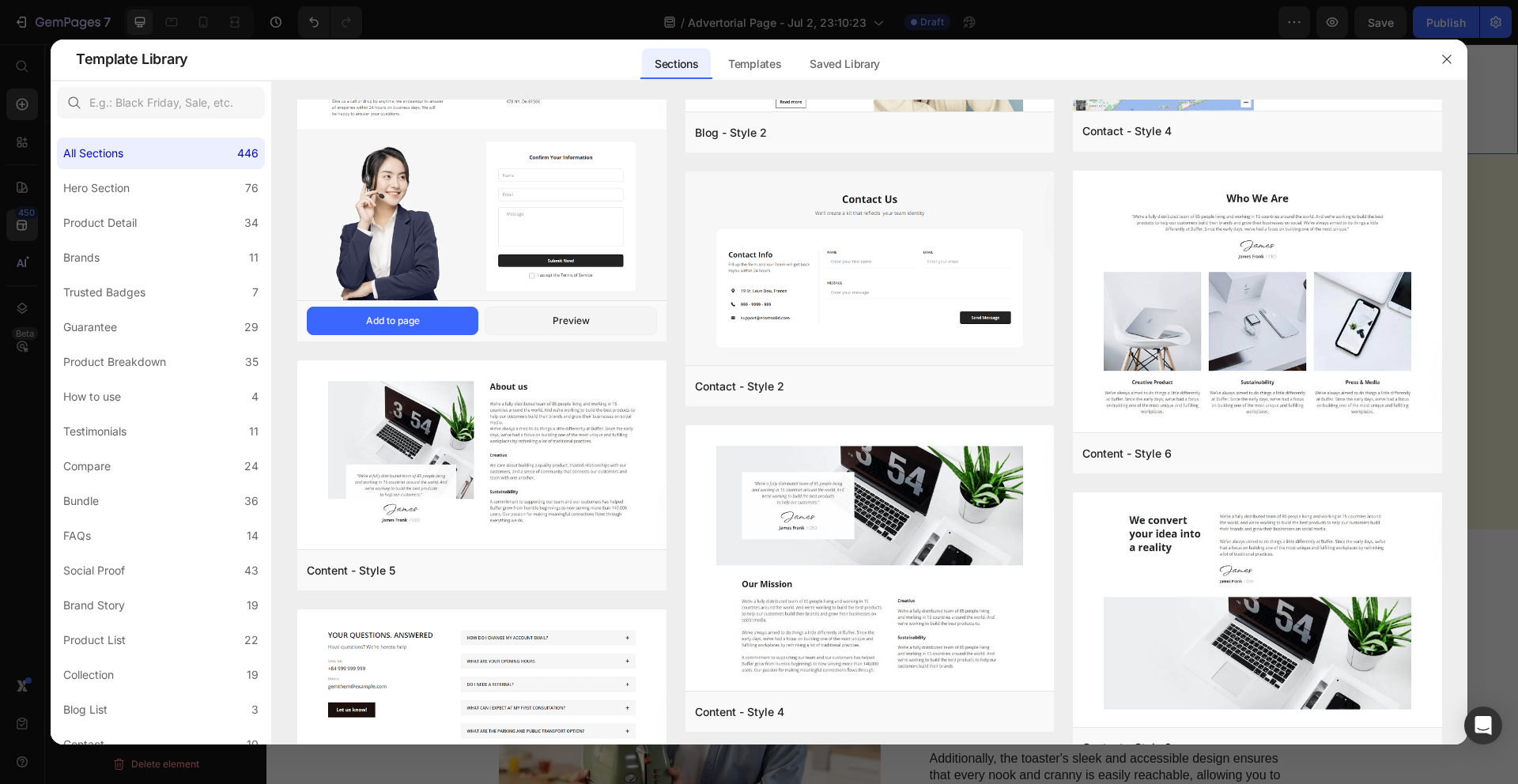 scroll, scrollTop: 28427, scrollLeft: 0, axis: vertical 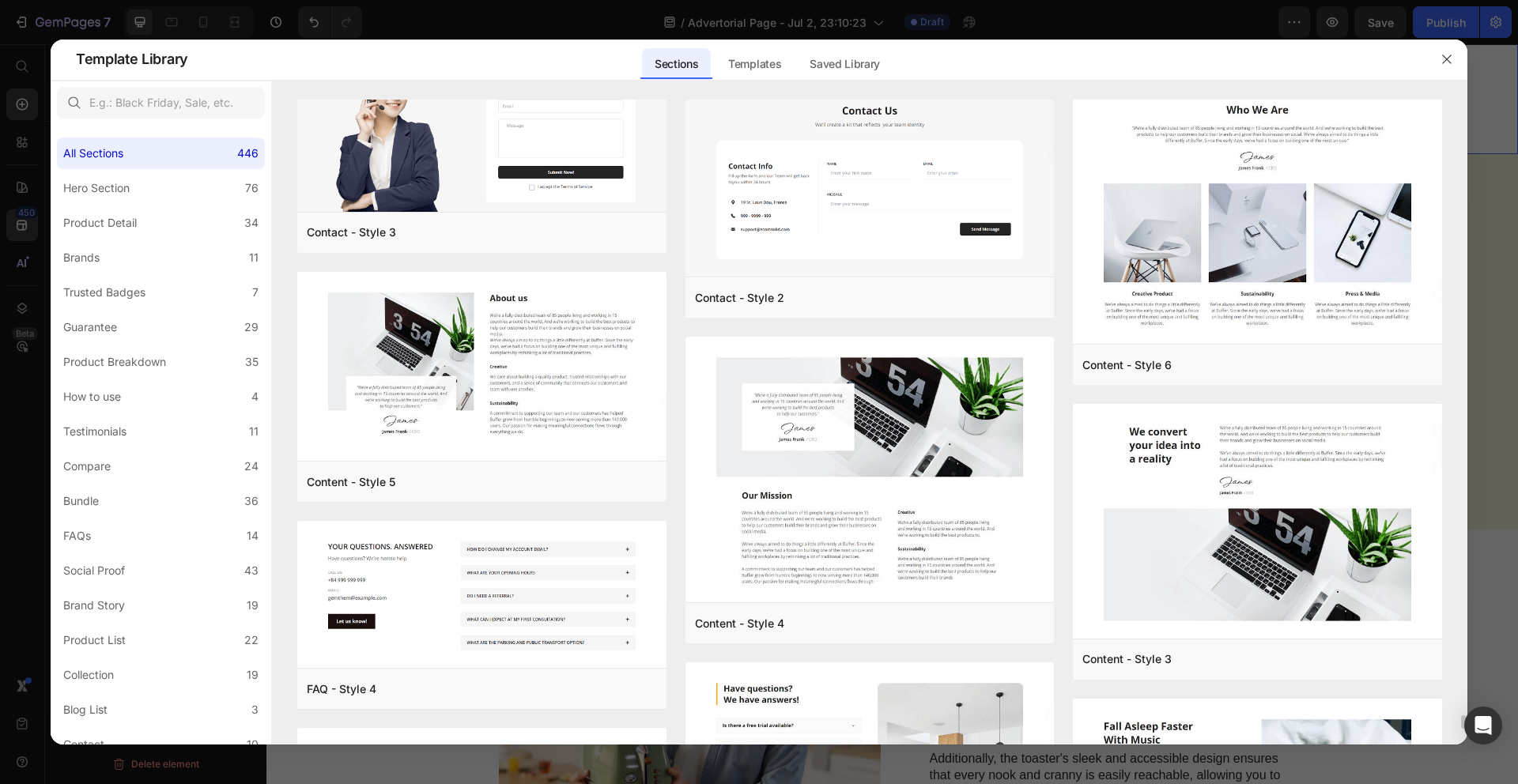 click on "Comparison - Beauty & Fitness - Cosmetic - Ingredients - Style 19 Add to page  Preview  Guarantee - 30 day money back Add to page  Preview  Product Detail - Beauty & Fitness - Cosmetic - Style 18 Add to page  Preview  Product Detail - Beauty & Fitness - Cosmetic - Style 17 Add to page  Preview  Bundle - Food & Drink - Style 36 Add to page  Preview  Bundle - Food & Drink - Style 22 Add to page  Preview  Bundle - Gifts & Special Events - Style 21 Add to page  Preview  Bundle - Food & Drink - Style 15 Add to page  Preview  Product Detail - Food & Drink - Kombucha - Style 39 Add to page  Preview  Product Detail - Pet & Animals - Cat Food - Style 35 Add to page  Preview  Product Detail - Apparel - Blazer - Style 12 Add to page  Preview  Bundle - Health - Vitamins - Style 30 Add to page  Preview  Product Detail - Food & Drink - Kombucha - Style 41 Add to page  Preview  Product Detail - Pet & Animals - Cat Food - Style 34 Add to page  Preview  Product Detail - Sport - Road Bike - Style 29 Add to page  Preview" at bounding box center (870, -13417) 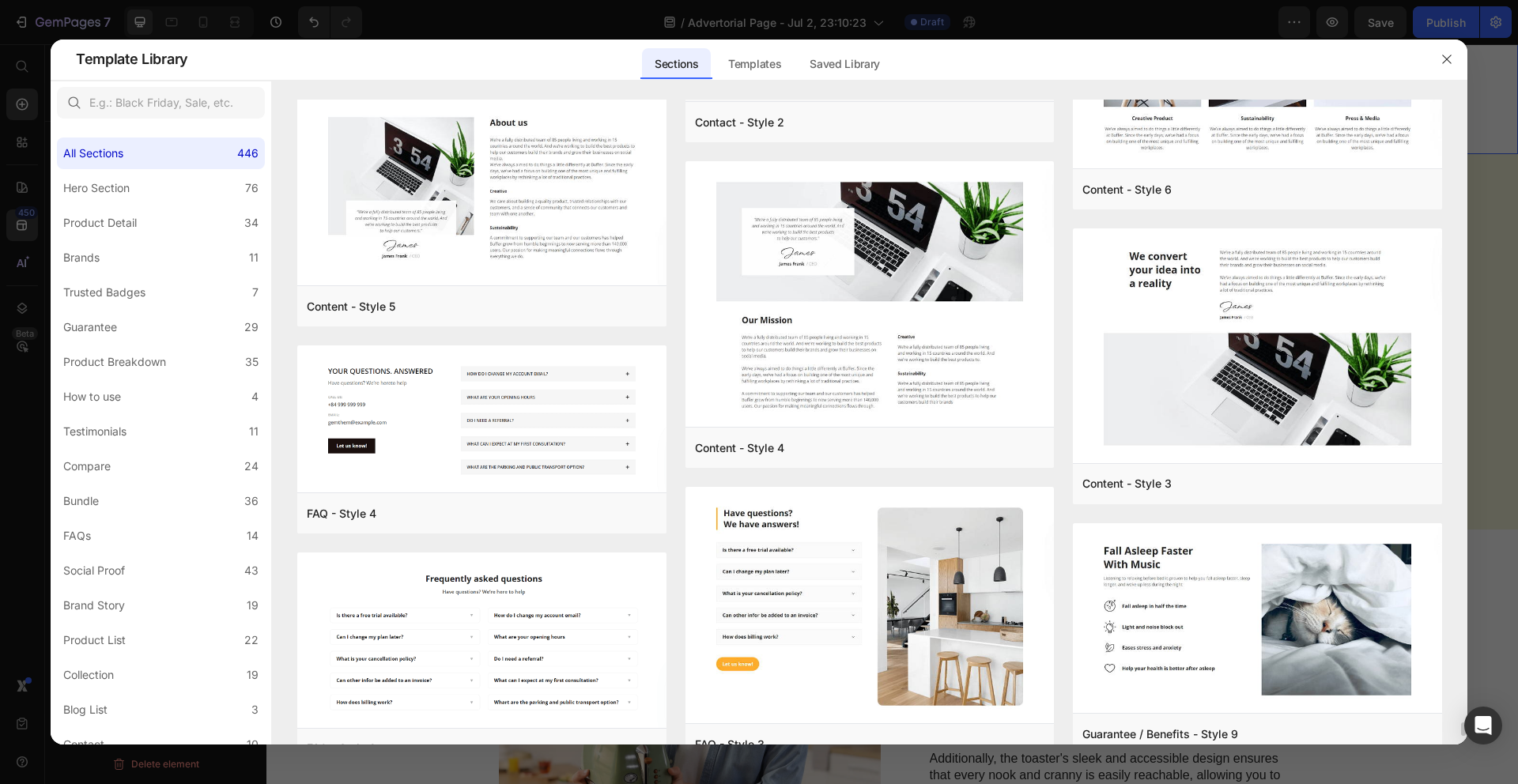 scroll, scrollTop: 28884, scrollLeft: 0, axis: vertical 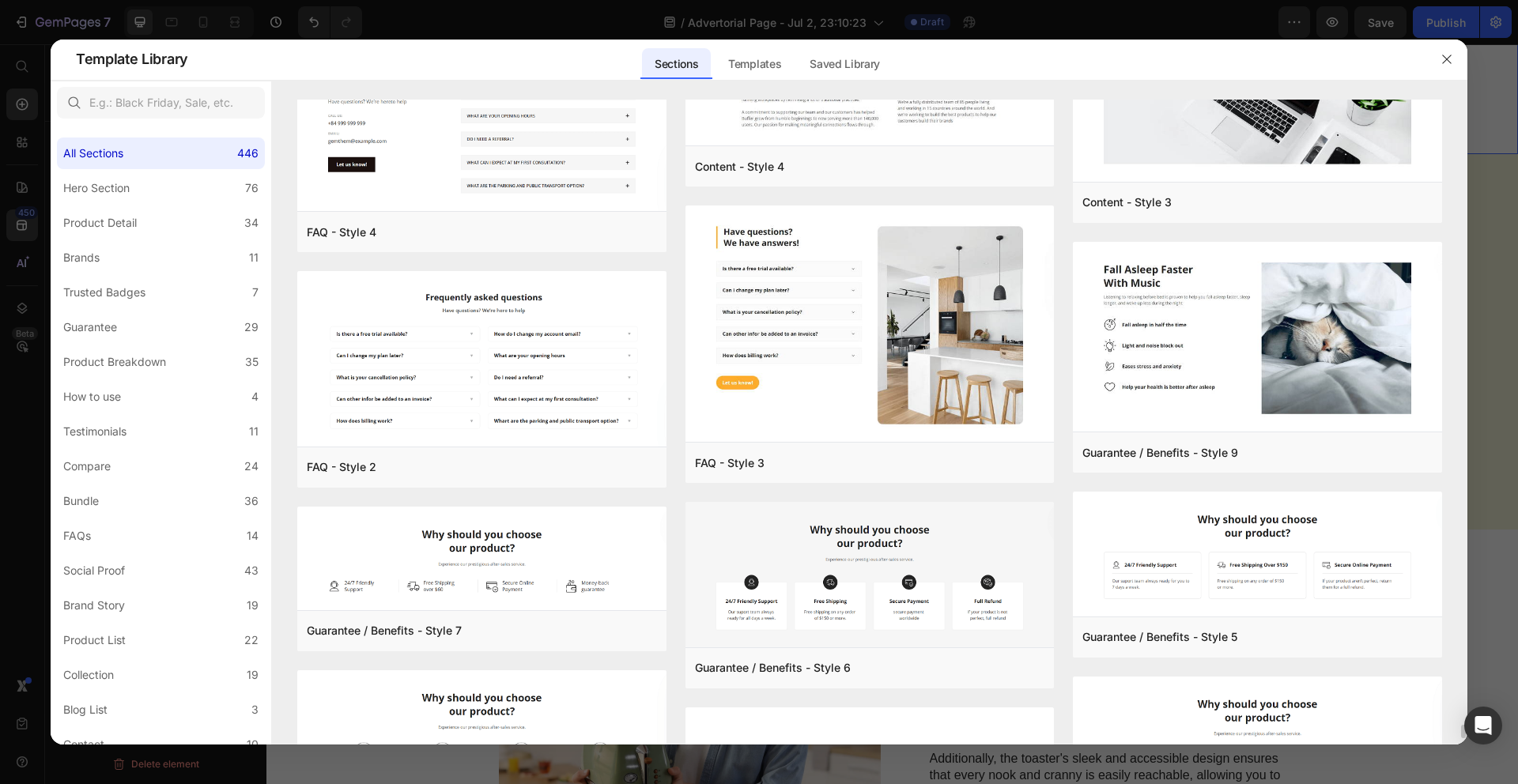 click on "Comparison - Beauty & Fitness - Cosmetic - Ingredients - Style 19 Add to page  Preview  Guarantee - 30 day money back Add to page  Preview  Product Detail - Beauty & Fitness - Cosmetic - Style 18 Add to page  Preview  Product Detail - Beauty & Fitness - Cosmetic - Style 17 Add to page  Preview  Bundle - Food & Drink - Style 36 Add to page  Preview  Bundle - Food & Drink - Style 22 Add to page  Preview  Bundle - Gifts & Special Events - Style 21 Add to page  Preview  Bundle - Food & Drink - Style 15 Add to page  Preview  Product Detail - Food & Drink - Kombucha - Style 39 Add to page  Preview  Product Detail - Pet & Animals - Cat Food - Style 35 Add to page  Preview  Product Detail - Apparel - Blazer - Style 12 Add to page  Preview  Bundle - Health - Vitamins - Style 30 Add to page  Preview  Product Detail - Food & Drink - Kombucha - Style 41 Add to page  Preview  Product Detail - Pet & Animals - Cat Food - Style 34 Add to page  Preview  Product Detail - Sport - Road Bike - Style 29 Add to page  Preview" at bounding box center (870, -13873) 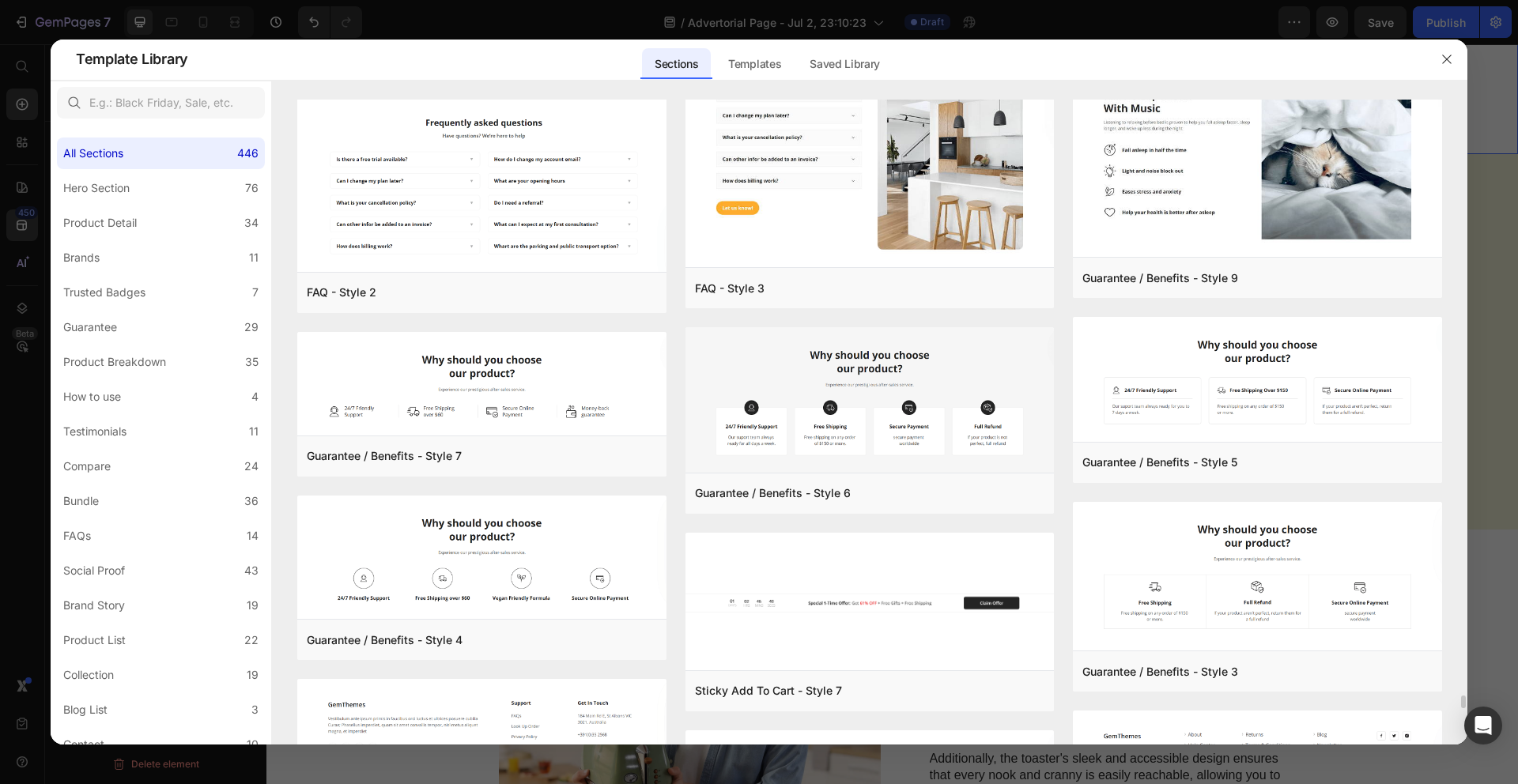 scroll, scrollTop: 29337, scrollLeft: 0, axis: vertical 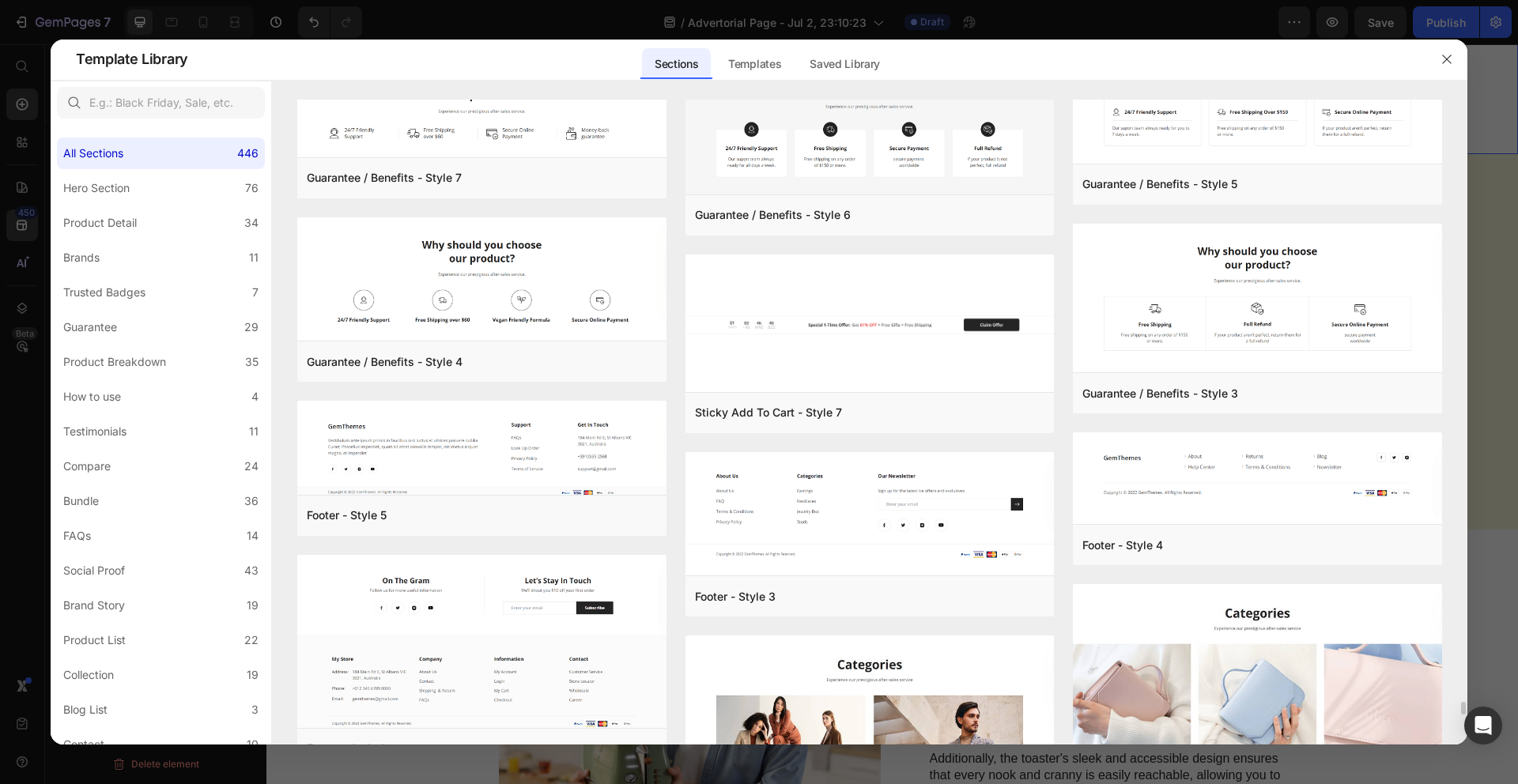 click on "Comparison - Beauty & Fitness - Cosmetic - Ingredients - Style 19 Add to page  Preview  Guarantee - 30 day money back Add to page  Preview  Product Detail - Beauty & Fitness - Cosmetic - Style 18 Add to page  Preview  Product Detail - Beauty & Fitness - Cosmetic - Style 17 Add to page  Preview  Bundle - Food & Drink - Style 36 Add to page  Preview  Bundle - Food & Drink - Style 22 Add to page  Preview  Bundle - Gifts & Special Events - Style 21 Add to page  Preview  Bundle - Food & Drink - Style 15 Add to page  Preview  Product Detail - Food & Drink - Kombucha - Style 39 Add to page  Preview  Product Detail - Pet & Animals - Cat Food - Style 35 Add to page  Preview  Product Detail - Apparel - Blazer - Style 12 Add to page  Preview  Bundle - Health - Vitamins - Style 30 Add to page  Preview  Product Detail - Food & Drink - Kombucha - Style 41 Add to page  Preview  Product Detail - Pet & Animals - Cat Food - Style 34 Add to page  Preview  Product Detail - Sport - Road Bike - Style 29 Add to page  Preview" at bounding box center (870, -13497) 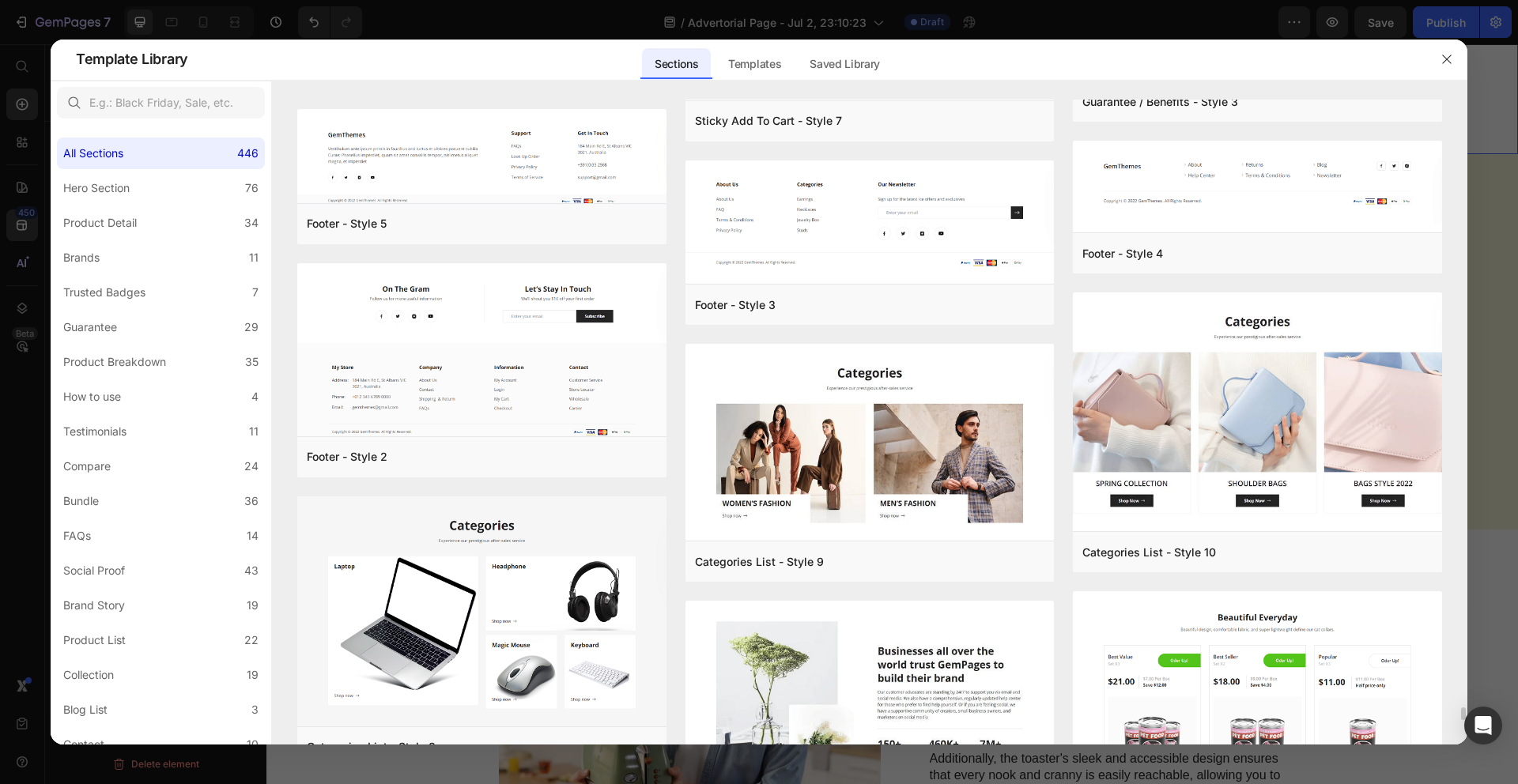 scroll, scrollTop: 29809, scrollLeft: 0, axis: vertical 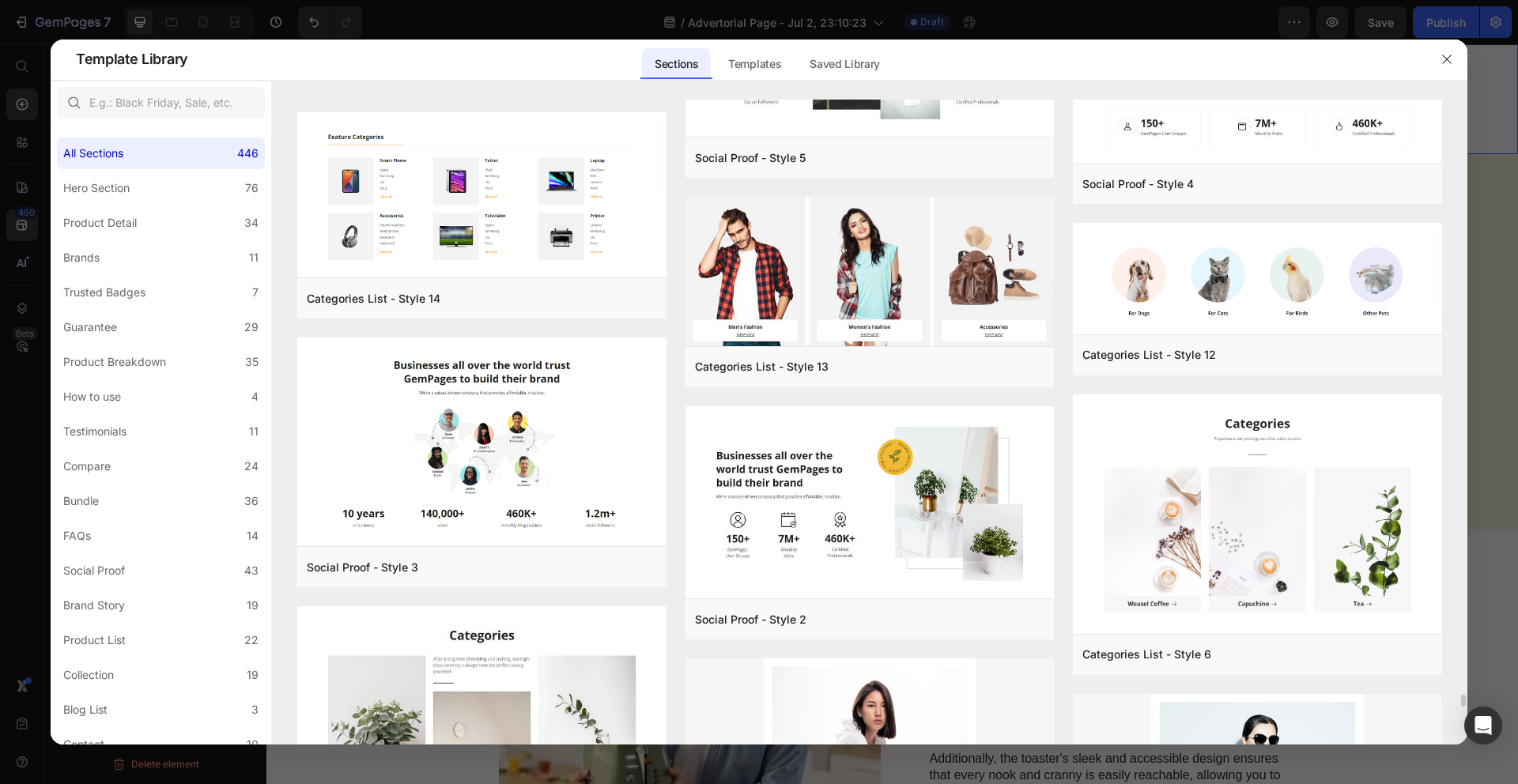 click on "Comparison - Beauty & Fitness - Cosmetic - Ingredients - Style 19 Add to page  Preview  Guarantee - 30 day money back Add to page  Preview  Product Detail - Beauty & Fitness - Cosmetic - Style 18 Add to page  Preview  Product Detail - Beauty & Fitness - Cosmetic - Style 17 Add to page  Preview  Bundle - Food & Drink - Style 36 Add to page  Preview  Bundle - Food & Drink - Style 22 Add to page  Preview  Bundle - Gifts & Special Events - Style 21 Add to page  Preview  Bundle - Food & Drink - Style 15 Add to page  Preview  Product Detail - Food & Drink - Kombucha - Style 39 Add to page  Preview  Product Detail - Pet & Animals - Cat Food - Style 35 Add to page  Preview  Product Detail - Apparel - Blazer - Style 12 Add to page  Preview  Bundle - Health - Vitamins - Style 30 Add to page  Preview  Product Detail - Food & Drink - Kombucha - Style 41 Add to page  Preview  Product Detail - Pet & Animals - Cat Food - Style 34 Add to page  Preview  Product Detail - Sport - Road Bike - Style 29 Add to page  Preview" at bounding box center (870, -14035) 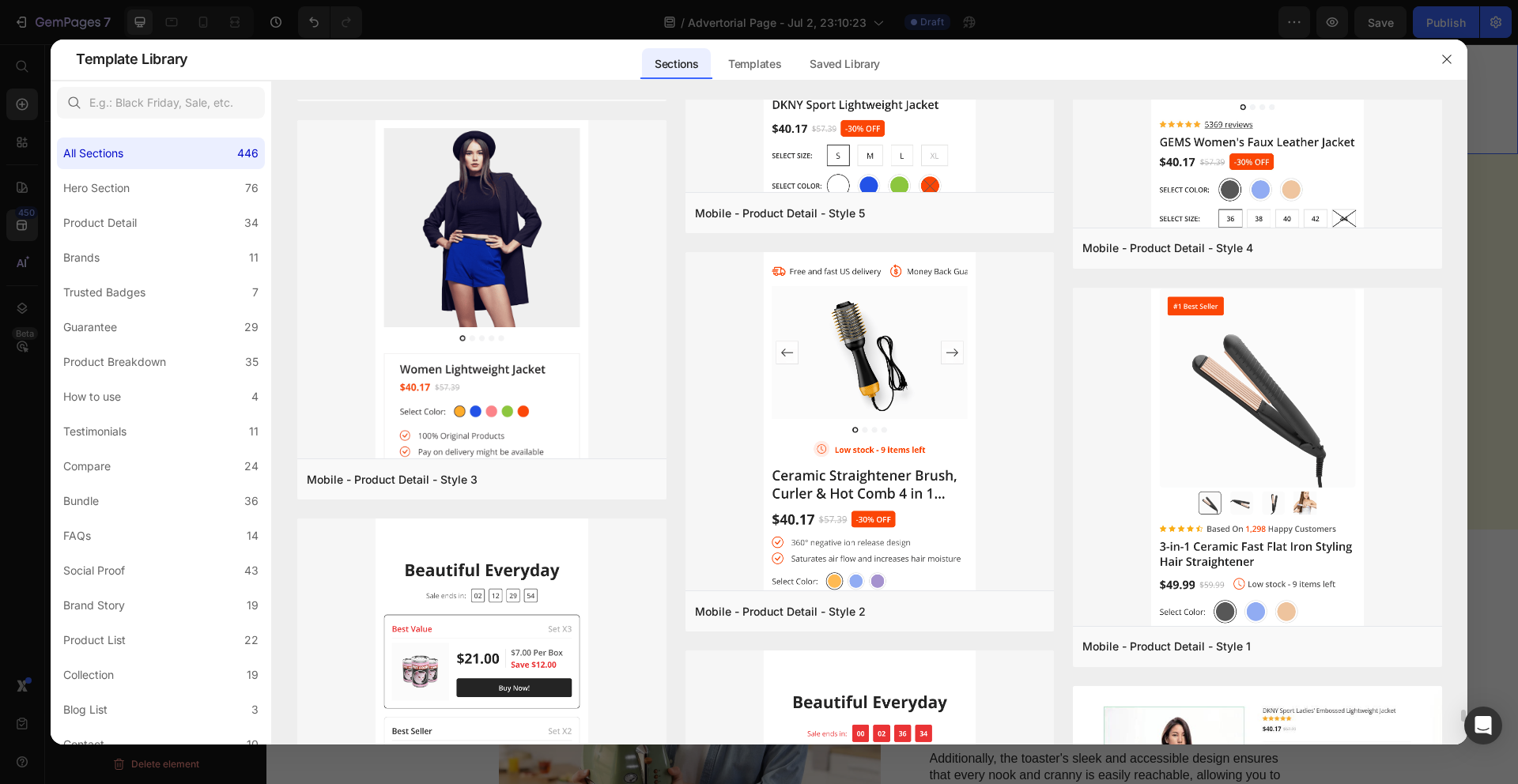 click on "Comparison - Beauty & Fitness - Cosmetic - Ingredients - Style 19 Add to page  Preview  Guarantee - 30 day money back Add to page  Preview  Product Detail - Beauty & Fitness - Cosmetic - Style 18 Add to page  Preview  Product Detail - Beauty & Fitness - Cosmetic - Style 17 Add to page  Preview  Bundle - Food & Drink - Style 36 Add to page  Preview  Bundle - Food & Drink - Style 22 Add to page  Preview  Bundle - Gifts & Special Events - Style 21 Add to page  Preview  Bundle - Food & Drink - Style 15 Add to page  Preview  Product Detail - Food & Drink - Kombucha - Style 39 Add to page  Preview  Product Detail - Pet & Animals - Cat Food - Style 35 Add to page  Preview  Product Detail - Apparel - Blazer - Style 12 Add to page  Preview  Bundle - Health - Vitamins - Style 30 Add to page  Preview  Product Detail - Food & Drink - Kombucha - Style 41 Add to page  Preview  Product Detail - Pet & Animals - Cat Food - Style 34 Add to page  Preview  Product Detail - Sport - Road Bike - Style 29 Add to page  Preview" at bounding box center (870, -14840) 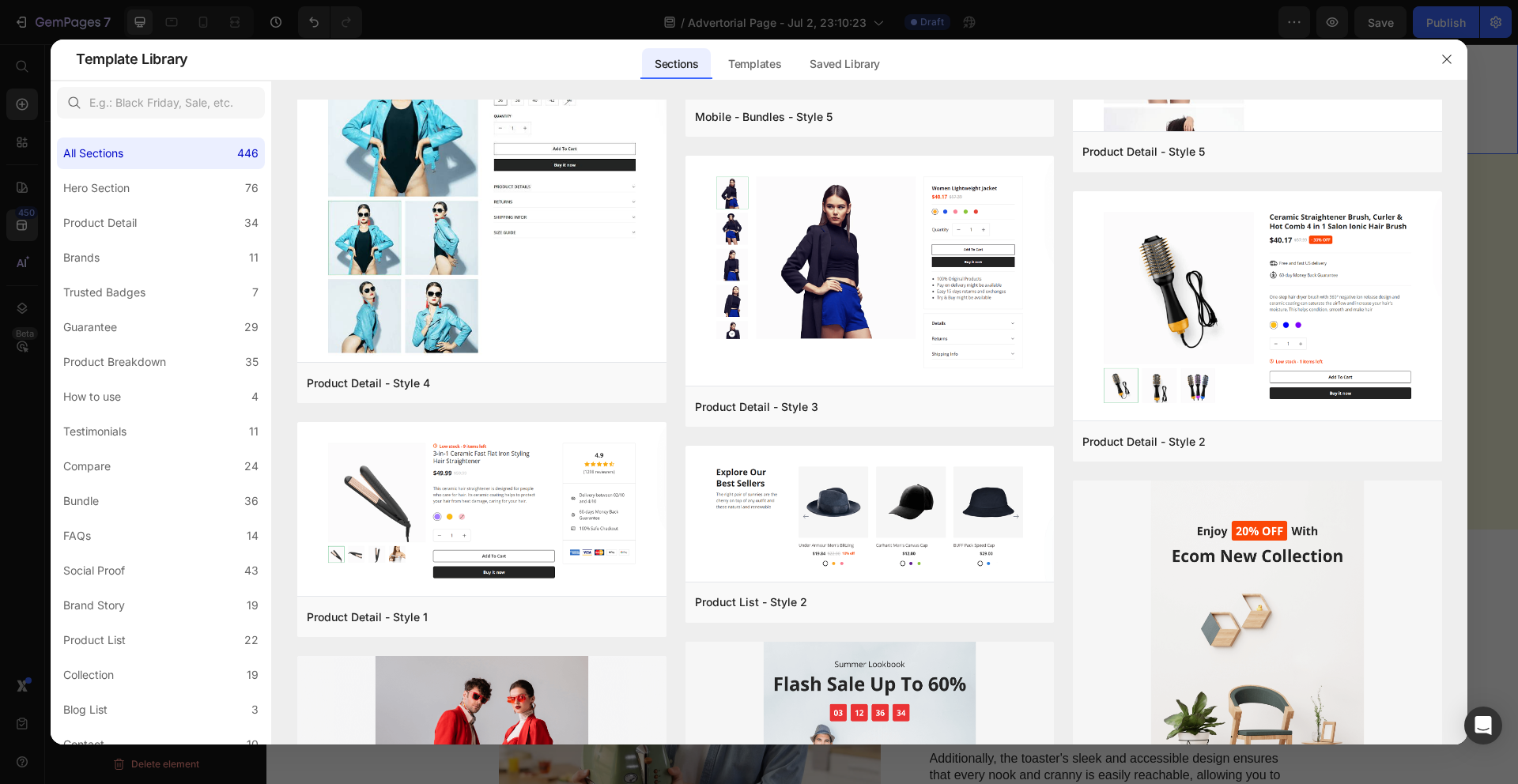 scroll, scrollTop: 32871, scrollLeft: 0, axis: vertical 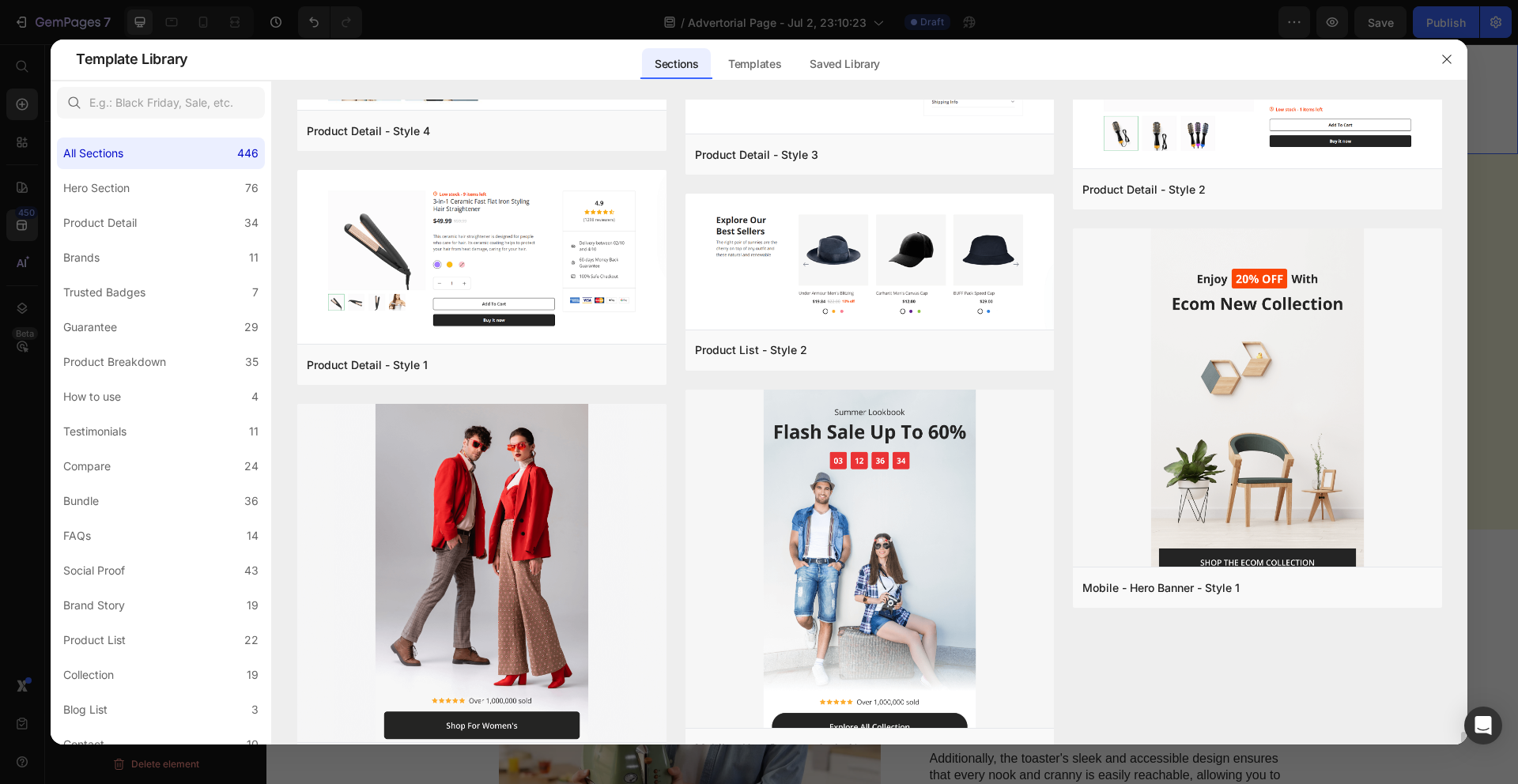 click on "Comparison - Beauty & Fitness - Cosmetic - Ingredients - Style 19 Add to page  Preview  Guarantee - 30 day money back Add to page  Preview  Product Detail - Beauty & Fitness - Cosmetic - Style 18 Add to page  Preview  Product Detail - Beauty & Fitness - Cosmetic - Style 17 Add to page  Preview  Bundle - Food & Drink - Style 36 Add to page  Preview  Bundle - Food & Drink - Style 22 Add to page  Preview  Bundle - Gifts & Special Events - Style 21 Add to page  Preview  Bundle - Food & Drink - Style 15 Add to page  Preview  Product Detail - Food & Drink - Kombucha - Style 39 Add to page  Preview  Product Detail - Pet & Animals - Cat Food - Style 35 Add to page  Preview  Product Detail - Apparel - Blazer - Style 12 Add to page  Preview  Bundle - Health - Vitamins - Style 30 Add to page  Preview  Product Detail - Food & Drink - Kombucha - Style 41 Add to page  Preview  Product Detail - Pet & Animals - Cat Food - Style 34 Add to page  Preview  Product Detail - Sport - Road Bike - Style 29 Add to page  Preview" at bounding box center [870, -15985] 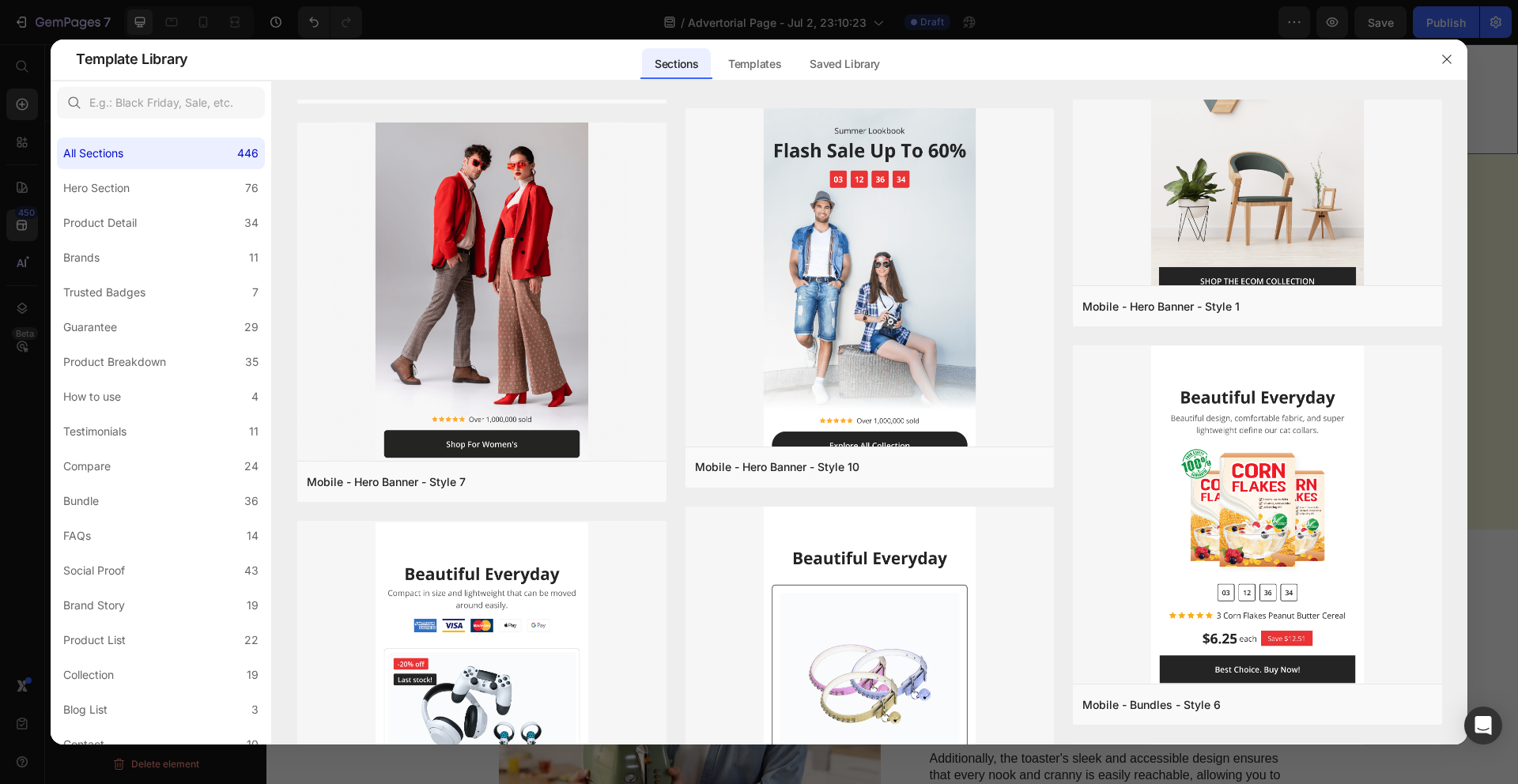 scroll, scrollTop: 33400, scrollLeft: 0, axis: vertical 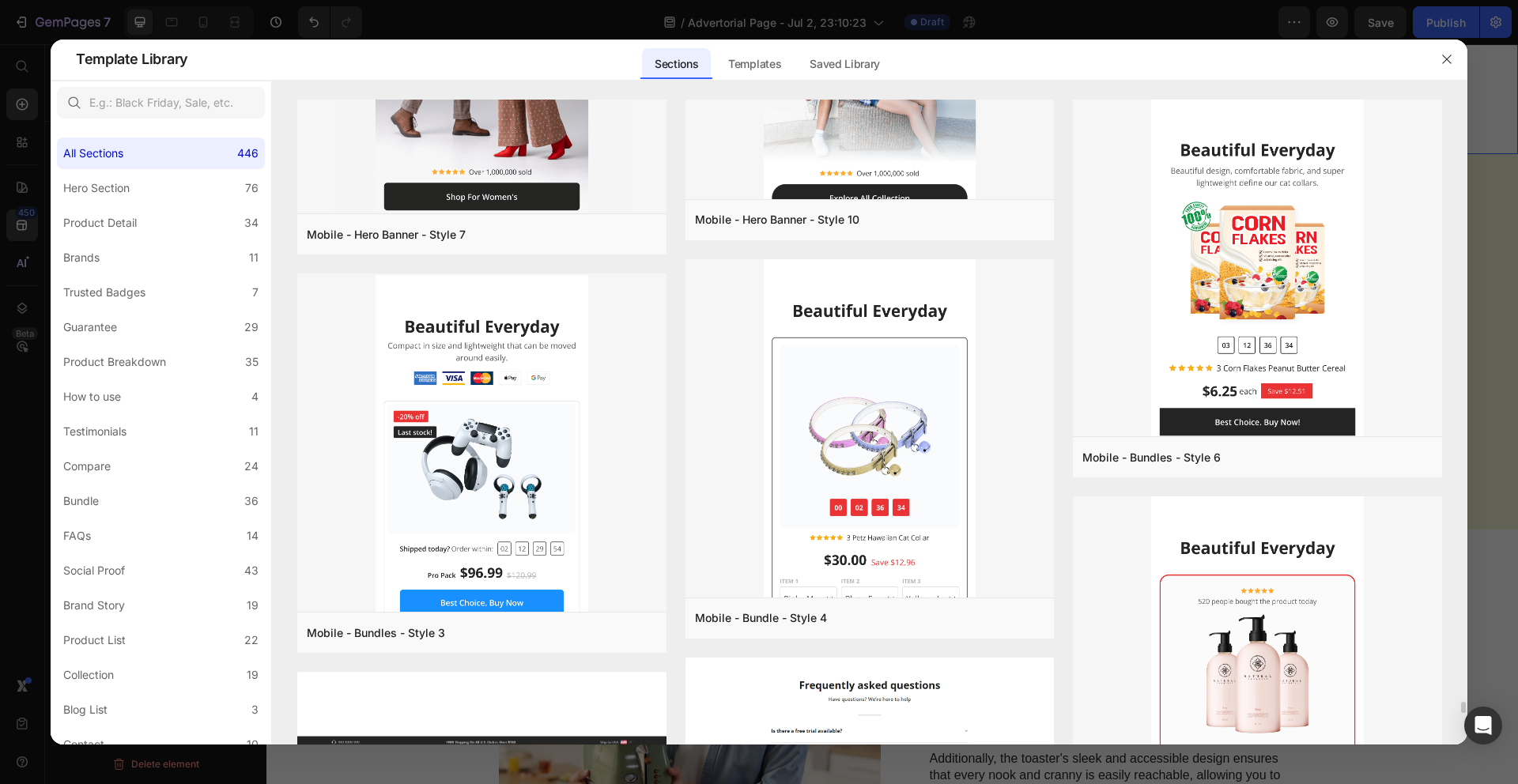 click on "Comparison - Beauty & Fitness - Cosmetic - Ingredients - Style 19 Add to page  Preview  Guarantee - 30 day money back Add to page  Preview  Product Detail - Beauty & Fitness - Cosmetic - Style 18 Add to page  Preview  Product Detail - Beauty & Fitness - Cosmetic - Style 17 Add to page  Preview  Bundle - Food & Drink - Style 36 Add to page  Preview  Bundle - Food & Drink - Style 22 Add to page  Preview  Bundle - Gifts & Special Events - Style 21 Add to page  Preview  Bundle - Food & Drink - Style 15 Add to page  Preview  Product Detail - Food & Drink - Kombucha - Style 39 Add to page  Preview  Product Detail - Pet & Animals - Cat Food - Style 35 Add to page  Preview  Product Detail - Apparel - Blazer - Style 12 Add to page  Preview  Bundle - Health - Vitamins - Style 30 Add to page  Preview  Product Detail - Food & Drink - Kombucha - Style 41 Add to page  Preview  Product Detail - Pet & Animals - Cat Food - Style 34 Add to page  Preview  Product Detail - Sport - Road Bike - Style 29 Add to page  Preview" at bounding box center (870, -15391) 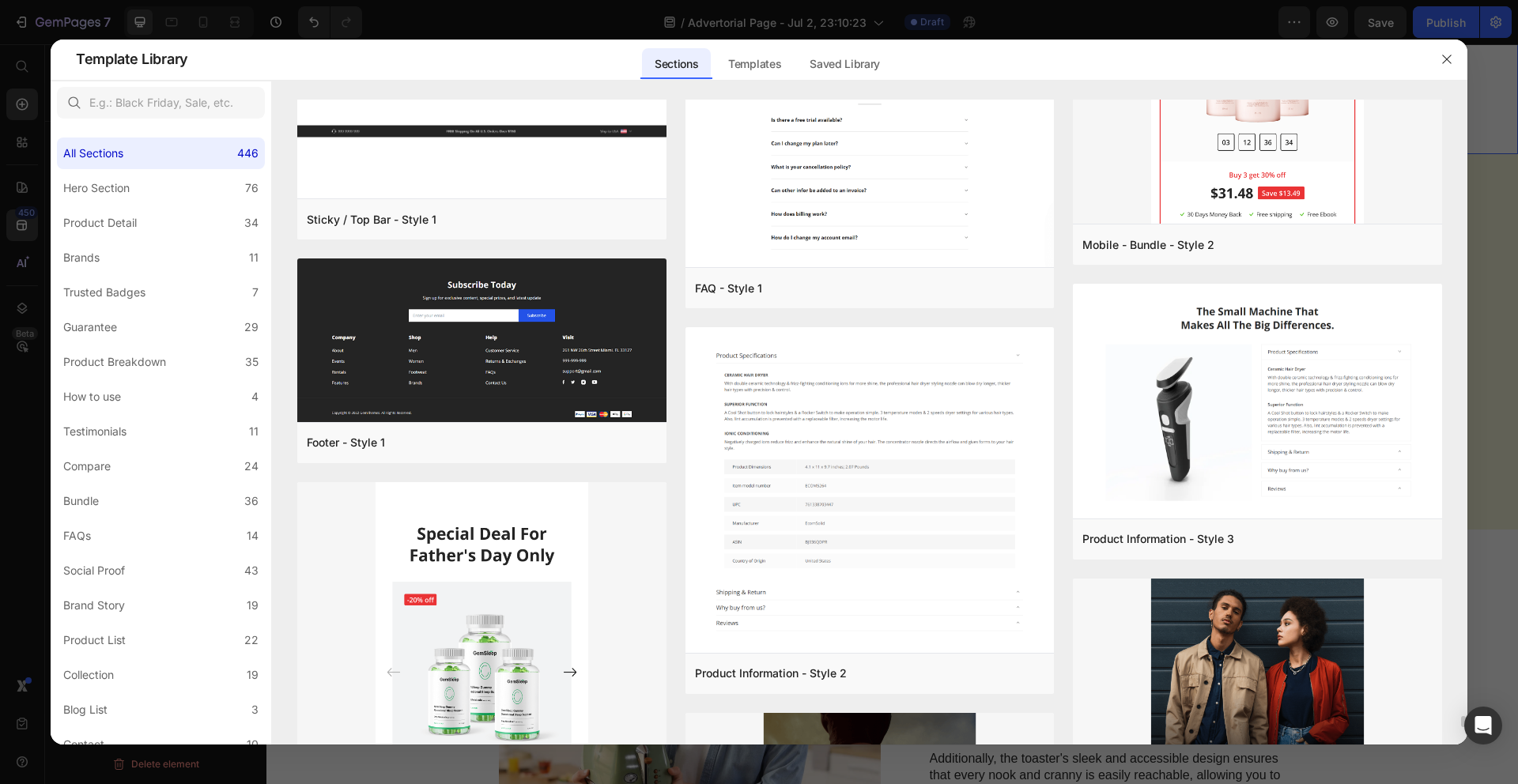 scroll, scrollTop: 34032, scrollLeft: 0, axis: vertical 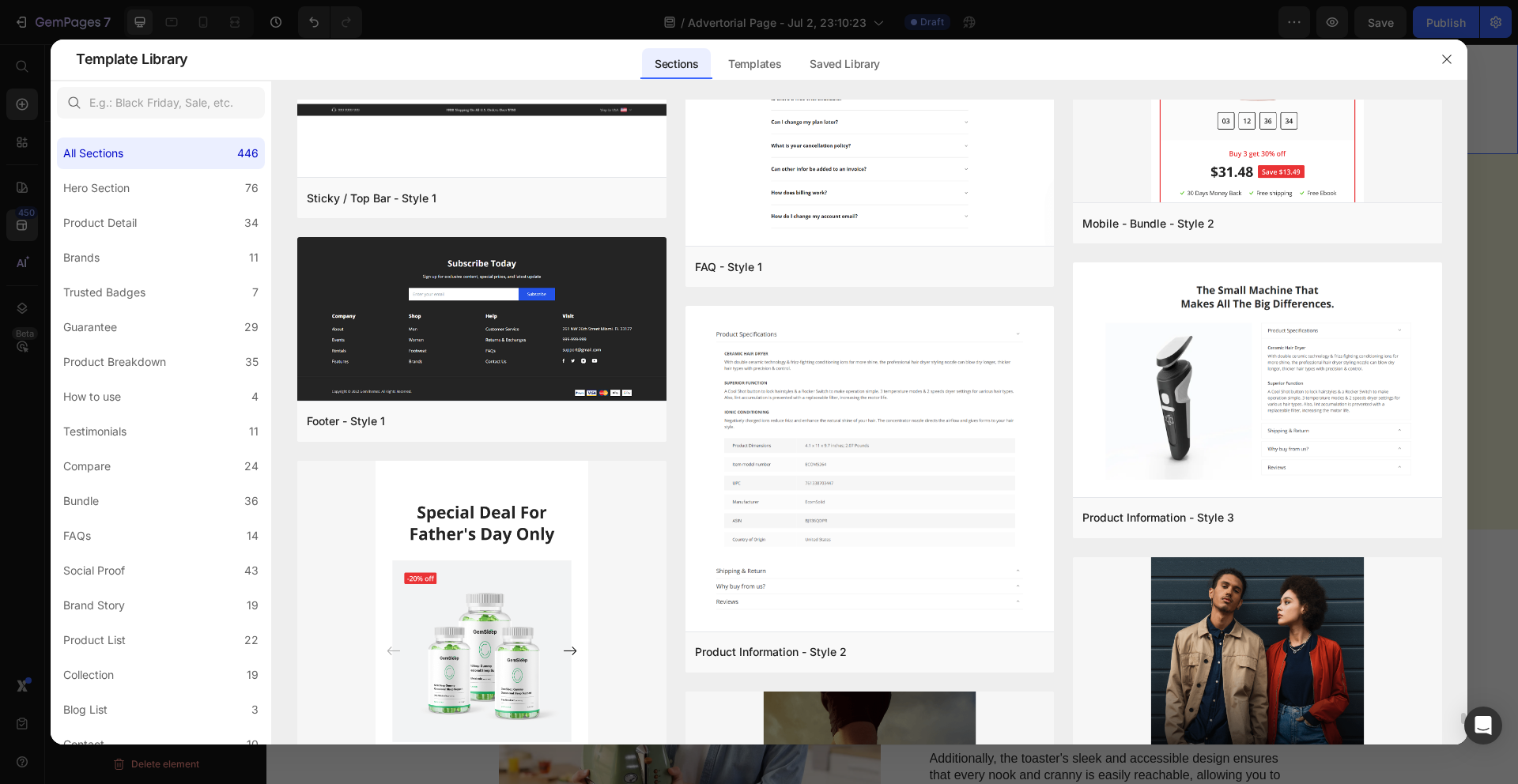 click on "Comparison - Beauty & Fitness - Cosmetic - Ingredients - Style 19 Add to page  Preview  Guarantee - 30 day money back Add to page  Preview  Product Detail - Beauty & Fitness - Cosmetic - Style 18 Add to page  Preview  Product Detail - Beauty & Fitness - Cosmetic - Style 17 Add to page  Preview  Bundle - Food & Drink - Style 36 Add to page  Preview  Bundle - Food & Drink - Style 22 Add to page  Preview  Bundle - Gifts & Special Events - Style 21 Add to page  Preview  Bundle - Food & Drink - Style 15 Add to page  Preview  Product Detail - Food & Drink - Kombucha - Style 39 Add to page  Preview  Product Detail - Pet & Animals - Cat Food - Style 35 Add to page  Preview  Product Detail - Apparel - Blazer - Style 12 Add to page  Preview  Bundle - Health - Vitamins - Style 30 Add to page  Preview  Product Detail - Food & Drink - Kombucha - Style 41 Add to page  Preview  Product Detail - Pet & Animals - Cat Food - Style 34 Add to page  Preview  Product Detail - Sport - Road Bike - Style 29 Add to page  Preview" at bounding box center (870, -16023) 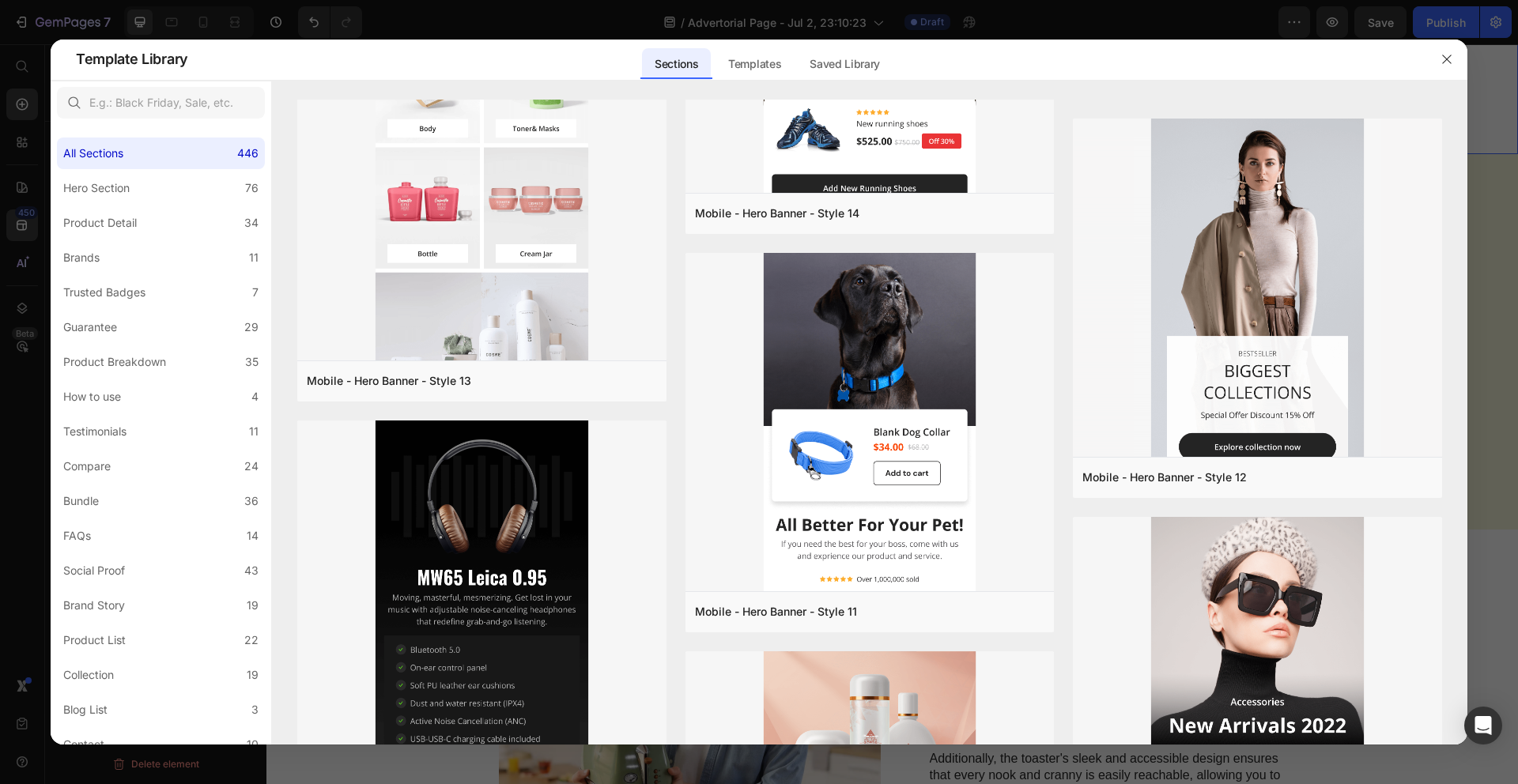 scroll, scrollTop: 34982, scrollLeft: 0, axis: vertical 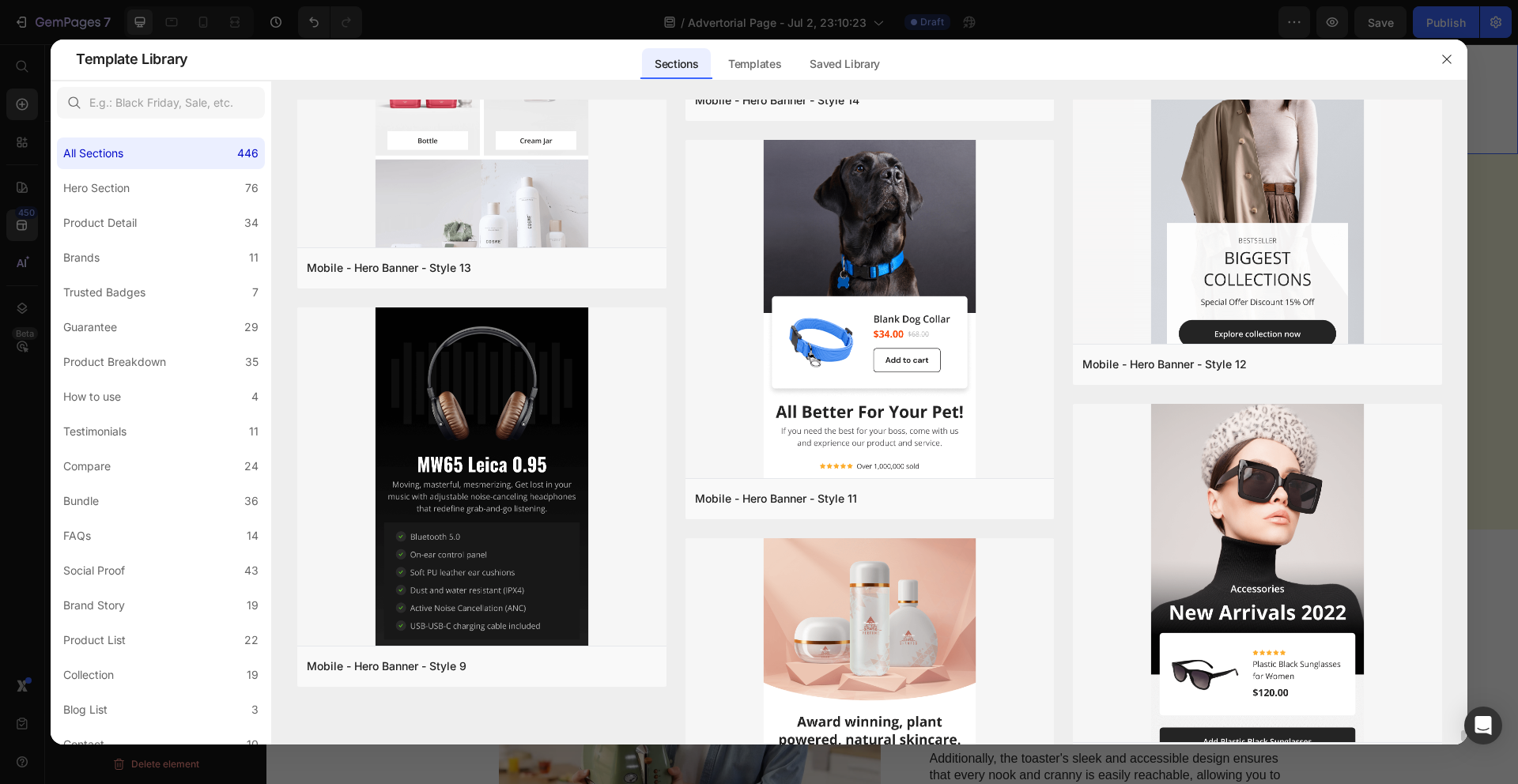 click on "Comparison - Beauty & Fitness - Cosmetic - Ingredients - Style 19 Add to page  Preview  Guarantee - 30 day money back Add to page  Preview  Product Detail - Beauty & Fitness - Cosmetic - Style 18 Add to page  Preview  Product Detail - Beauty & Fitness - Cosmetic - Style 17 Add to page  Preview  Bundle - Food & Drink - Style 36 Add to page  Preview  Bundle - Food & Drink - Style 22 Add to page  Preview  Bundle - Gifts & Special Events - Style 21 Add to page  Preview  Bundle - Food & Drink - Style 15 Add to page  Preview  Product Detail - Food & Drink - Kombucha - Style 39 Add to page  Preview  Product Detail - Pet & Animals - Cat Food - Style 35 Add to page  Preview  Product Detail - Apparel - Blazer - Style 12 Add to page  Preview  Bundle - Health - Vitamins - Style 30 Add to page  Preview  Product Detail - Food & Drink - Kombucha - Style 41 Add to page  Preview  Product Detail - Pet & Animals - Cat Food - Style 34 Add to page  Preview  Product Detail - Sport - Road Bike - Style 29 Add to page  Preview" at bounding box center (870, -16973) 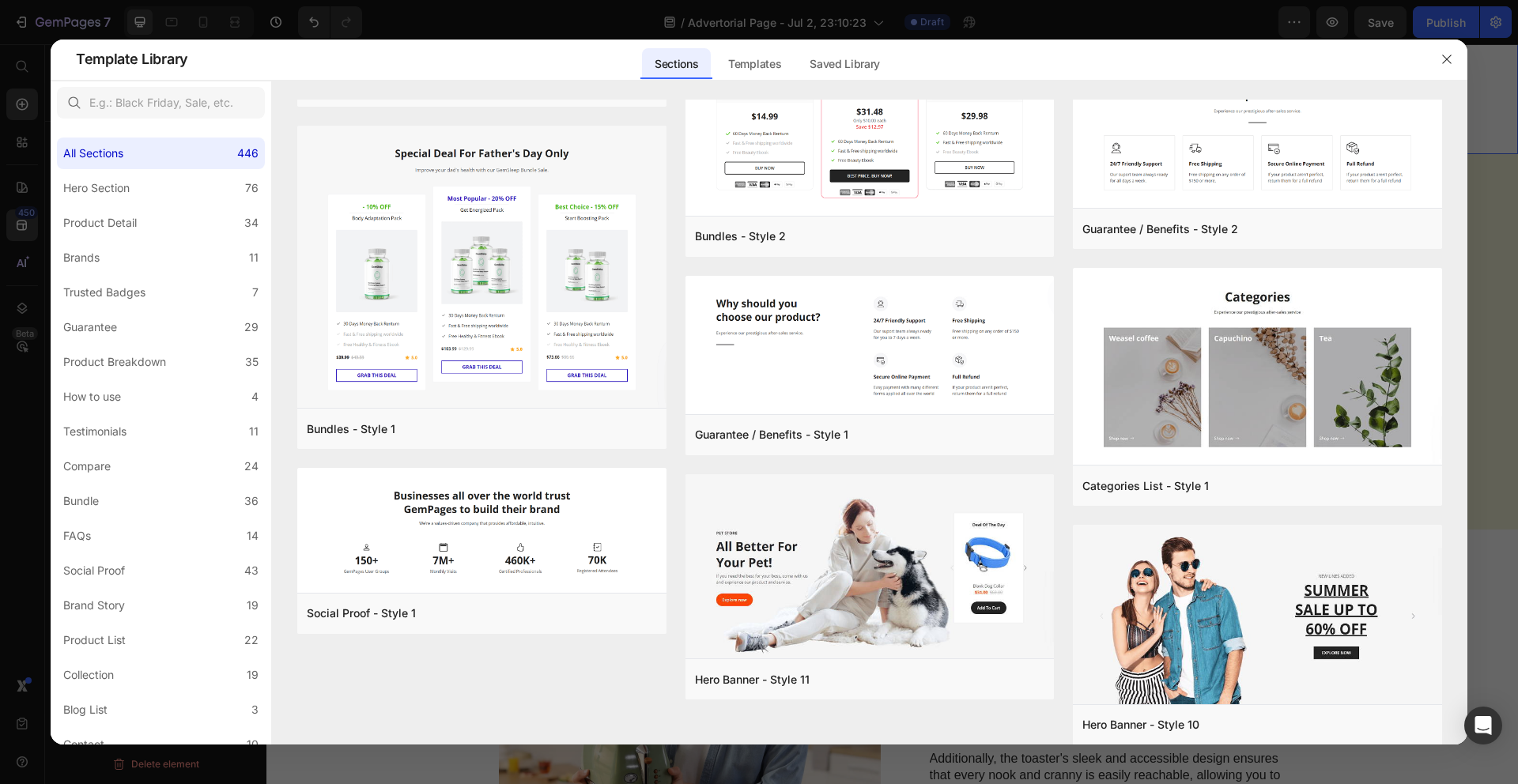 scroll, scrollTop: 37988, scrollLeft: 0, axis: vertical 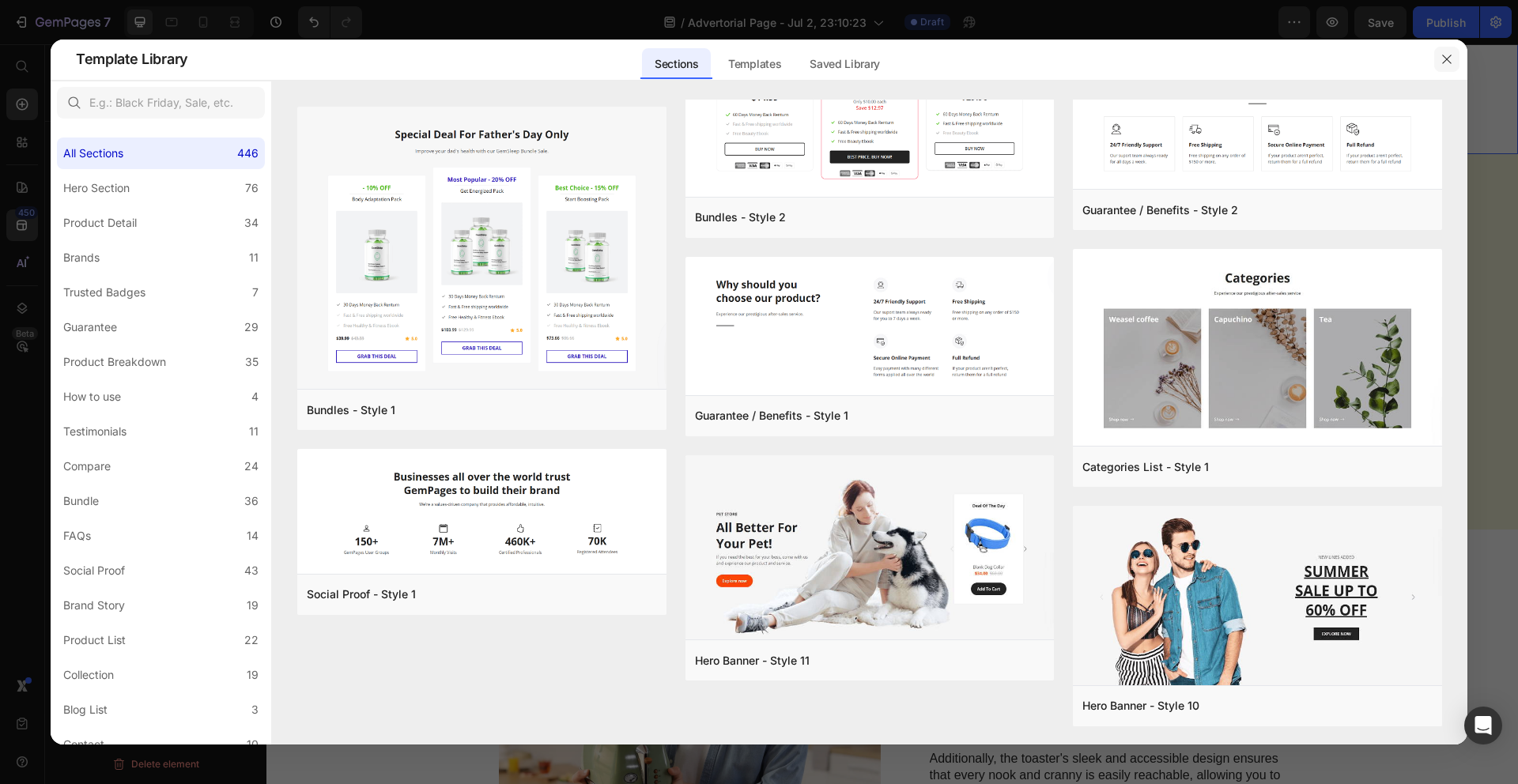 click at bounding box center (1447, 59) 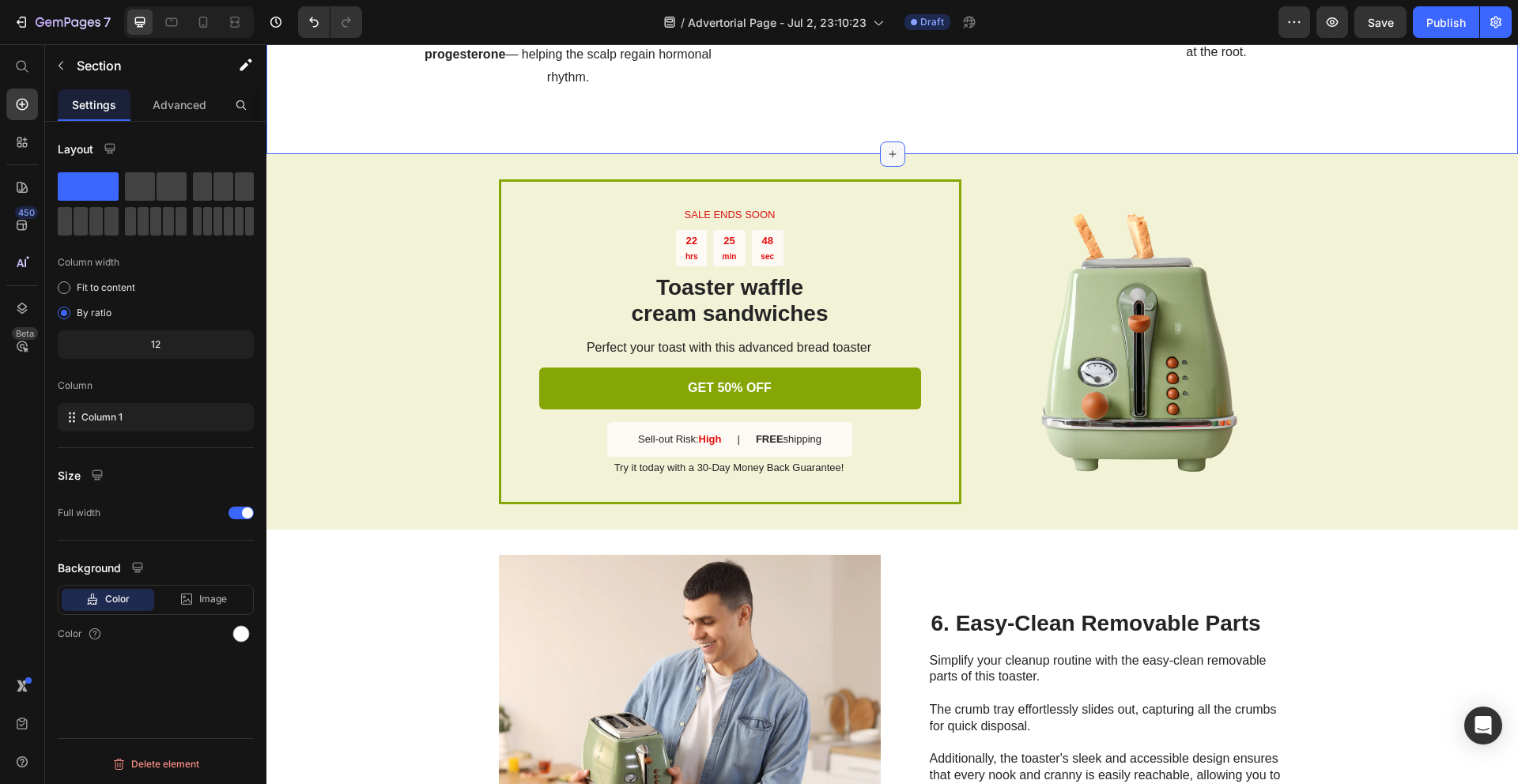 click 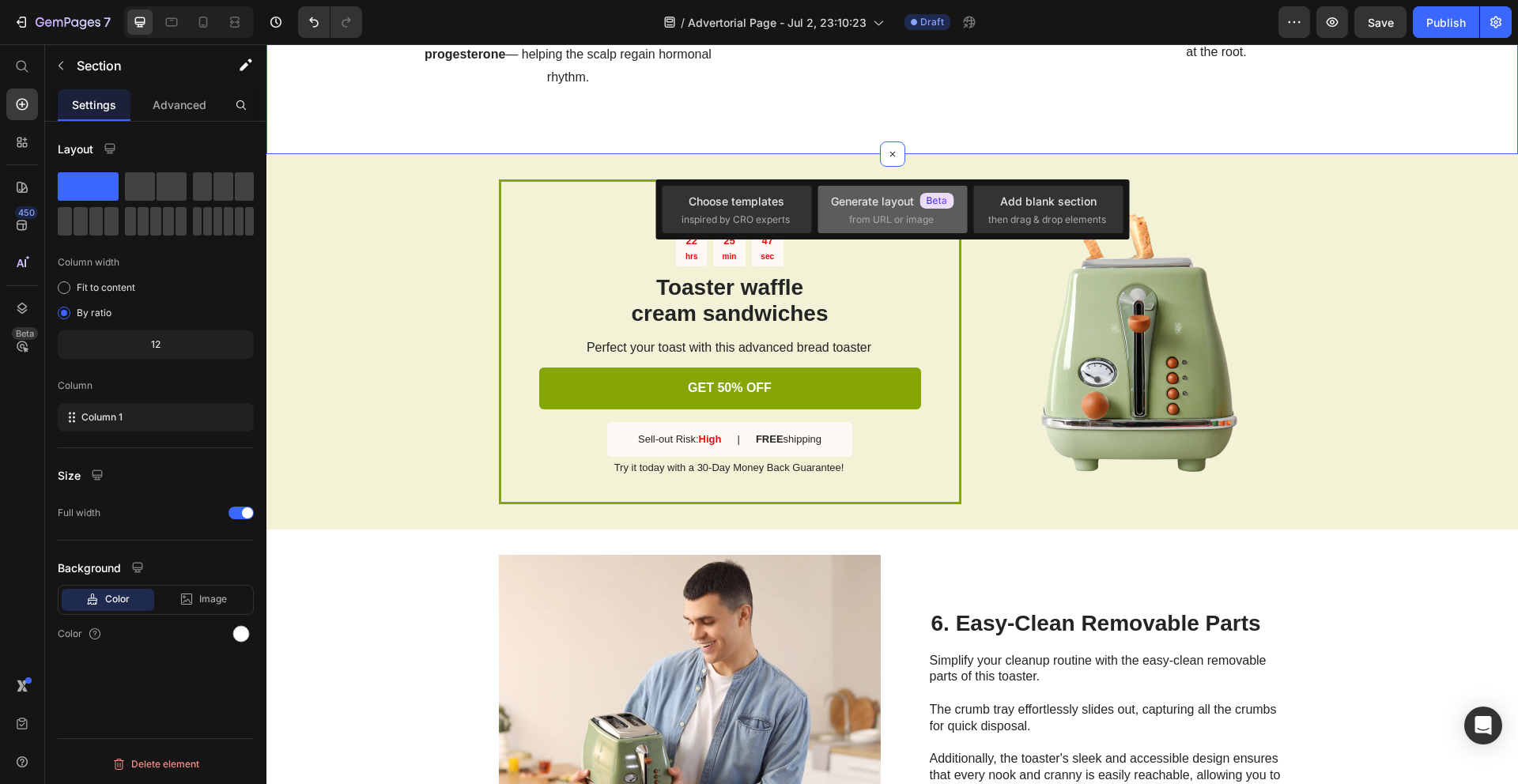 click on "Generate layout  from URL or image" 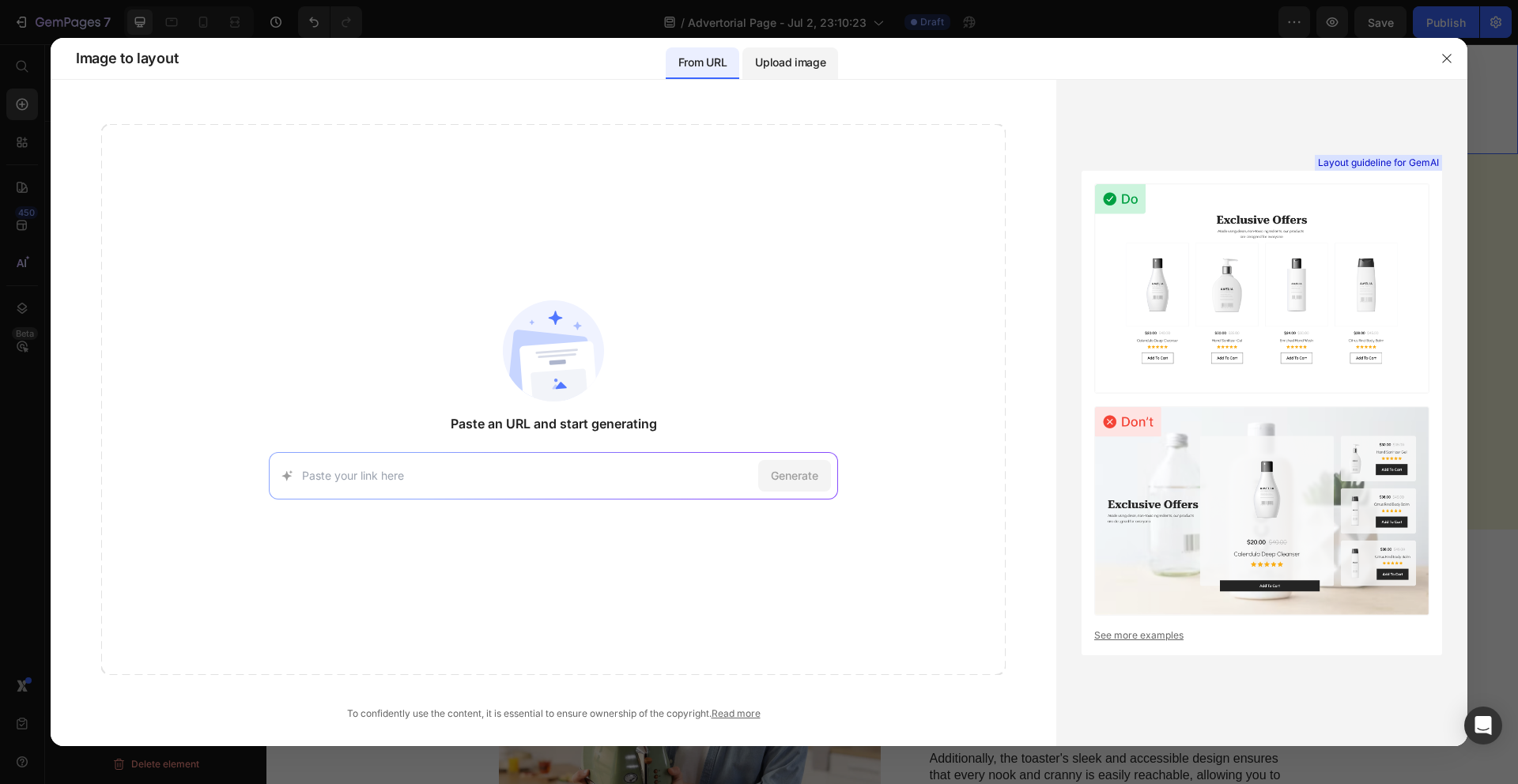 click on "Upload image" at bounding box center [790, 62] 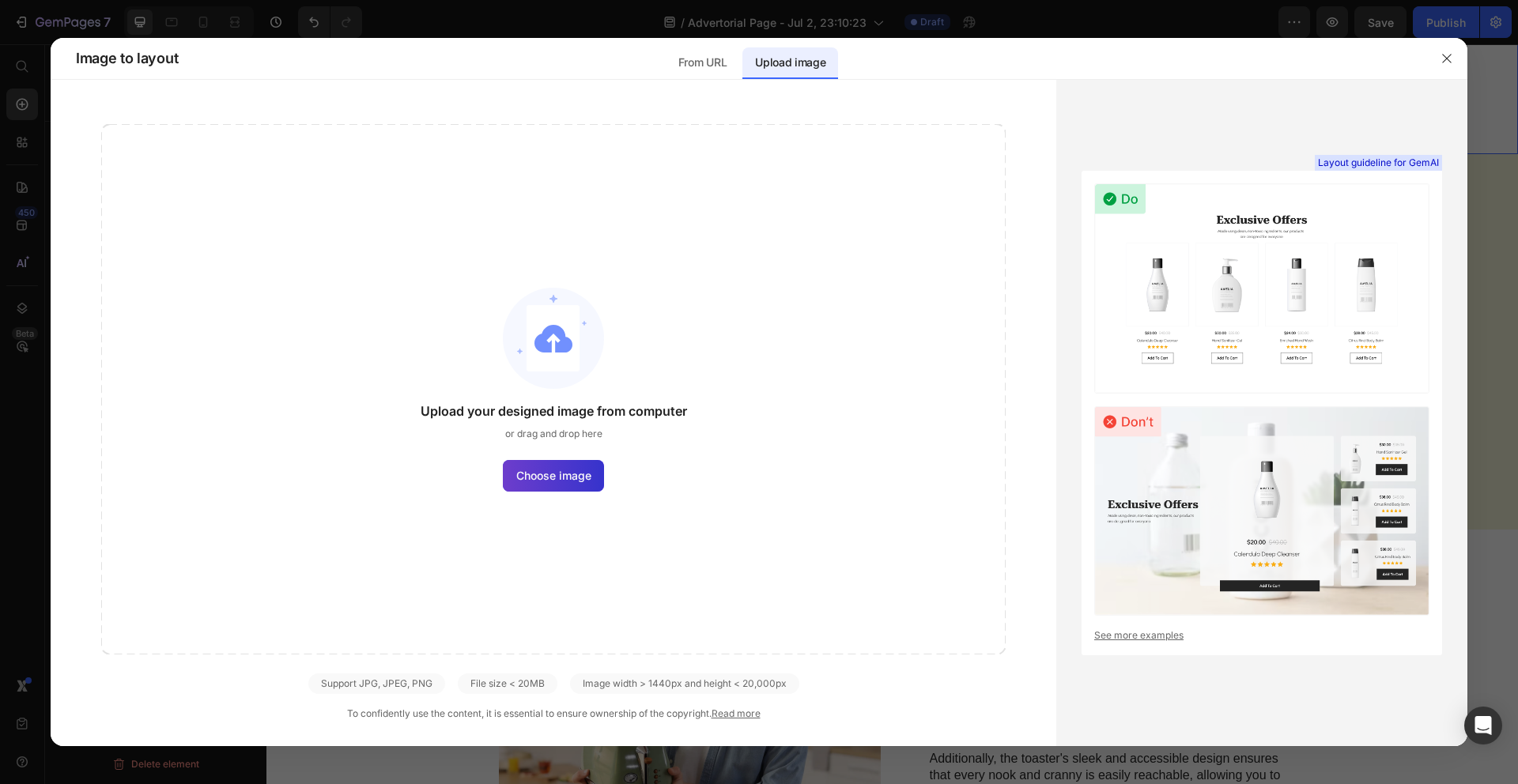click on "Choose image" at bounding box center (553, 475) 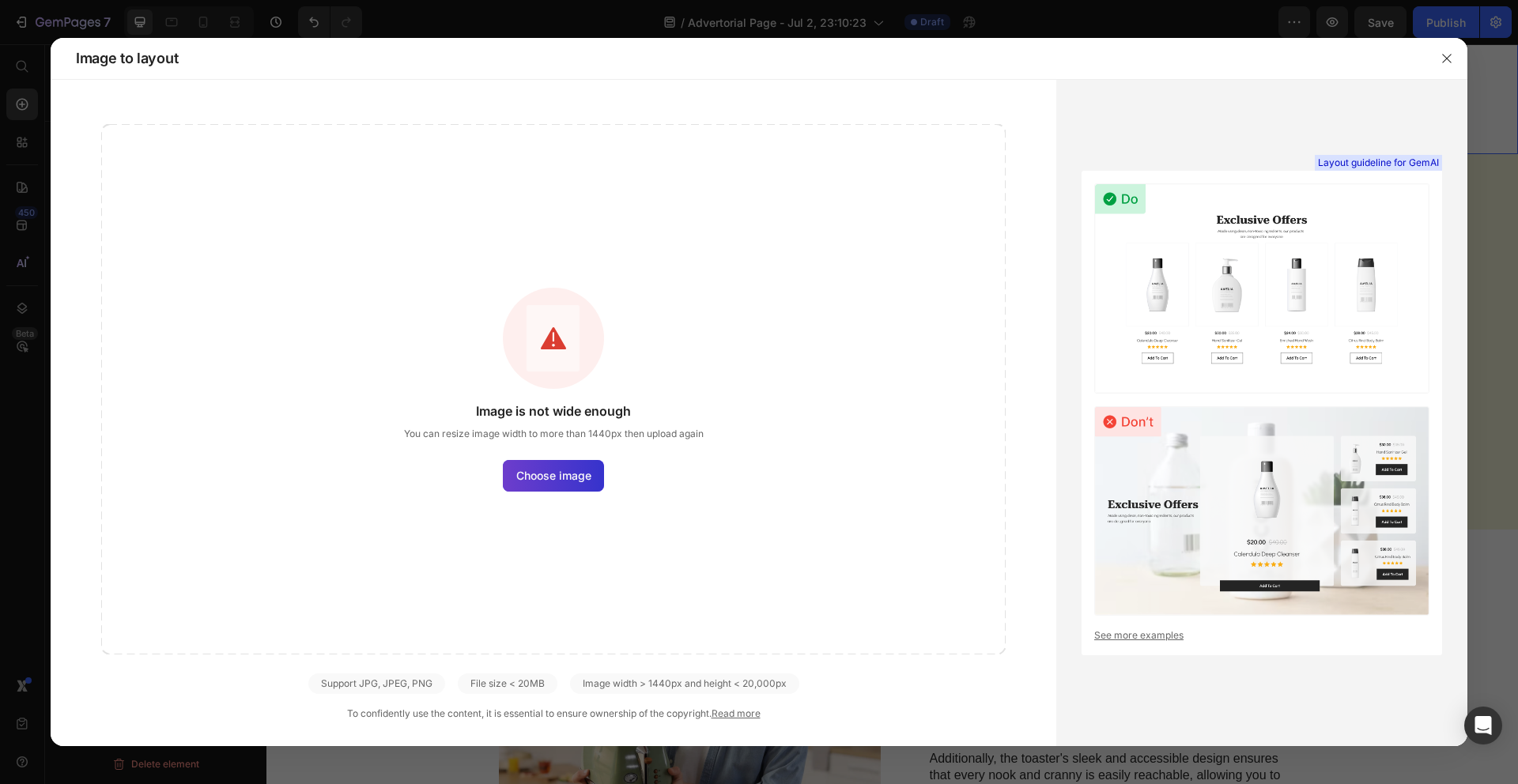 click on "Choose image" at bounding box center (553, 475) 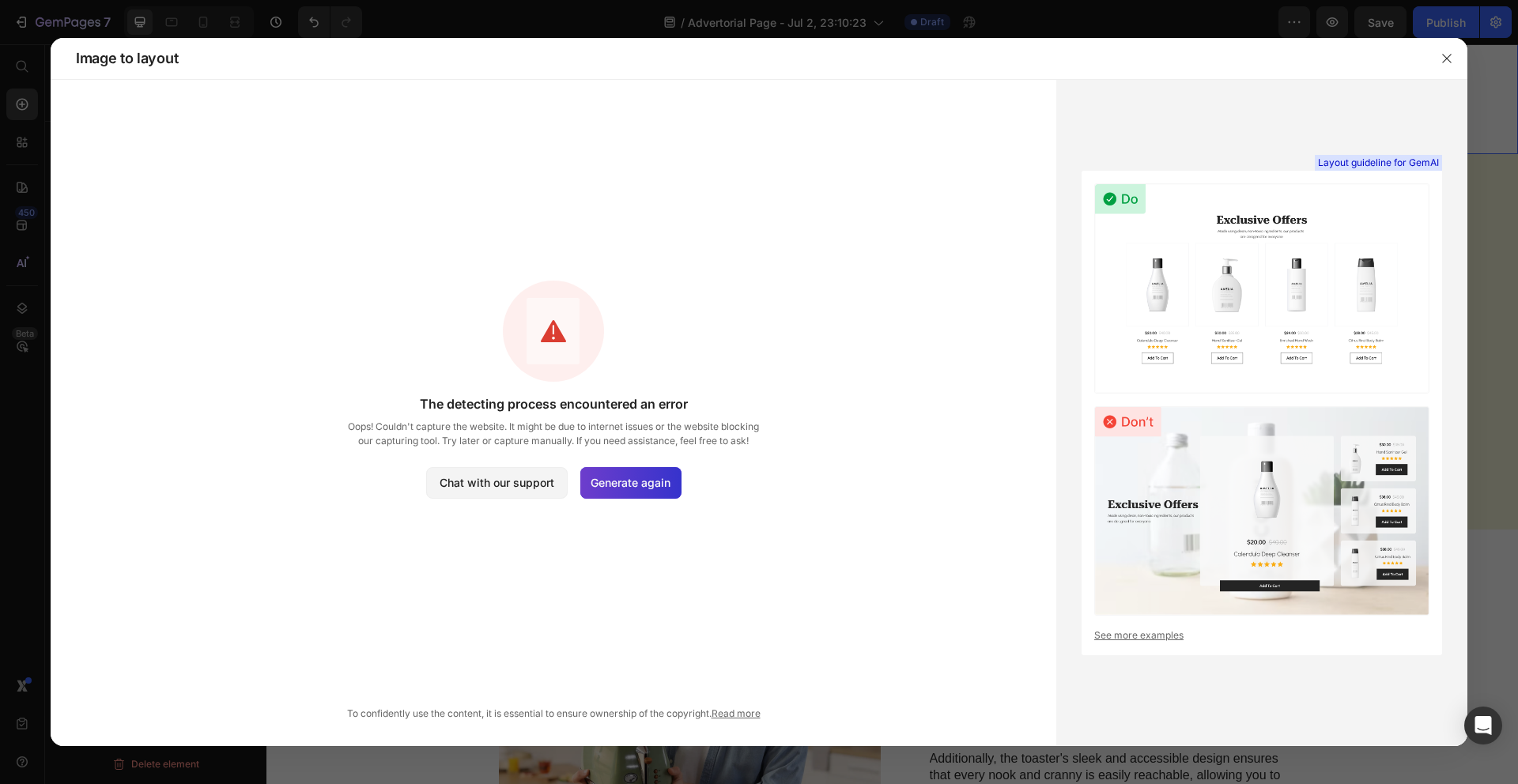 click on "Generate again" 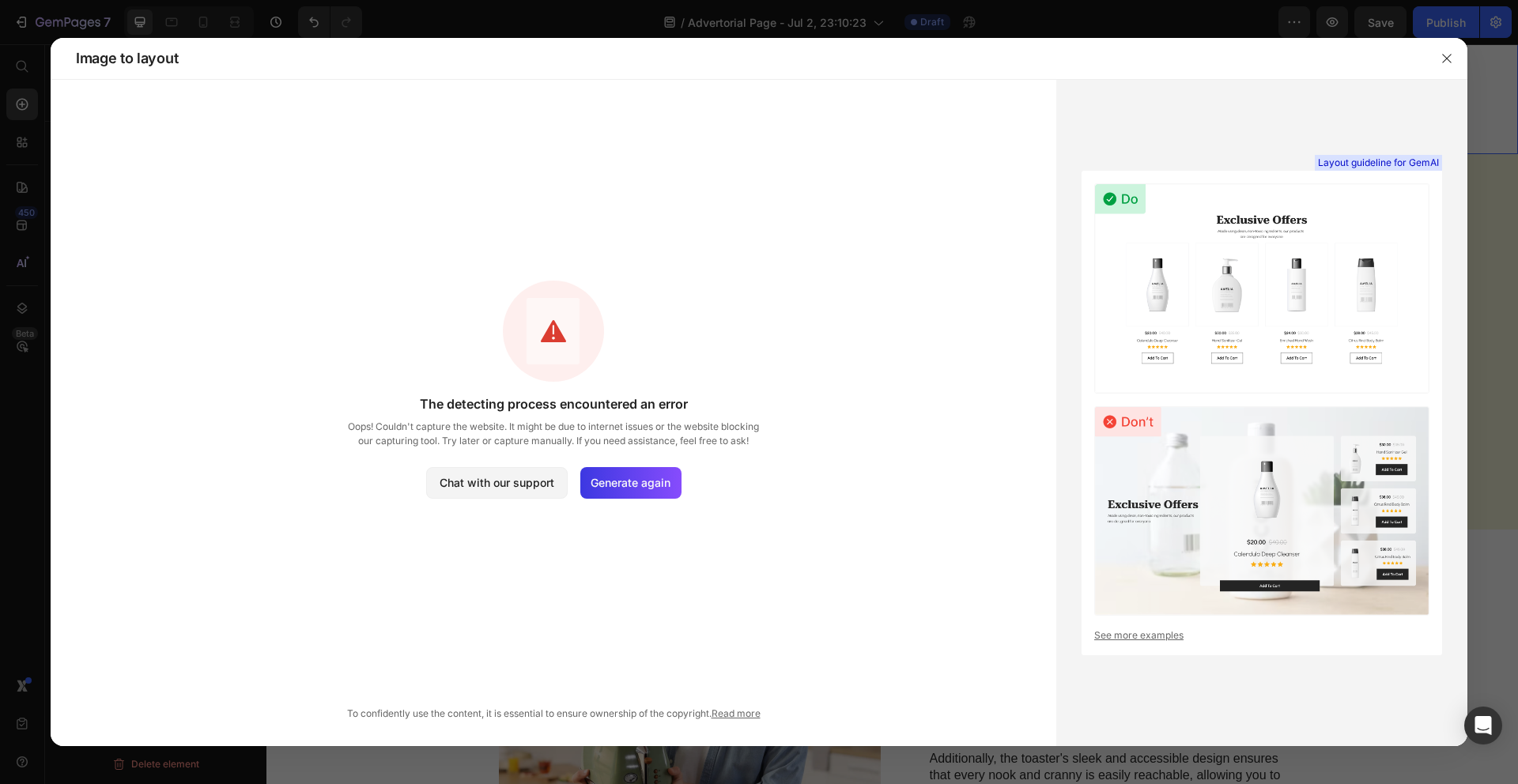 click on "The detecting process encountered an error Oops! Couldn't capture the website. It might be due to internet issues or the website blocking our capturing tool. Try later or capture manually. If you need assistance, feel free to ask!  Chat with our support  Generate again" at bounding box center (553, 389) 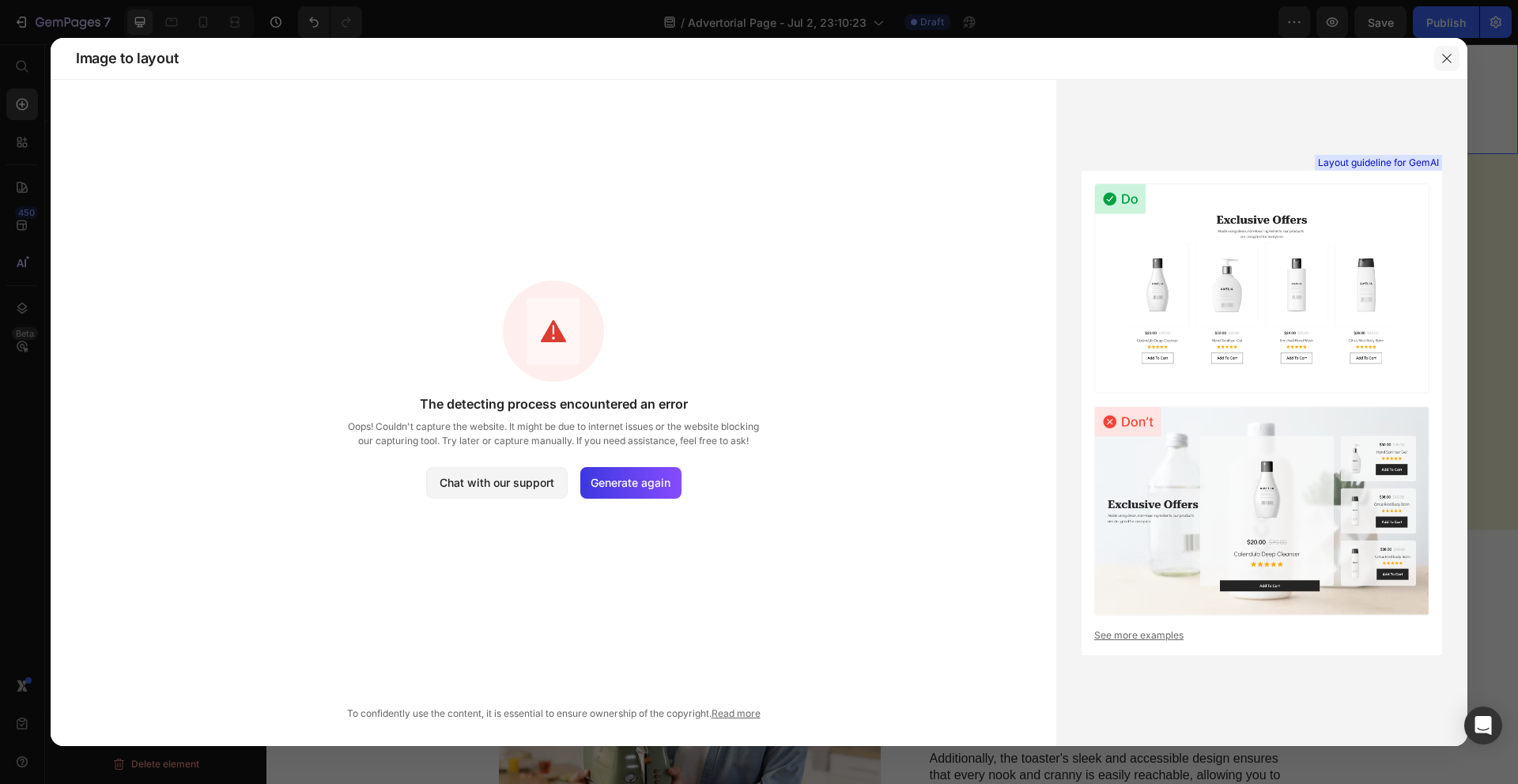click 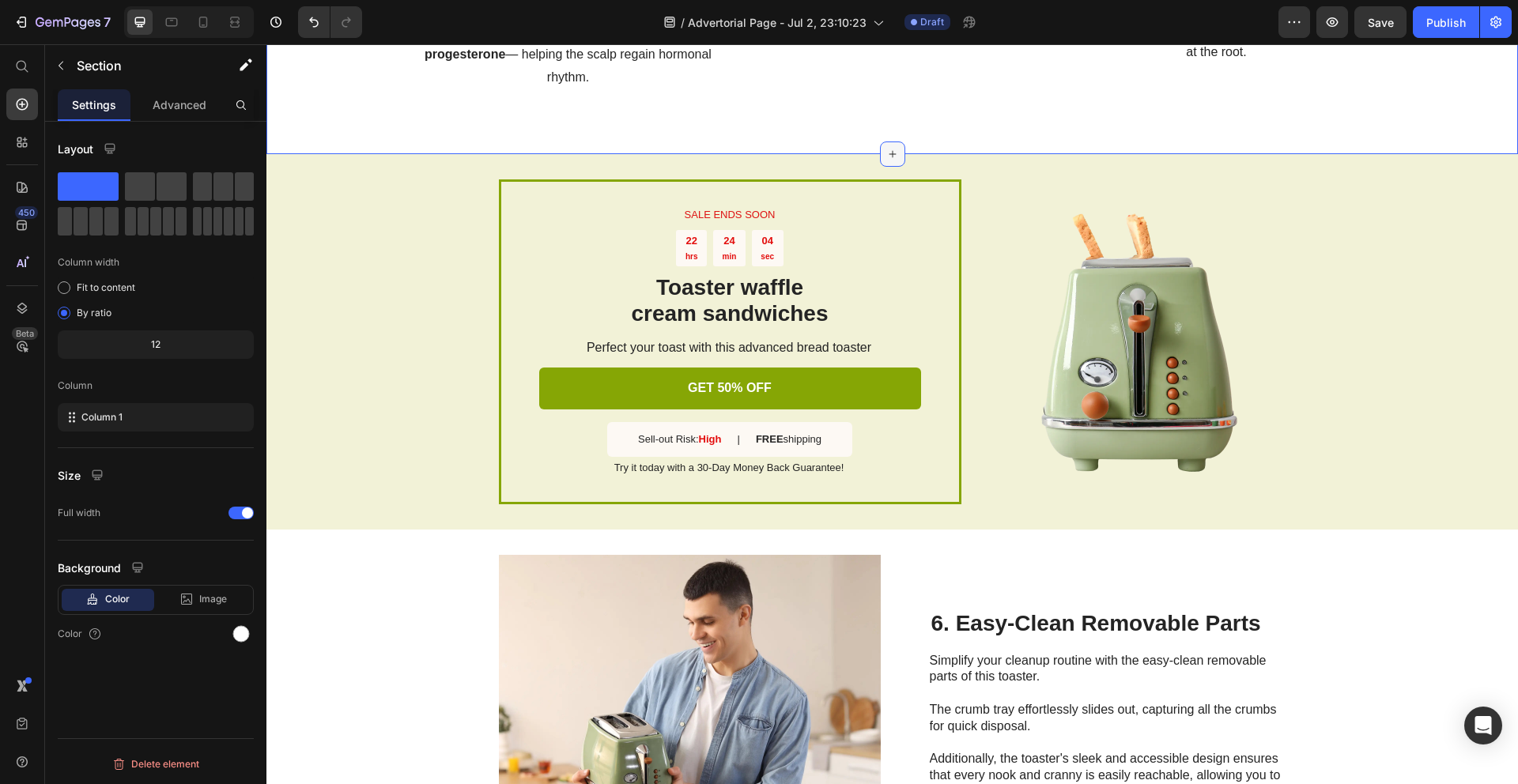 click 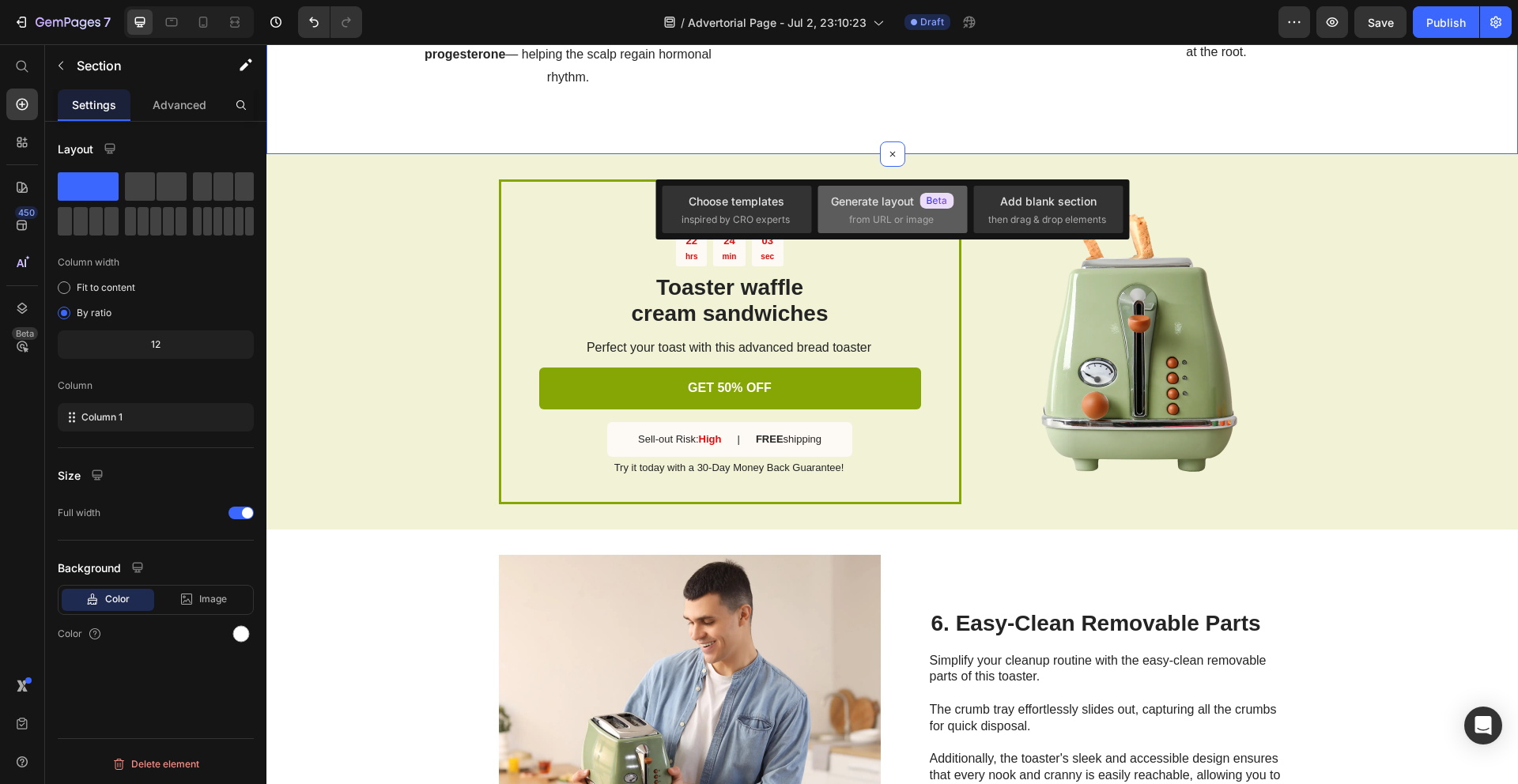 click on "from URL or image" at bounding box center [891, 220] 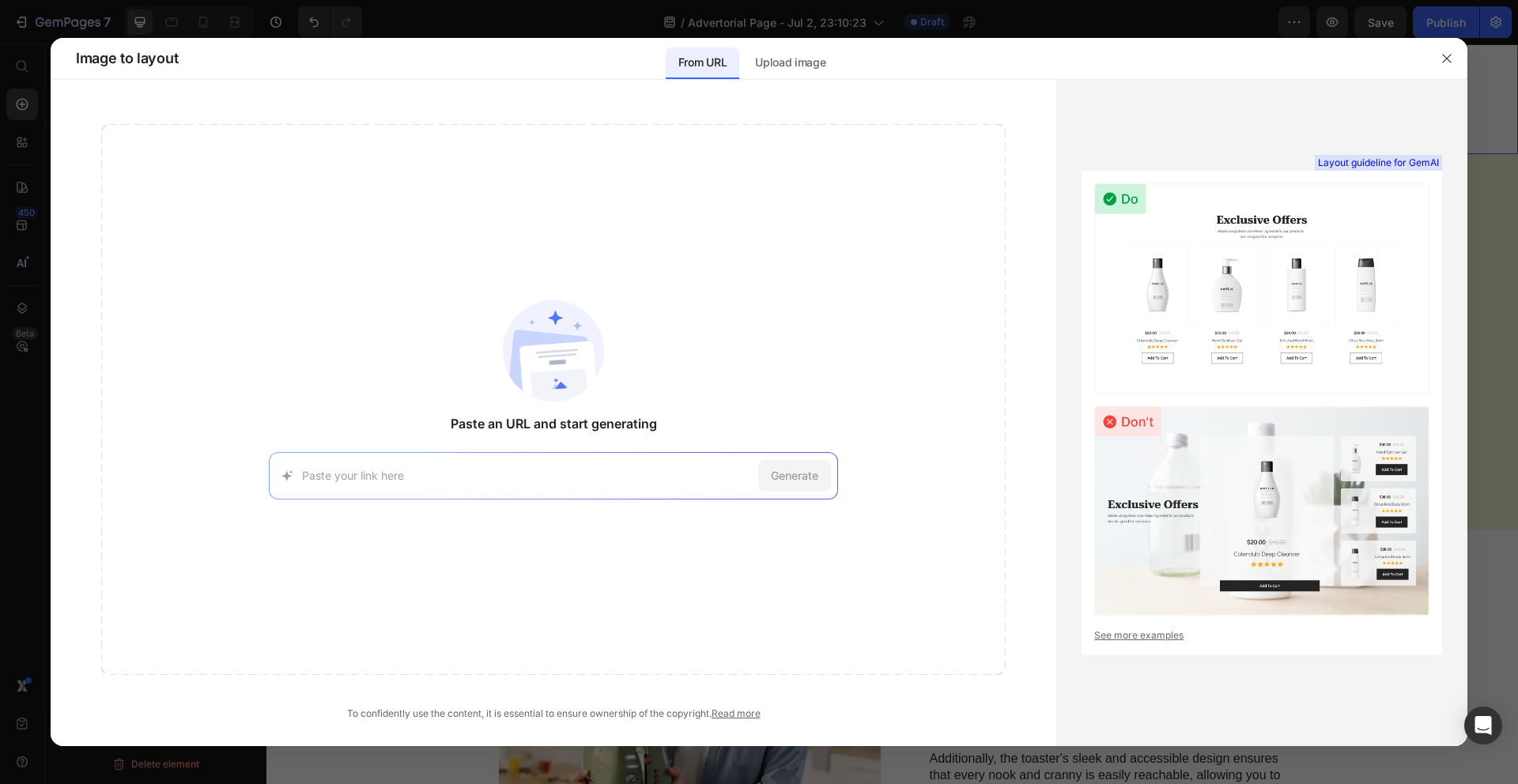 click at bounding box center (527, 475) 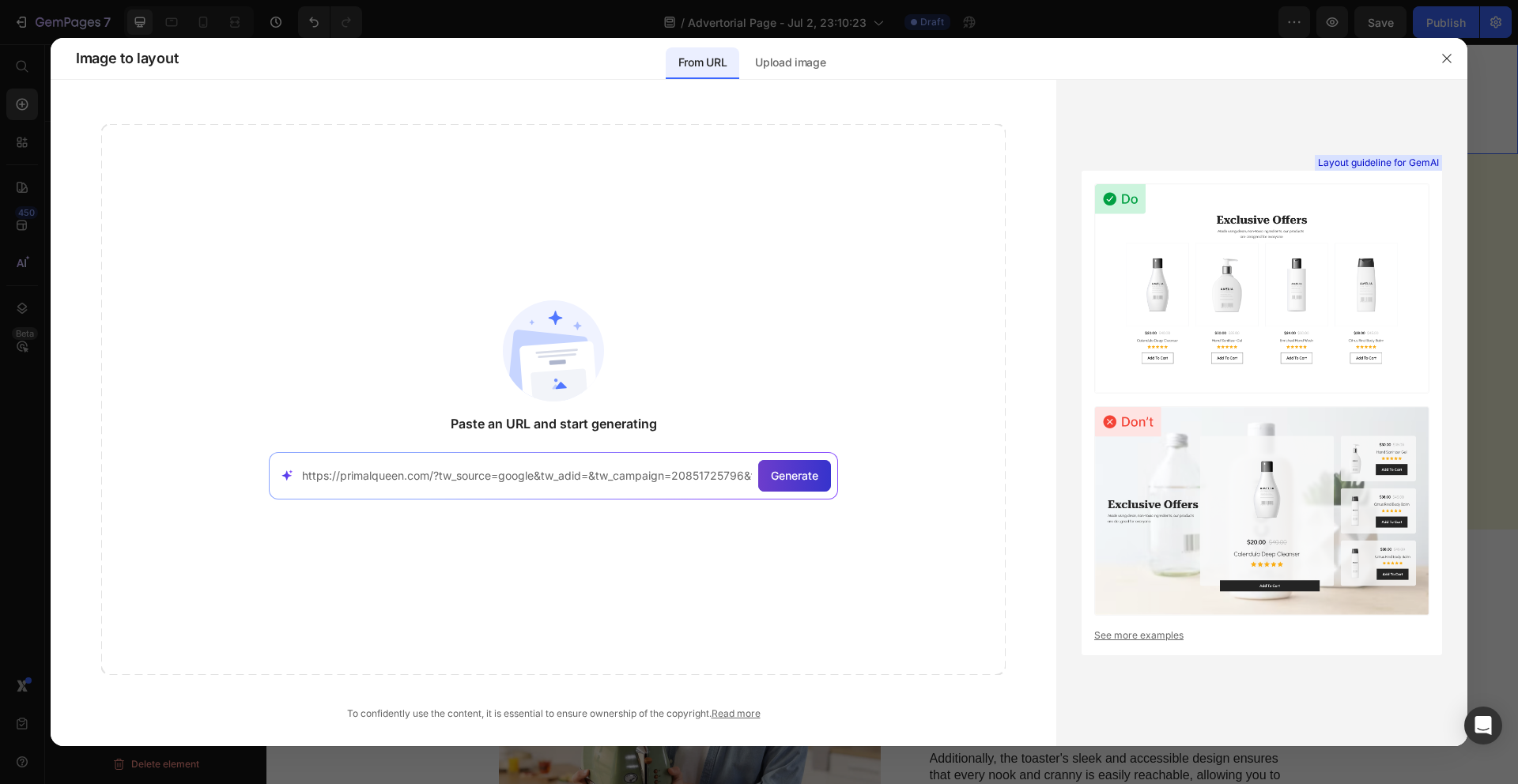 scroll, scrollTop: 0, scrollLeft: 1257, axis: horizontal 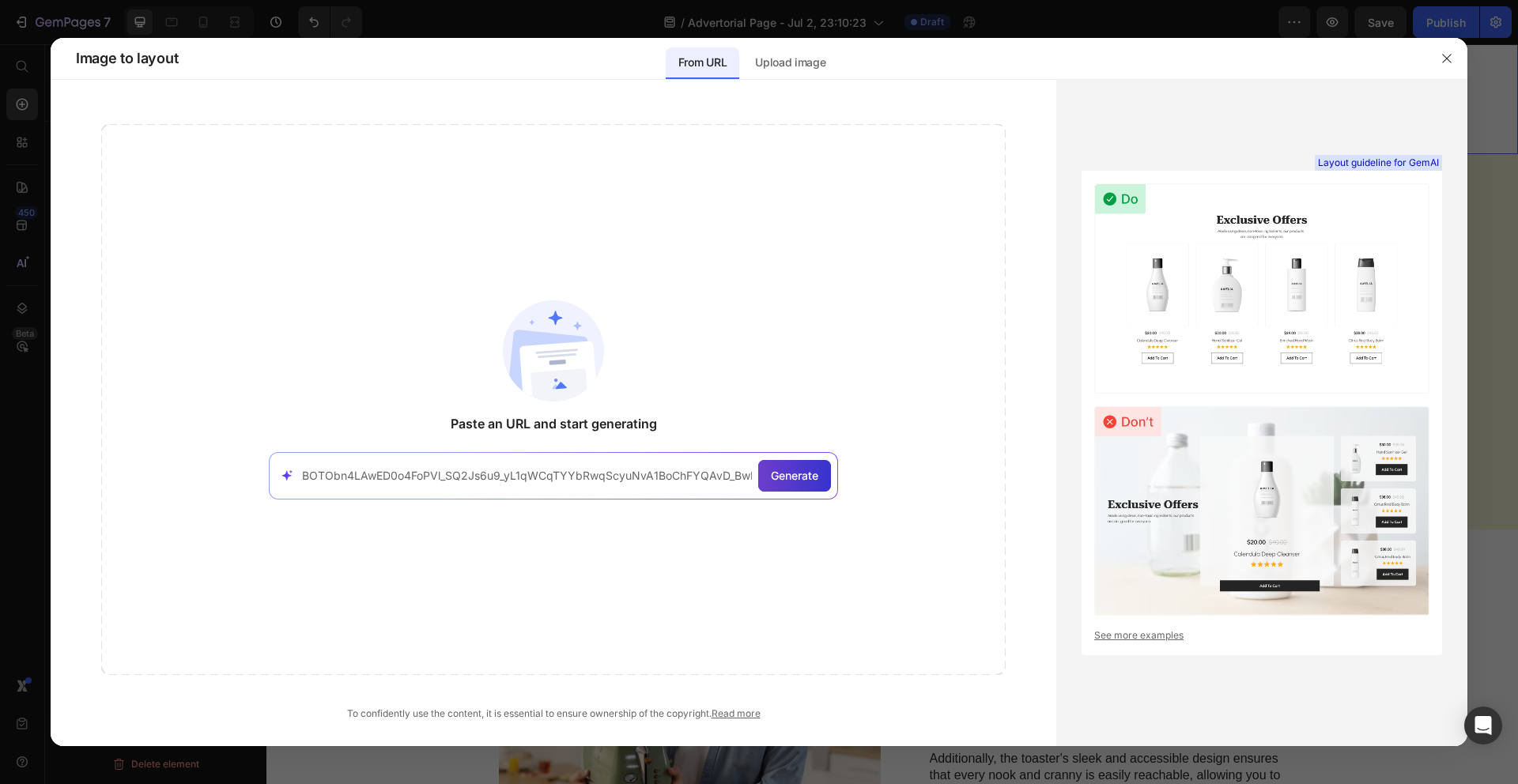 type on "https://primalqueen.com/?tw_source=google&tw_adid=&tw_campaign=20851725796&tw_kwdid=&gad_source=1&gad_campaignid=20841518832&gbraid=0AAAAAqOcM87D9SZxPFMoe9_PBma2D_OM0&gclid=CjwKCAjwyb3DBhBlEiwAqZLe5BOTObn4LAwED0o4FoPVl_SQ2Js6u9_yL1qWCqTYYbRwqScyuNvA1BoChFYQAvD_BwE" 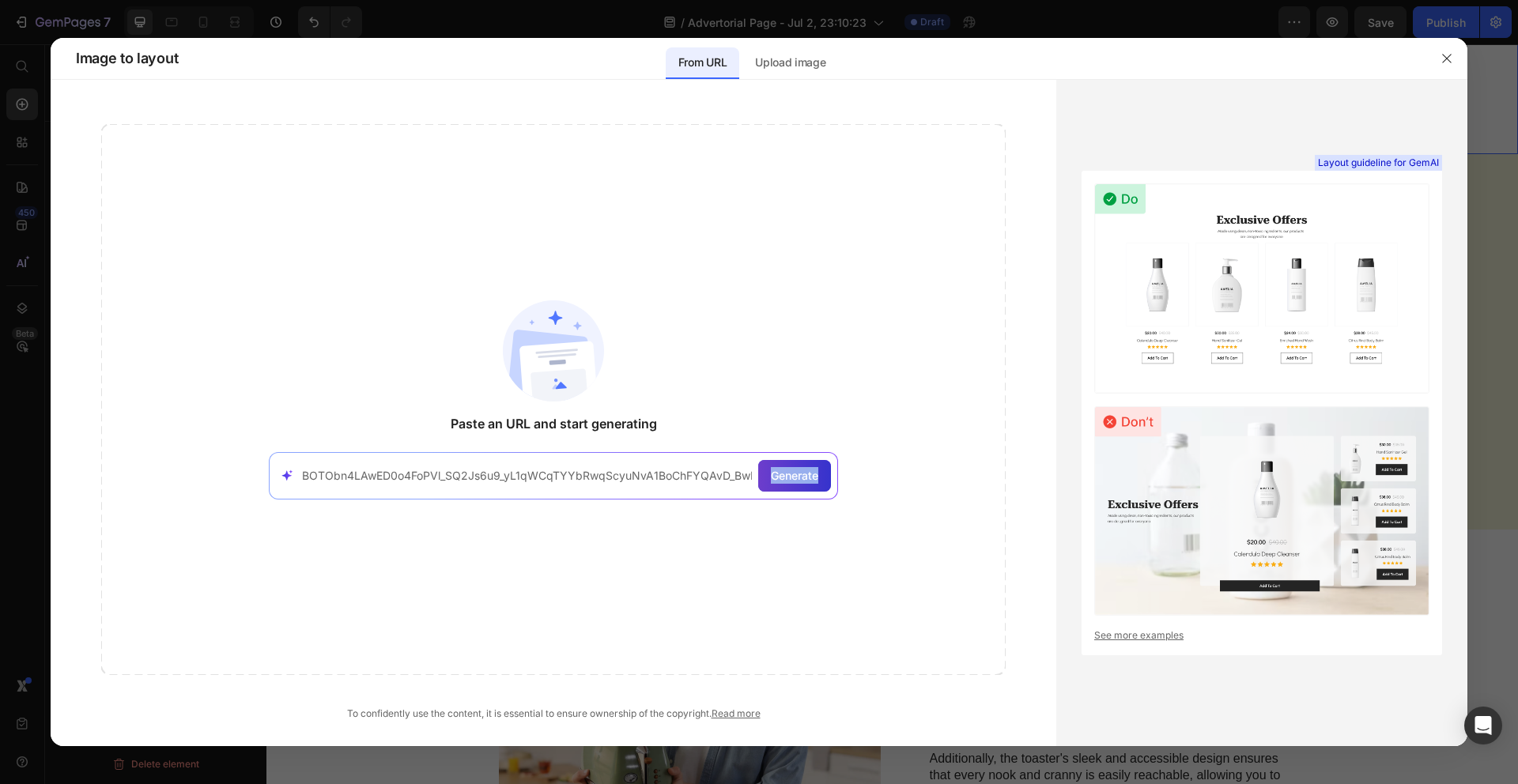 scroll, scrollTop: 0, scrollLeft: 0, axis: both 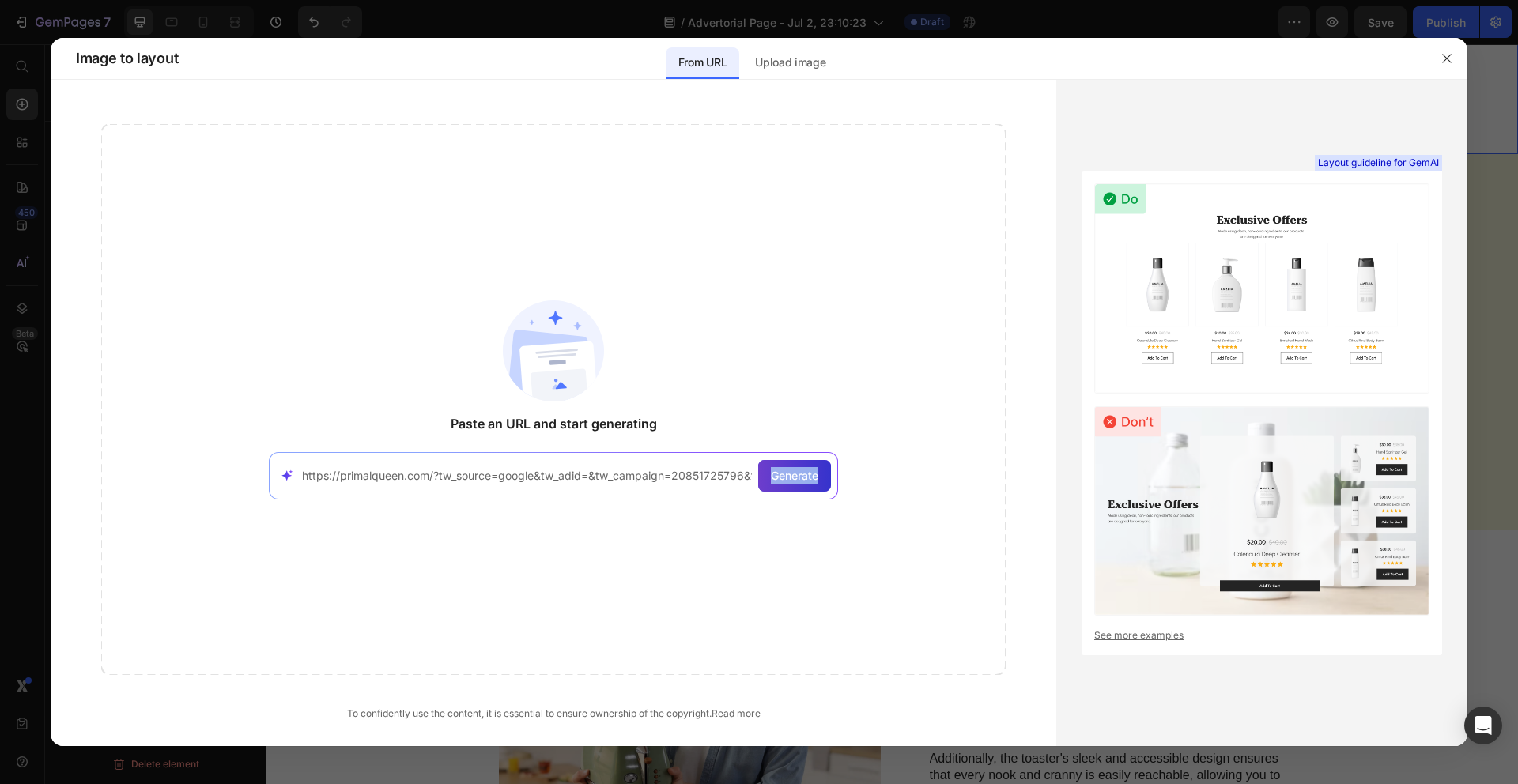 click on "Generate" at bounding box center (795, 476) 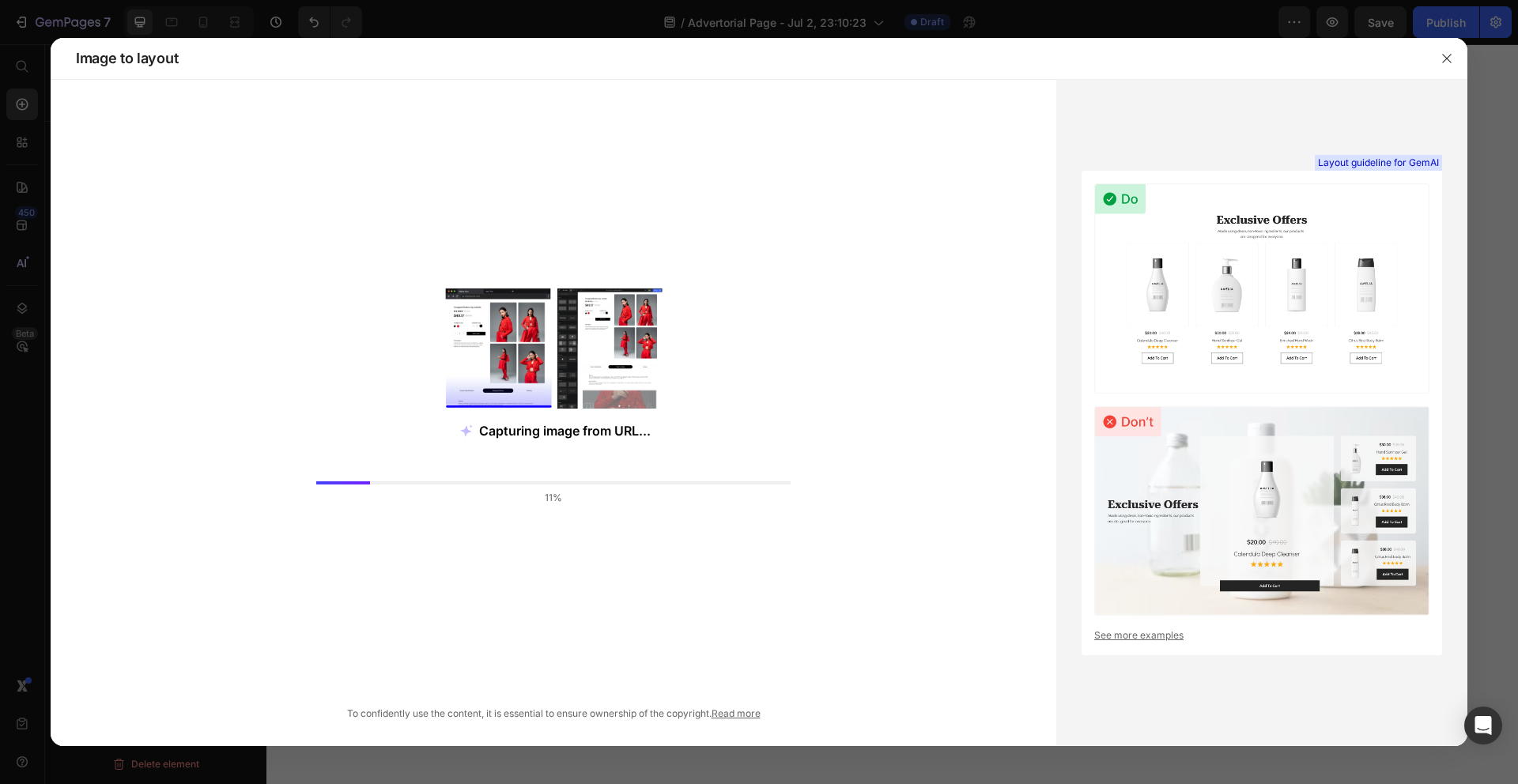 scroll, scrollTop: 0, scrollLeft: 0, axis: both 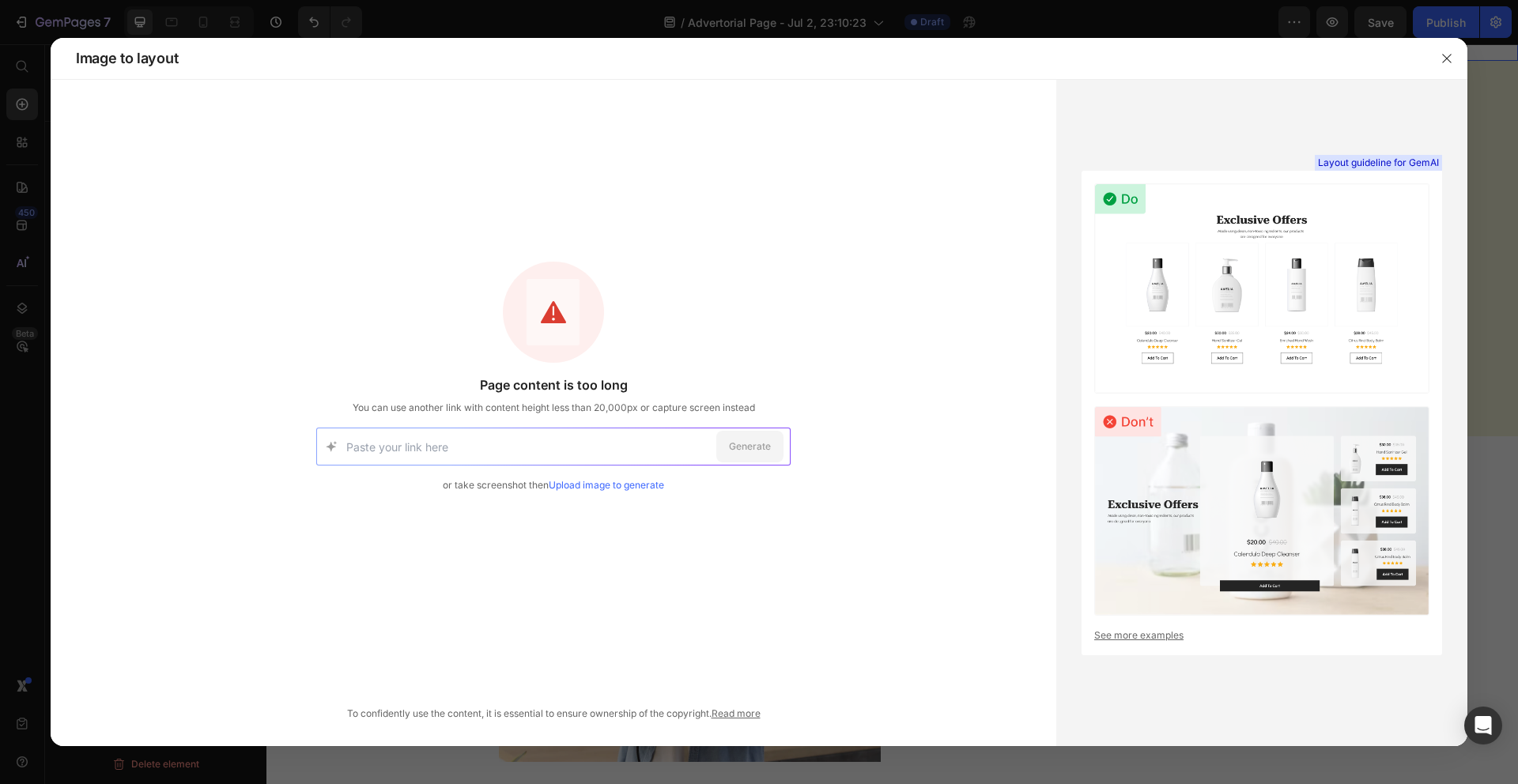 click at bounding box center (528, 447) 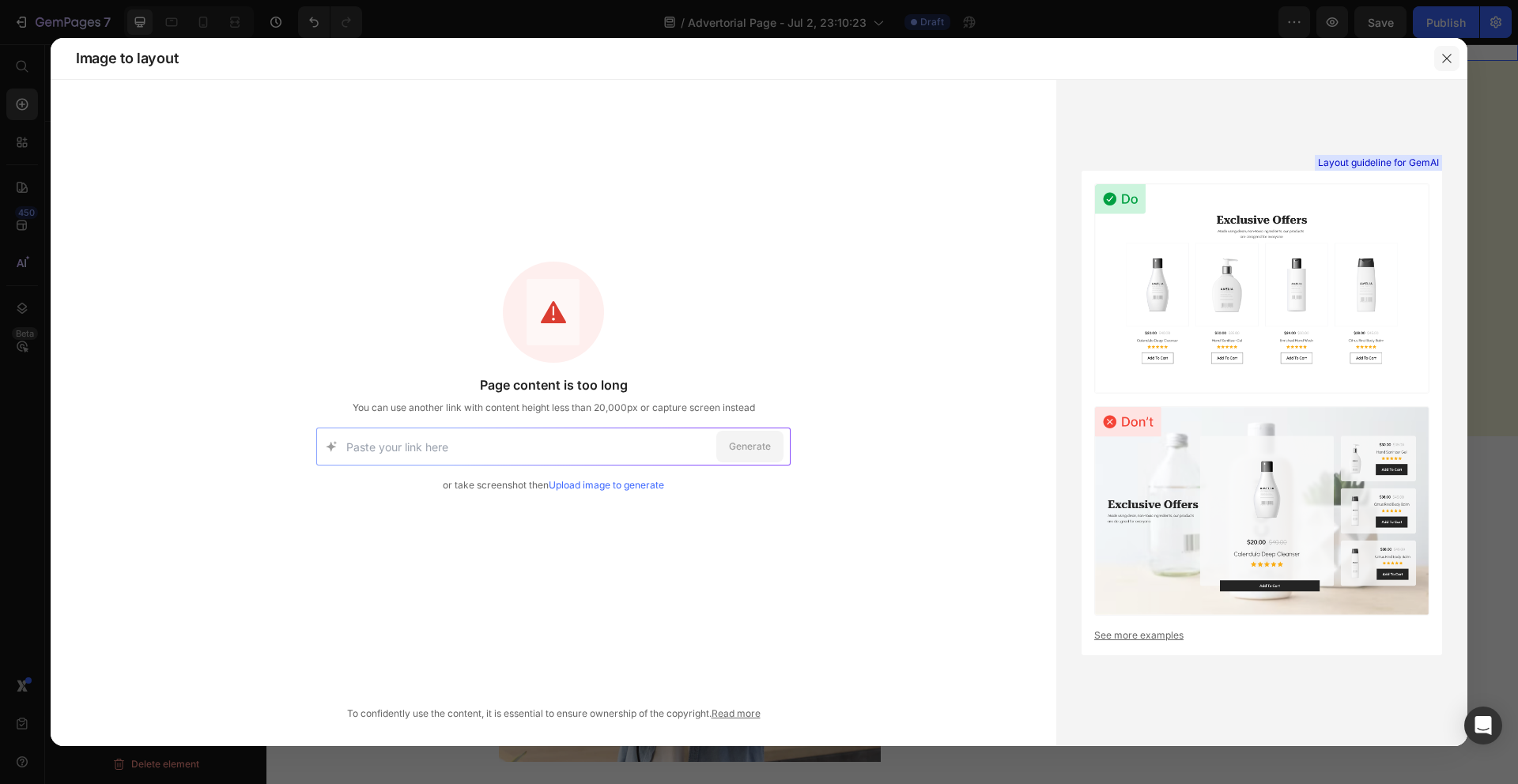 click at bounding box center [1447, 58] 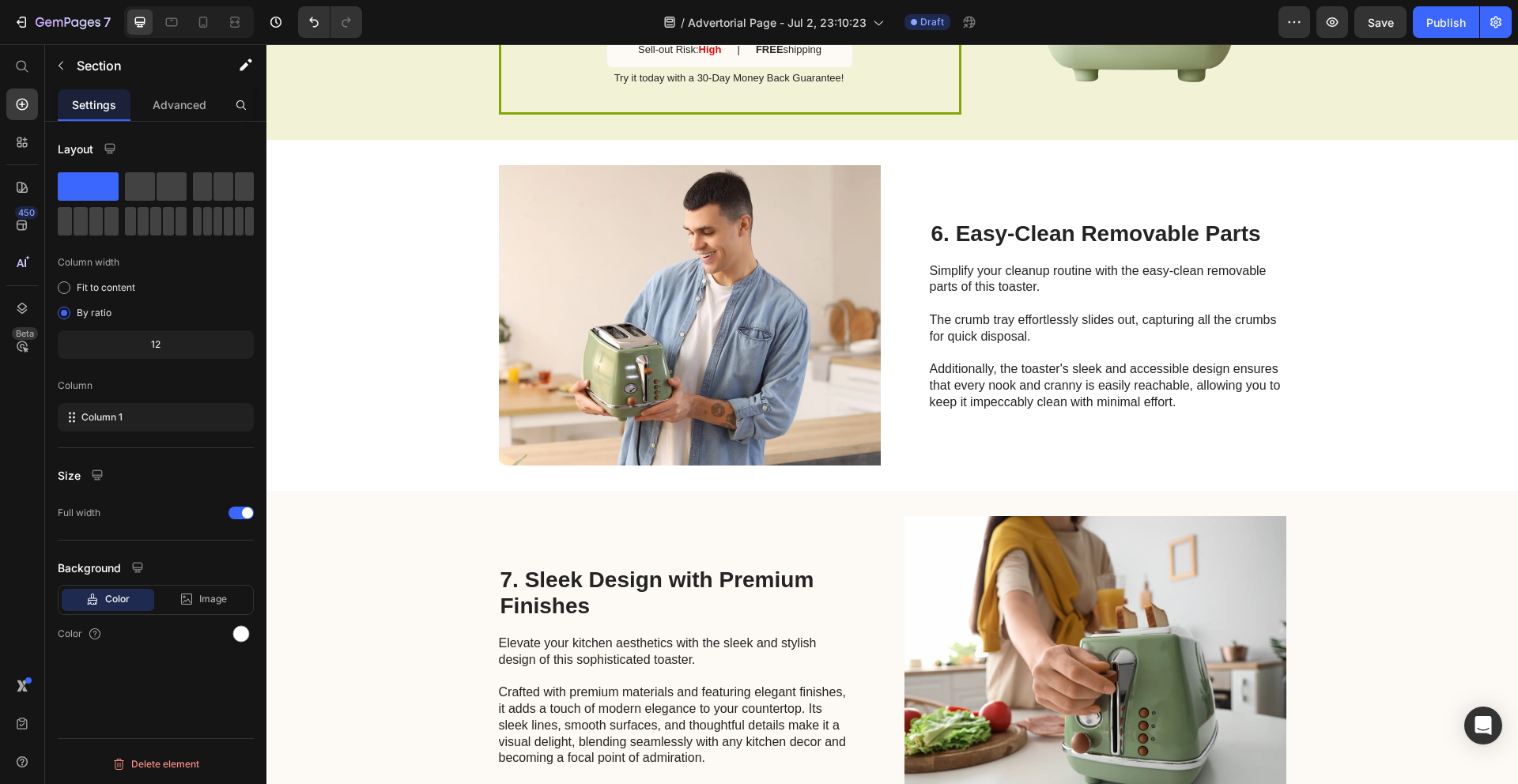 scroll, scrollTop: 4216, scrollLeft: 0, axis: vertical 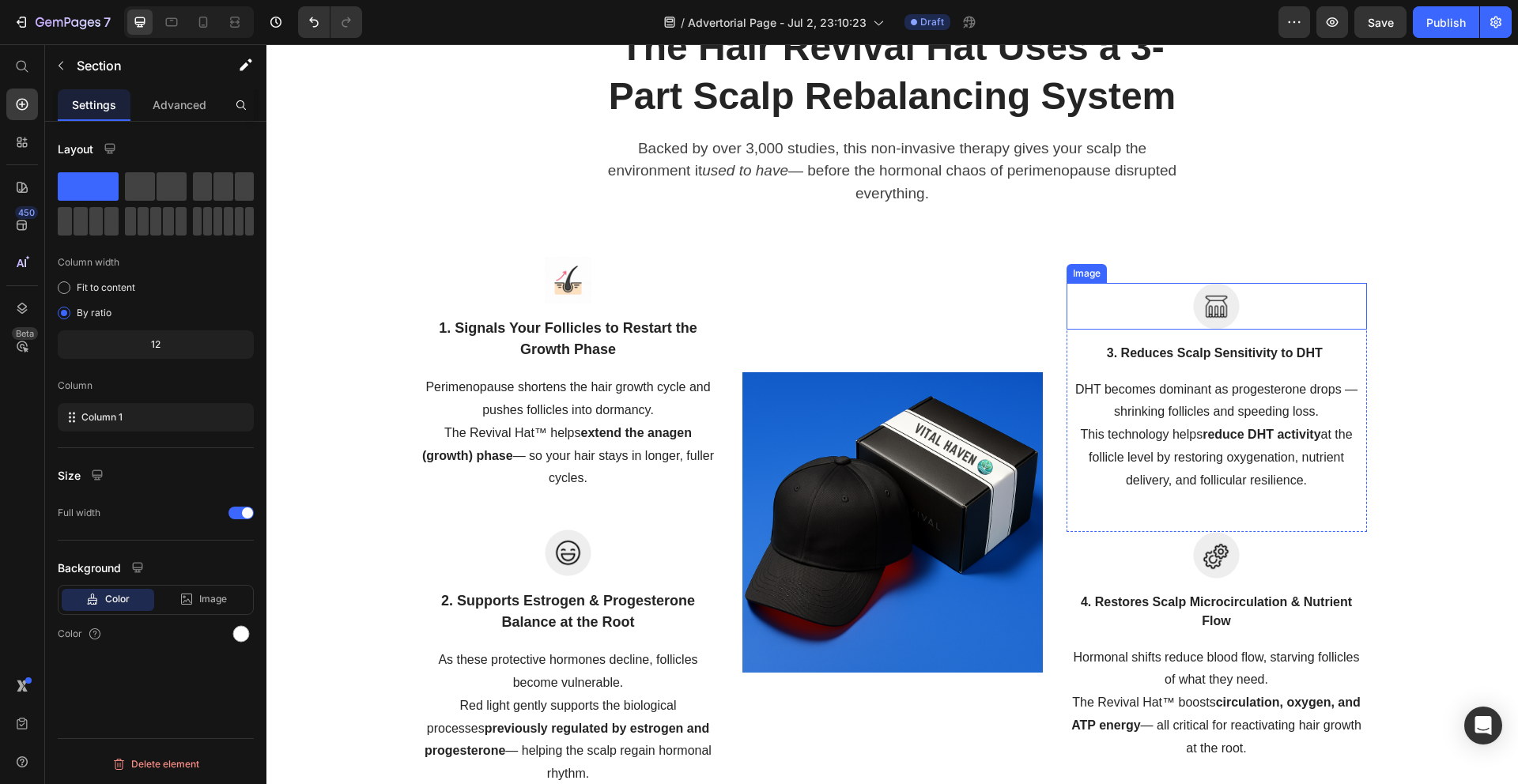 click at bounding box center [1217, 306] 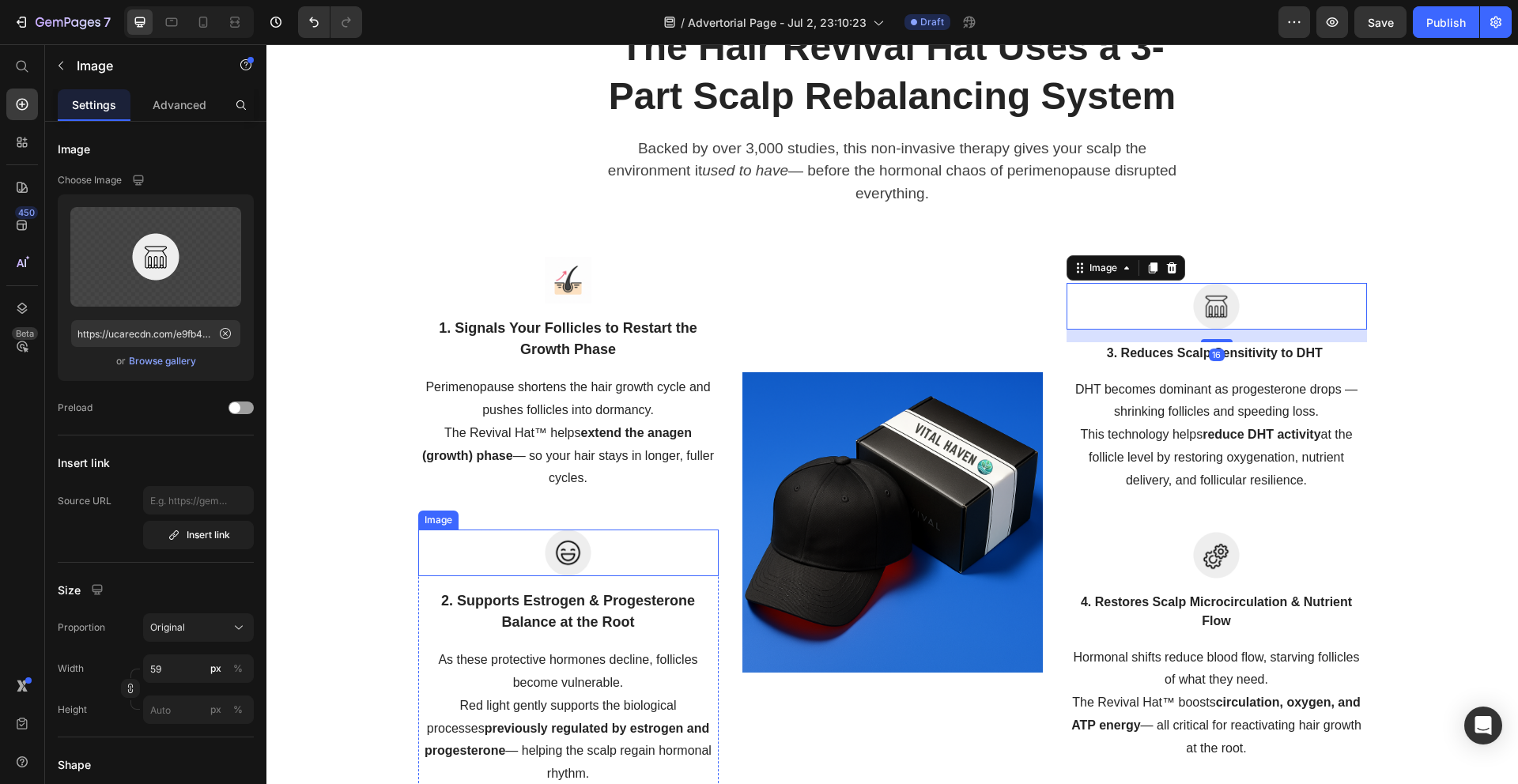 click at bounding box center (568, 552) 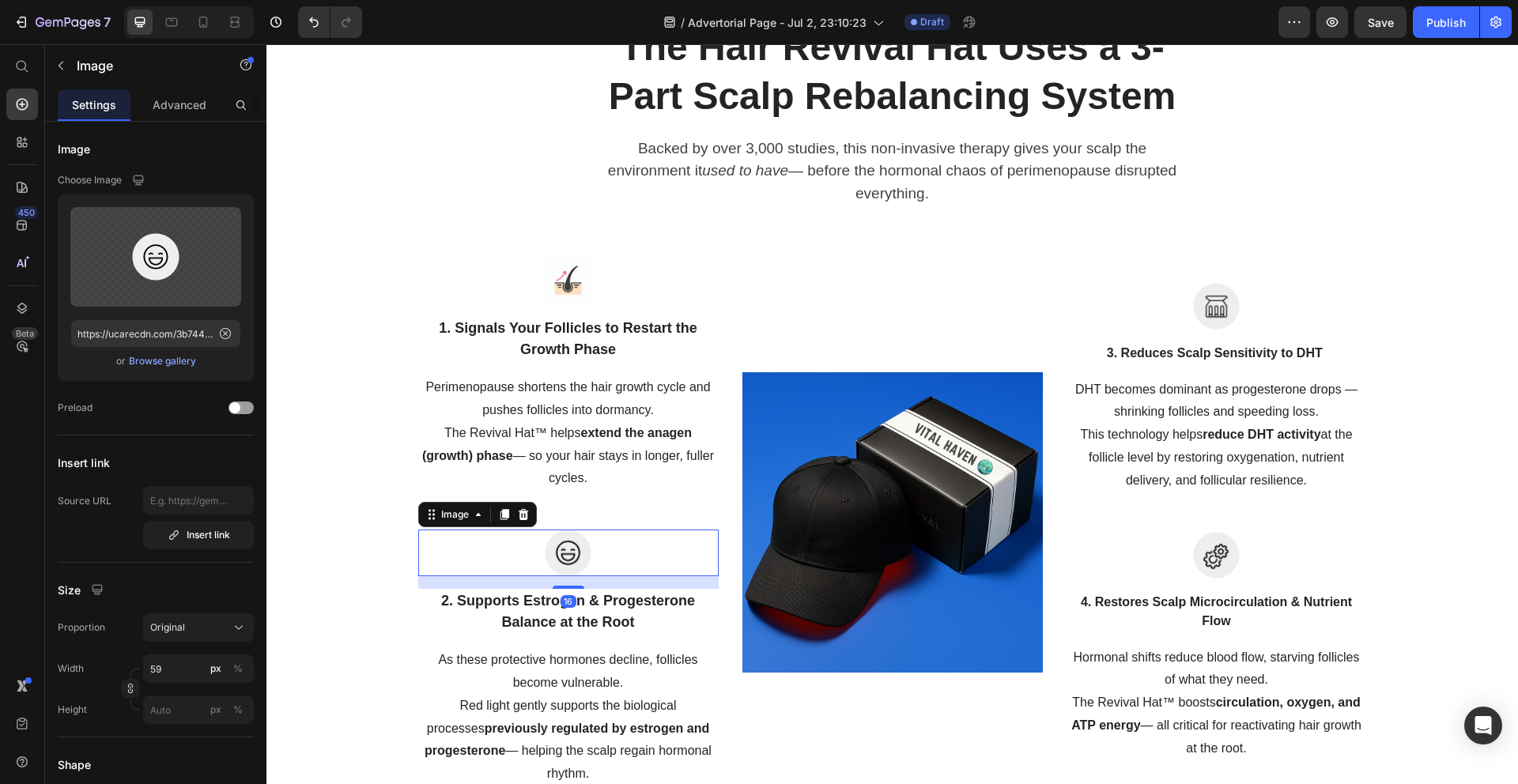 click at bounding box center (568, 552) 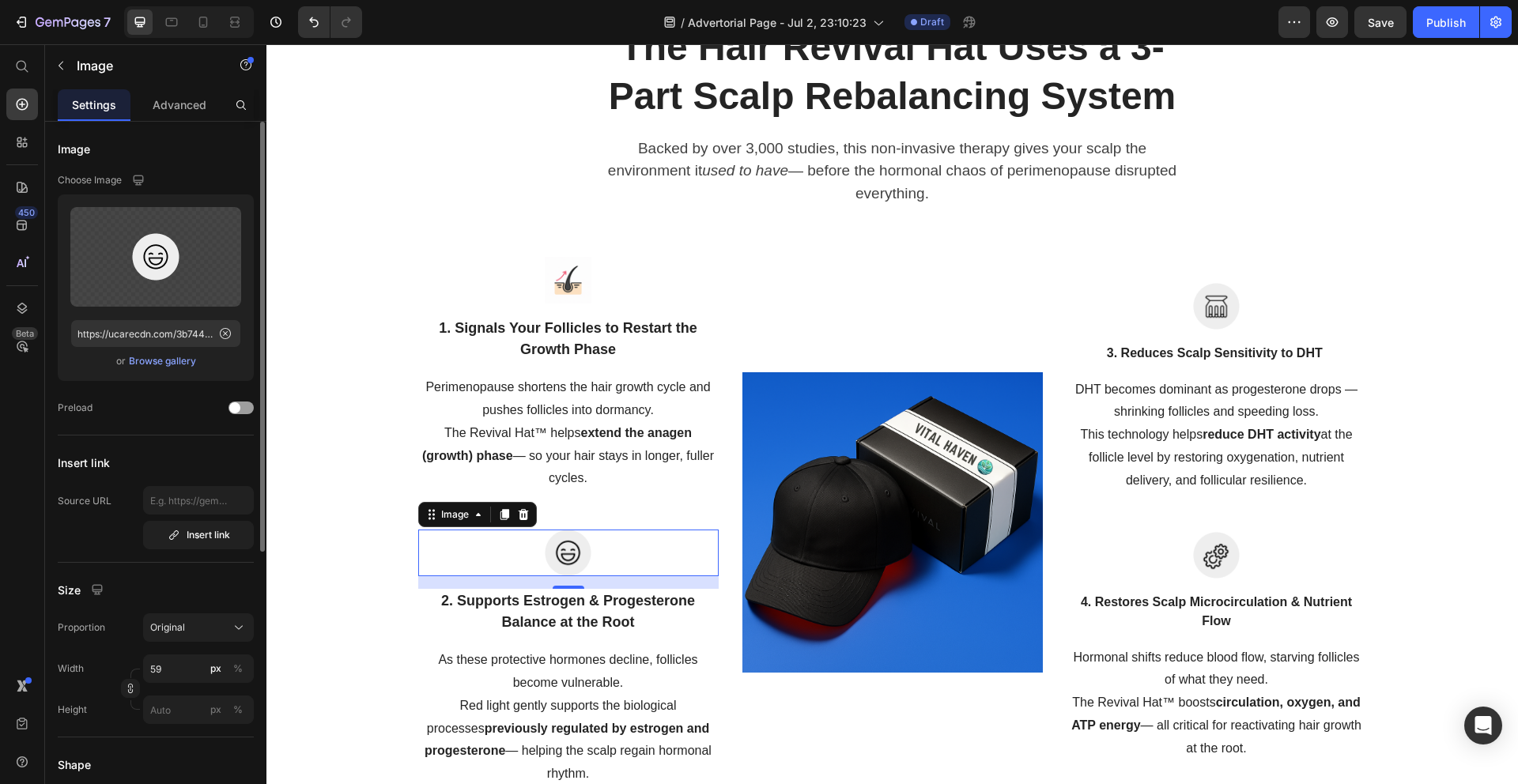click on "Browse gallery" at bounding box center (162, 361) 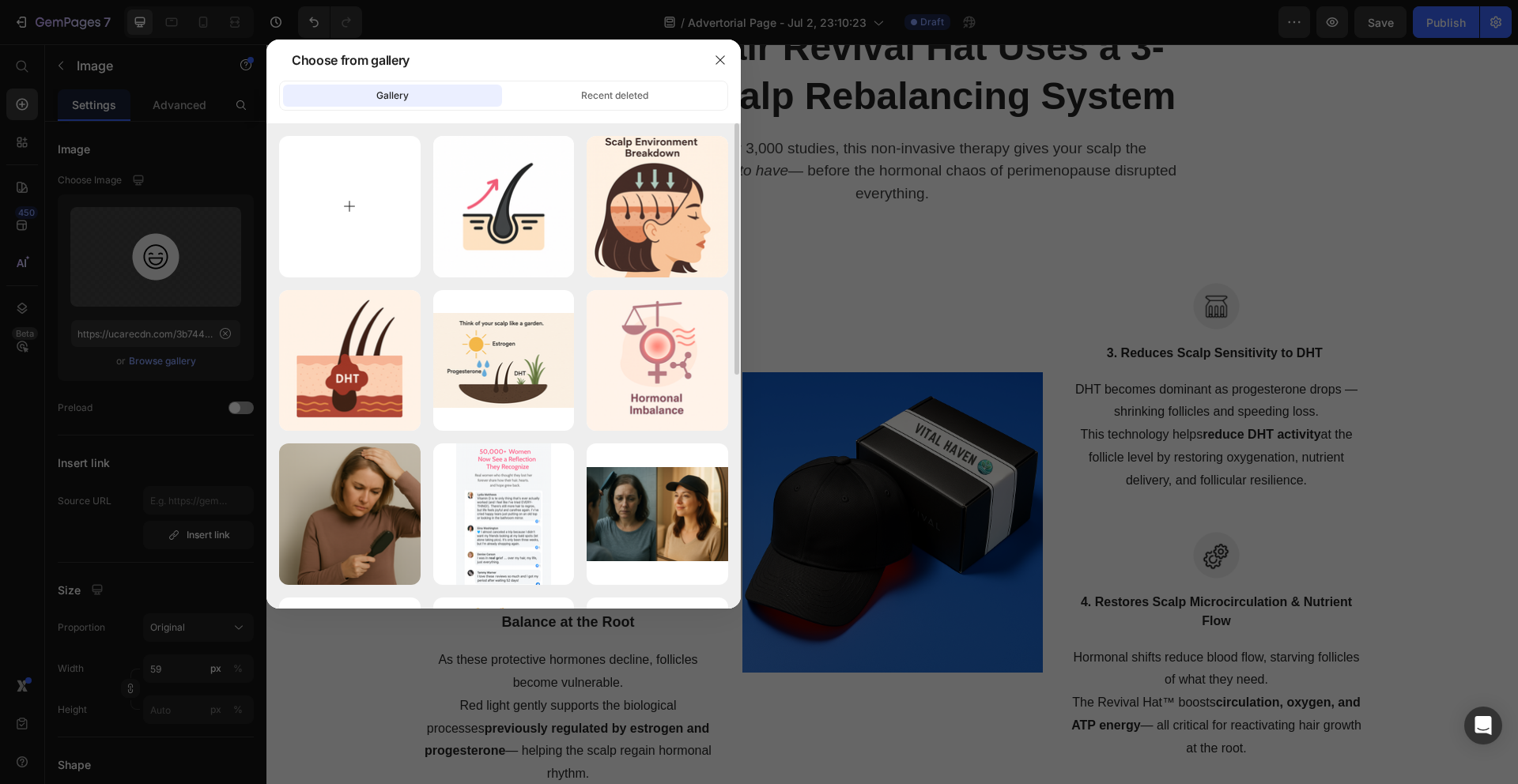 click at bounding box center [349, 206] 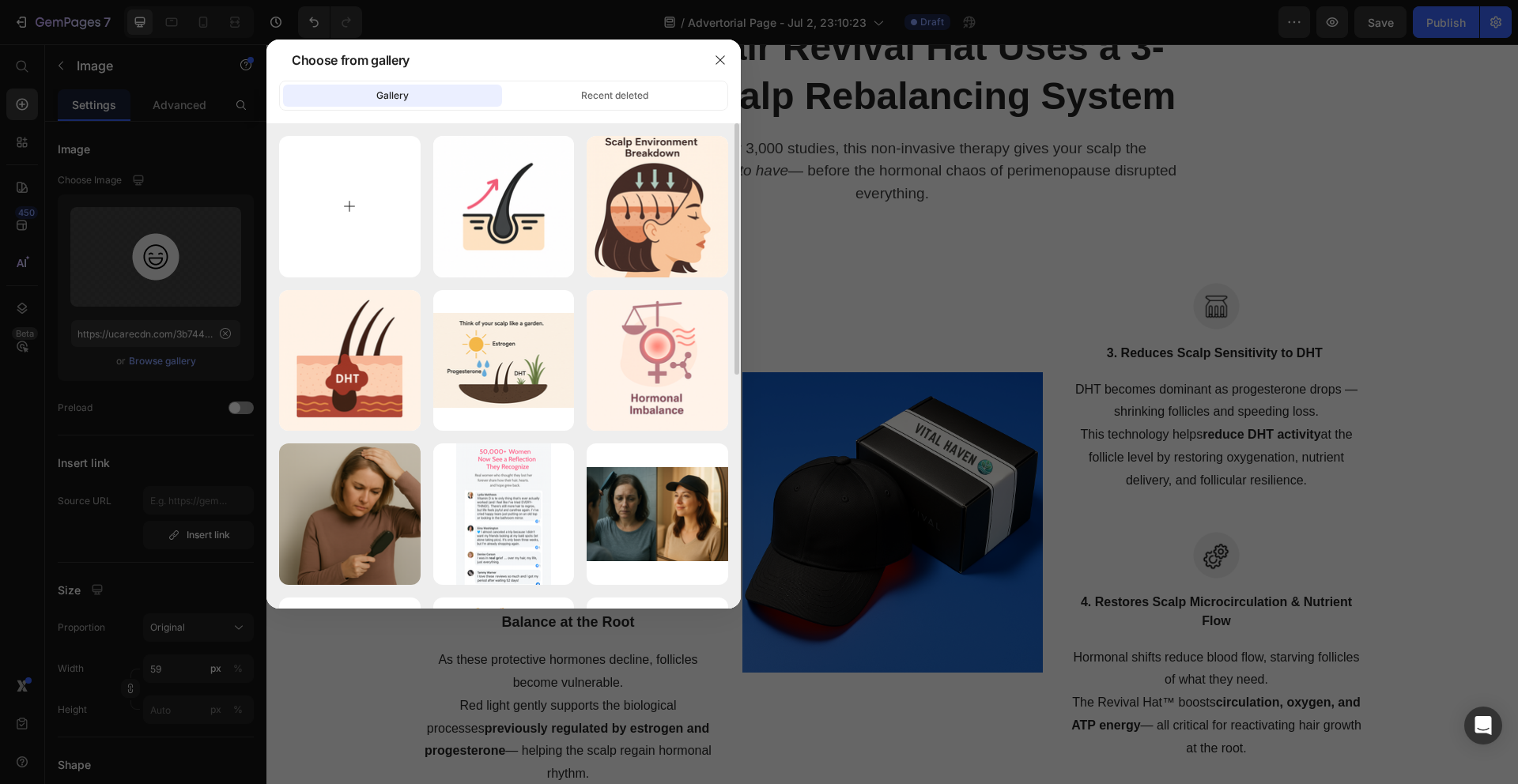 type on "C:\fakepath\ChatGPT Image Jul 13, 2025, 12_08_14 PM.png" 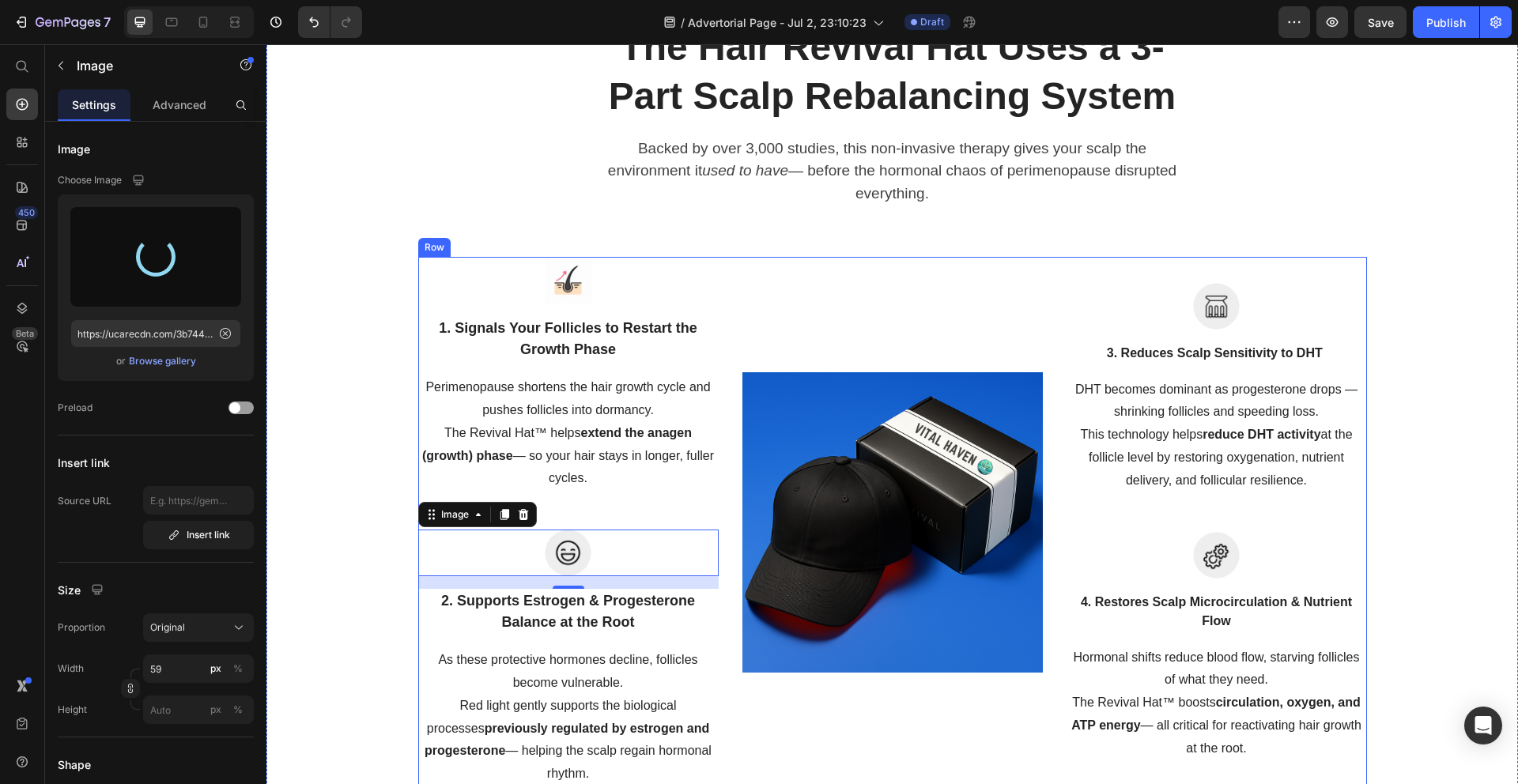 type on "https://cdn.shopify.com/s/files/1/0614/1778/3411/files/gempages_539664967910032289-0ade7c25-70a1-4597-aa71-4c5a3ac28229.png" 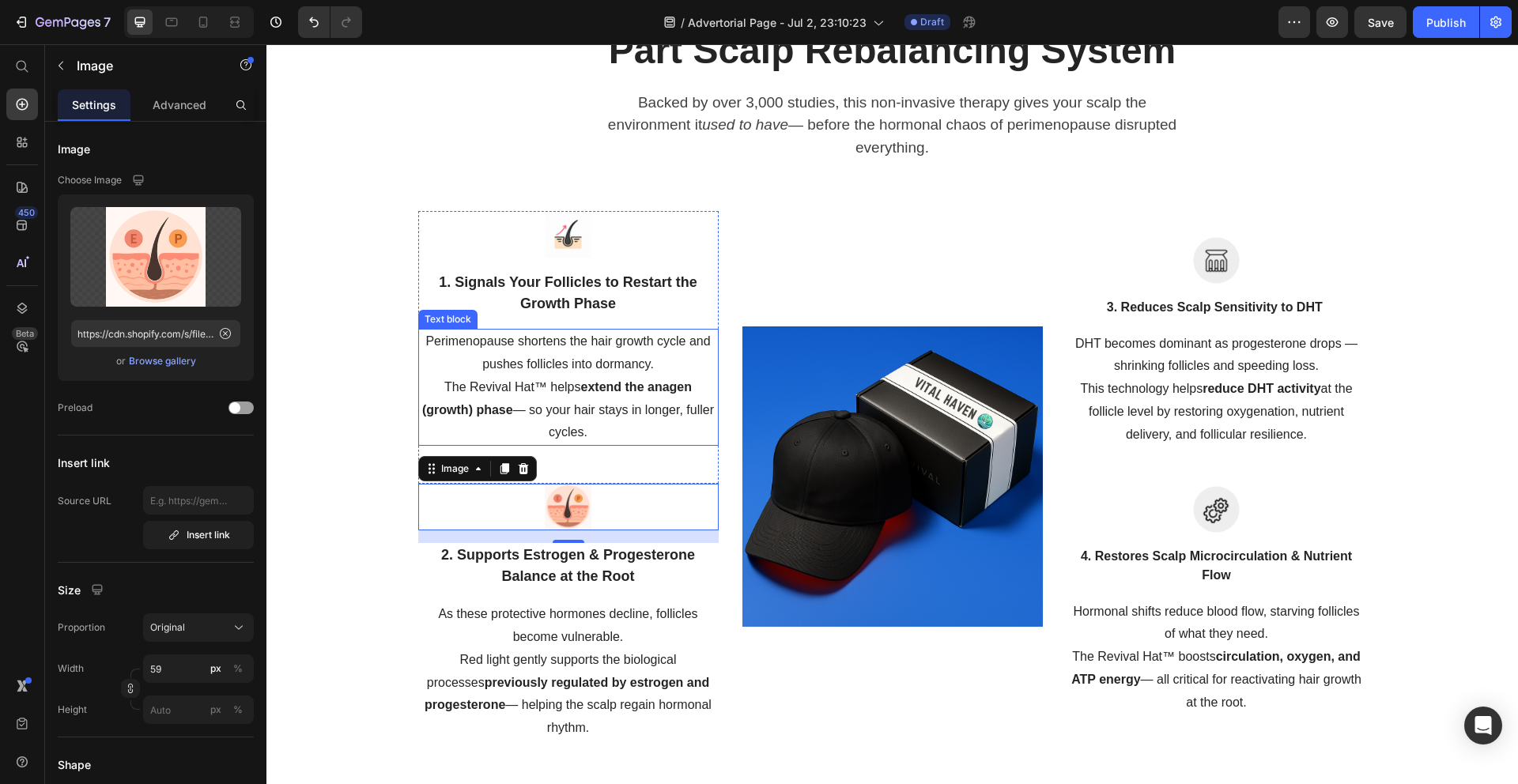scroll, scrollTop: 4340, scrollLeft: 0, axis: vertical 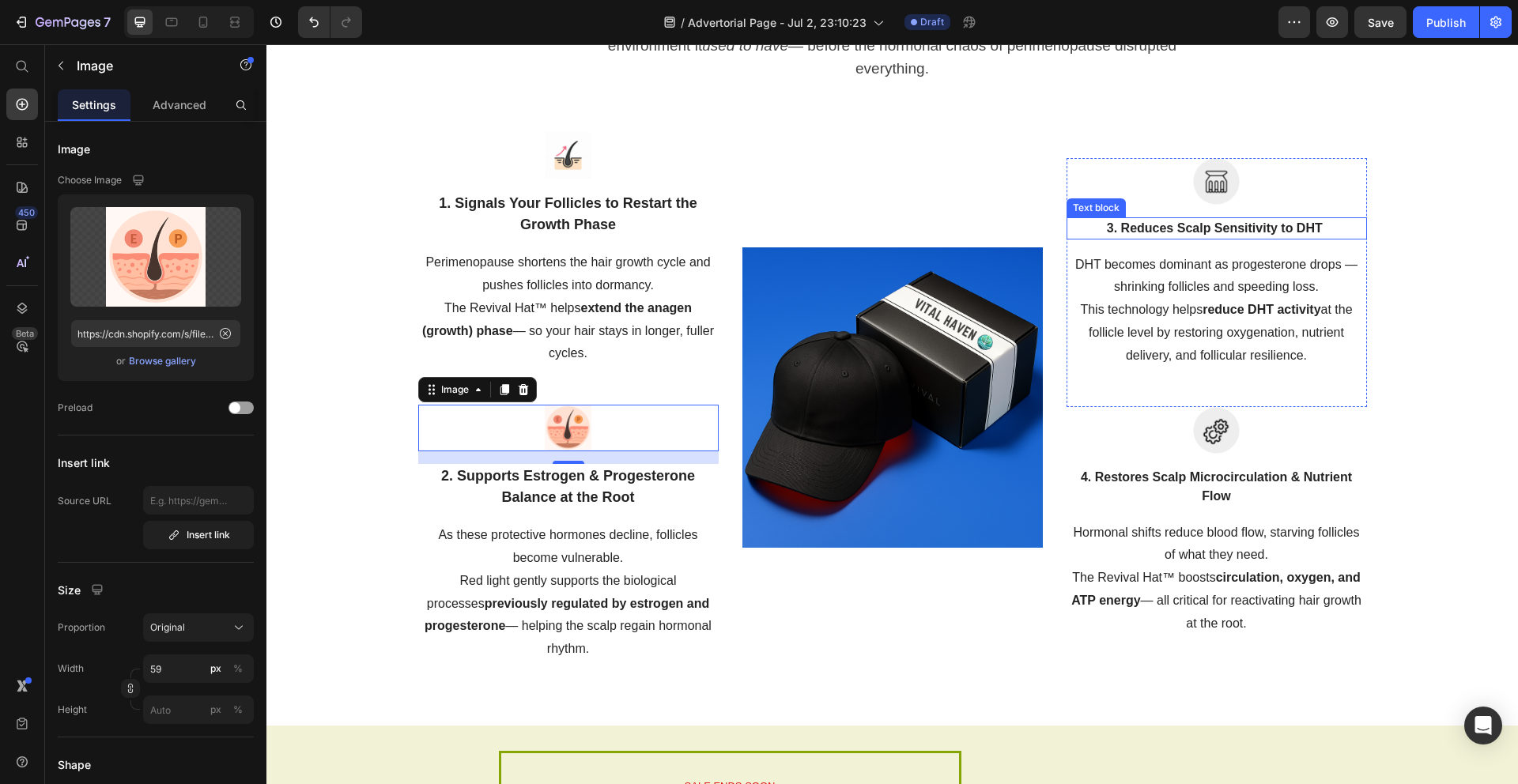 click on "3. Reduces Scalp Sensitivity to DHT" at bounding box center [1214, 228] 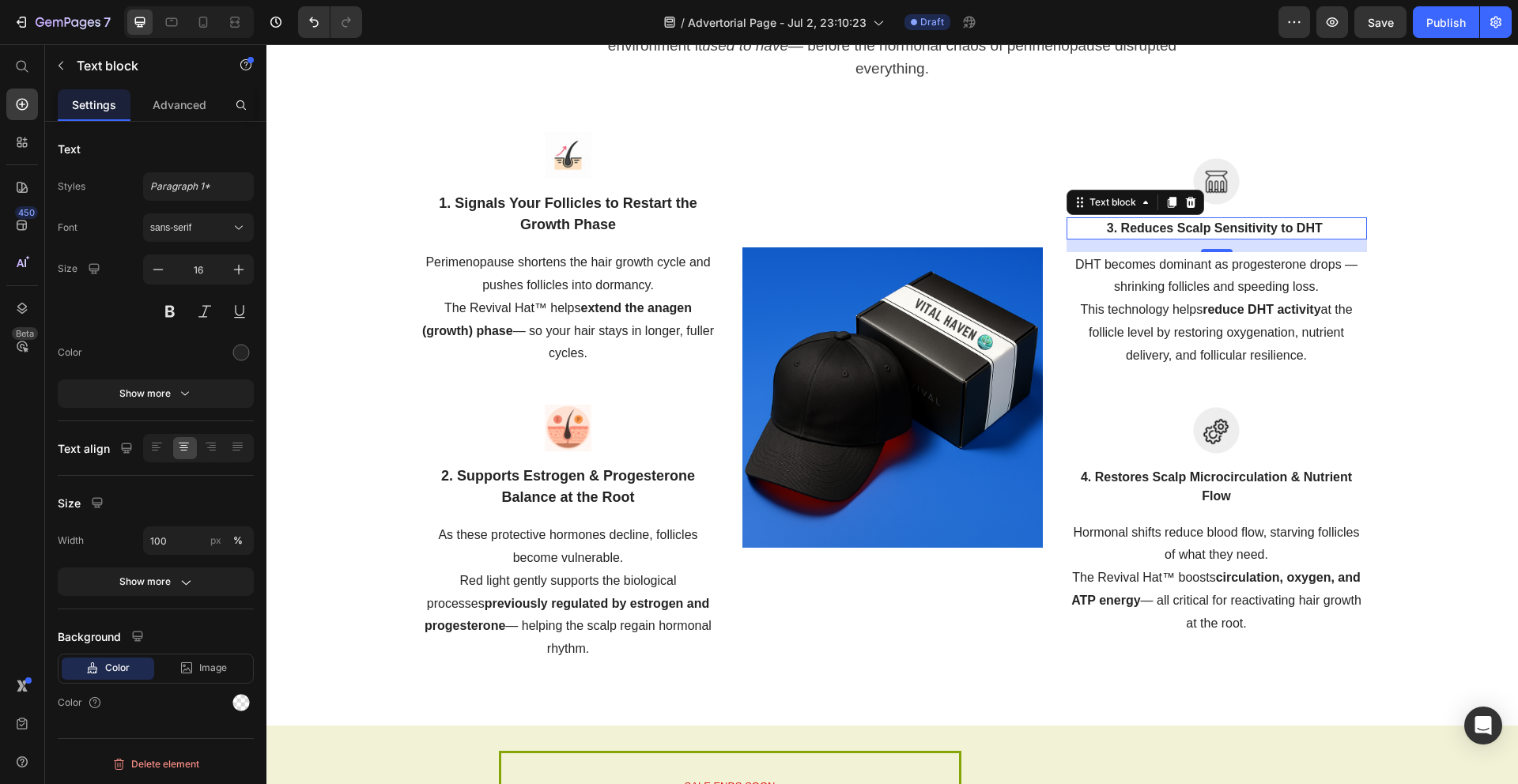 click on "3. Reduces Scalp Sensitivity to DHT" at bounding box center [1214, 228] 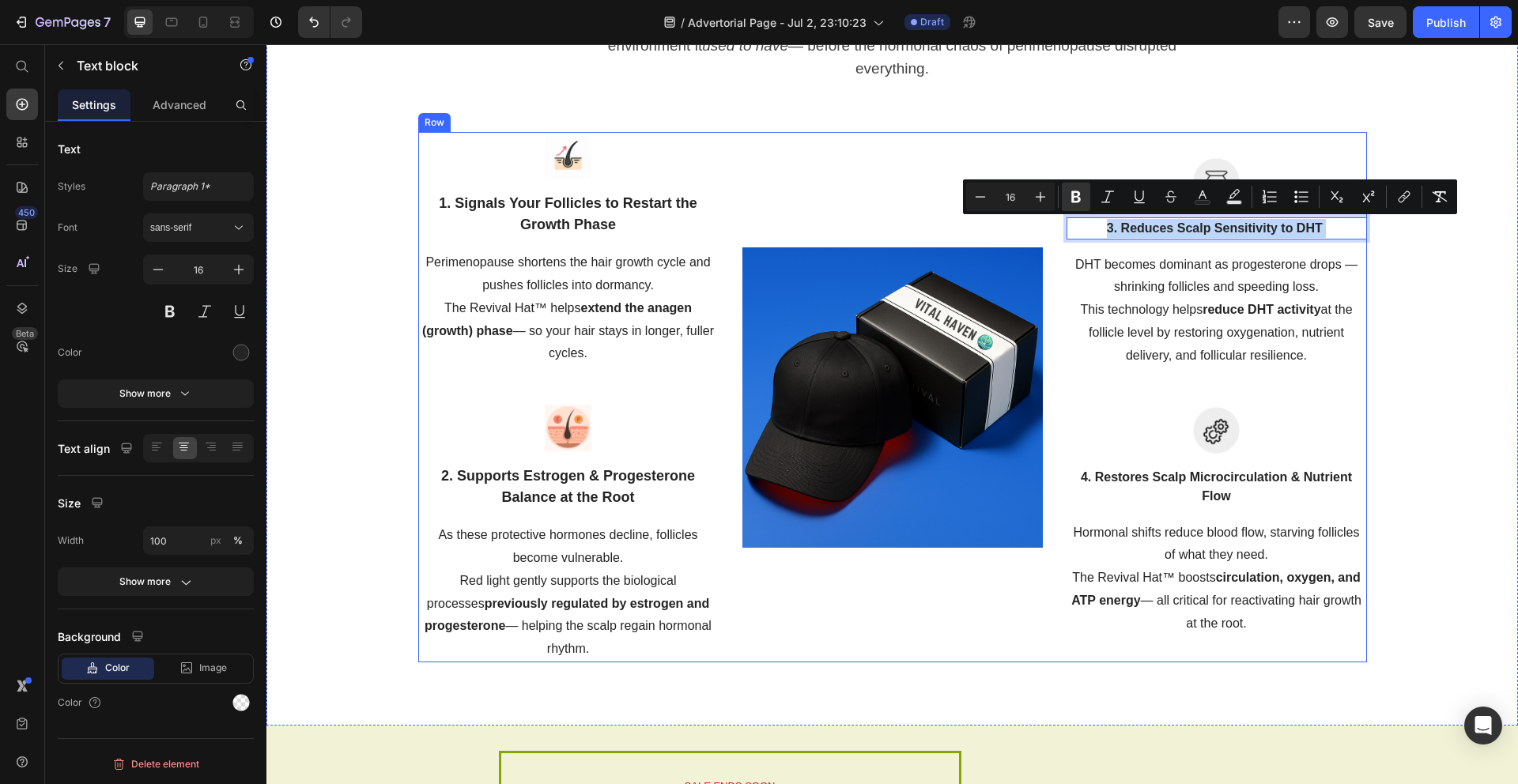 click on "Image 1. Signals Your Follicles to Restart the Growth Phase Text block Perimenopause shortens the hair growth cycle and pushes follicles into dormancy. The Revival Hat™ helps extend the anagen (growth) phase — so your hair stays in longer, fuller cycles. Text block Row Image 2. Supports Estrogen & Progesterone Balance at the Root Text block As these protective hormones decline, follicles become vulnerable. Red light gently supports the biological processes previously regulated by estrogen and progesterone — helping the scalp regain hormonal rhythm. Text block Row Image Image 3. Reduces Scalp Sensitivity to DHT Text block 16 DHT becomes dominant as progesterone drops — shrinking follicles and speeding loss. This technology helps reduce DHT activity at the follicle level by restoring oxygenation, nutrient delivery, and follicular resilience. Text block Row Image 4. Restores Scalp Microcirculation & Nutrient Flow Text block The Revival Hat™ boosts circulation, oxygen, and ATP energy Row Row" at bounding box center (893, 397) 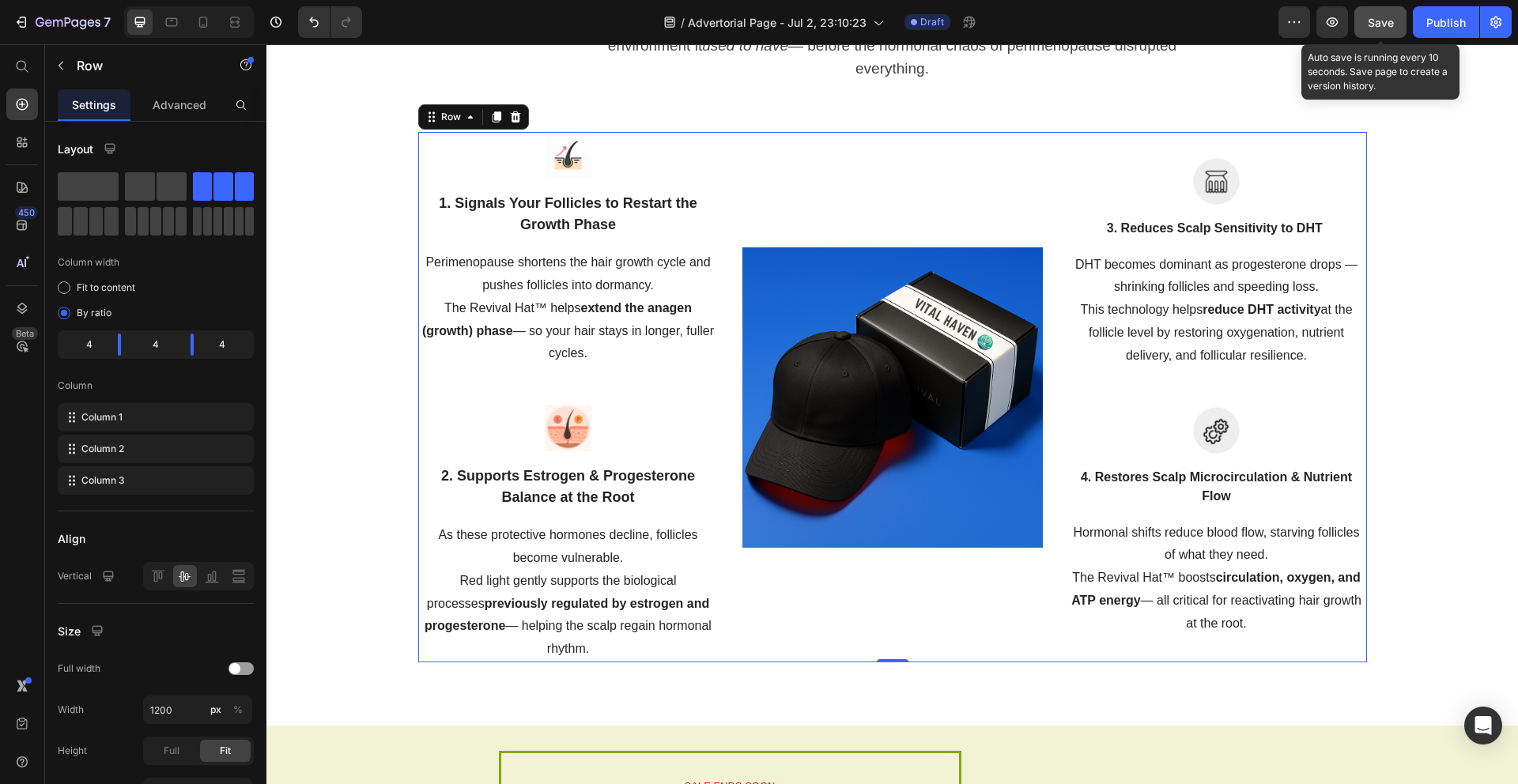 click on "Save" 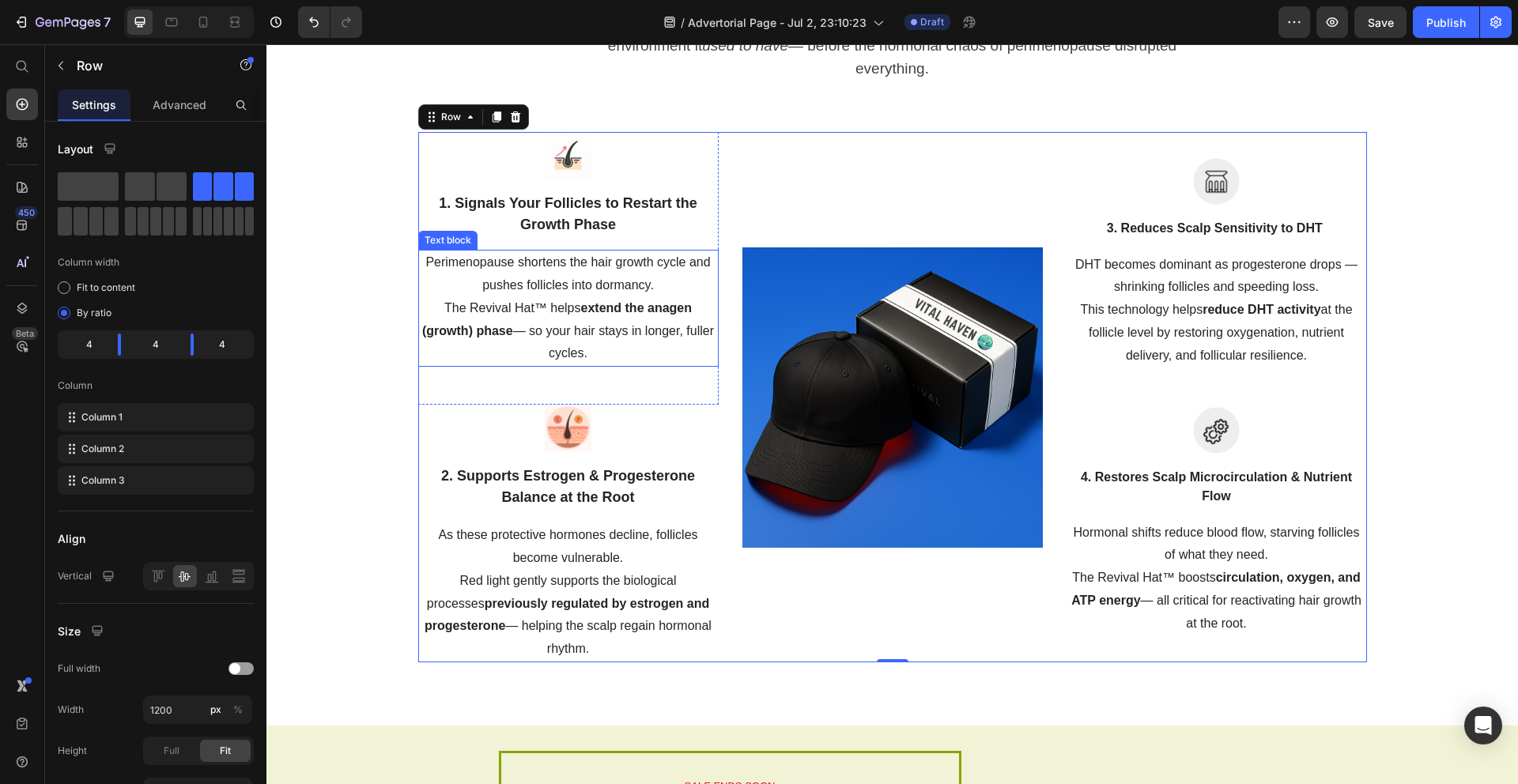 click on "Perimenopause shortens the hair growth cycle and pushes follicles into dormancy. The Revival Hat™ helps extend the anagen (growth) phase — so your hair stays in longer, fuller cycles." at bounding box center (568, 308) 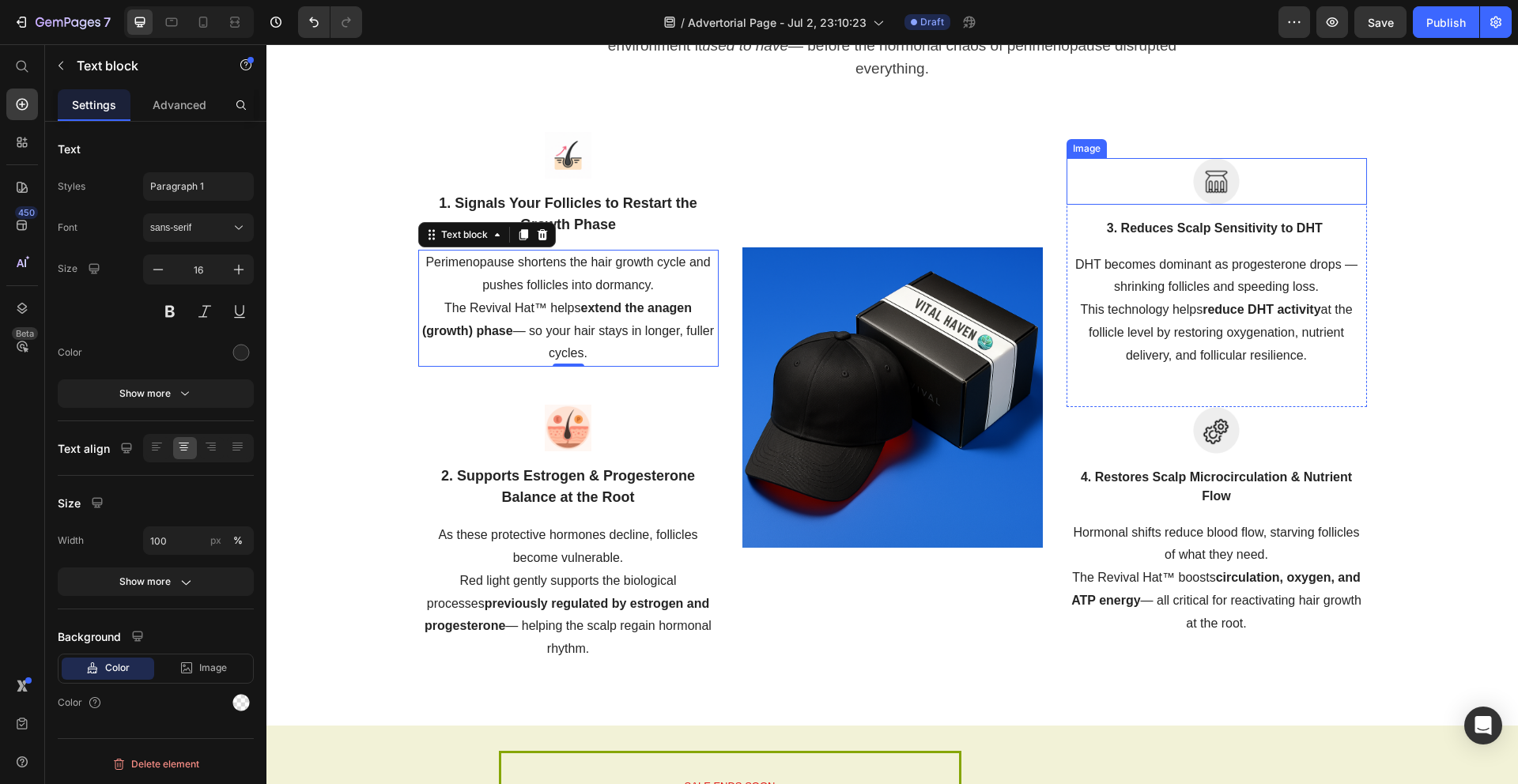 click at bounding box center [1217, 181] 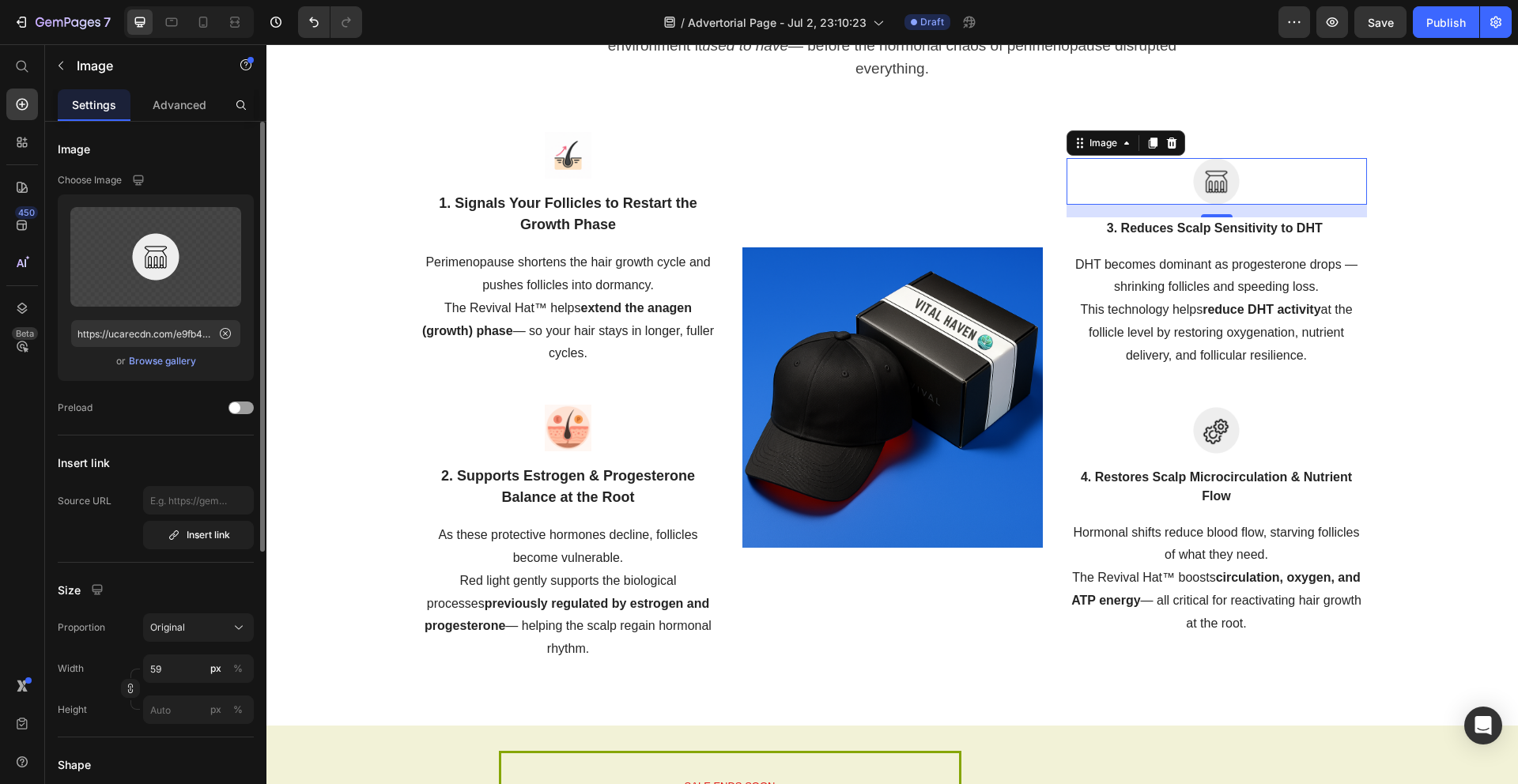 click on "Browse gallery" at bounding box center (162, 361) 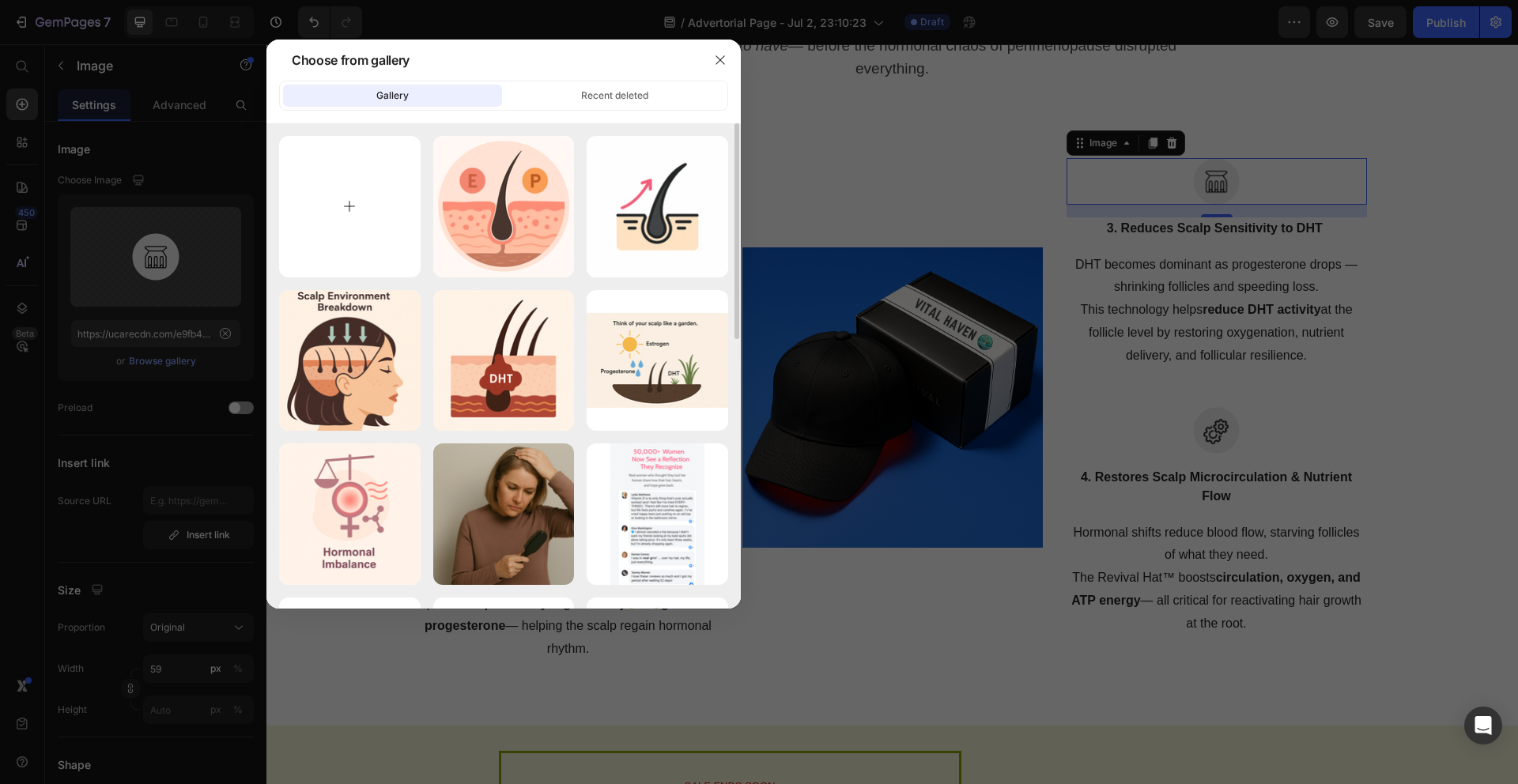 click at bounding box center (349, 206) 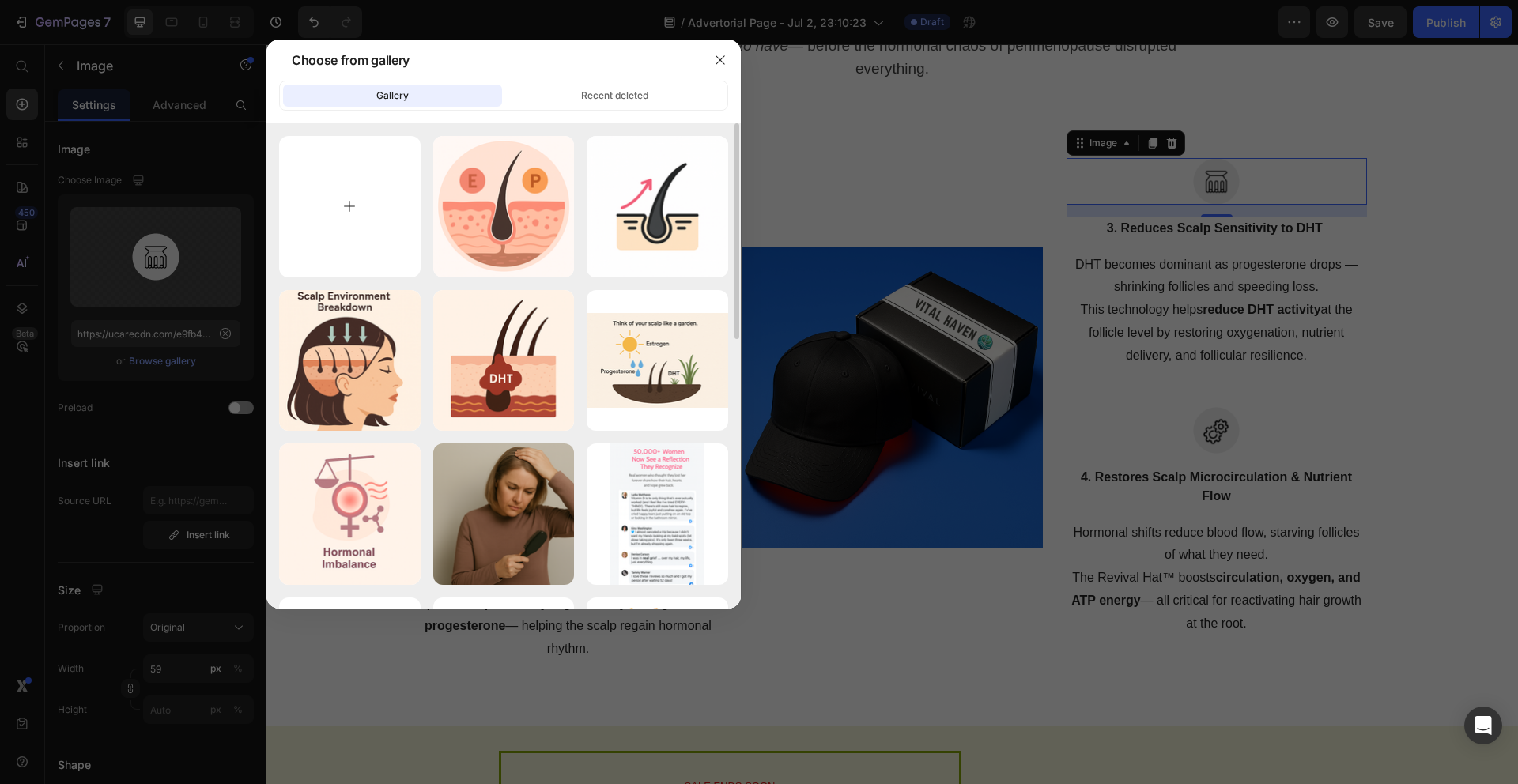 type on "C:\fakepath\ChatGPT Image Jul 13, 2025, 12_40_00 PM.png" 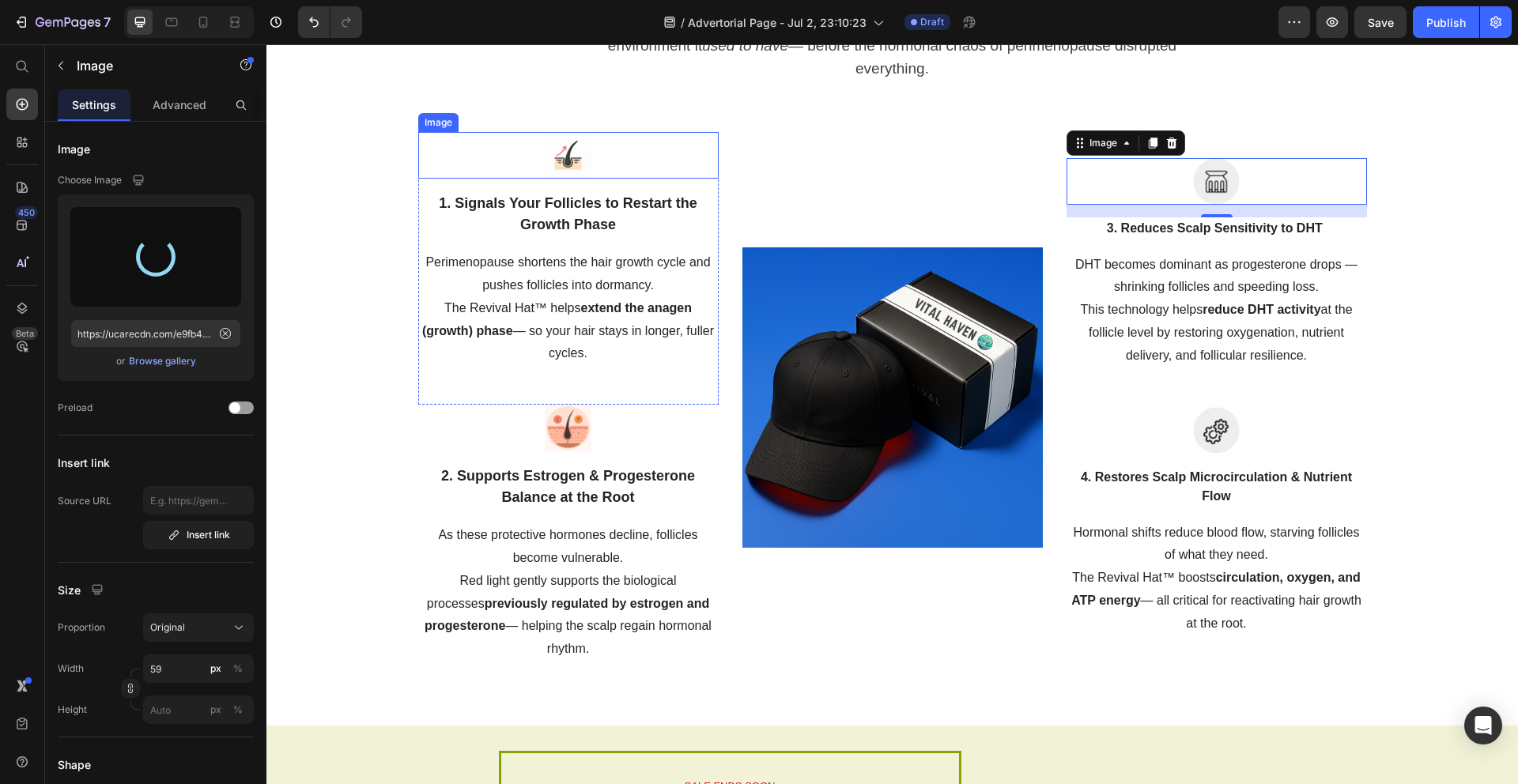 type on "https://cdn.shopify.com/s/files/1/0614/1778/3411/files/gempages_539664967910032289-f39e9bb6-0fd1-4df9-9758-bf8ae8c28772.png" 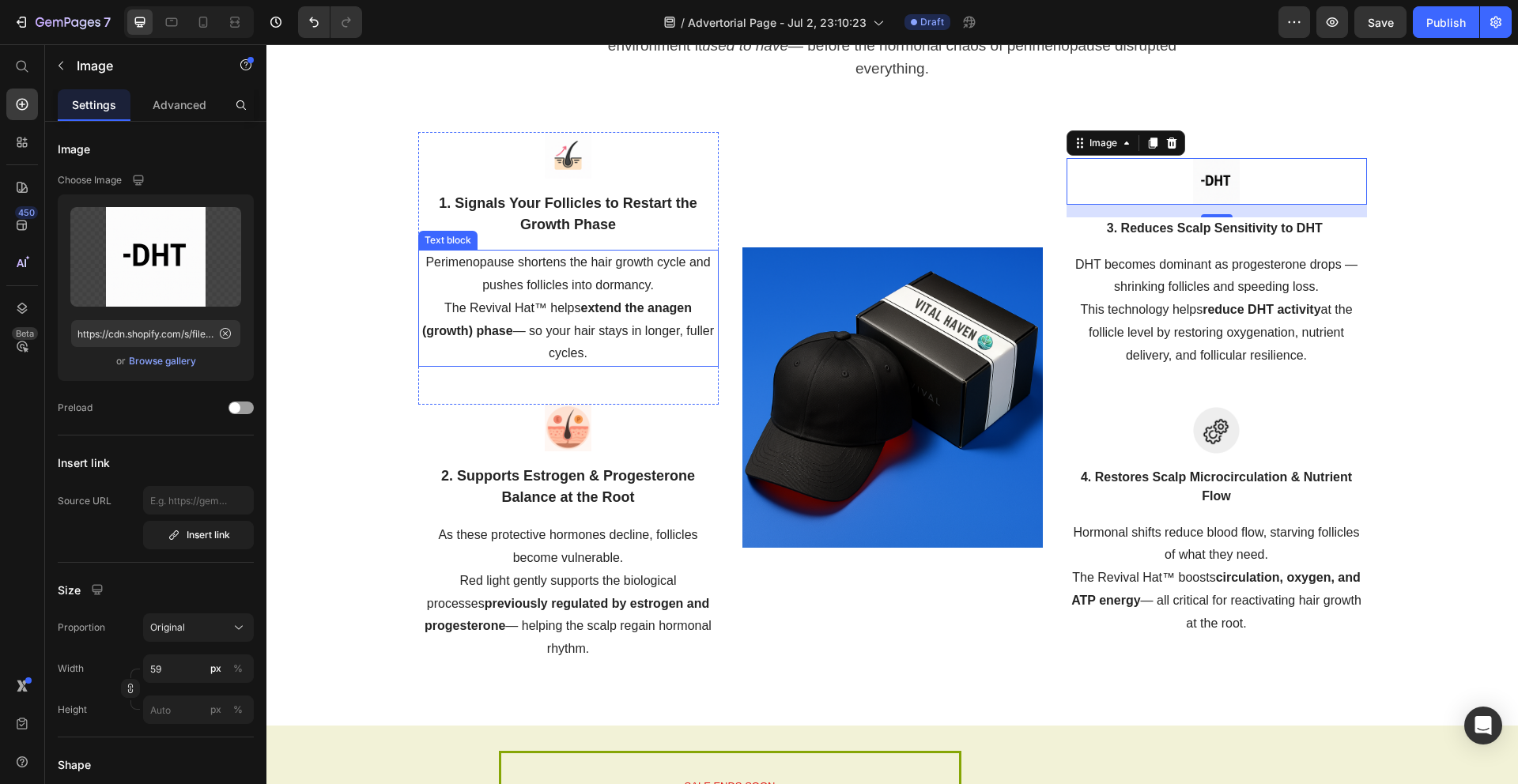 click on "1. Signals Your Follicles to Restart the Growth Phase" at bounding box center [568, 214] 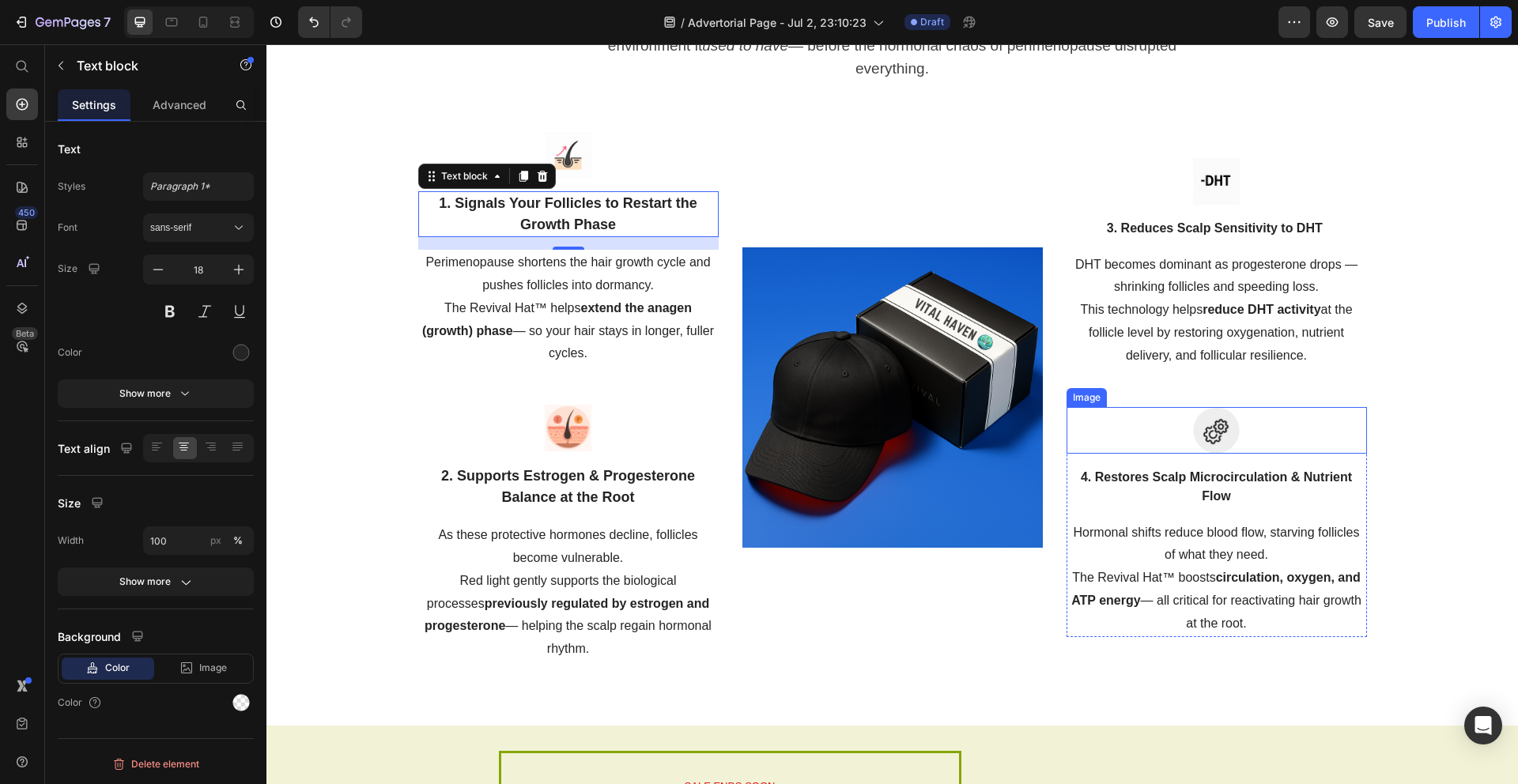 click at bounding box center (1217, 430) 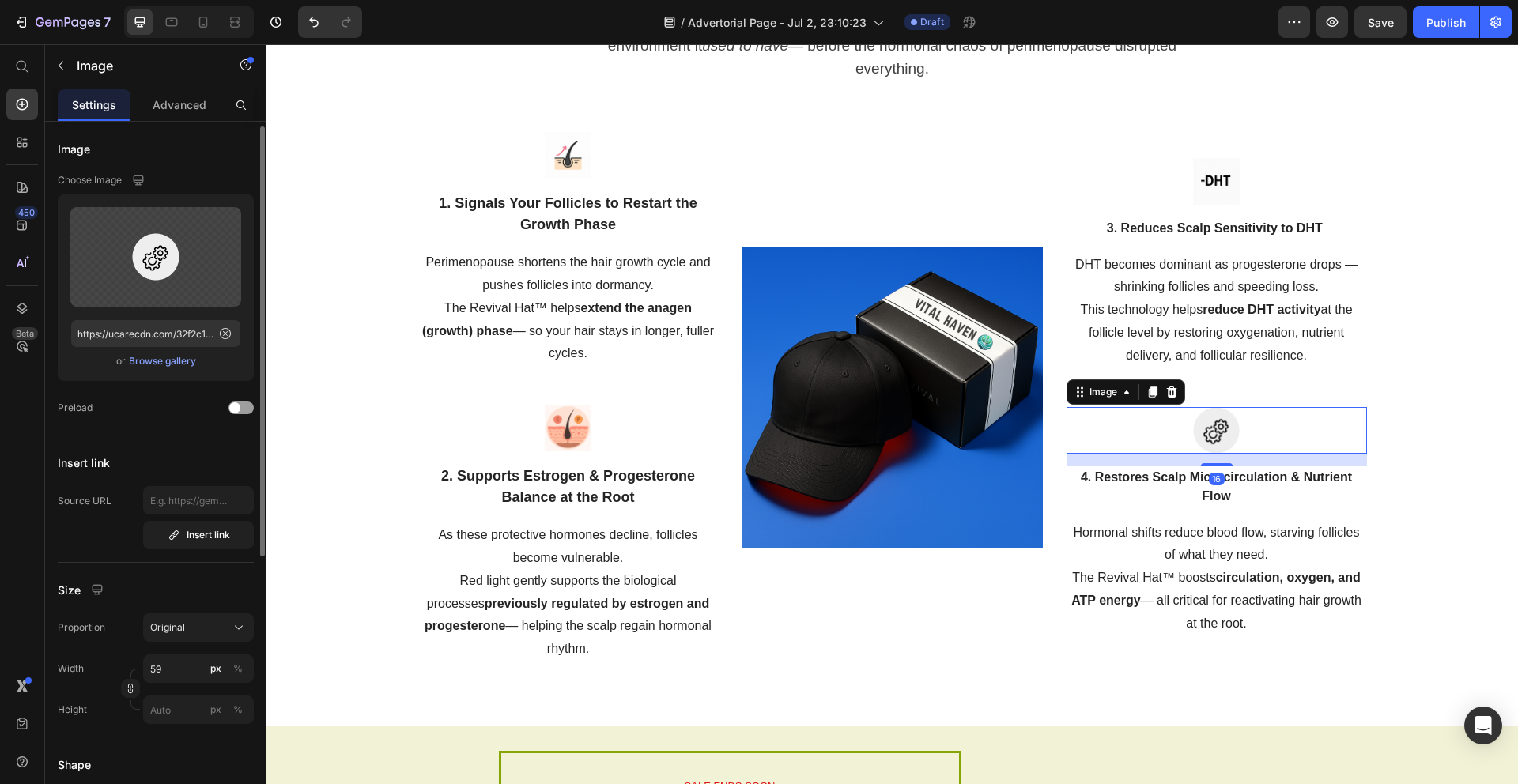 scroll, scrollTop: 3, scrollLeft: 0, axis: vertical 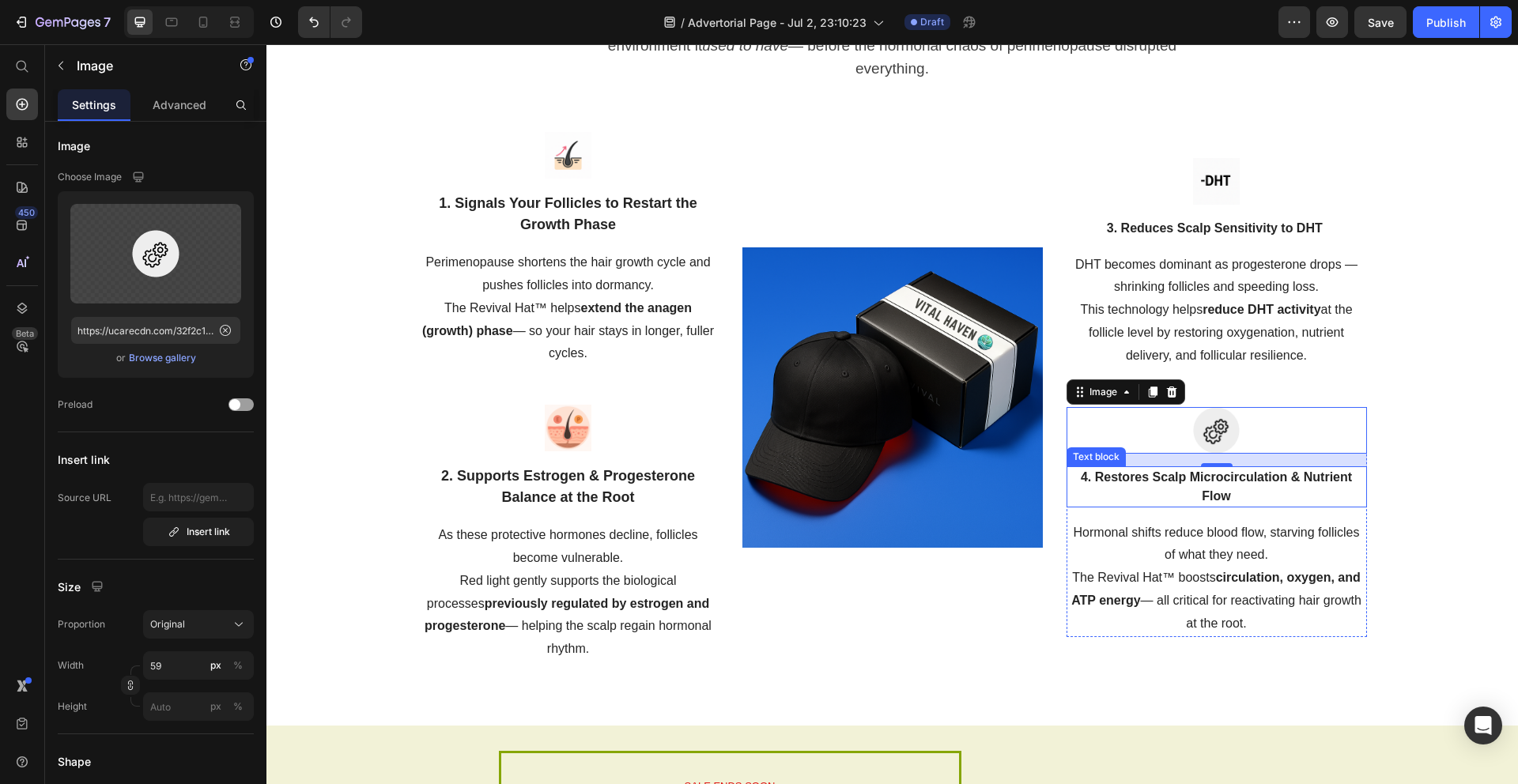 click on "4. Restores Scalp Microcirculation & Nutrient Flow" at bounding box center [1217, 487] 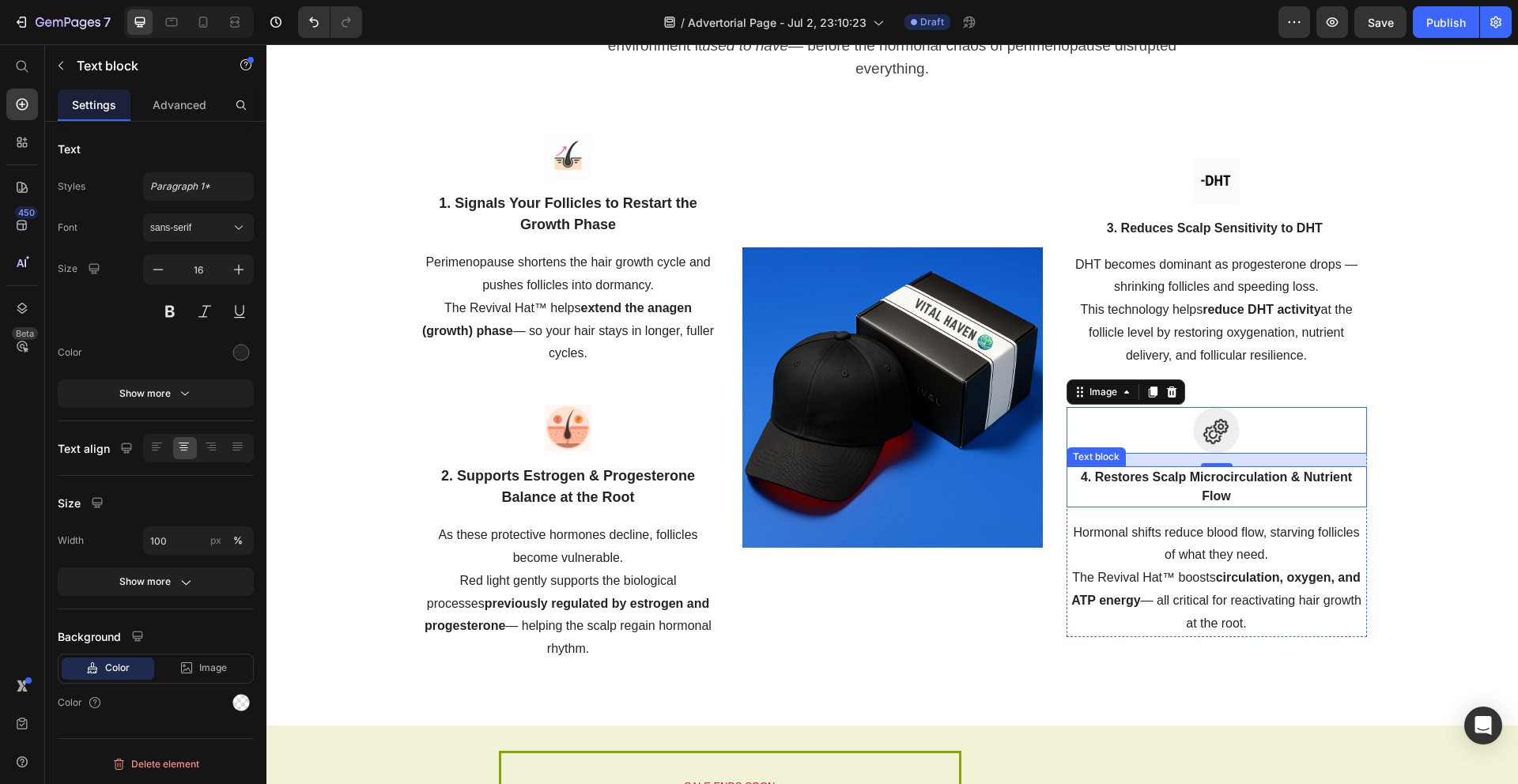 click on "4. Restores Scalp Microcirculation & Nutrient Flow" at bounding box center (1217, 487) 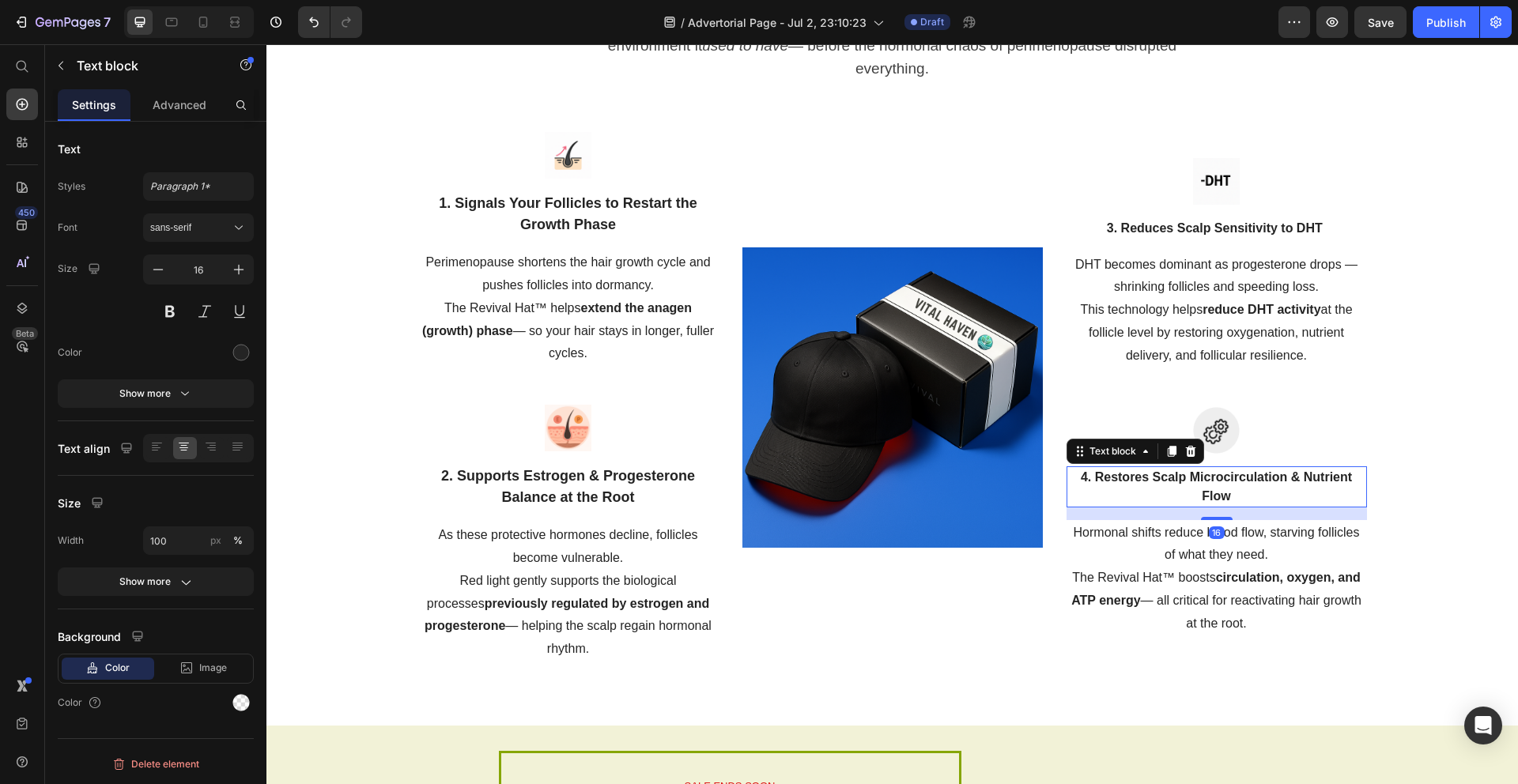 scroll, scrollTop: 0, scrollLeft: 0, axis: both 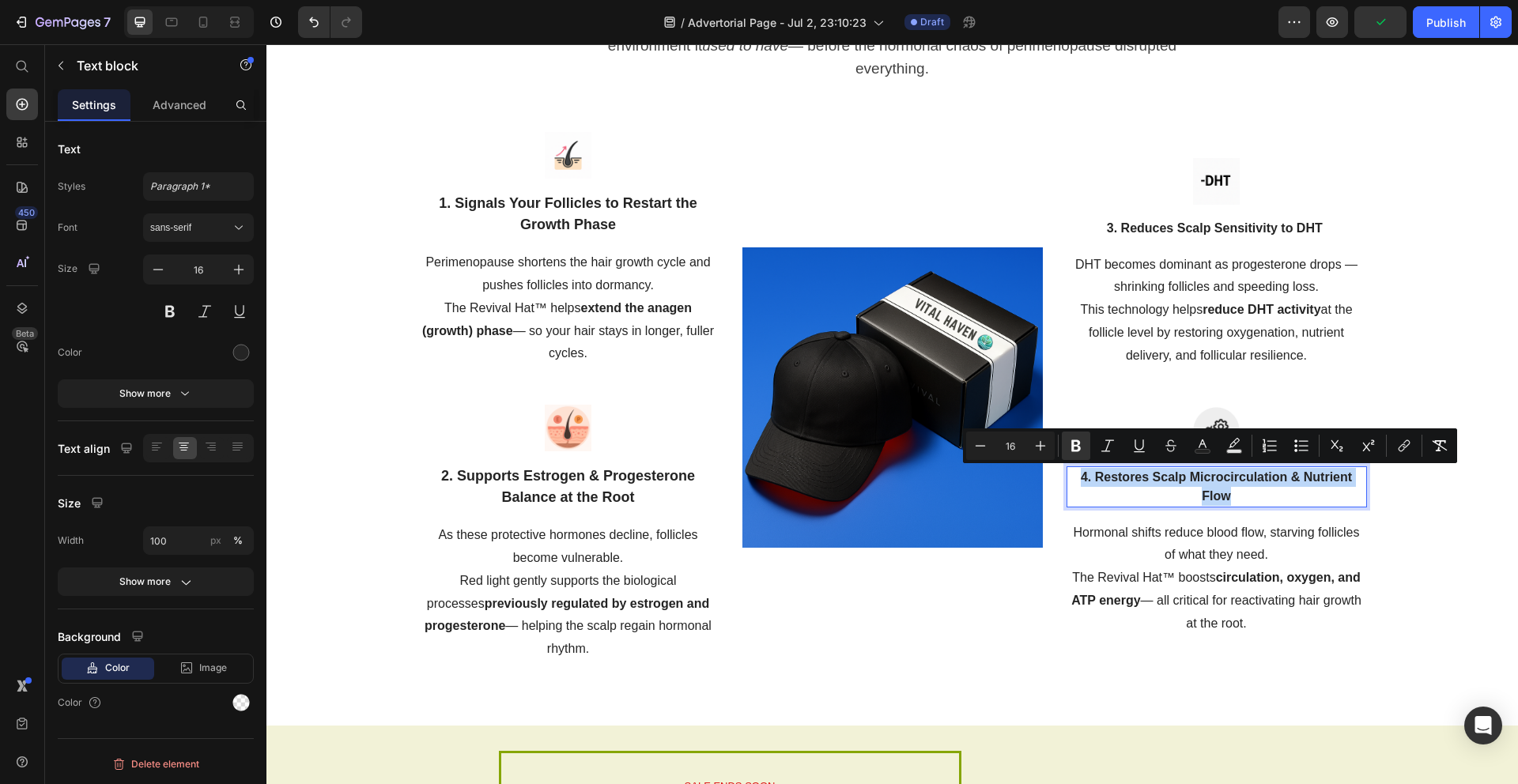 copy on "4. Restores Scalp Microcirculation & Nutrient Flow" 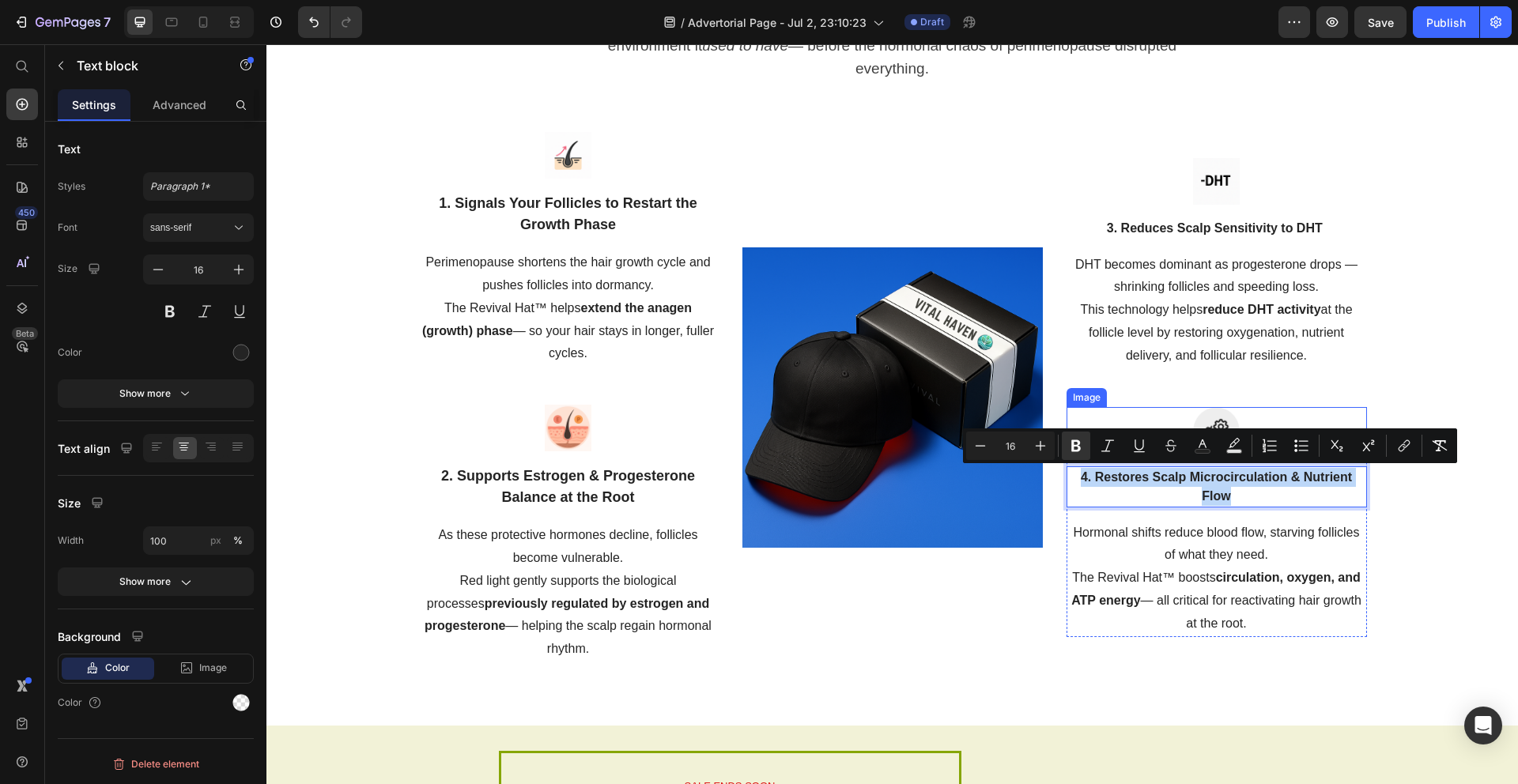 click at bounding box center [1217, 430] 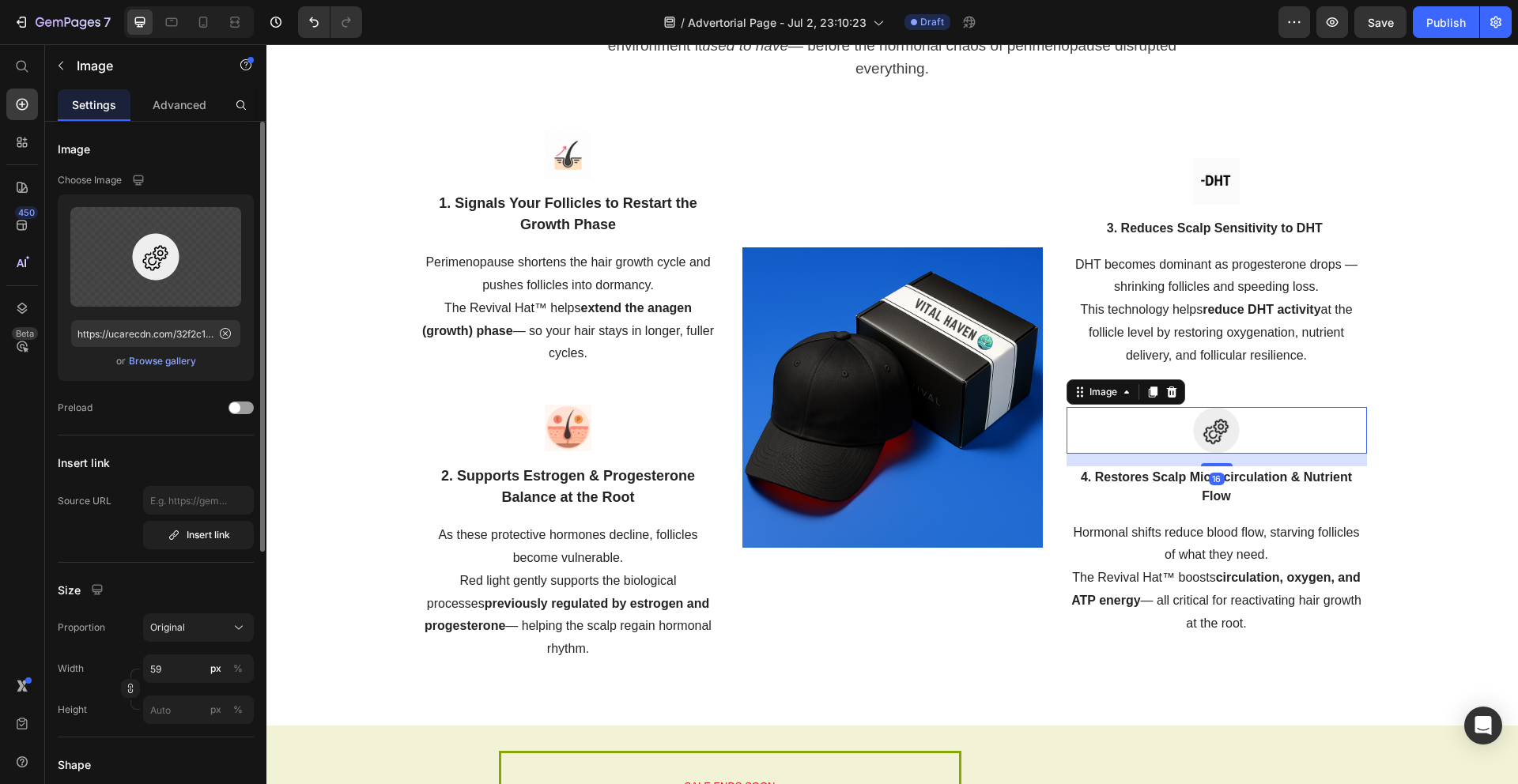 click on "Upload Image https://ucarecdn.com/32f2c1e5-ae68-4860-8f74-8577b6d38c4c/-/format/auto/  or   Browse gallery" 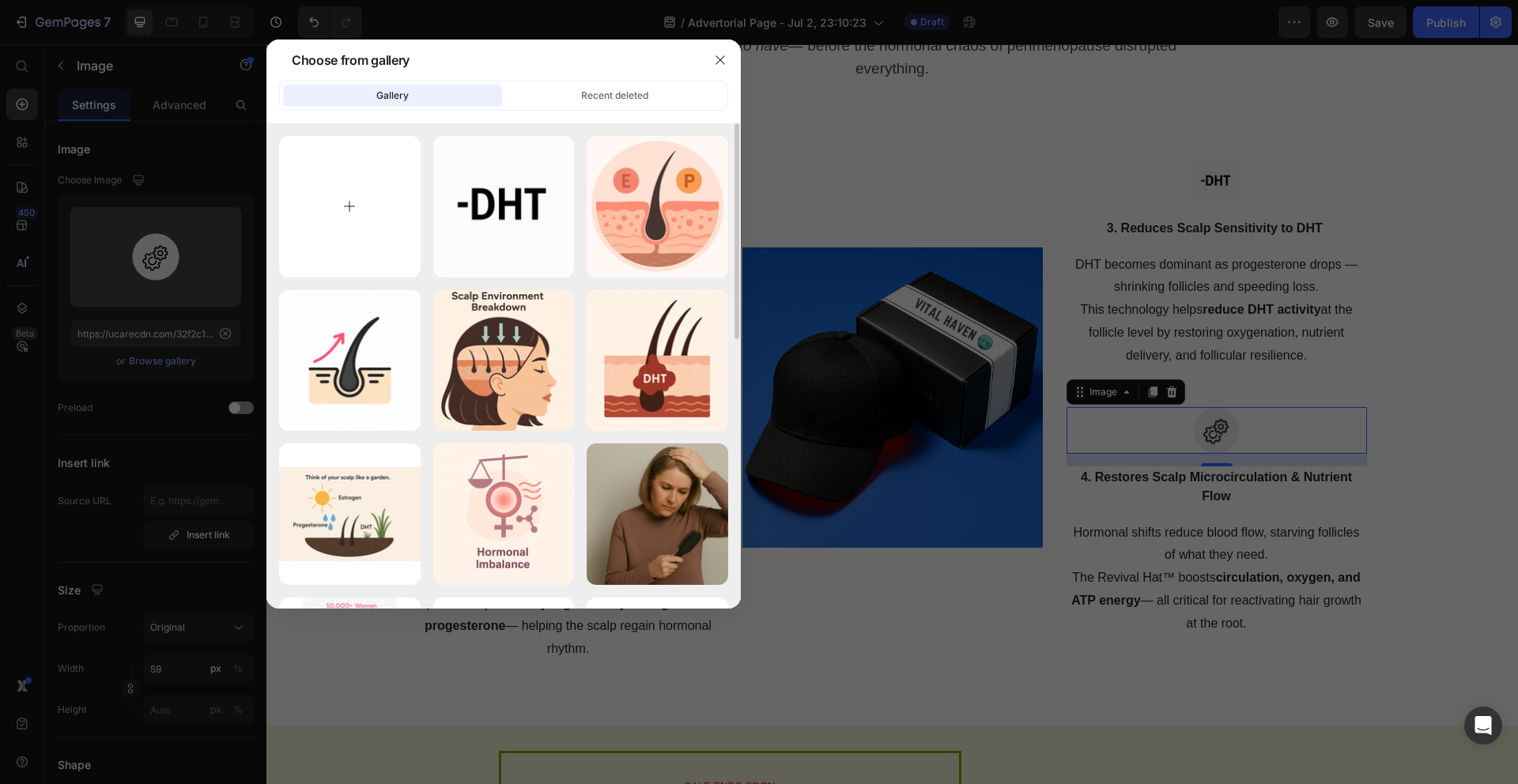 click at bounding box center (349, 206) 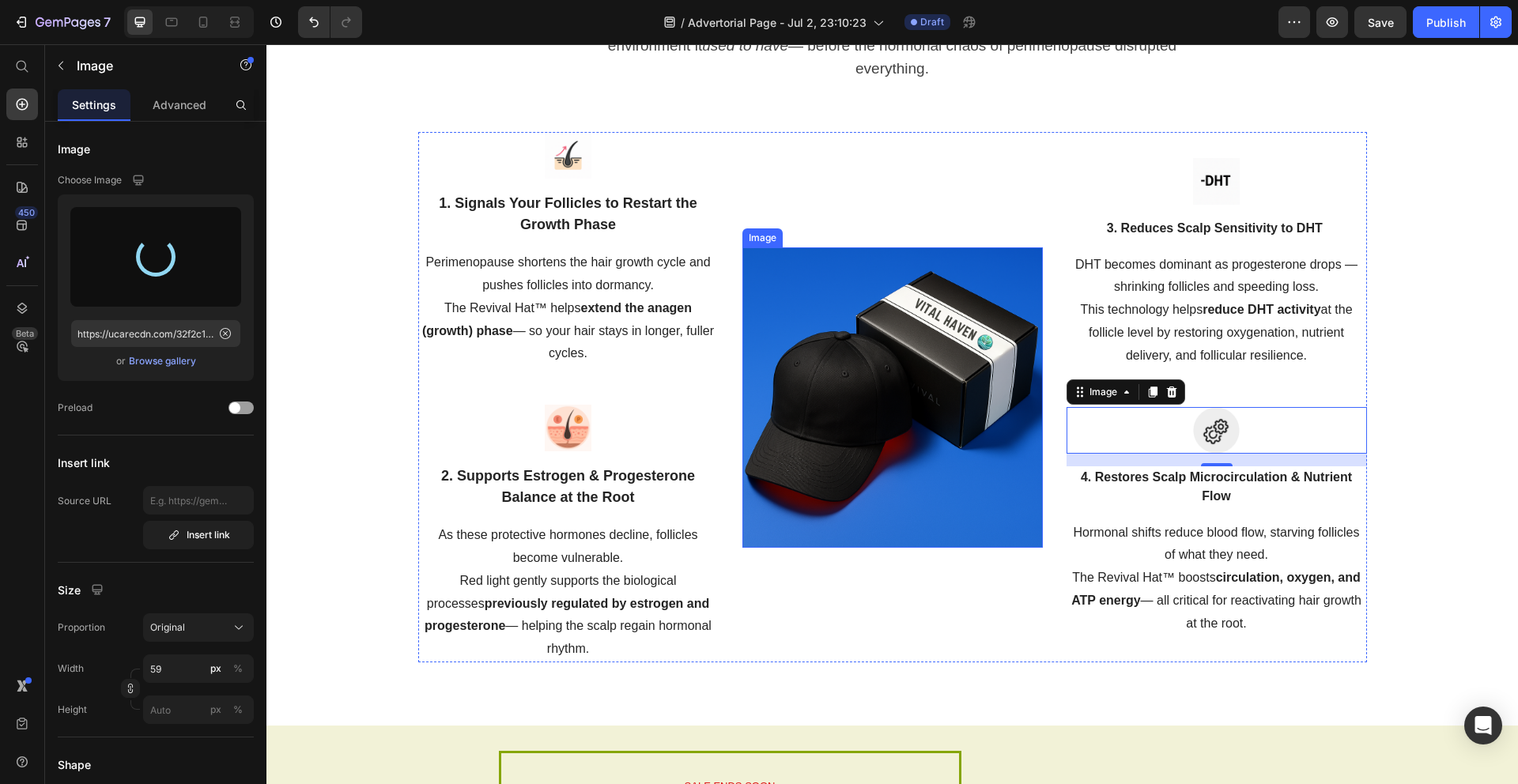 type on "https://cdn.shopify.com/s/files/1/0614/1778/3411/files/gempages_539664967910032289-f064fe6d-f71e-4f4d-87db-f08295406c85.png" 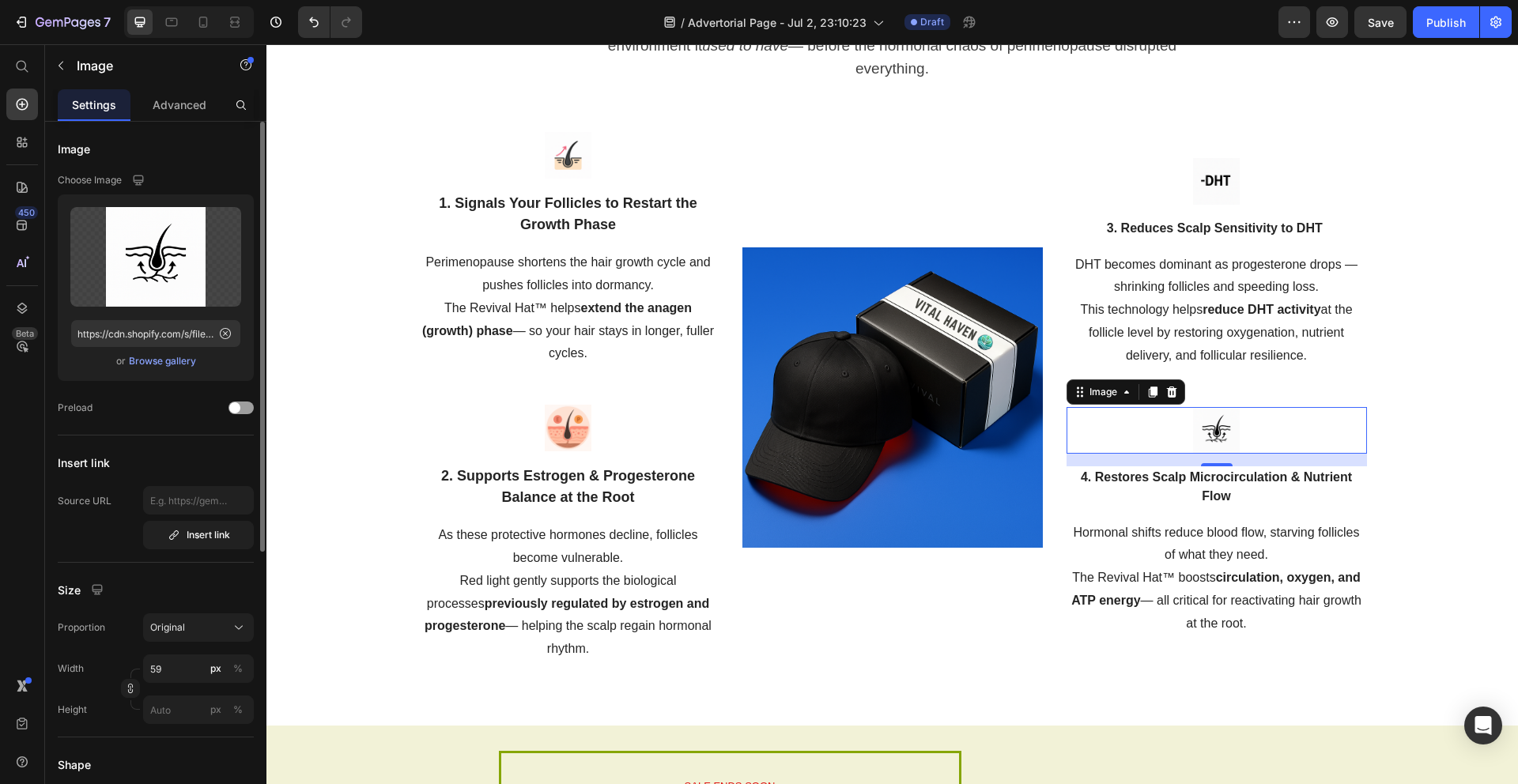 scroll, scrollTop: 105, scrollLeft: 0, axis: vertical 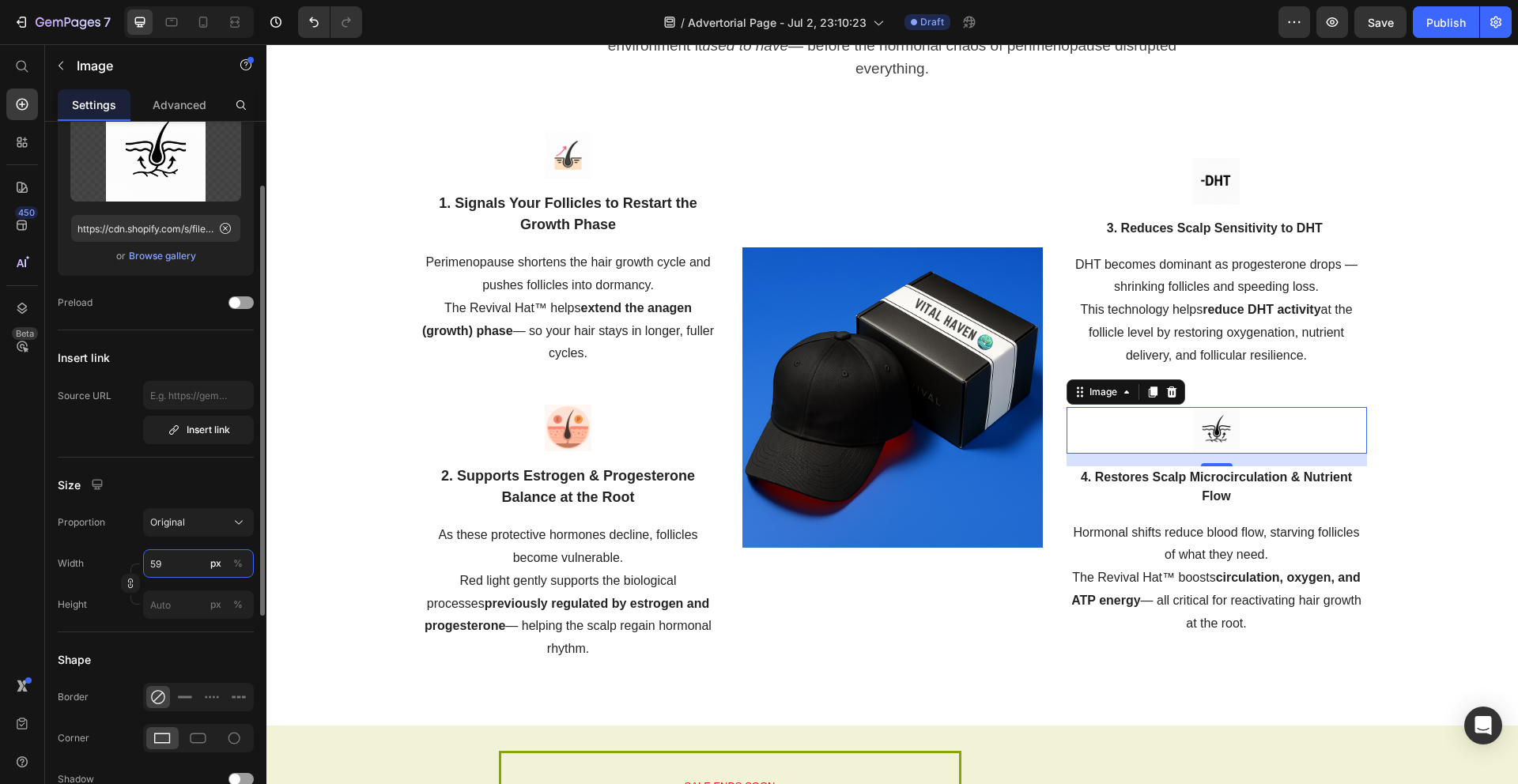 click on "59" at bounding box center (198, 564) 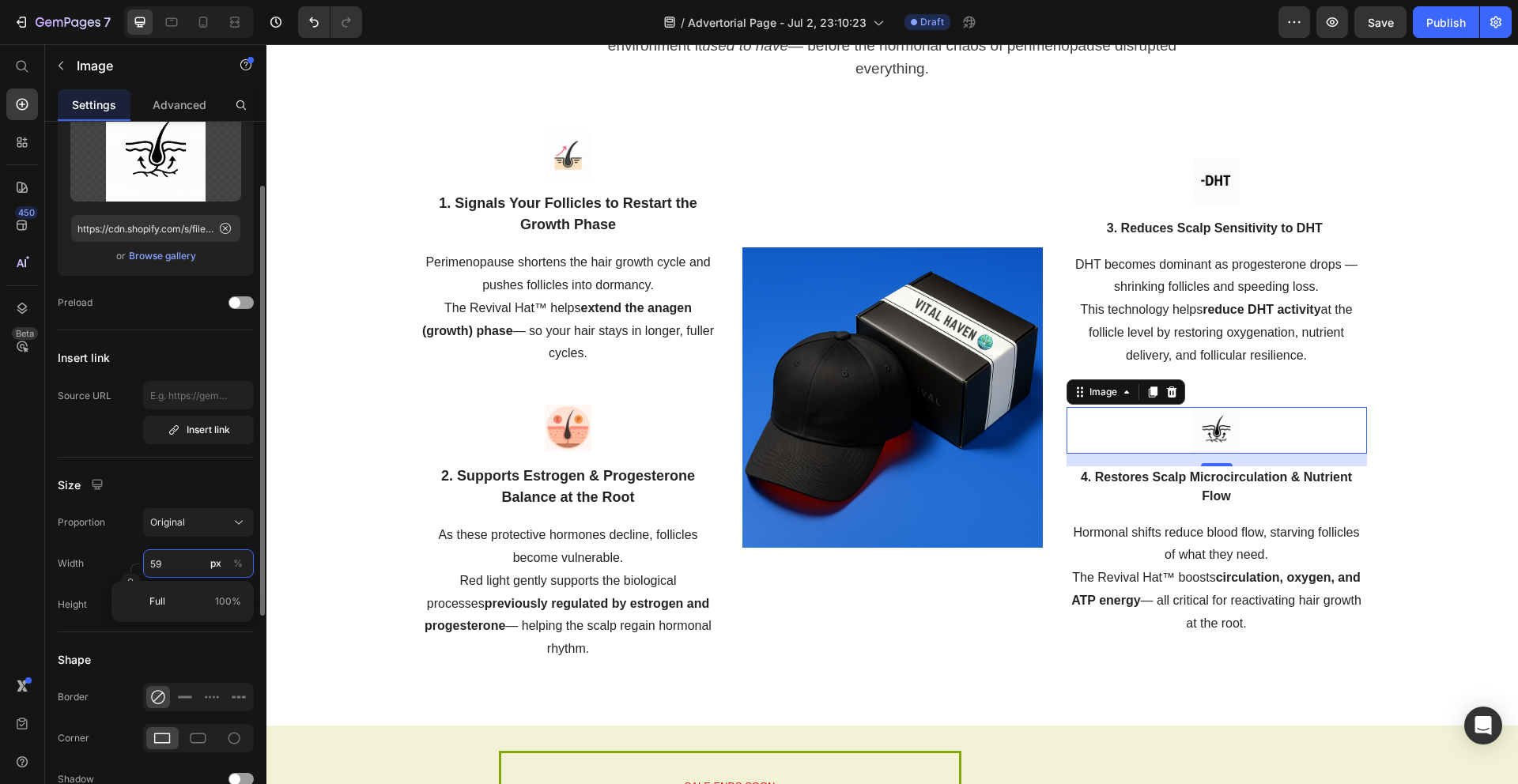 click on "59" at bounding box center [198, 564] 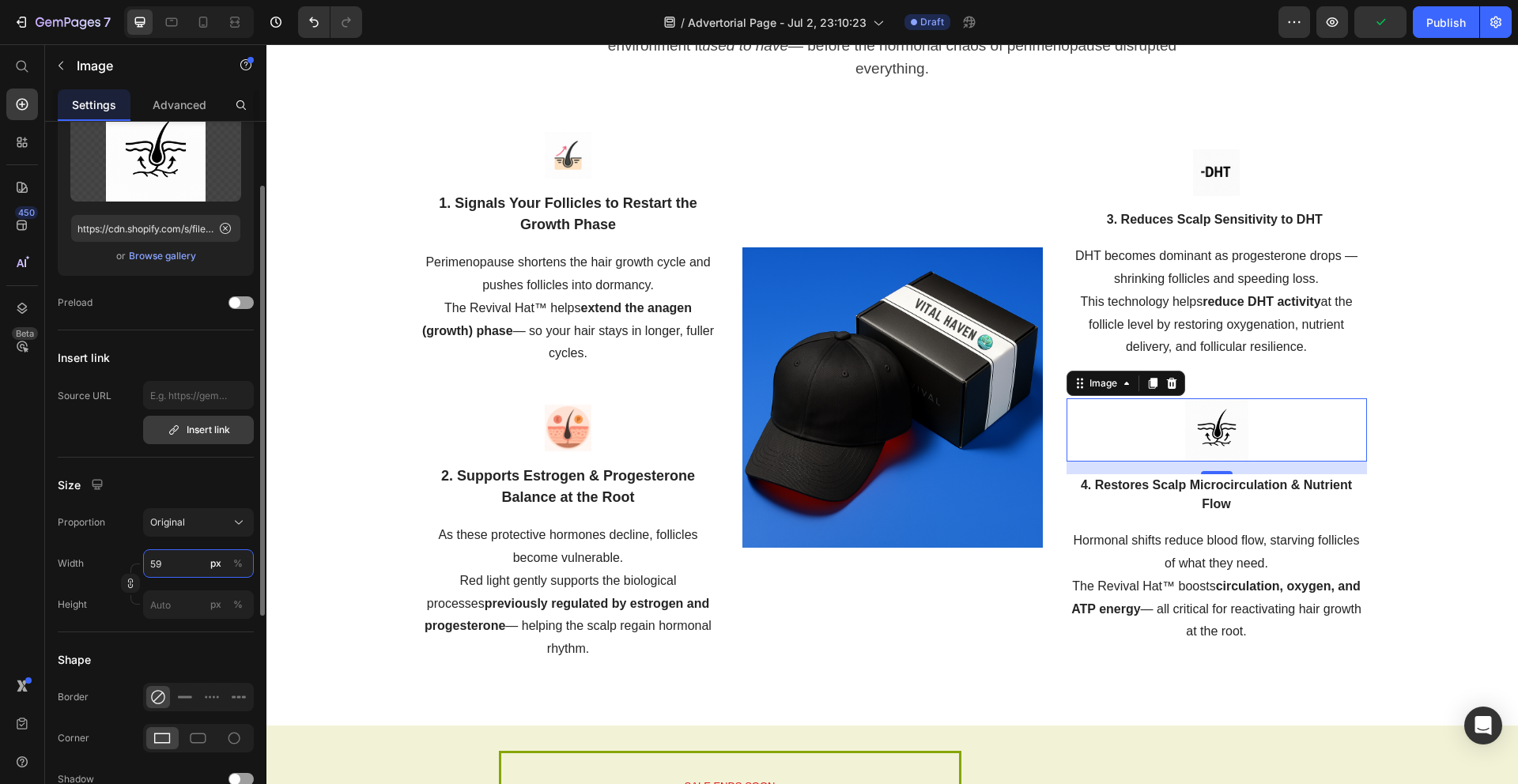 type on "80" 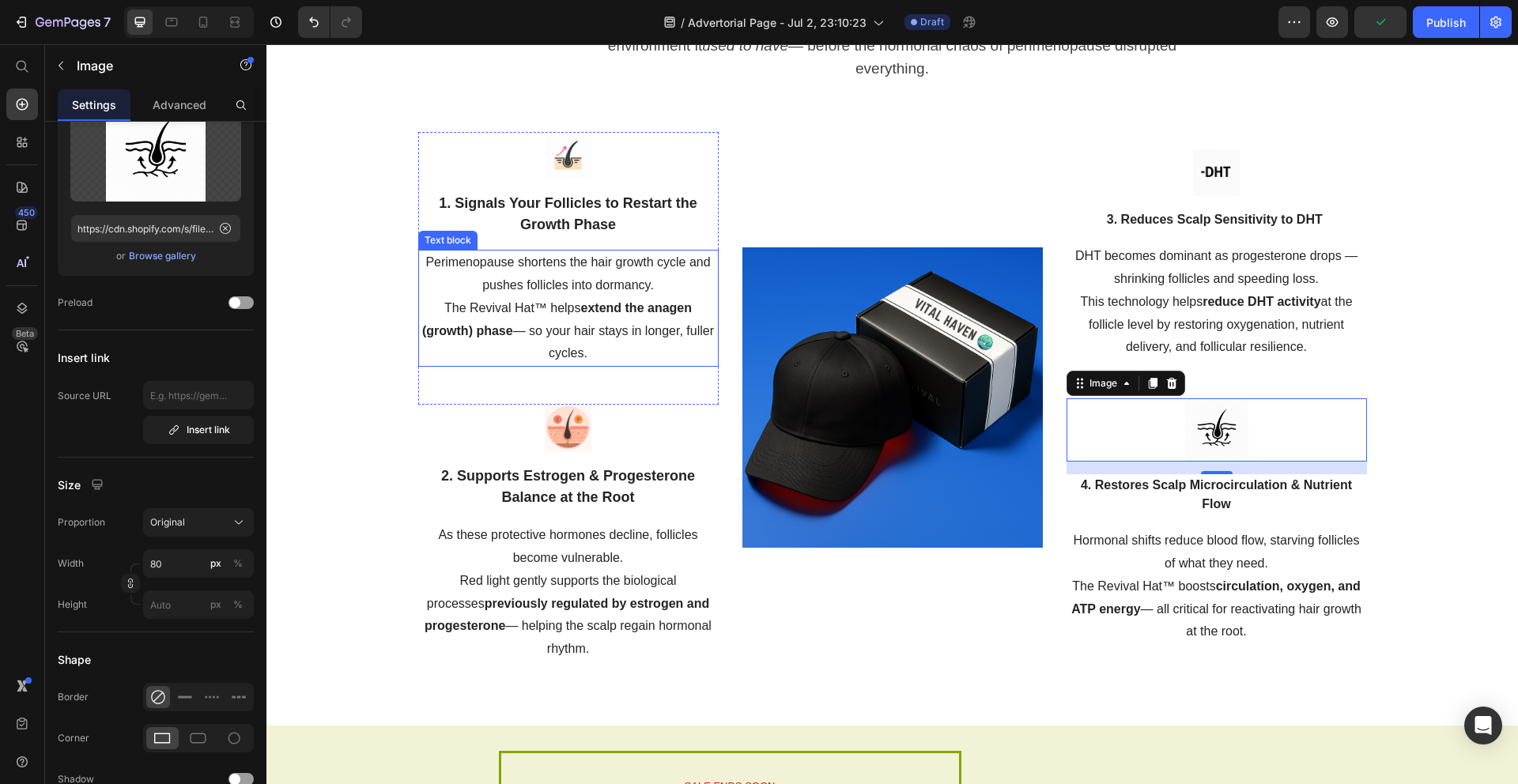 click on "Perimenopause shortens the hair growth cycle and pushes follicles into dormancy. The Revival Hat™ helps extend the anagen (growth) phase — so your hair stays in longer, fuller cycles." at bounding box center [568, 308] 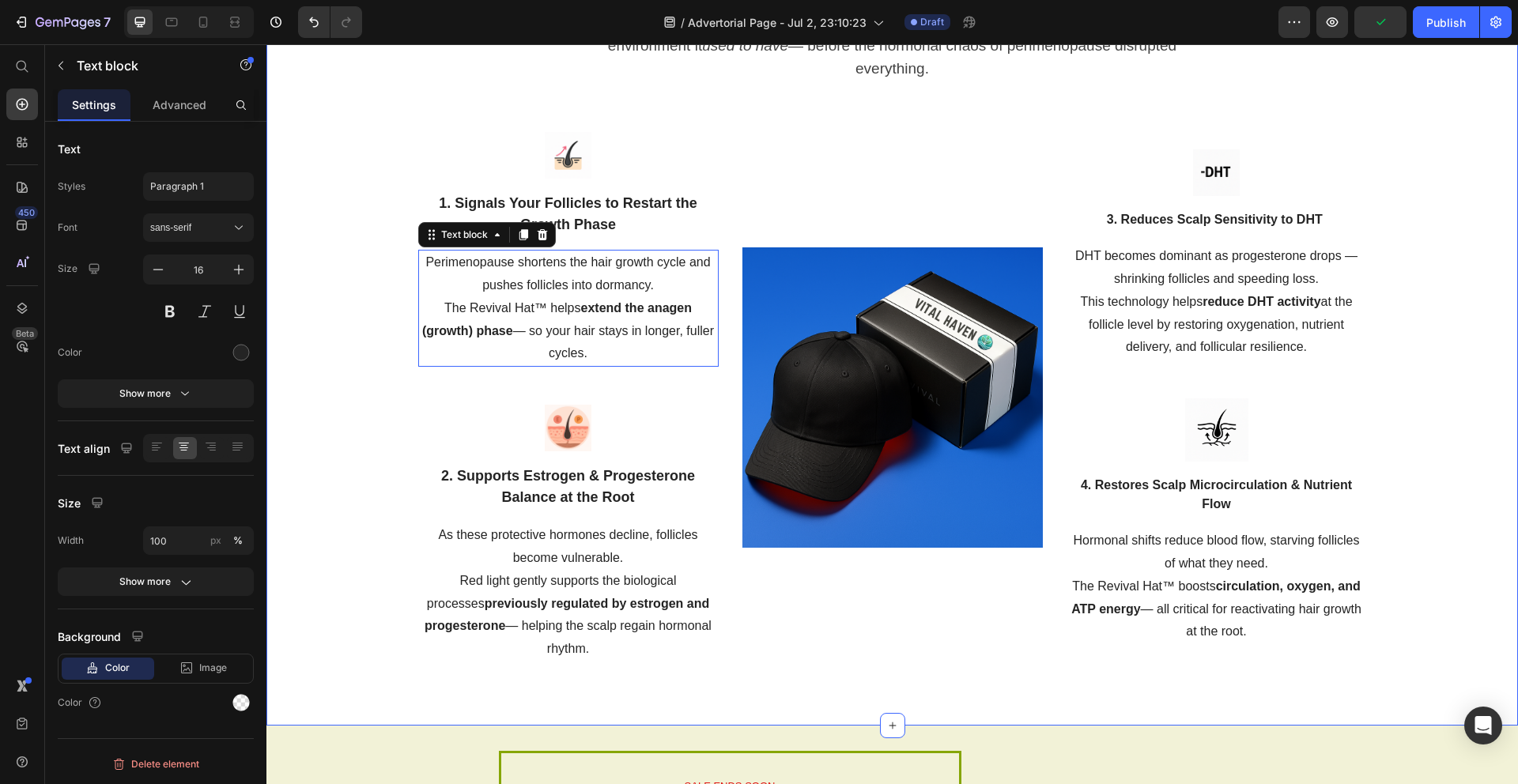 scroll, scrollTop: 0, scrollLeft: 0, axis: both 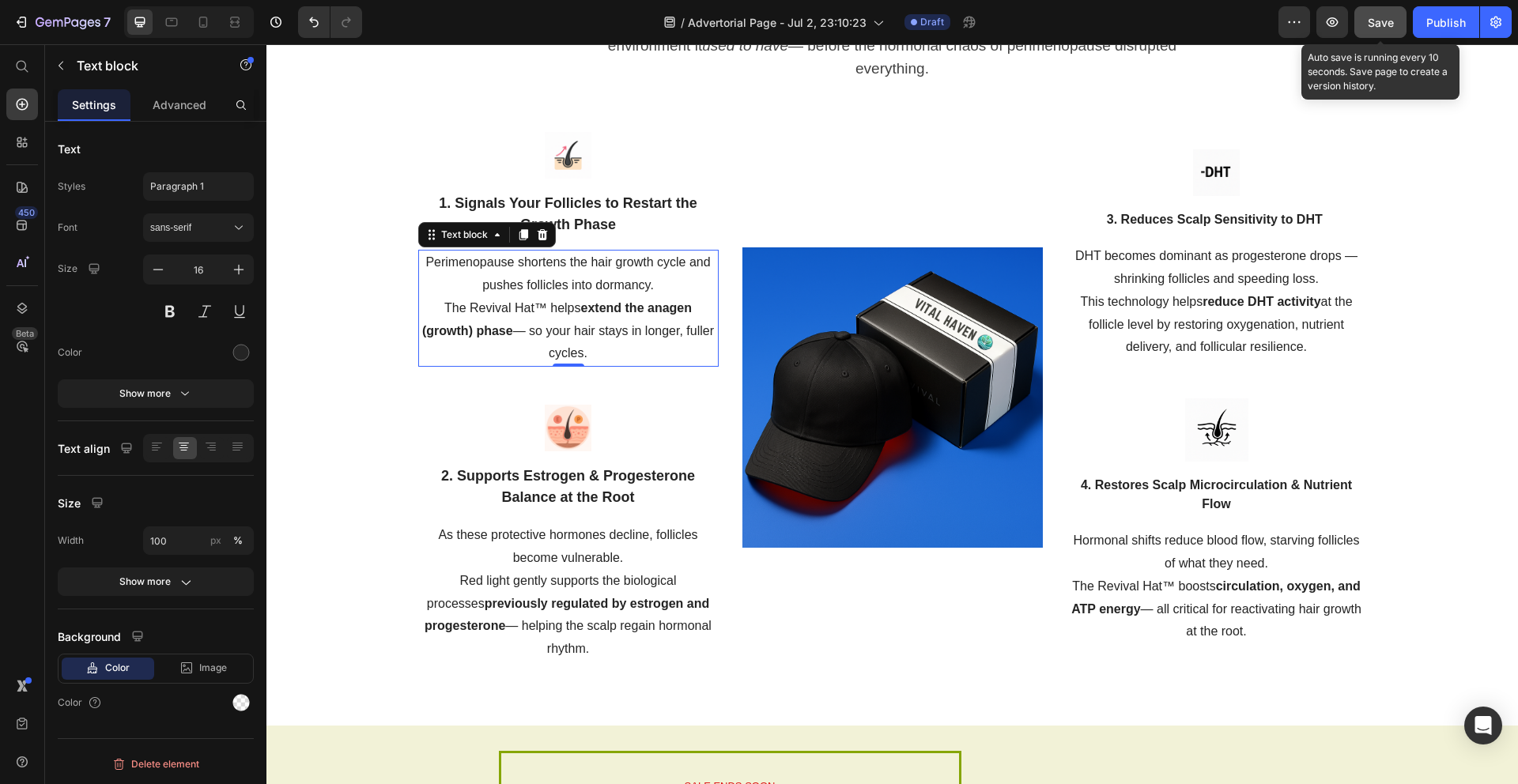 click on "Save" at bounding box center [1380, 22] 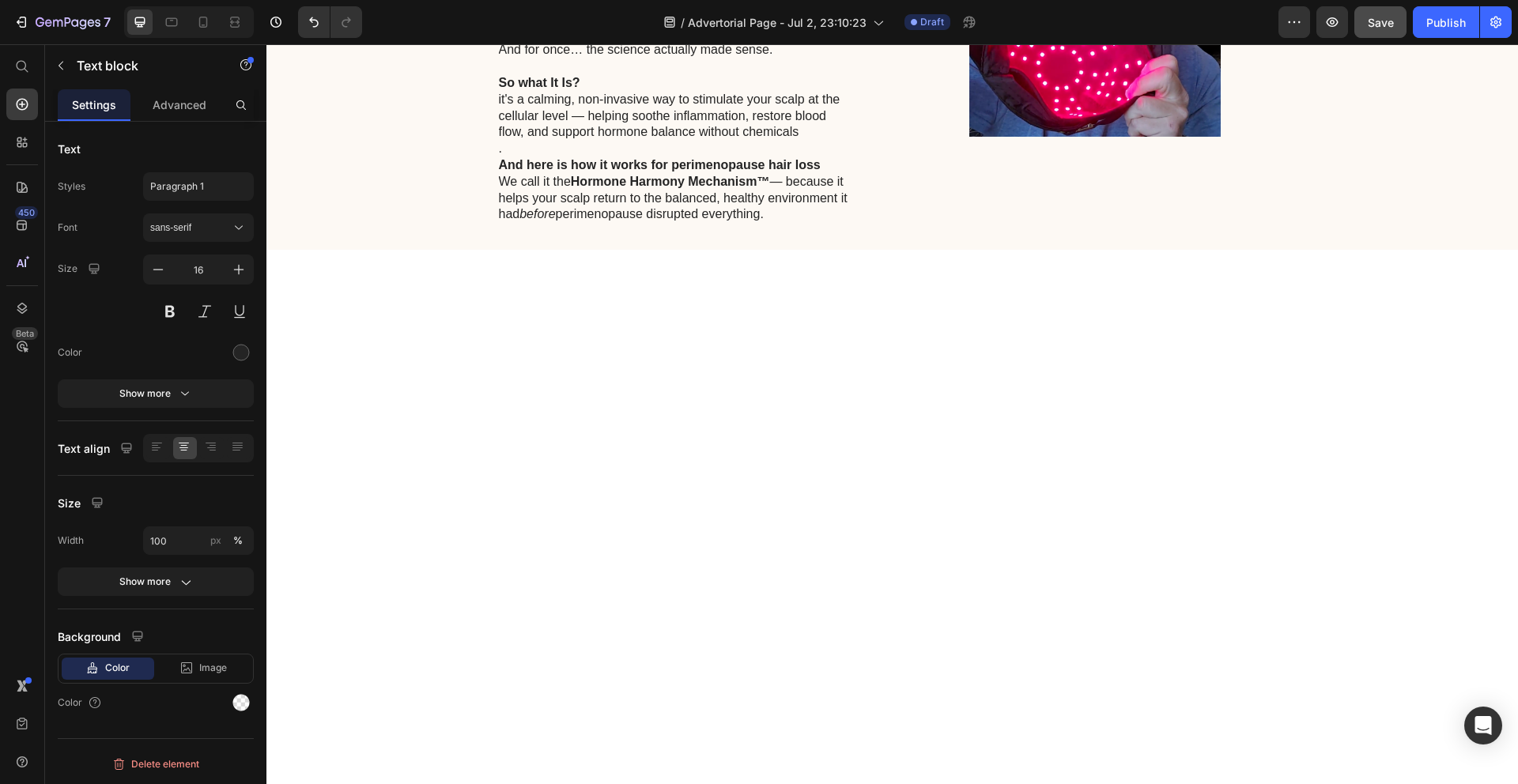 scroll, scrollTop: 2456, scrollLeft: 0, axis: vertical 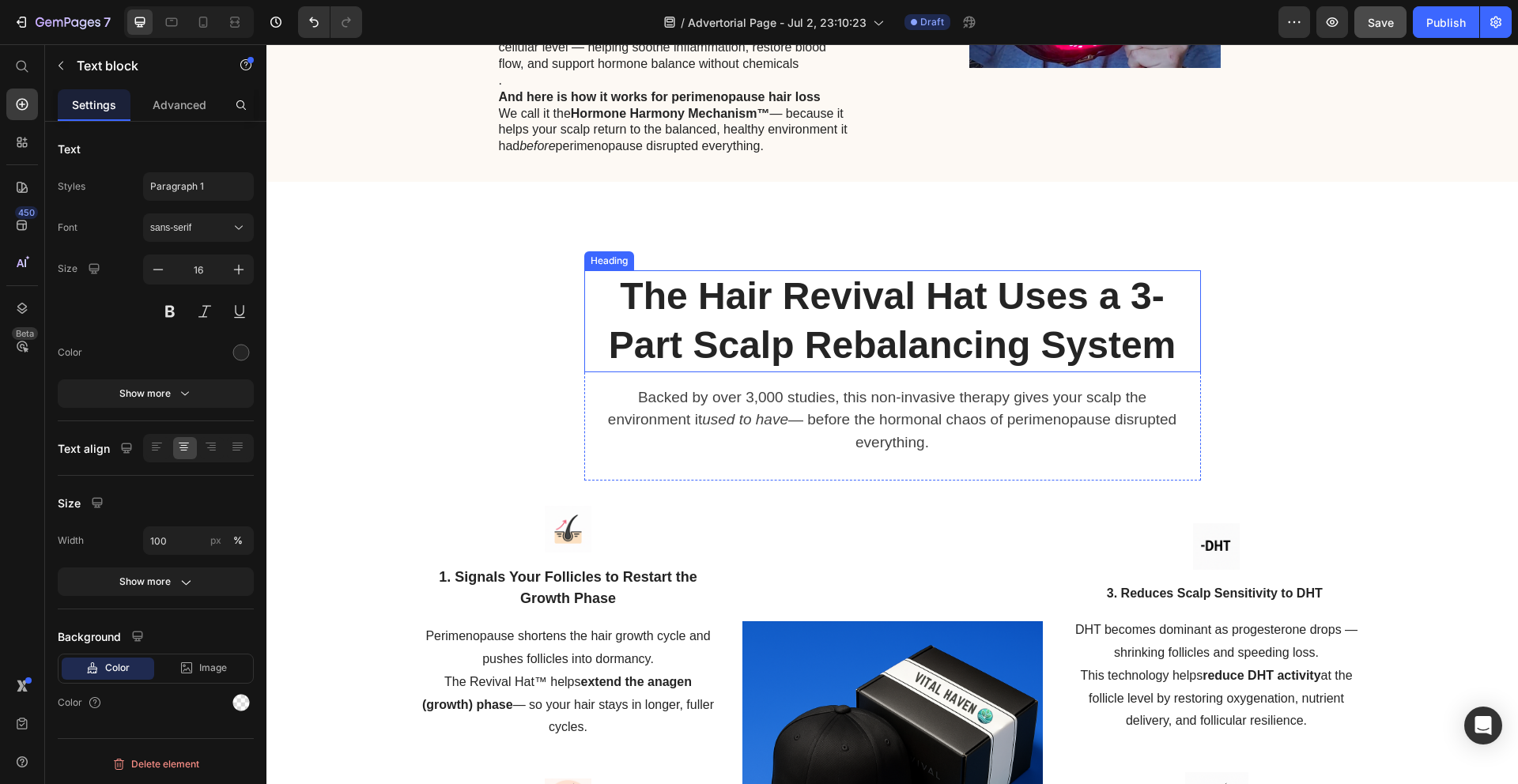 click on "1. Signals Your Follicles to Restart the Growth Phase" at bounding box center (568, 587) 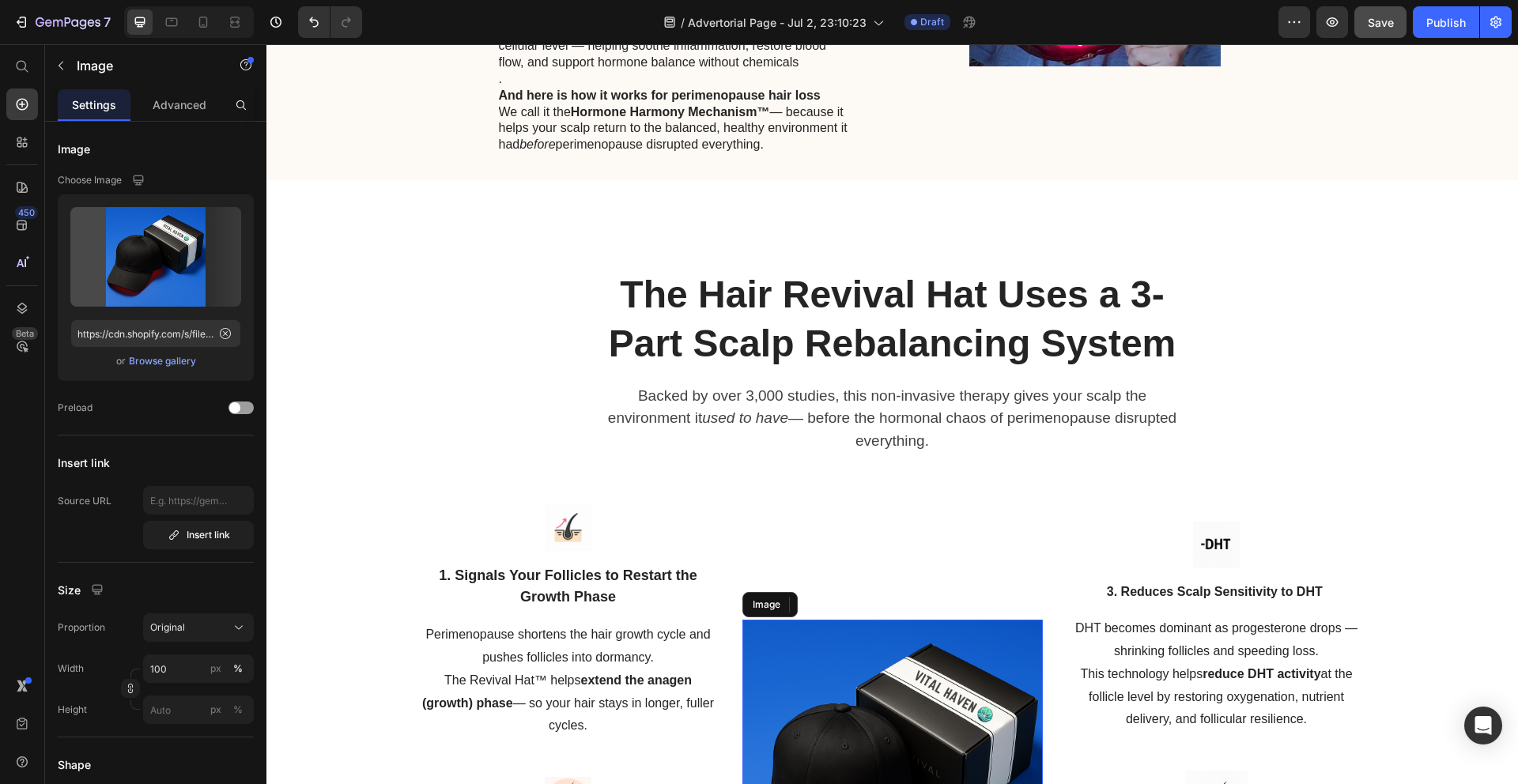 click at bounding box center [892, 2709] 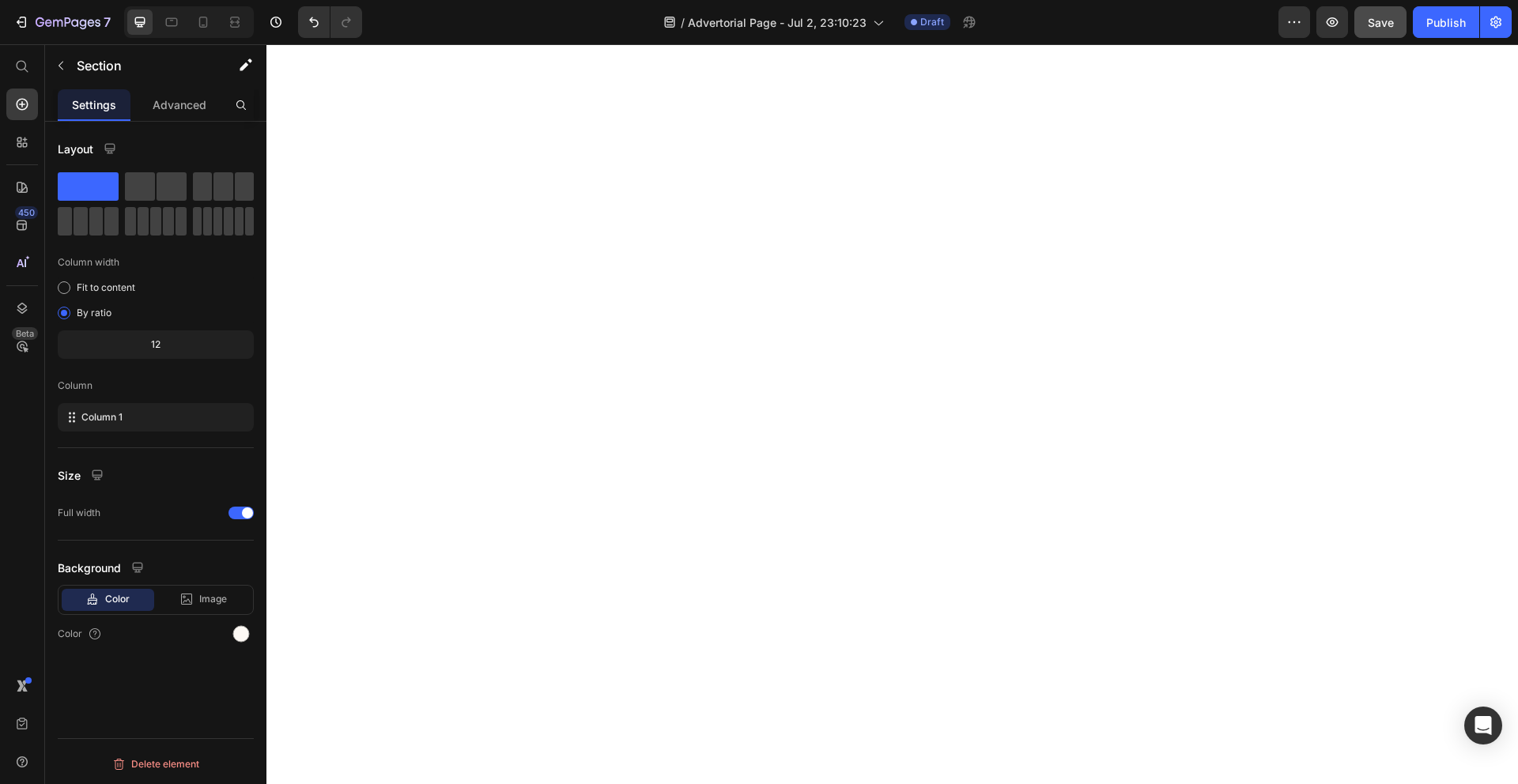 scroll, scrollTop: 4676, scrollLeft: 0, axis: vertical 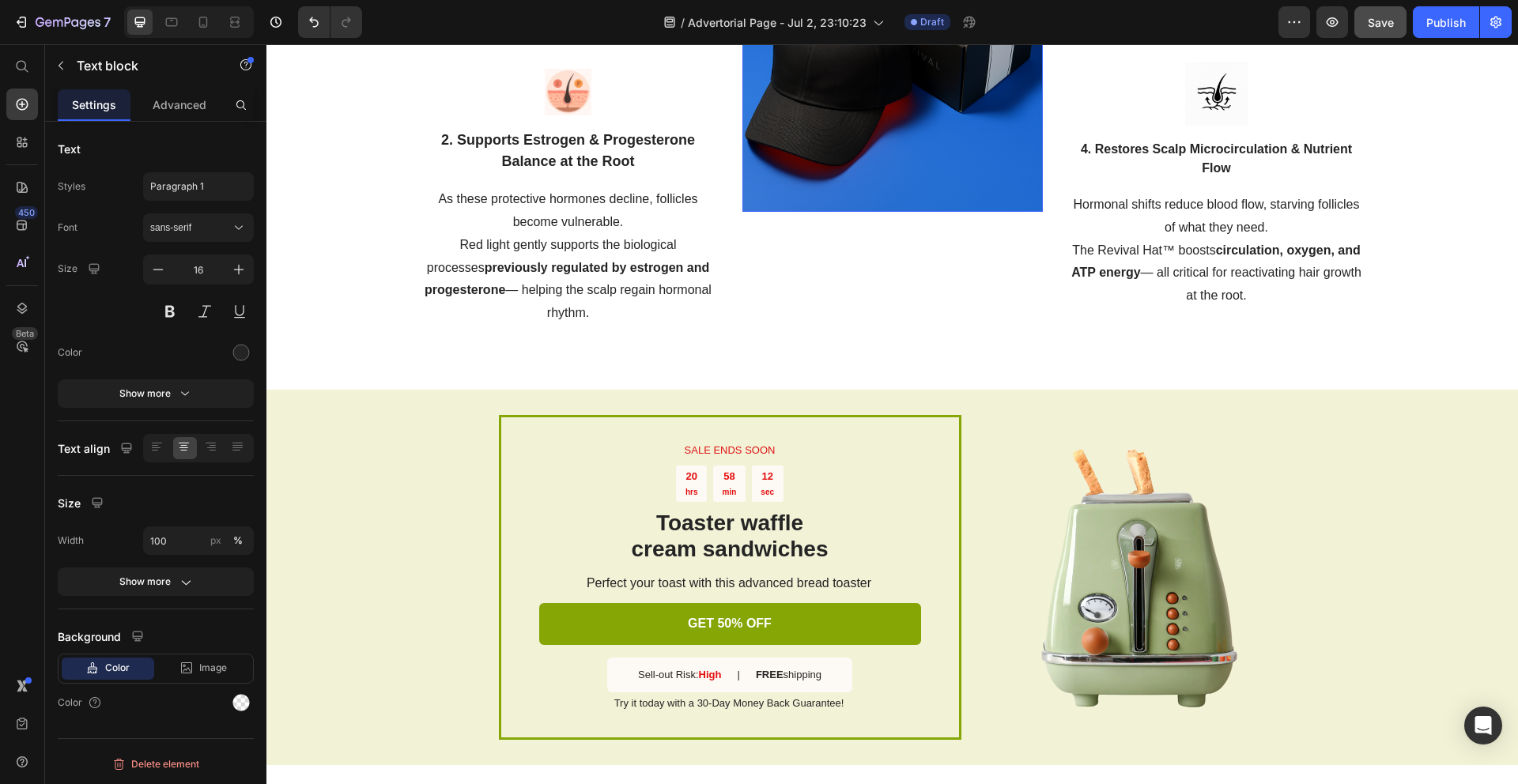 click on "As these protective hormones decline, follicles become vulnerable. Red light gently supports the biological processes  previously regulated by estrogen and progesterone  — helping the scalp regain hormonal rhythm." at bounding box center (568, 256) 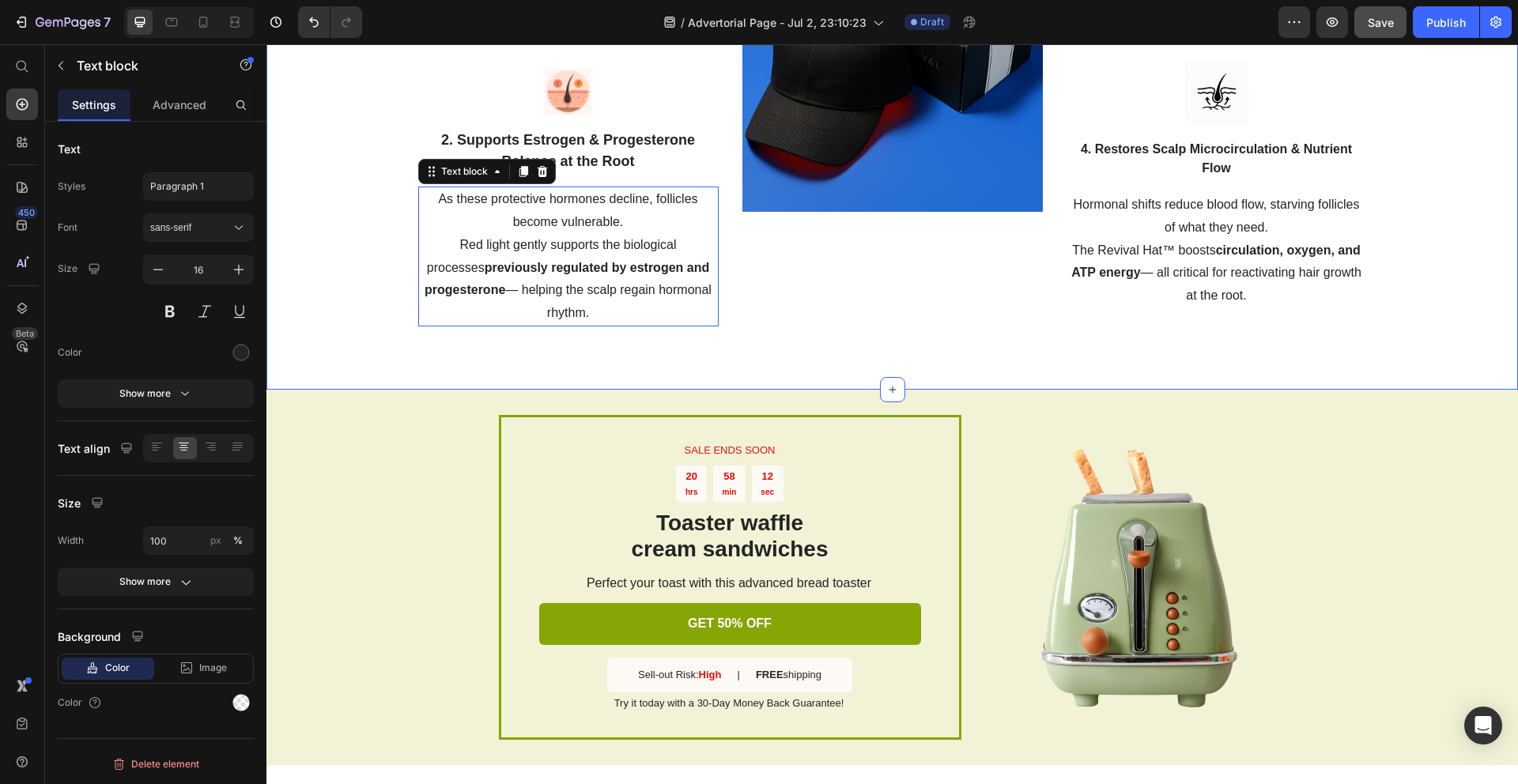 click on "The Hair Revival Hat Uses a 3-Part Scalp Rebalancing System Heading Backed by over 3,000 studies, this non-invasive therapy gives your scalp the environment it  used to have  — before the hormonal chaos of perimenopause disrupted everything. Text block Row Image 1. Signals Your Follicles to Restart the Growth Phase Text block Perimenopause shortens the hair growth cycle and pushes follicles into dormancy. The Revival Hat™ helps  extend the anagen (growth) phase  — so your hair stays in longer, fuller cycles. Text block Row Image 2. Supports Estrogen & Progesterone Balance at the Root Text block As these protective hormones decline, follicles become vulnerable. Red light gently supports the biological processes  previously regulated by estrogen and progesterone  — helping the scalp regain hormonal rhythm. Text block   0 Row Image Image 3. Reduces Scalp Sensitivity to DHT   Text block DHT becomes dominant as progesterone drops — shrinking follicles and speeding loss. This technology helps  Text block" at bounding box center (892, -57) 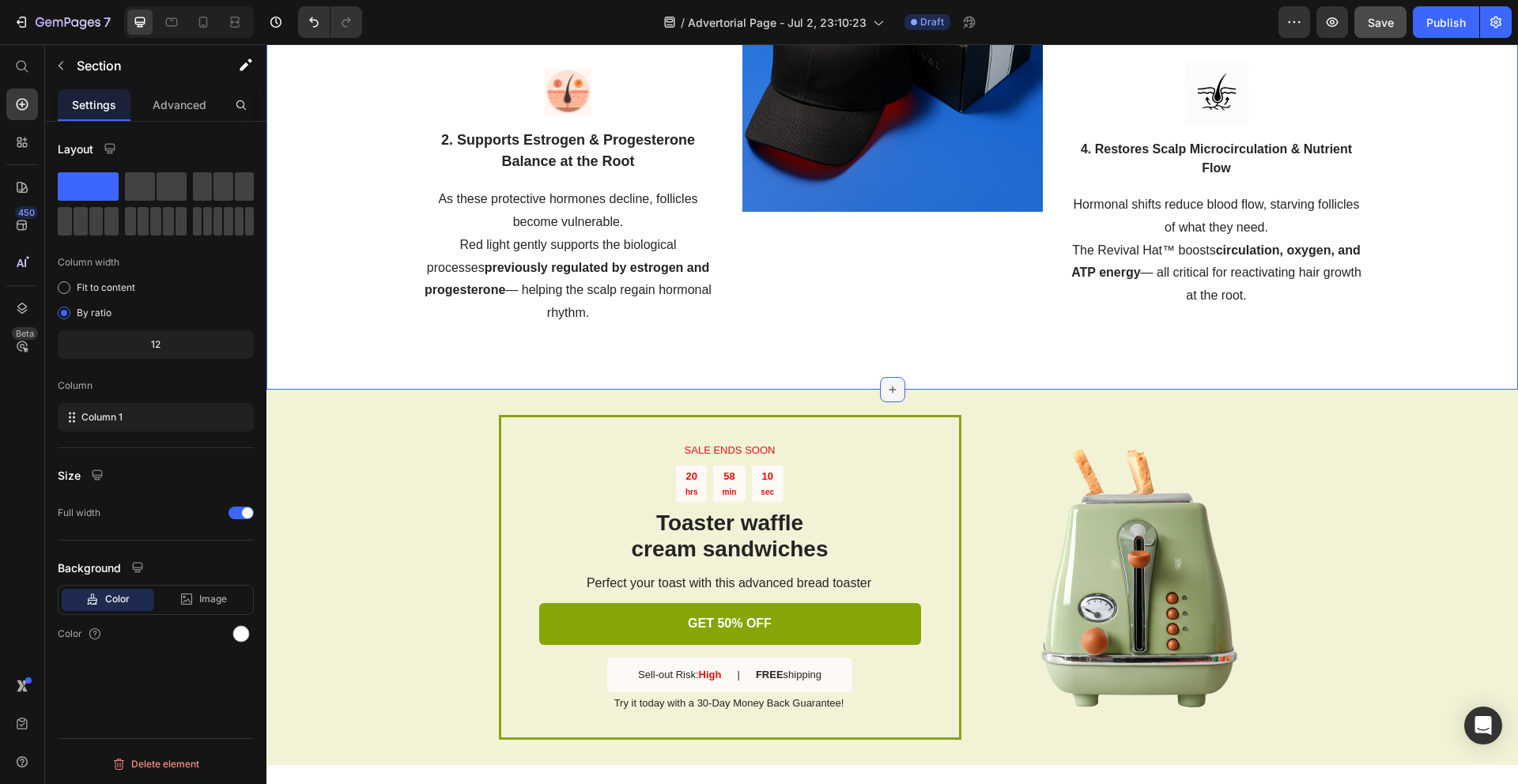 click at bounding box center [893, 390] 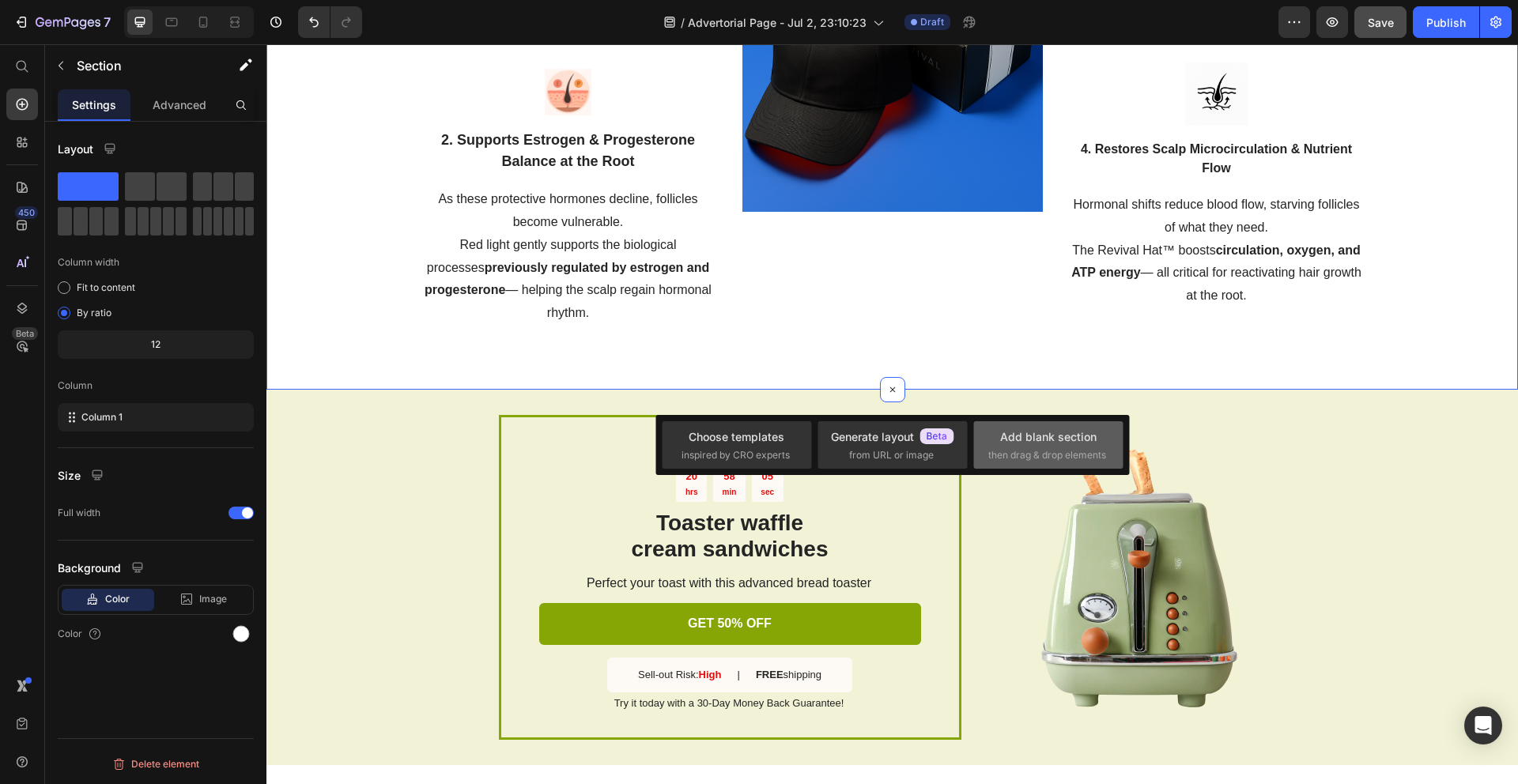 drag, startPoint x: 1025, startPoint y: 450, endPoint x: 498, endPoint y: 261, distance: 559.8661 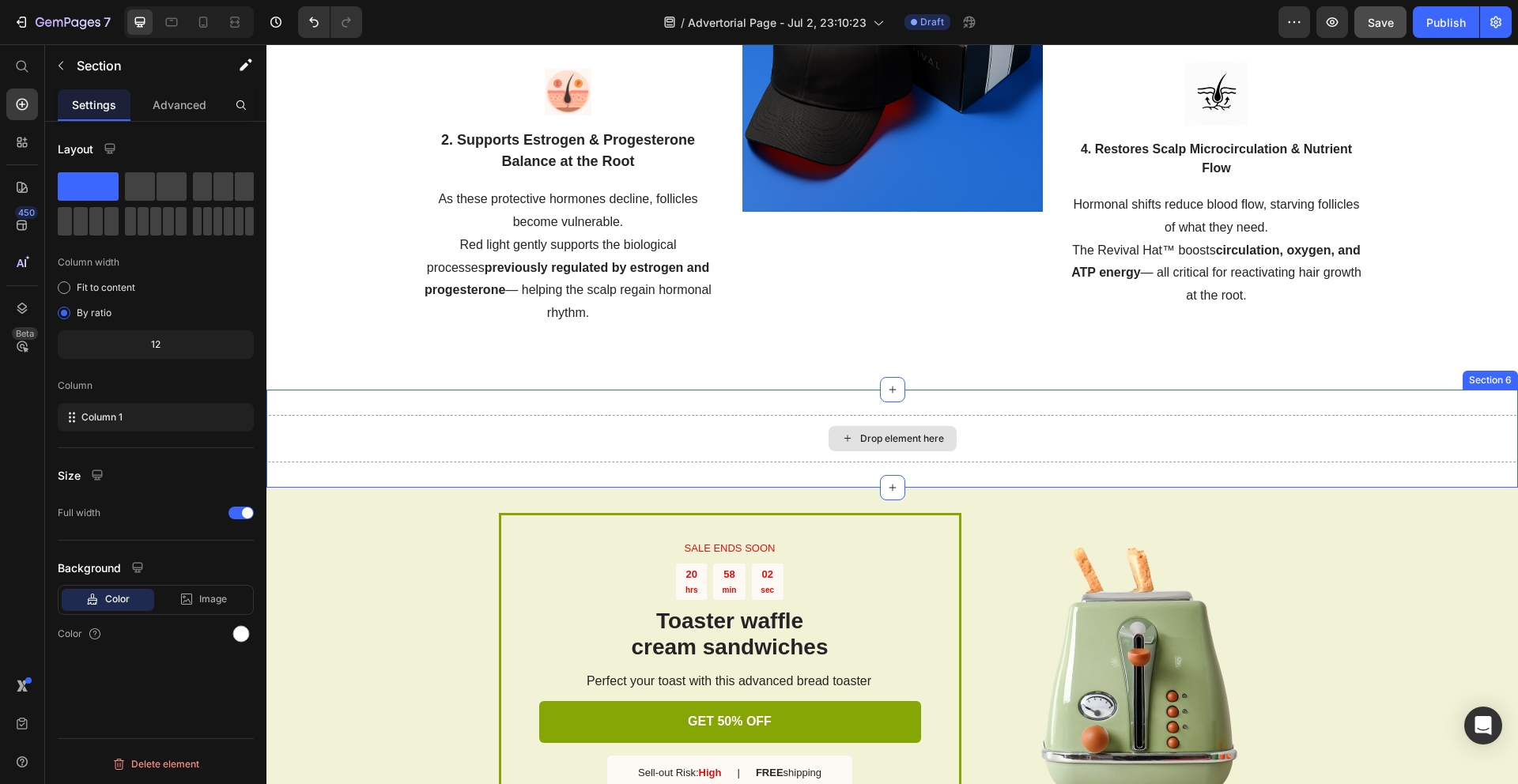 click on "Drop element here" at bounding box center (893, 439) 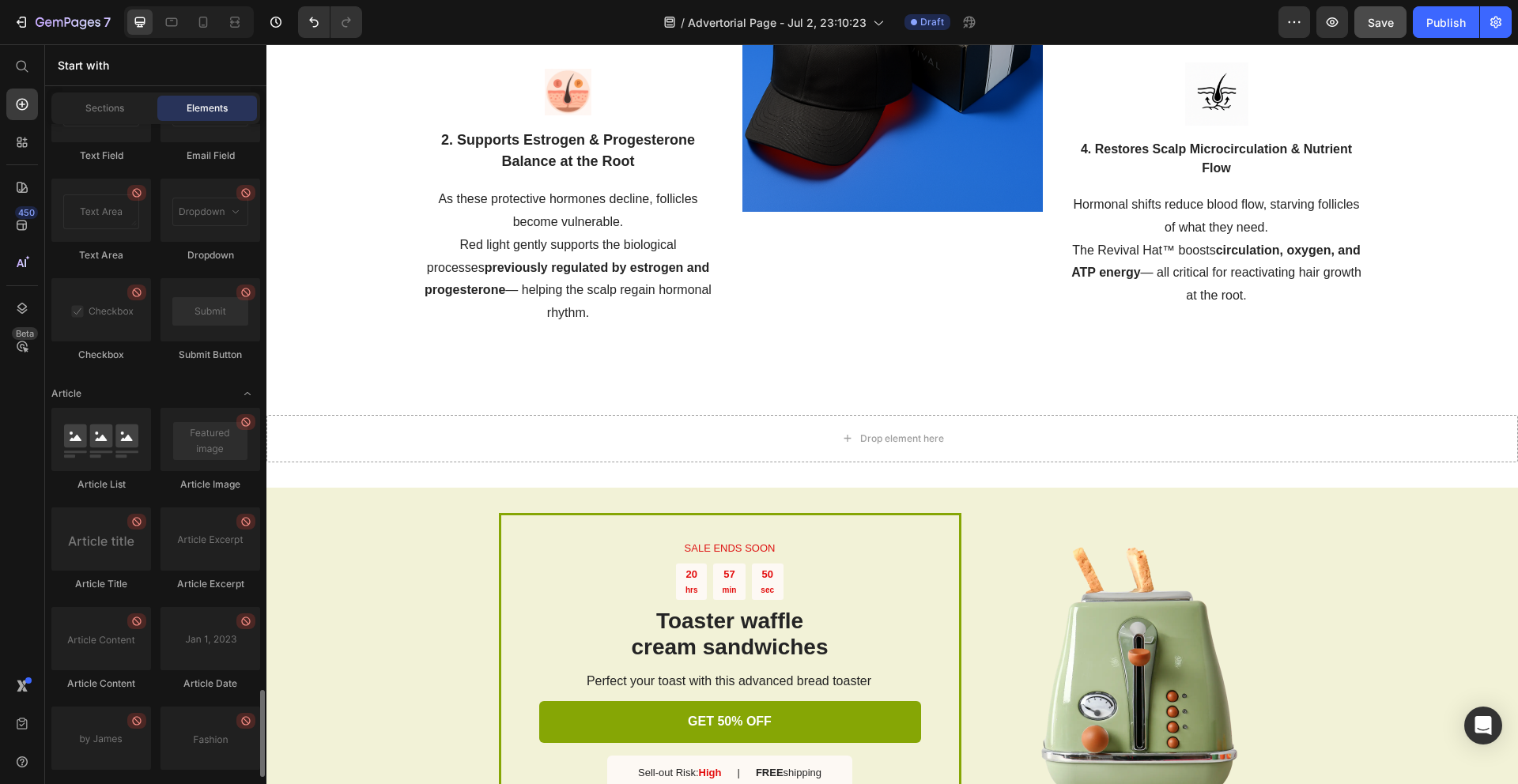 scroll, scrollTop: 4229, scrollLeft: 0, axis: vertical 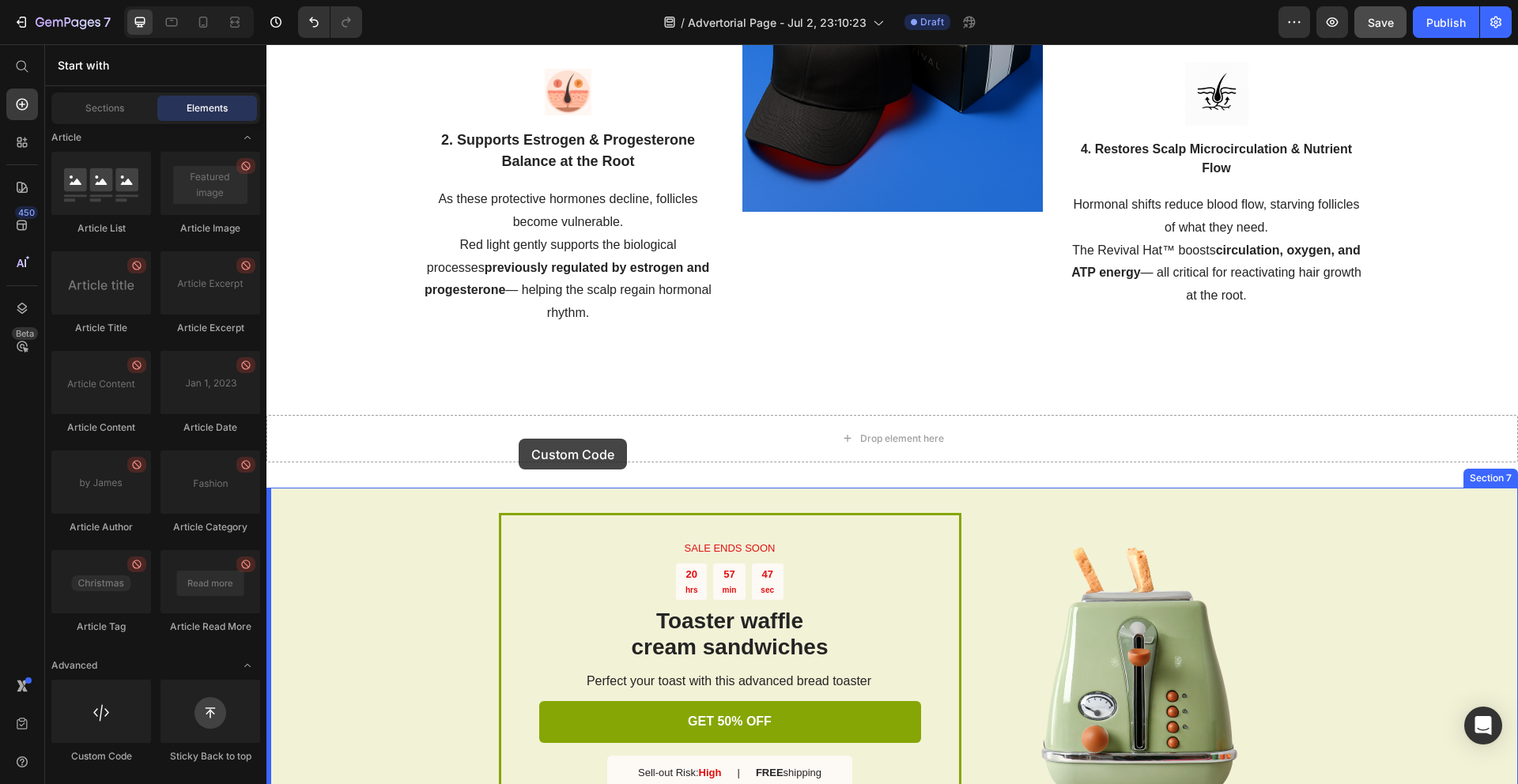 drag, startPoint x: 351, startPoint y: 765, endPoint x: 519, endPoint y: 439, distance: 366.74242 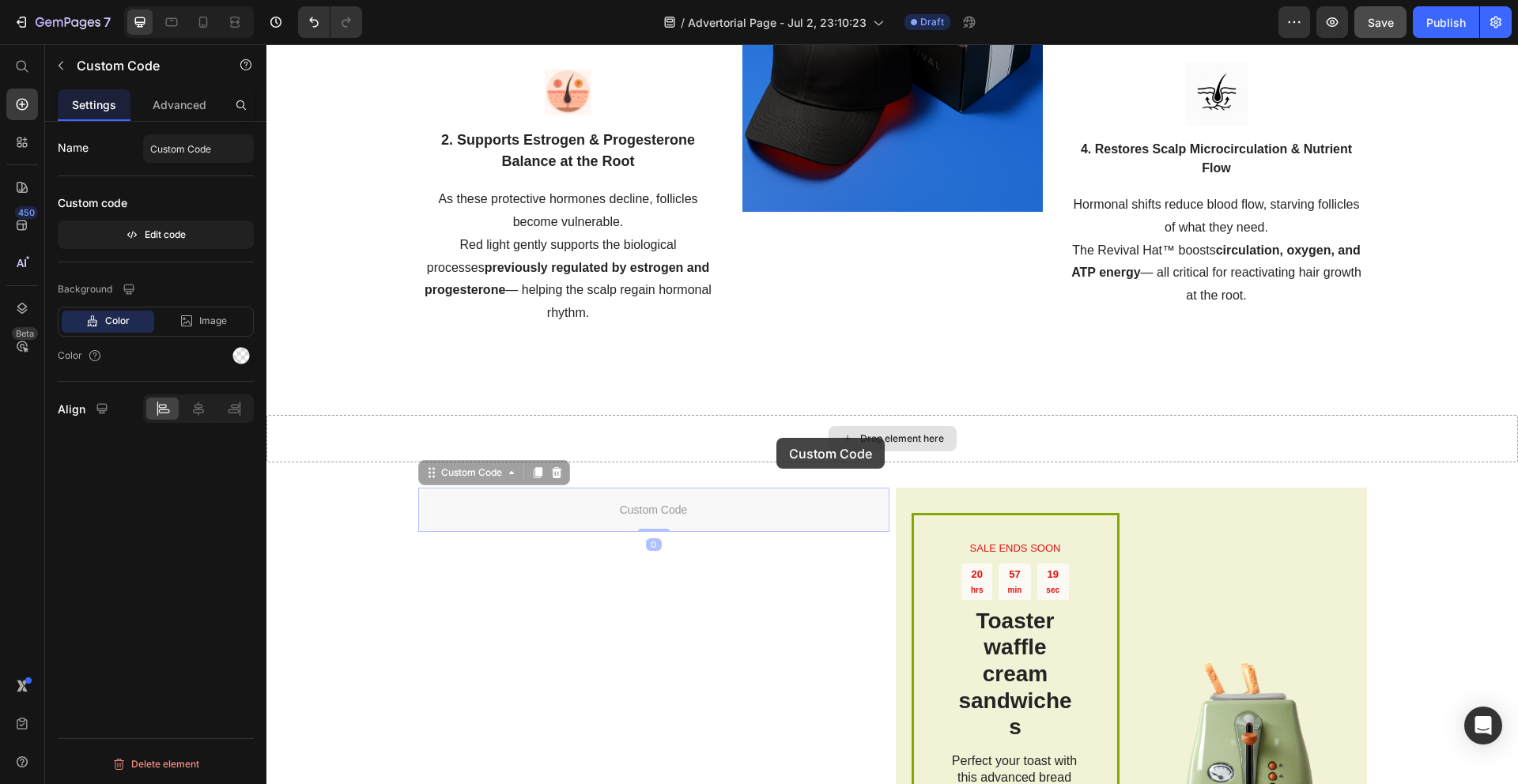 drag, startPoint x: 424, startPoint y: 476, endPoint x: 776, endPoint y: 438, distance: 354.04519 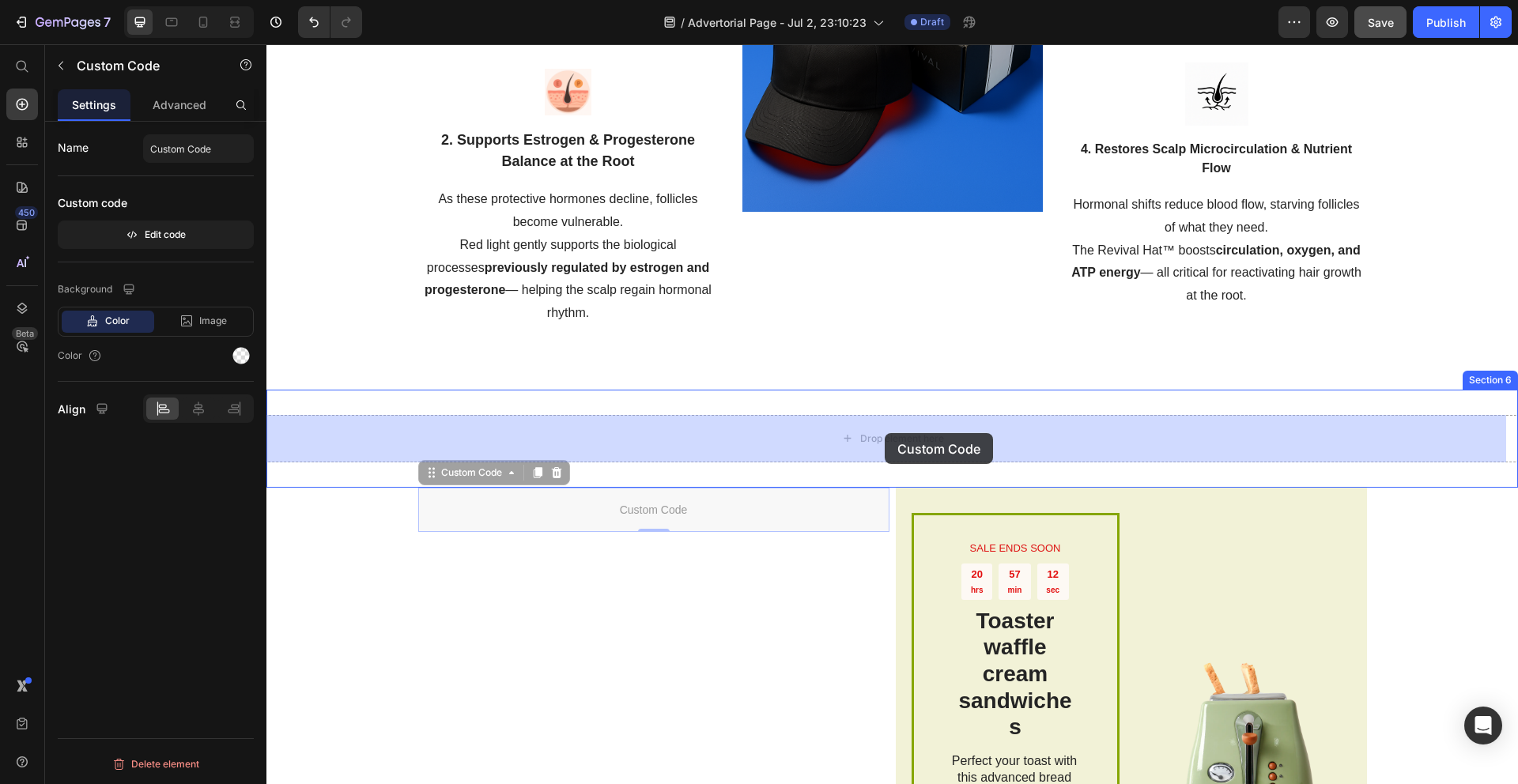 drag, startPoint x: 424, startPoint y: 473, endPoint x: 885, endPoint y: 433, distance: 462.7321 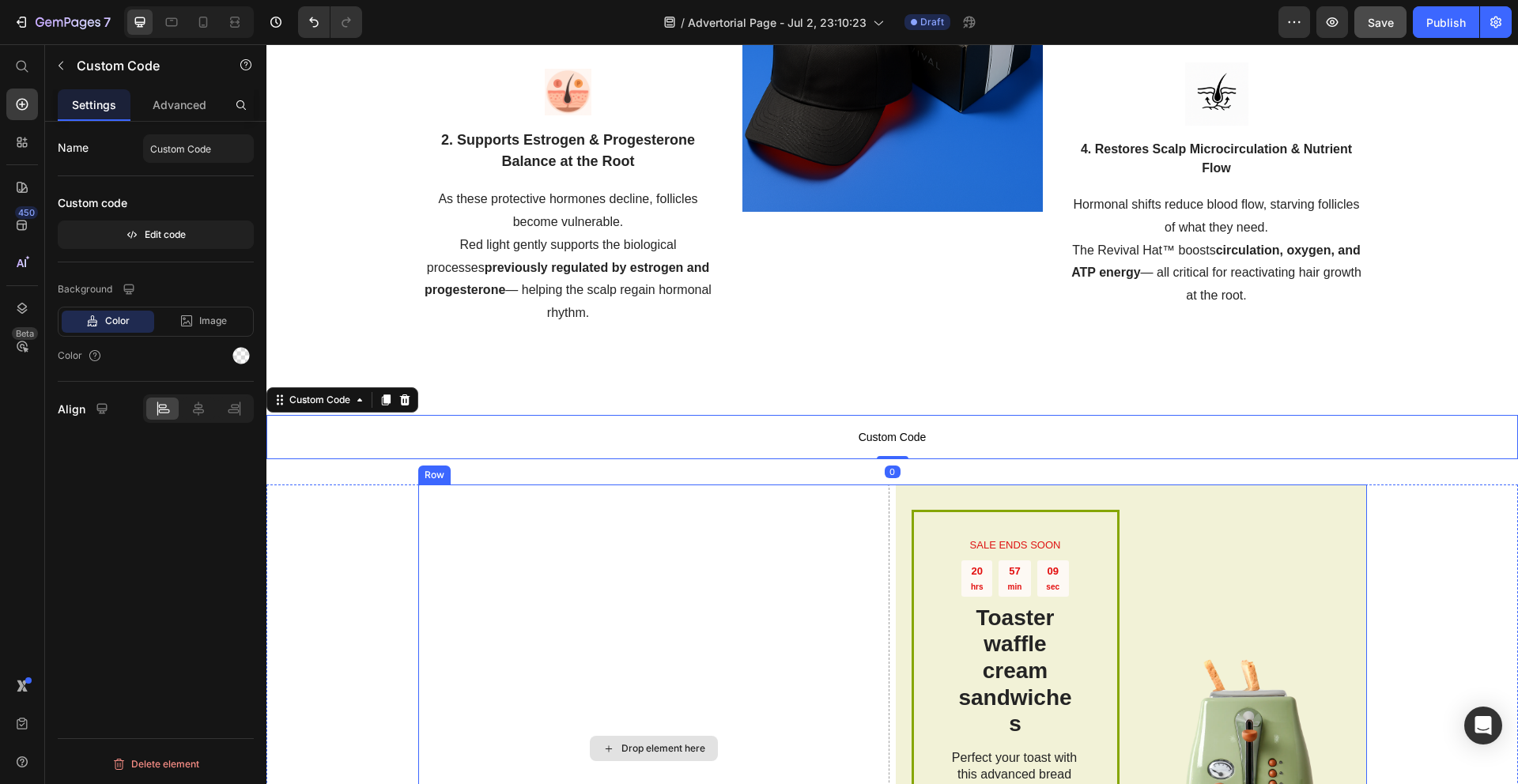 click on "Drop element here" at bounding box center (654, 748) 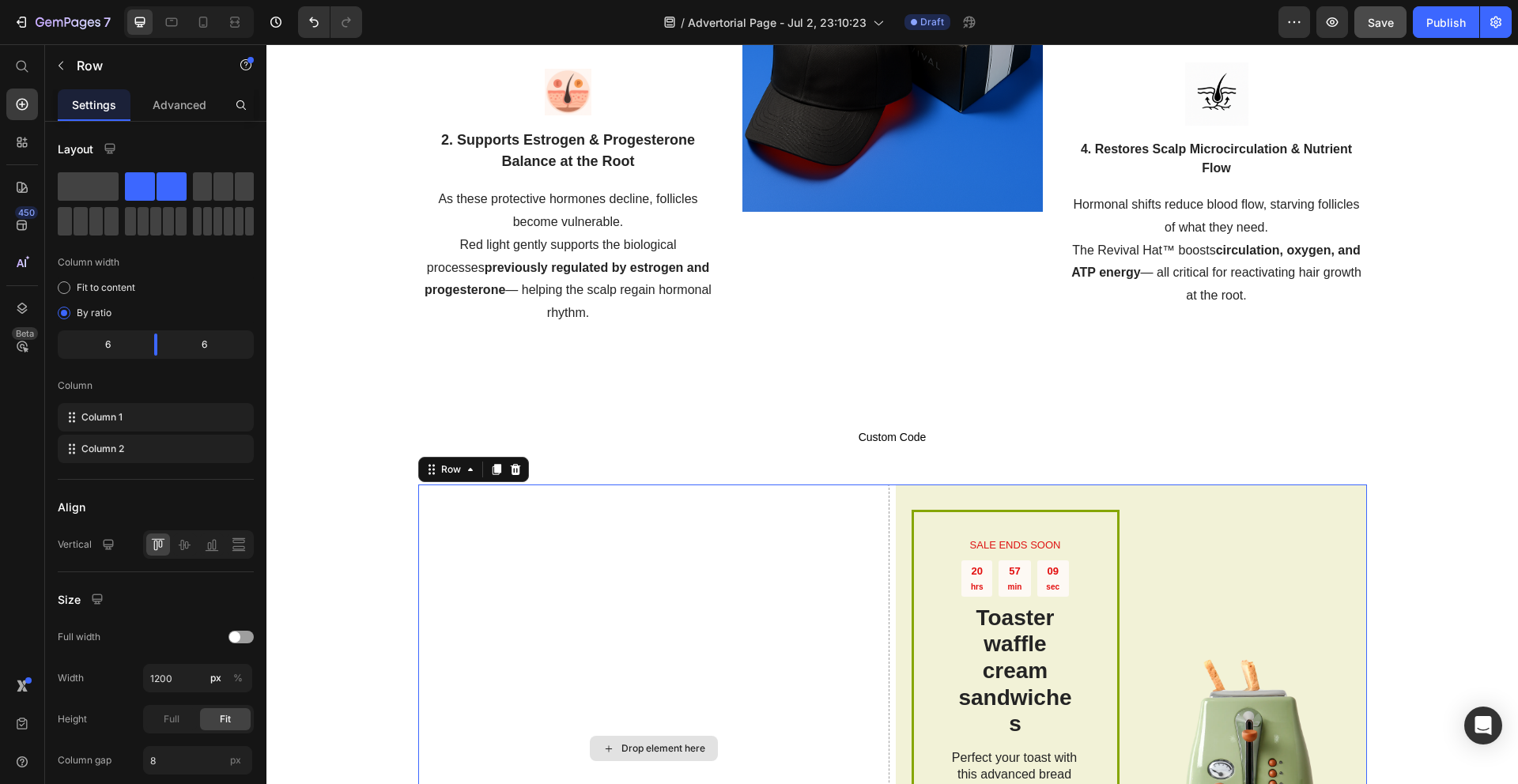 click on "Drop element here" at bounding box center [654, 748] 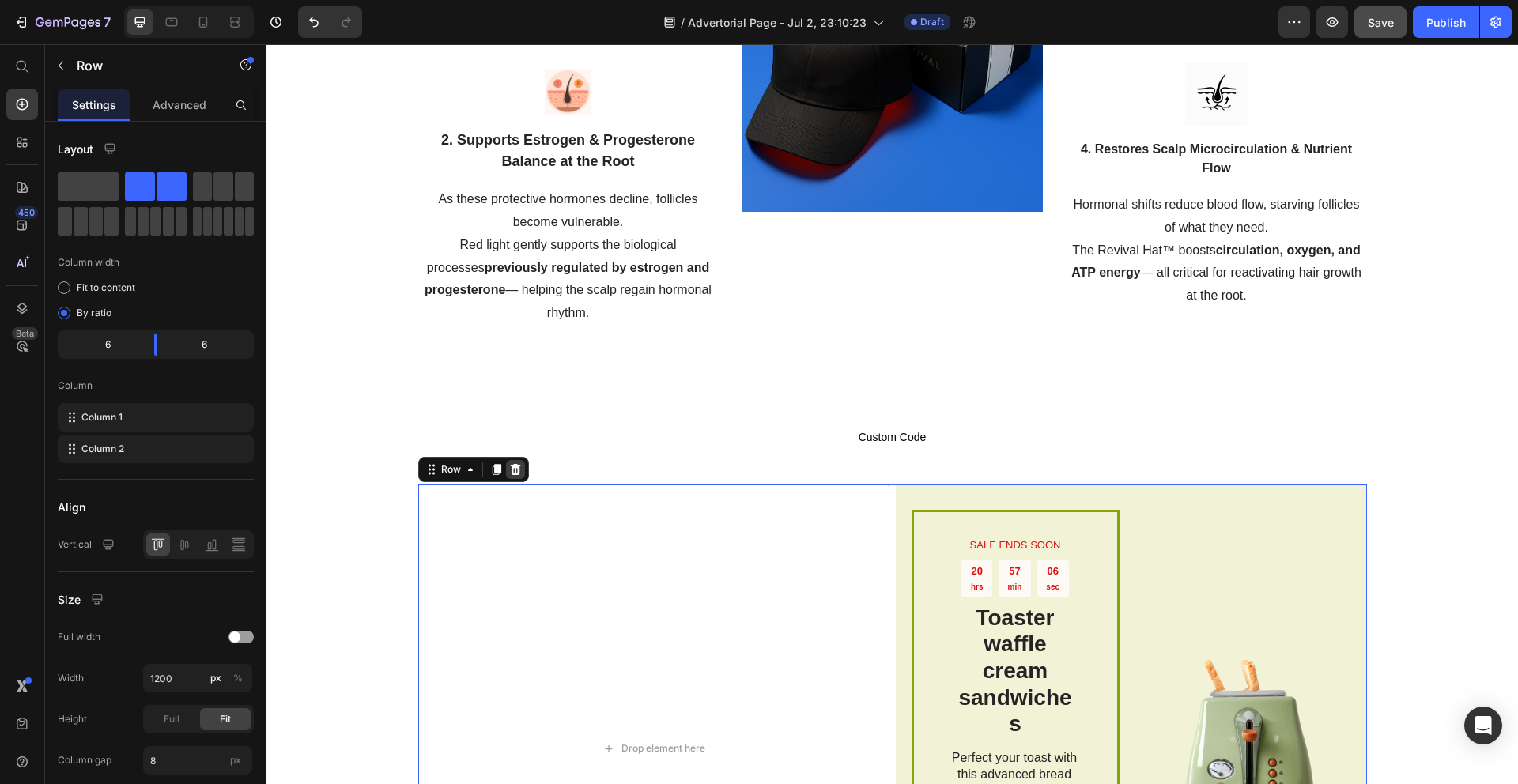 click 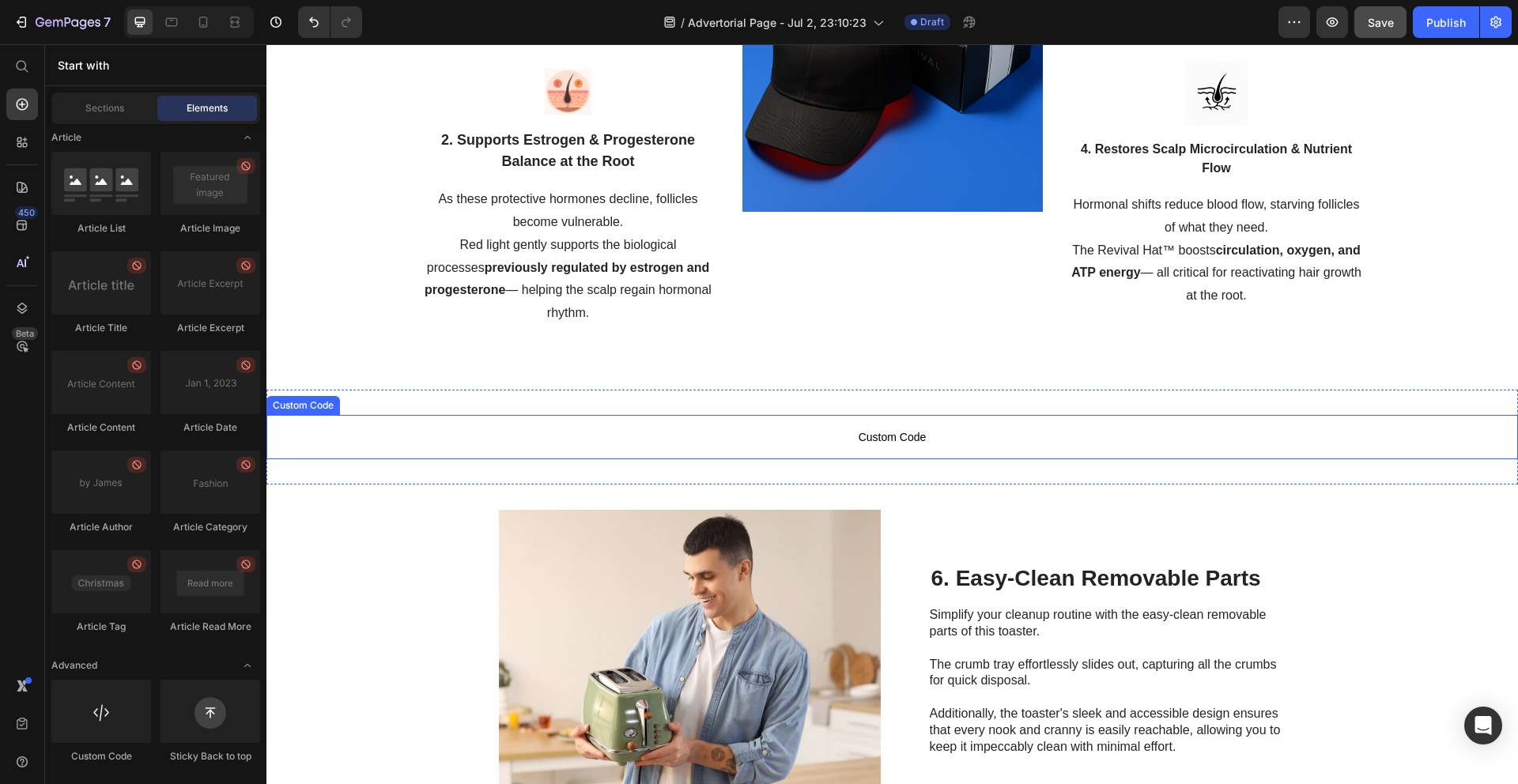 click on "Custom Code" at bounding box center [892, 437] 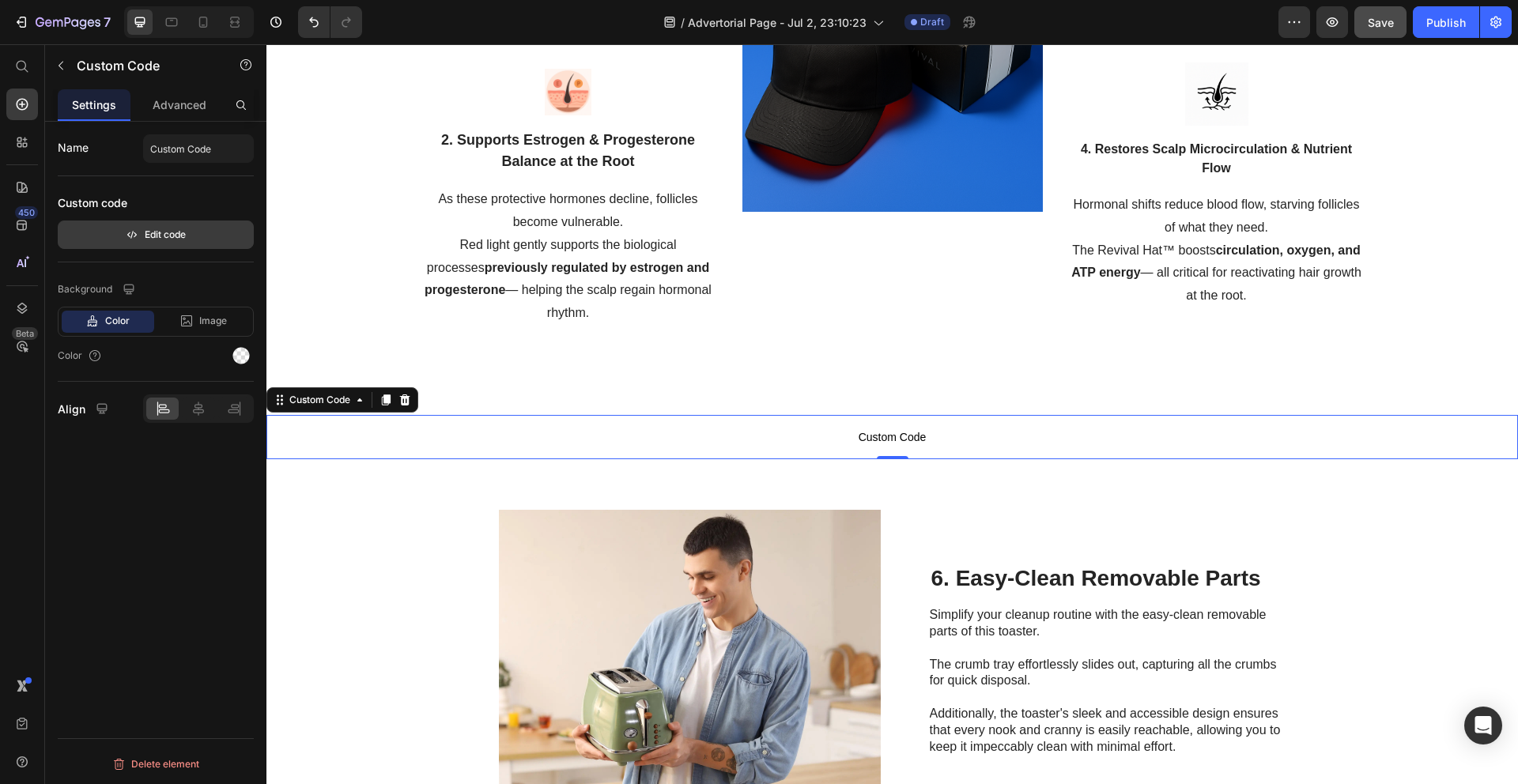 click on "Edit code" at bounding box center [156, 235] 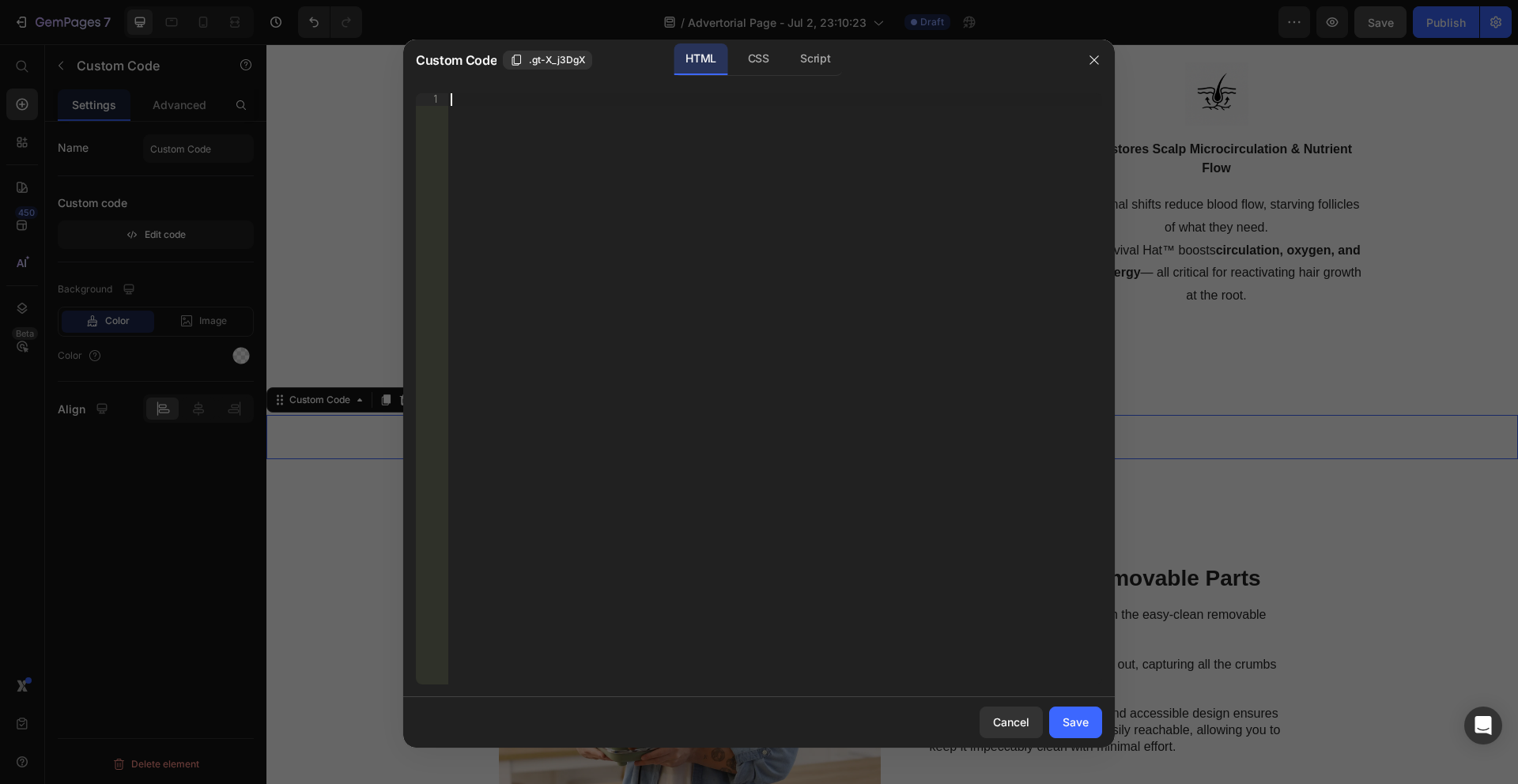 paste on "</html>" 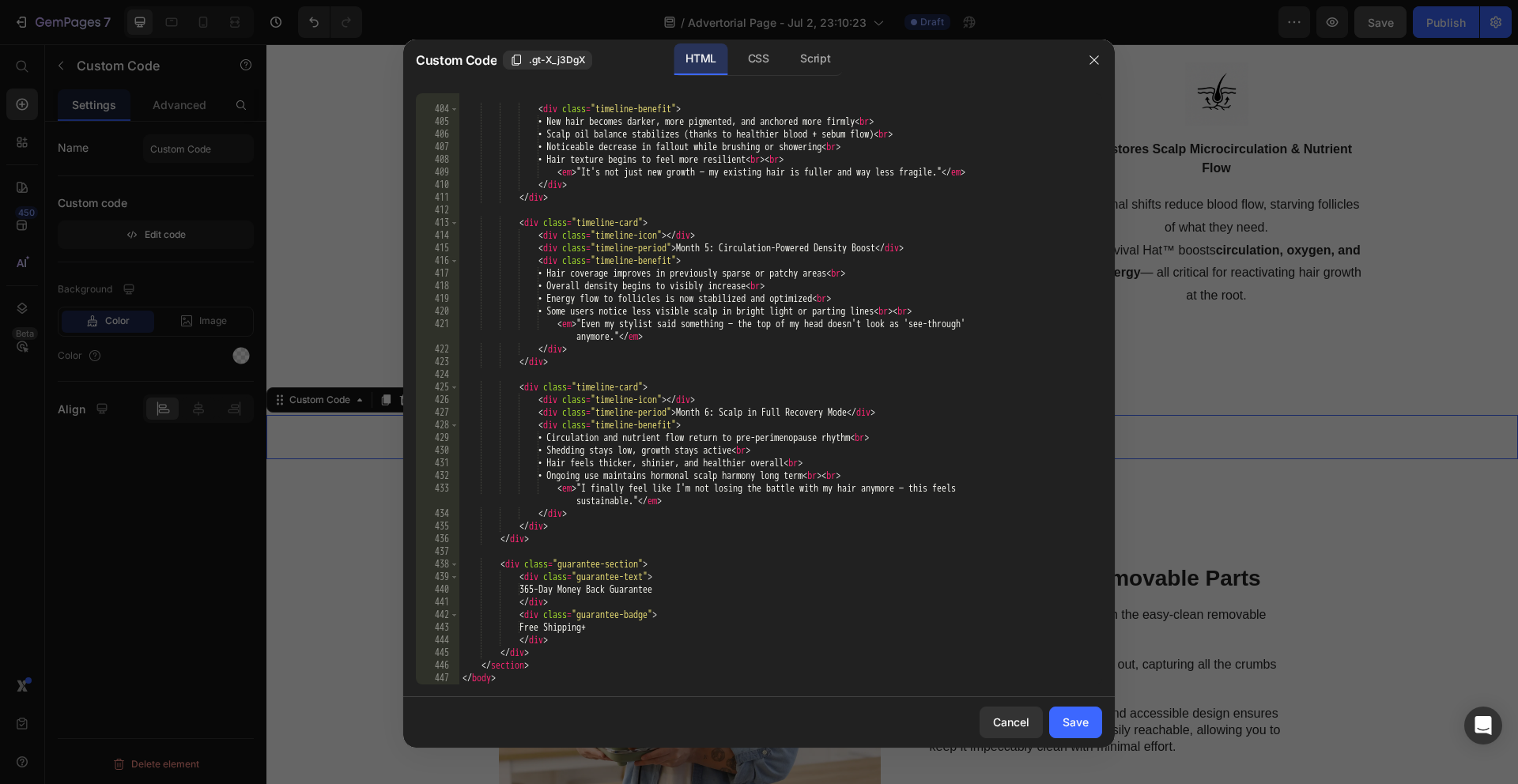scroll, scrollTop: 5124, scrollLeft: 0, axis: vertical 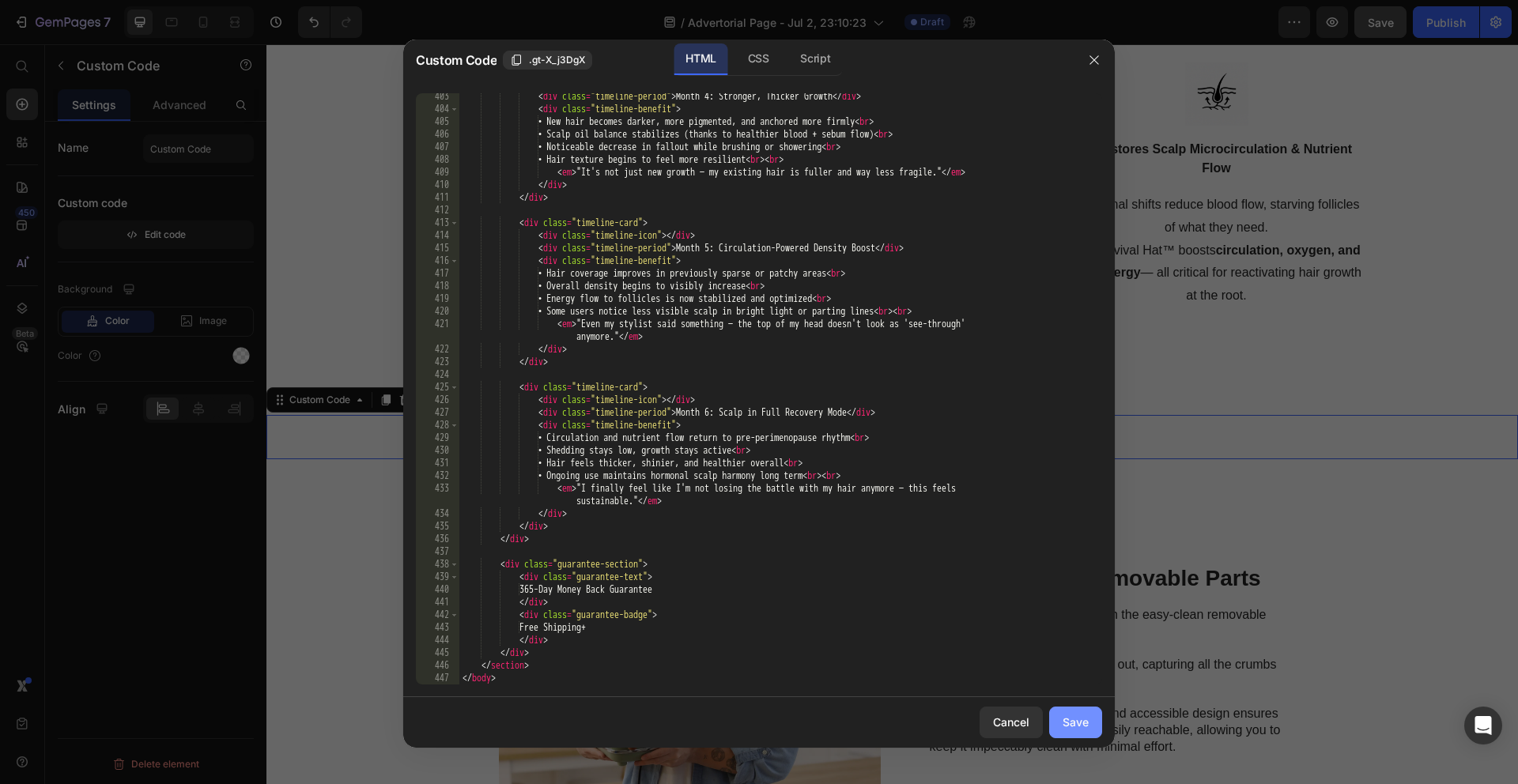 click on "Save" at bounding box center (1075, 722) 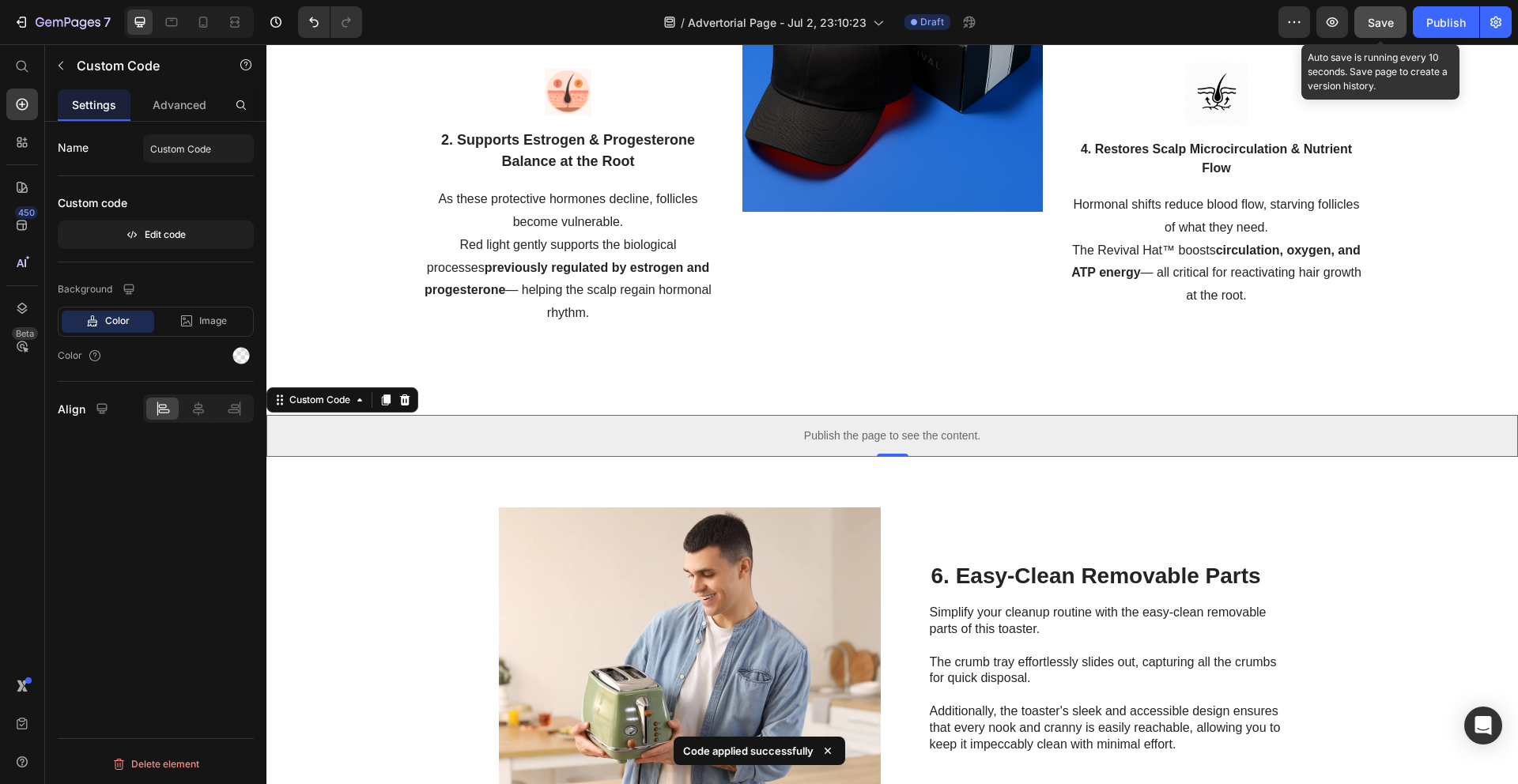 click on "Save" 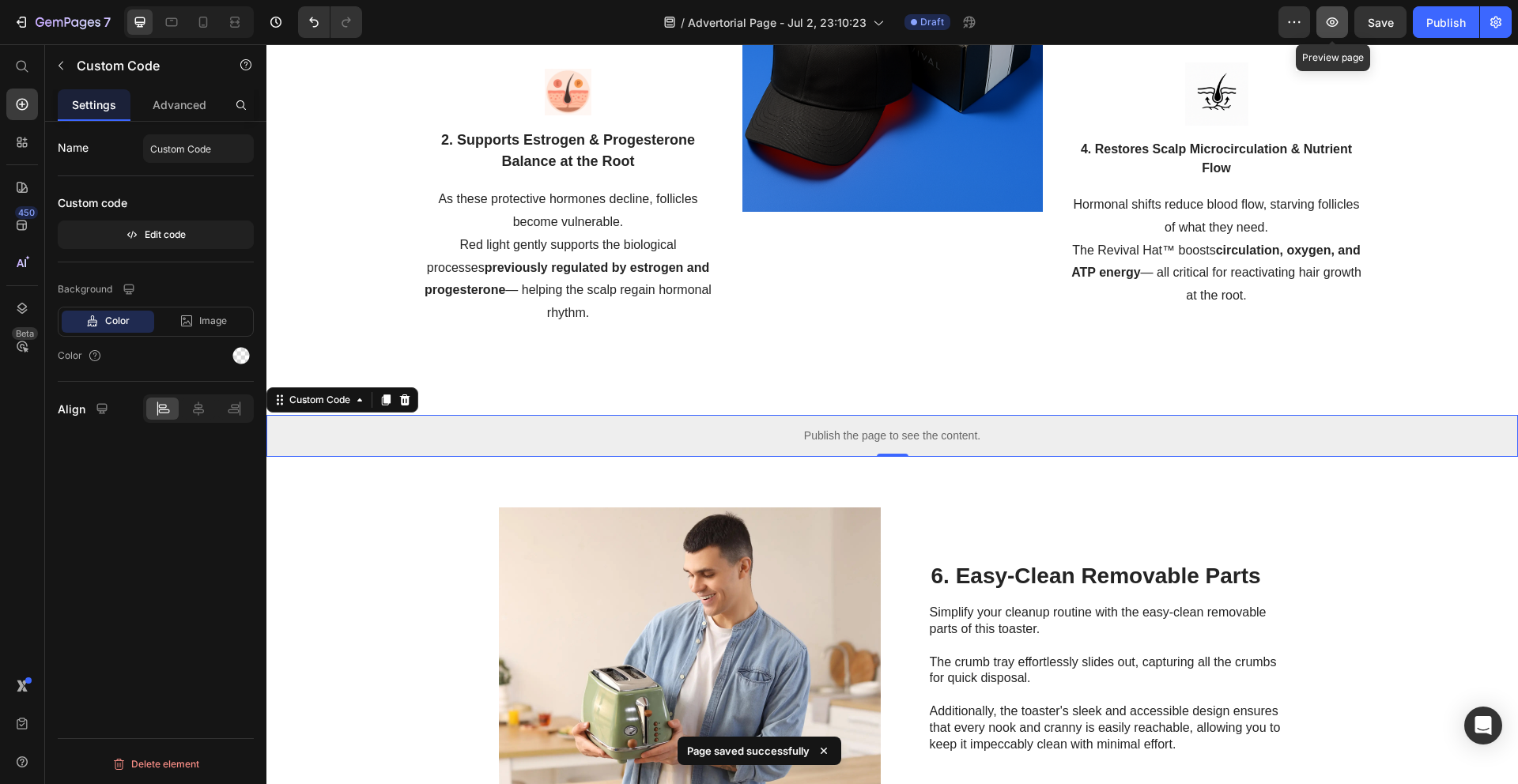click 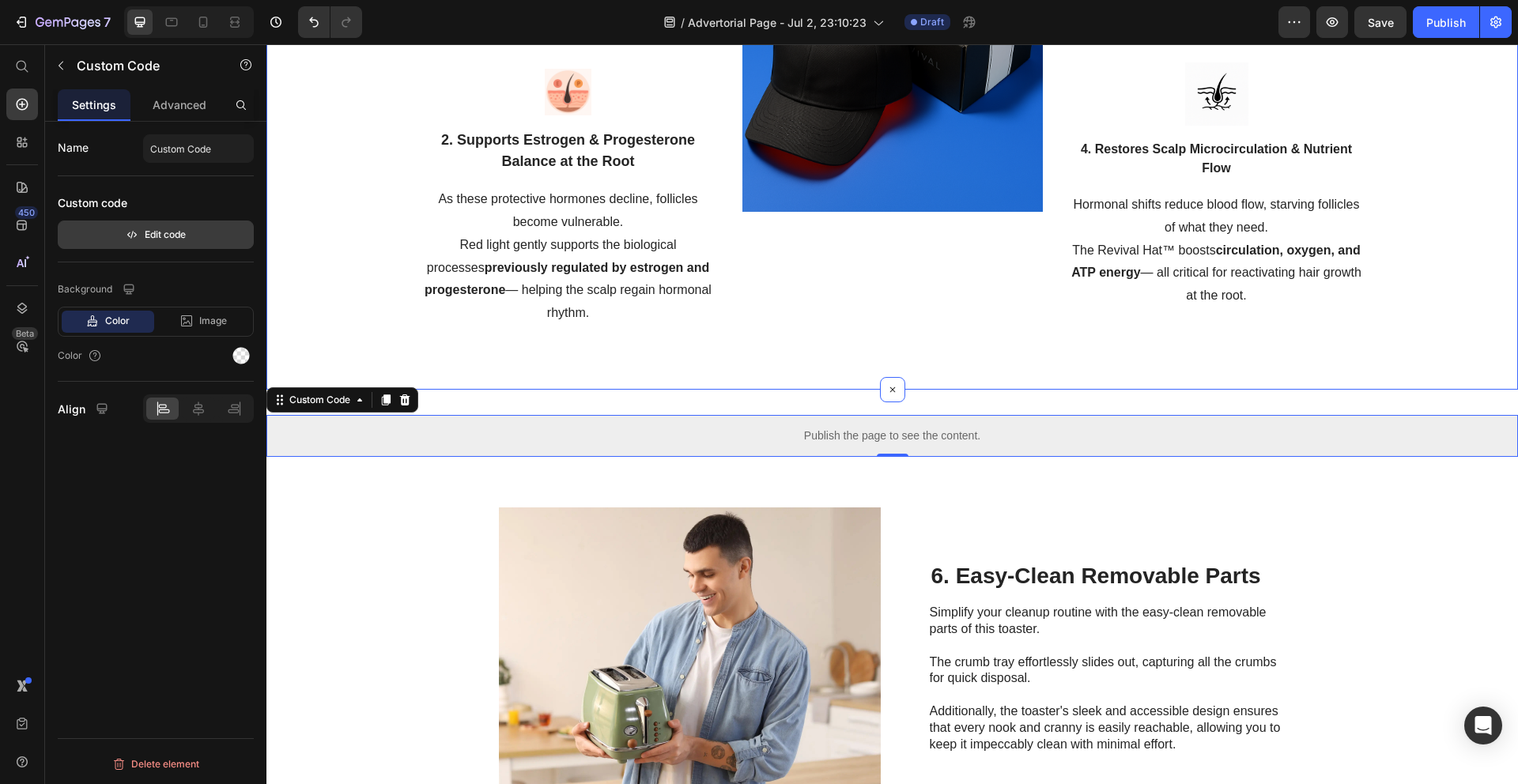 click on "Edit code" at bounding box center [156, 235] 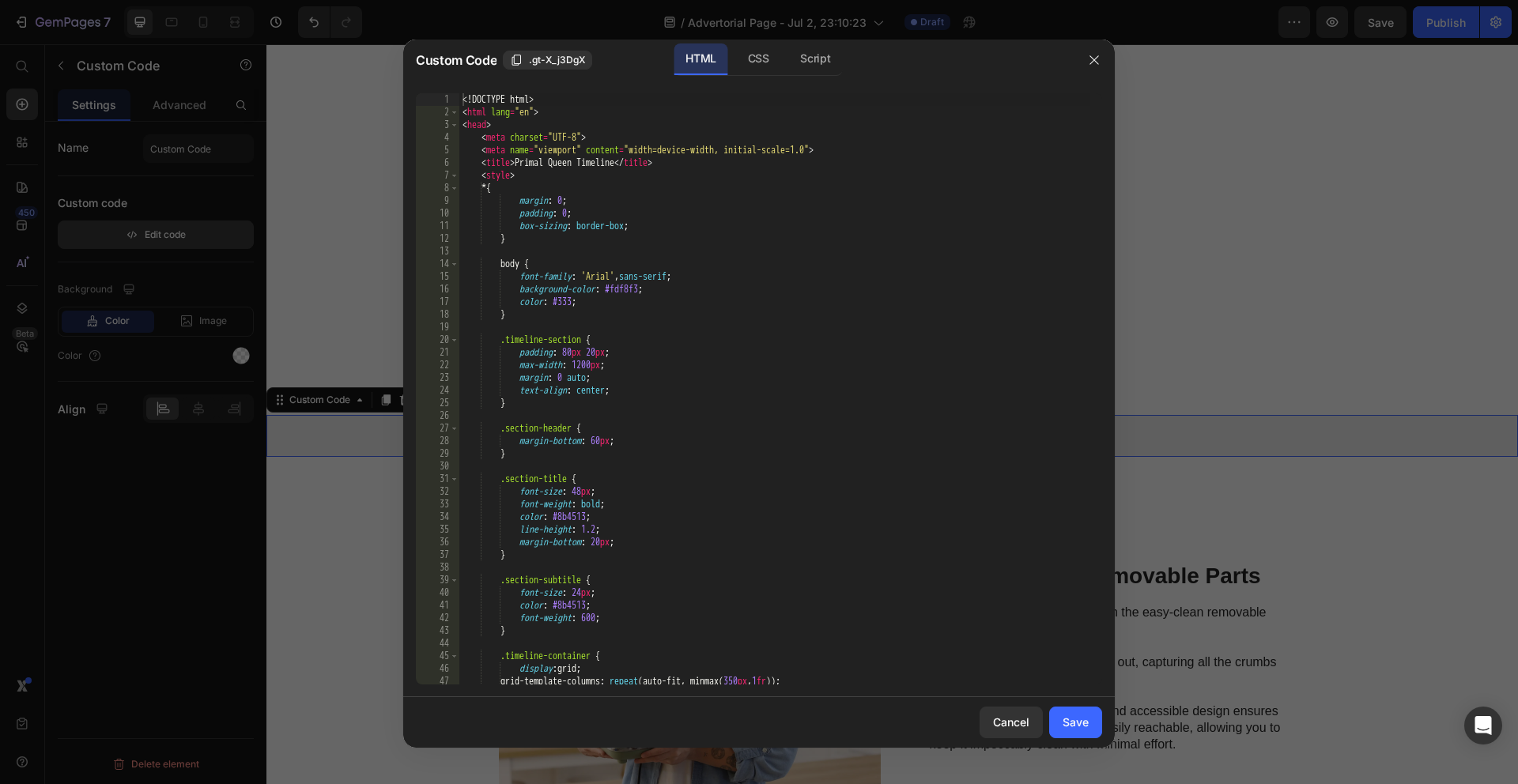 scroll, scrollTop: 4411, scrollLeft: 0, axis: vertical 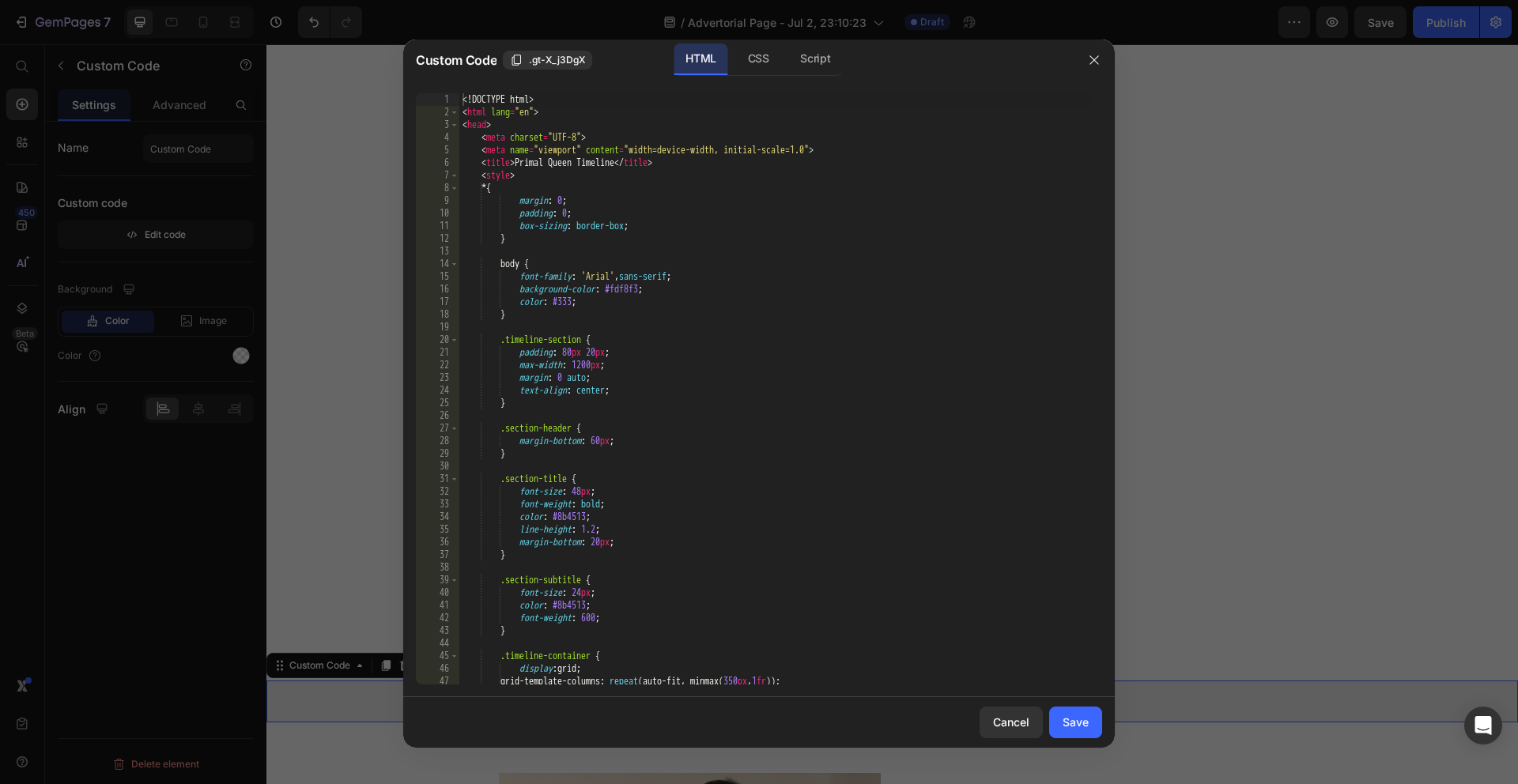 click at bounding box center (759, 392) 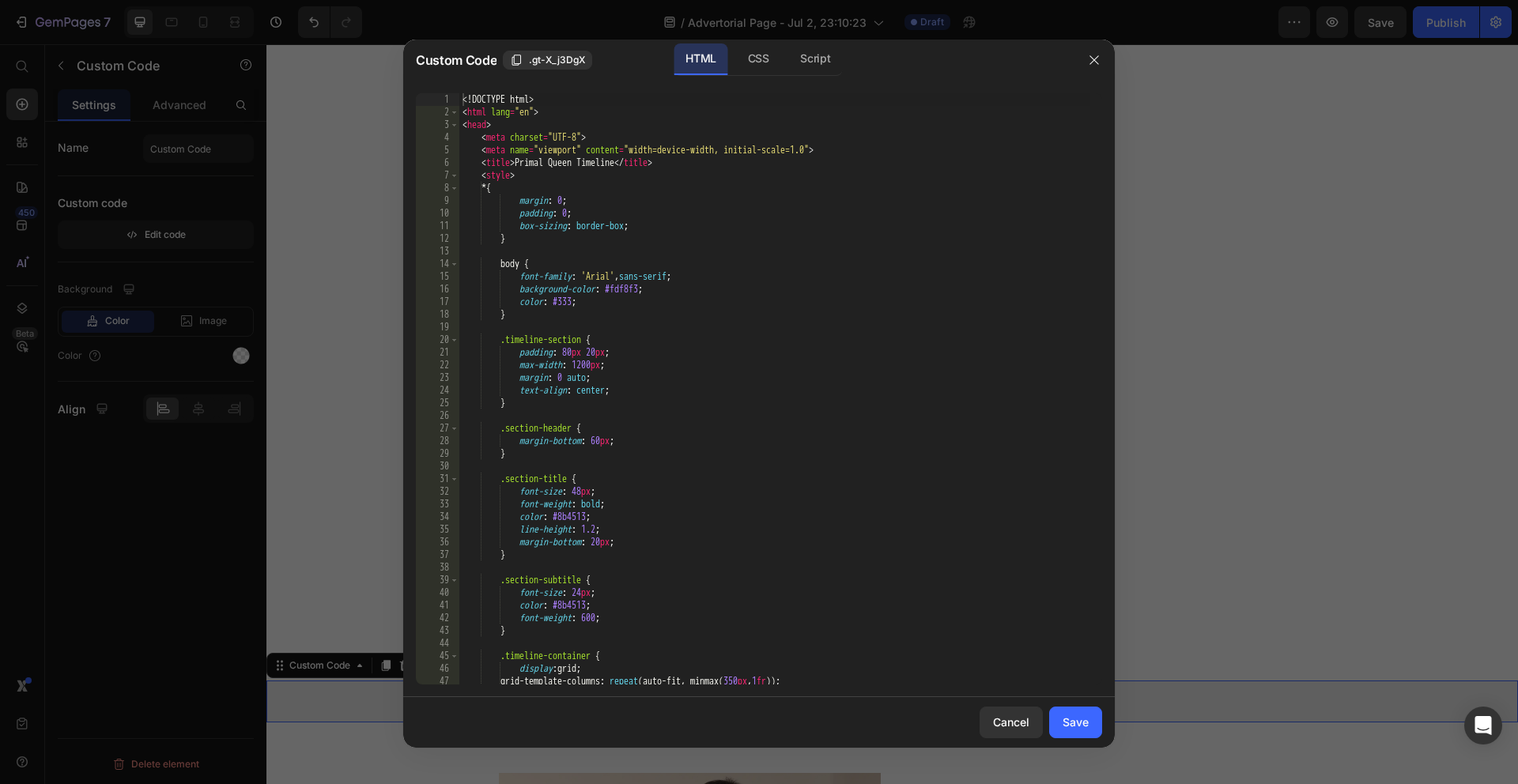click on "Publish the page to see the content. Custom Code 0 Section 6 Image 6. Easy-Clean Removable Parts Heading Simplify your cleanup routine with the easy-clean removable parts of this toaster. The crumb tray effortlessly slides out, capturing all the crumbs for quick disposal. Additionally, the toaster's sleek and accessible design ensures that every nook and cranny is easily reachable, allowing you to keep it impeccably clean with minimal effort. Text Block Row 7. Sleek Design with Premium Finishes Heading Elevate your kitchen aesthetics with the sleek and stylish design of this sophisticated toaster. Crafted with premium materials and featuring elegant finishes, it adds a touch of modern elegance to your countertop. Its sleek lines, smooth surfaces, and thoughtful details make it a visual delight, blending seamlessly with any kitchen decor and becoming a focal point of admiration. Text Block Image Row SALE ENDS SOON Text Block 20 hrs 53 min 46 sec Countdown Timer Toaster waffle Heading" at bounding box center [892, -1077] 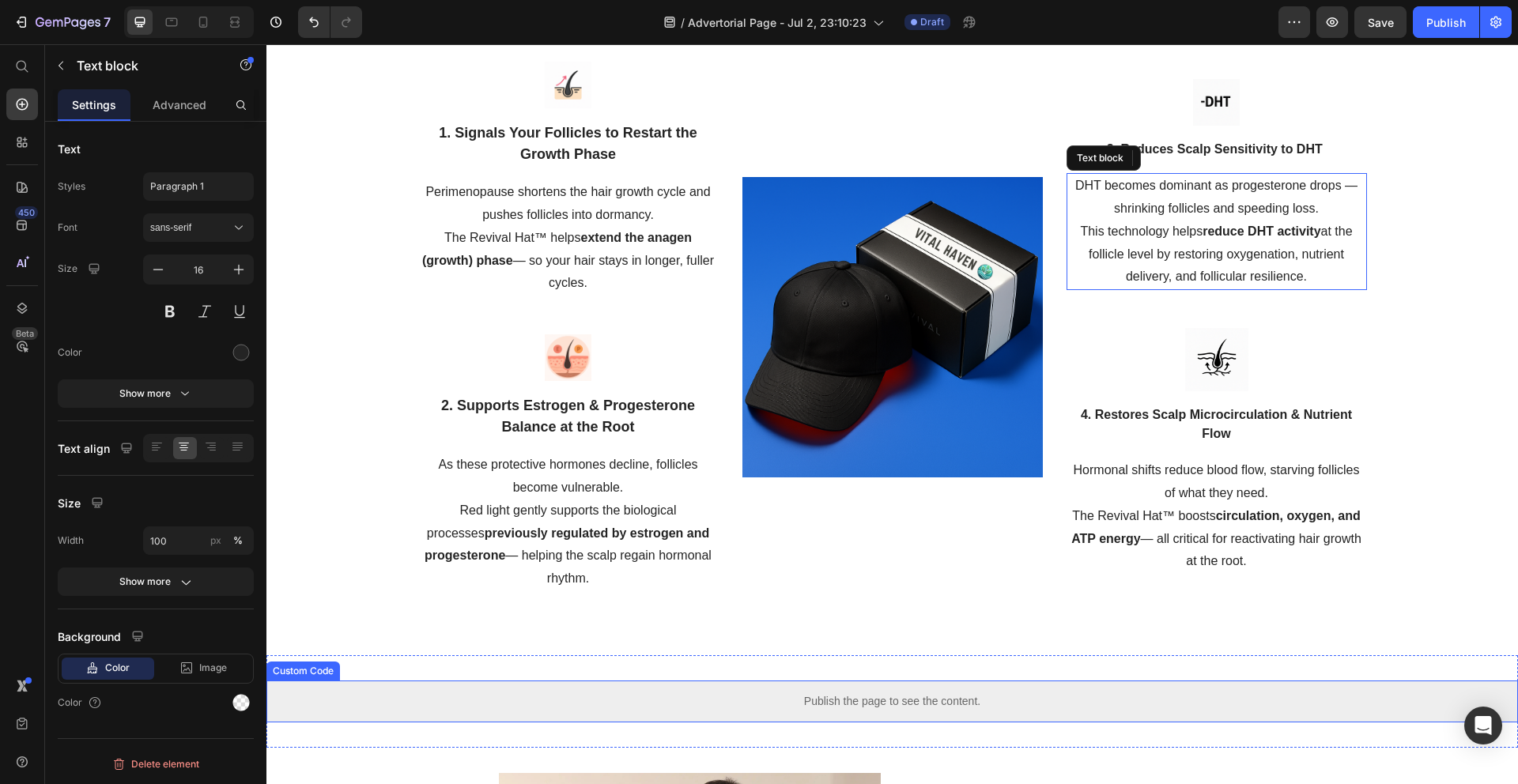 click on "Publish the page to see the content." at bounding box center (892, 701) 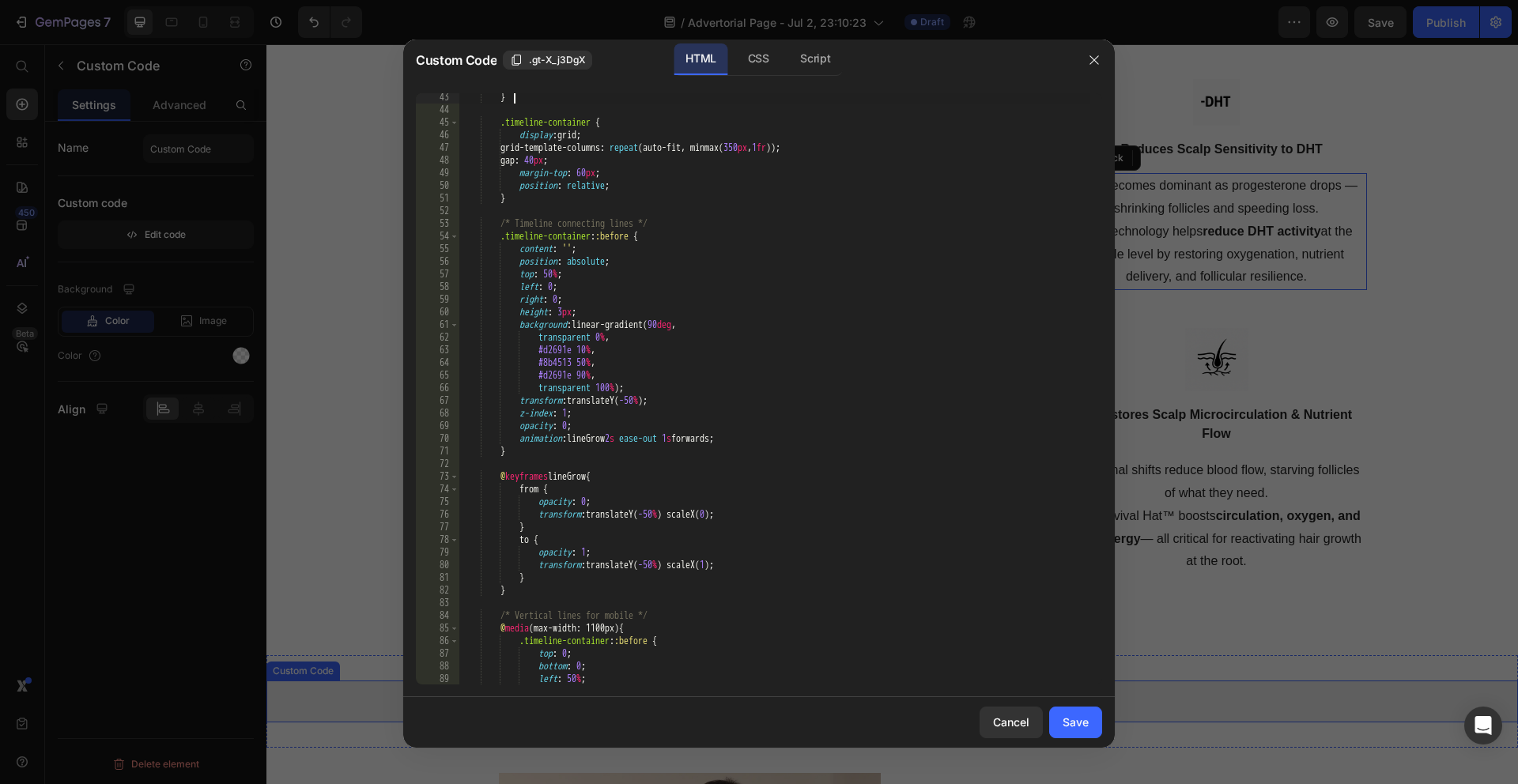 click on "}           .timeline-container   {                display :  grid ;               grid-template-columns :   repeat (auto-fit, minmax( 350 px ,  1 fr )) ;               gap :   40 px ;                margin-top :   60 px ;                position :   relative ;           }           /* Timeline connecting lines */           .timeline-container : :before   {                content :   ' ' ;                position :   absolute ;                top :   50 % ;                left :   0 ;                right :   0 ;                height :   3 px ;                background :  linear-gradient( 90 deg ,                      transparent   0 % ,                      #d2691e   10 % ,                      #8b4513   50 % ,                      #d2691e   90 % ,                      transparent   100 % ) ;                transform :  translateY( -50 % ) ;                z-index :   1 ;                opacity :   0 ;                animation :  lineGrow  2 s   ease-out   1 s  forwards ;           }           @" at bounding box center (775, 399) 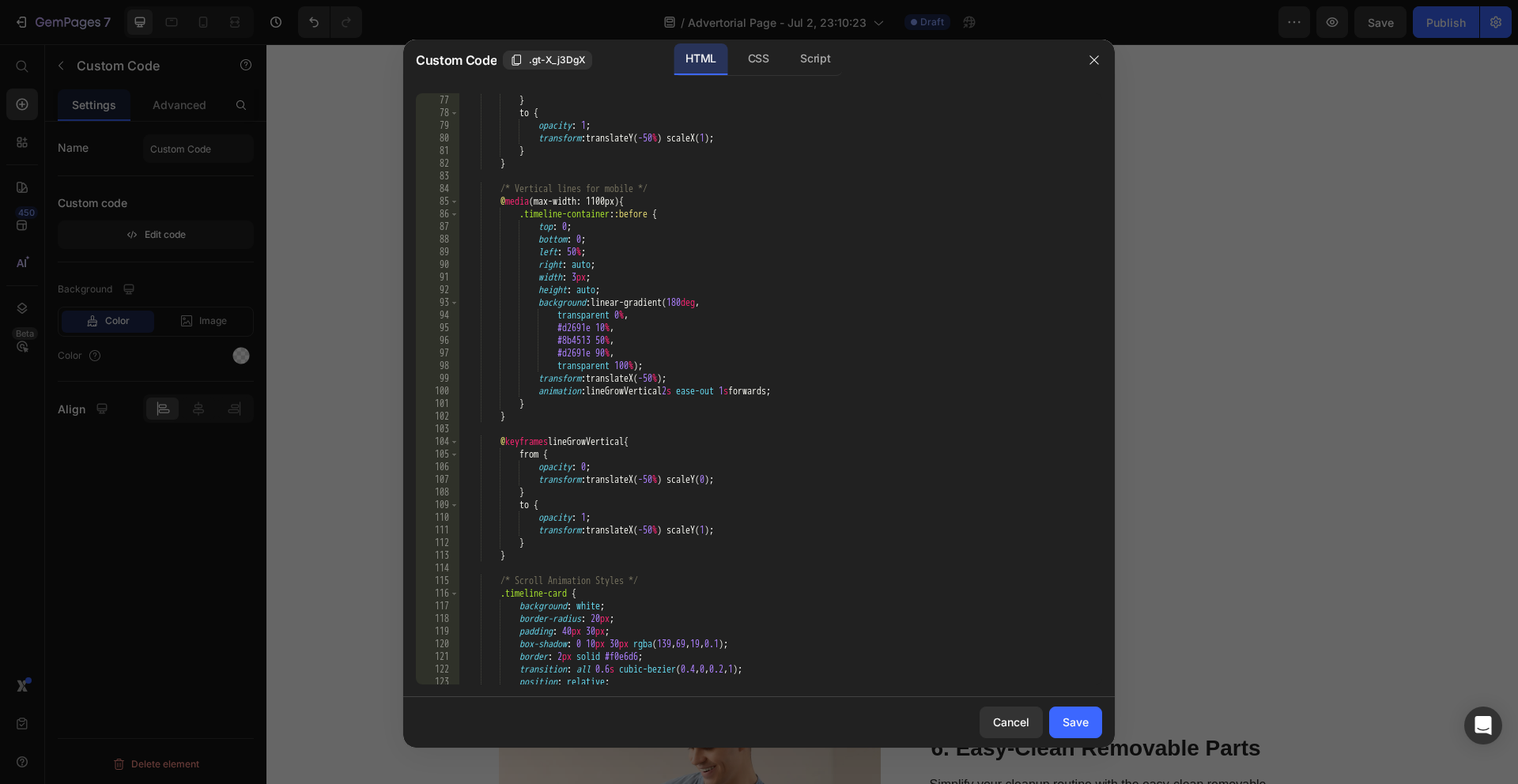 scroll, scrollTop: 5444, scrollLeft: 0, axis: vertical 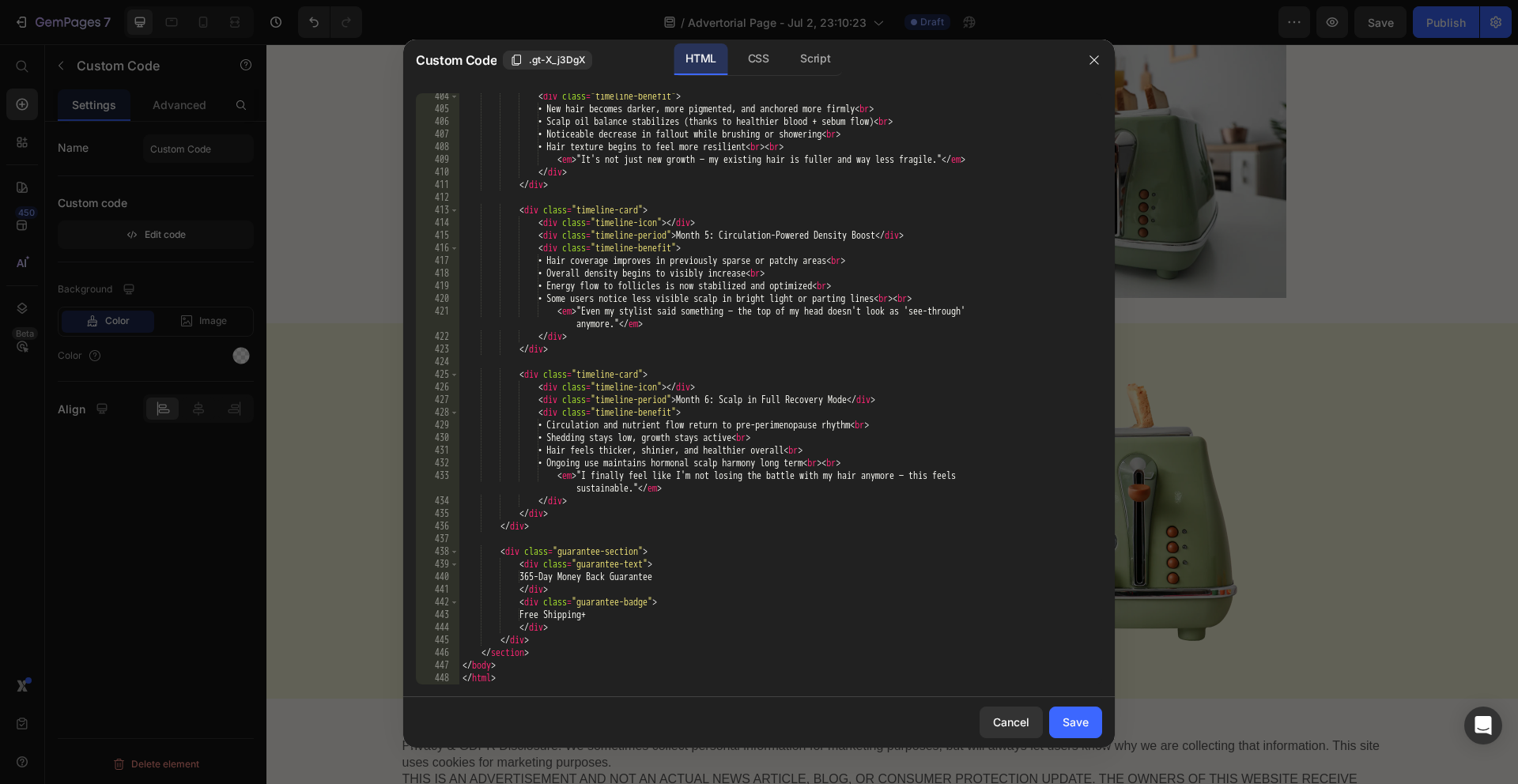 drag, startPoint x: 632, startPoint y: 688, endPoint x: 509, endPoint y: 497, distance: 227.17834 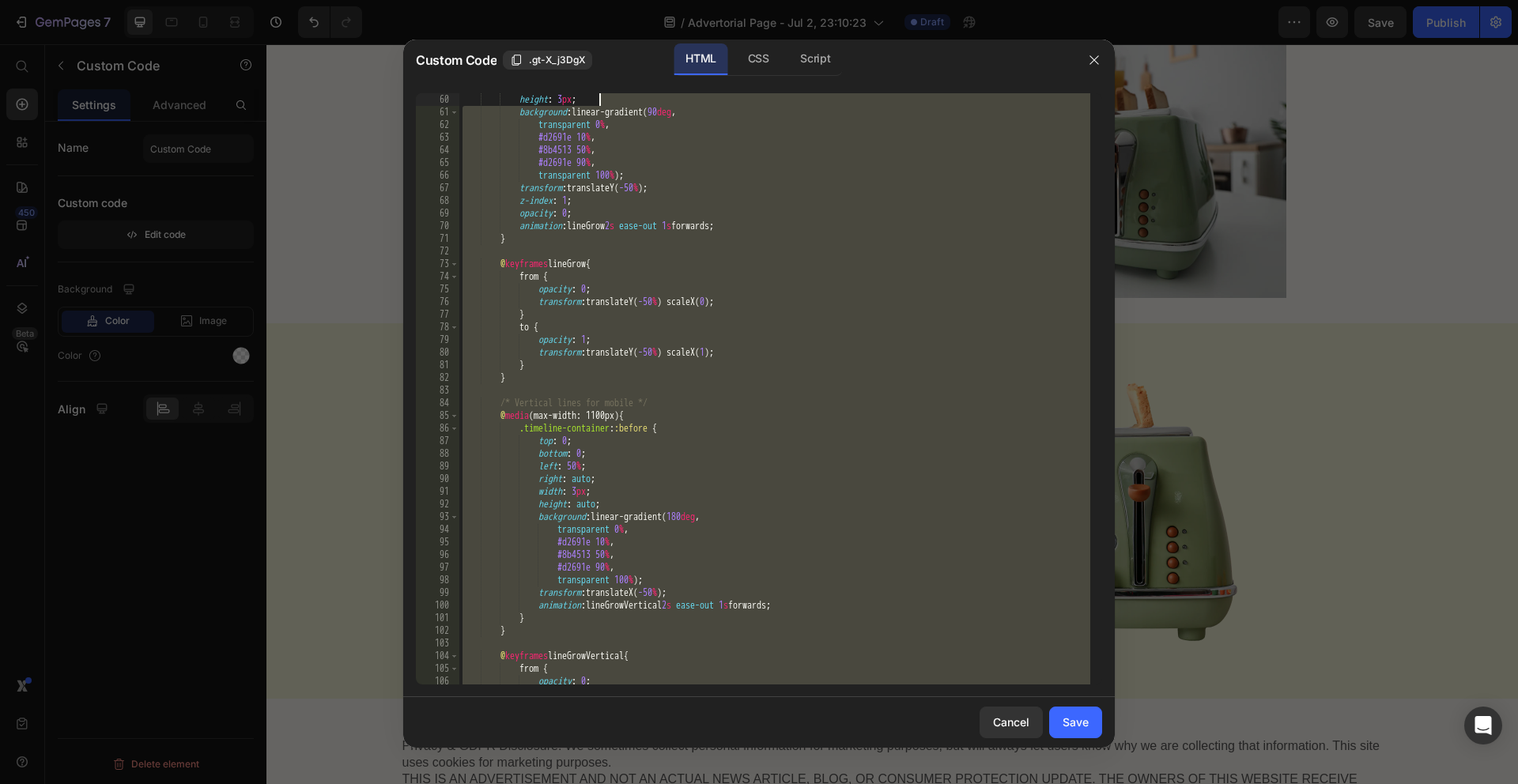 scroll, scrollTop: 0, scrollLeft: 0, axis: both 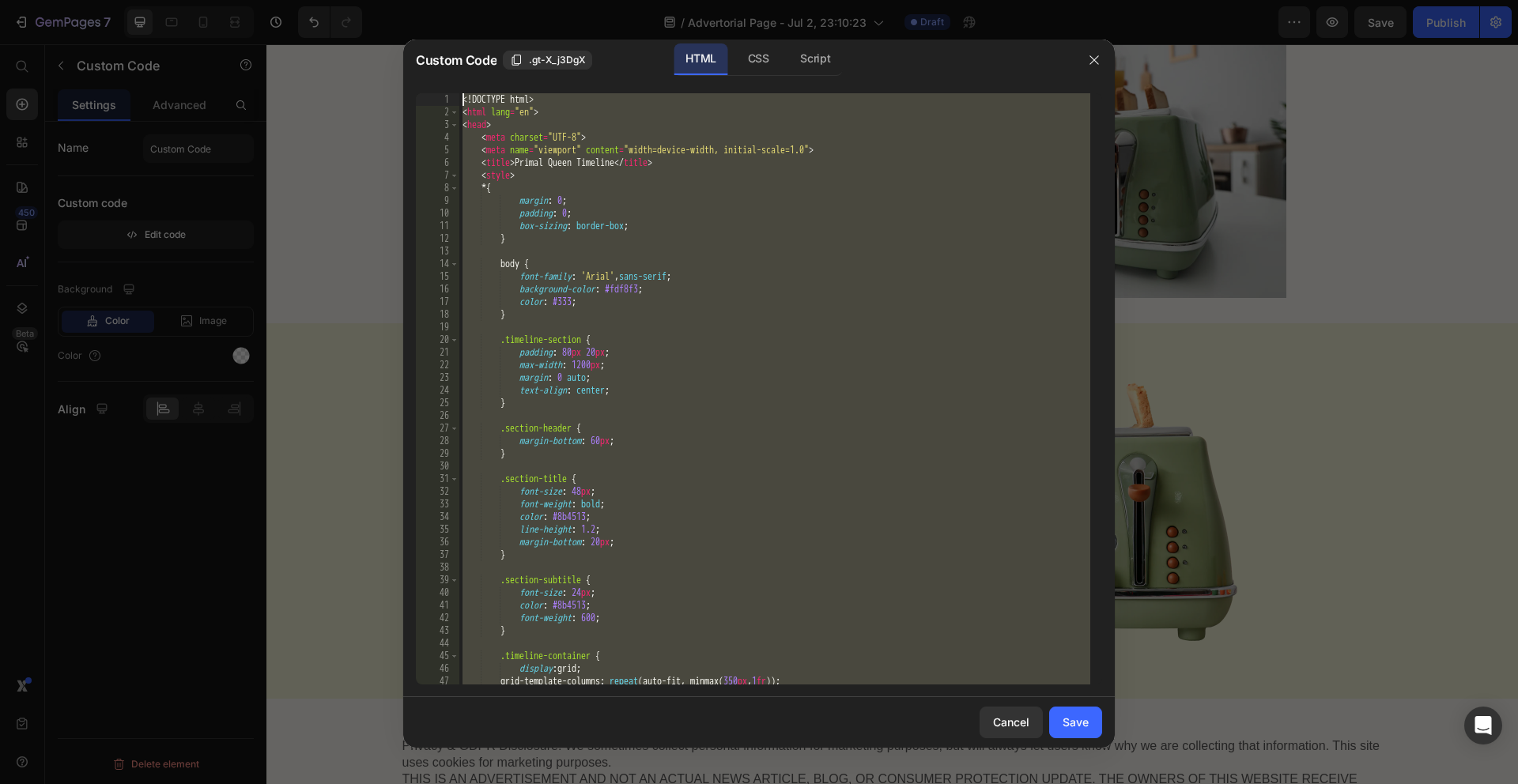 drag, startPoint x: 505, startPoint y: 628, endPoint x: 429, endPoint y: 96, distance: 537.4012 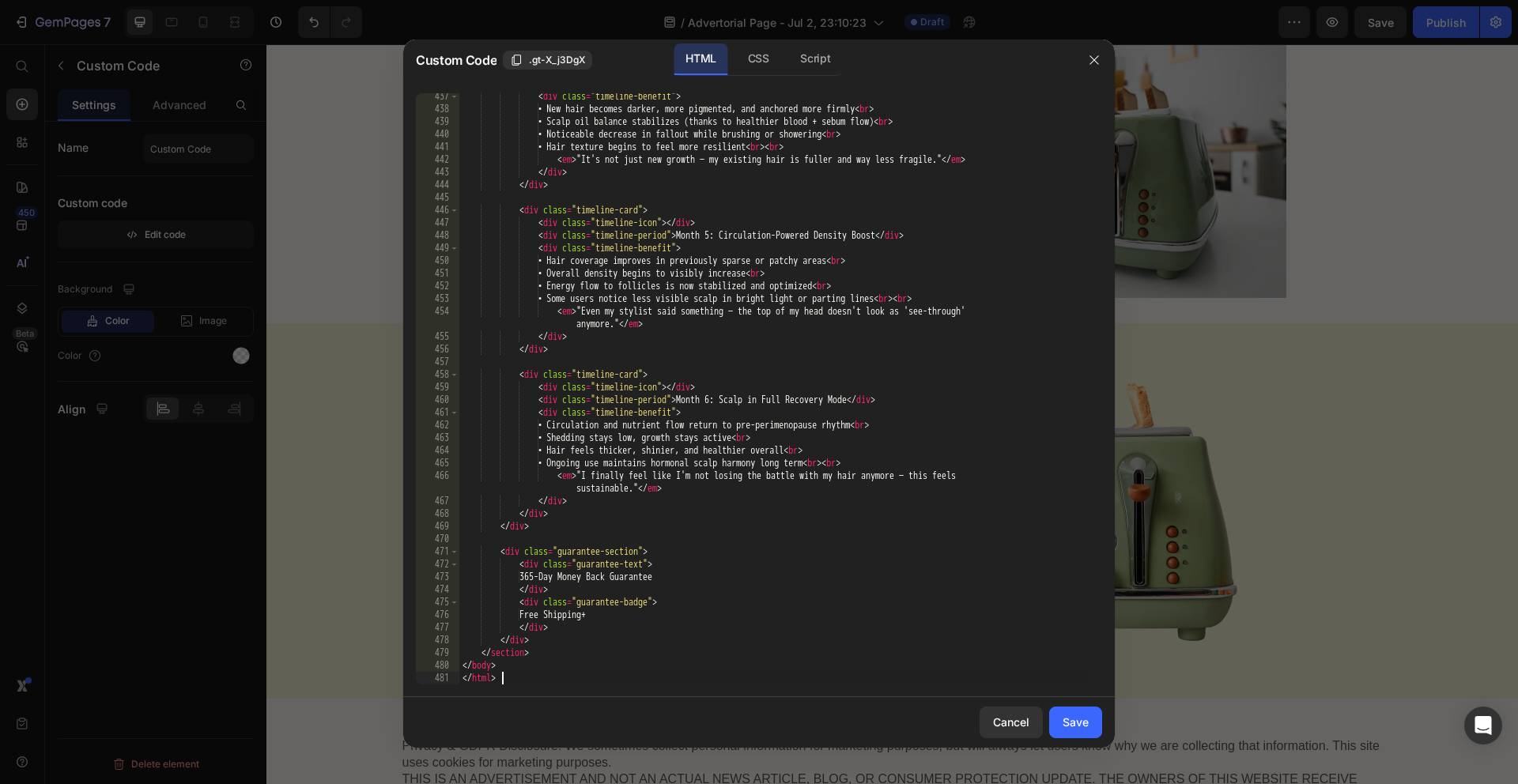 scroll, scrollTop: 5554, scrollLeft: 0, axis: vertical 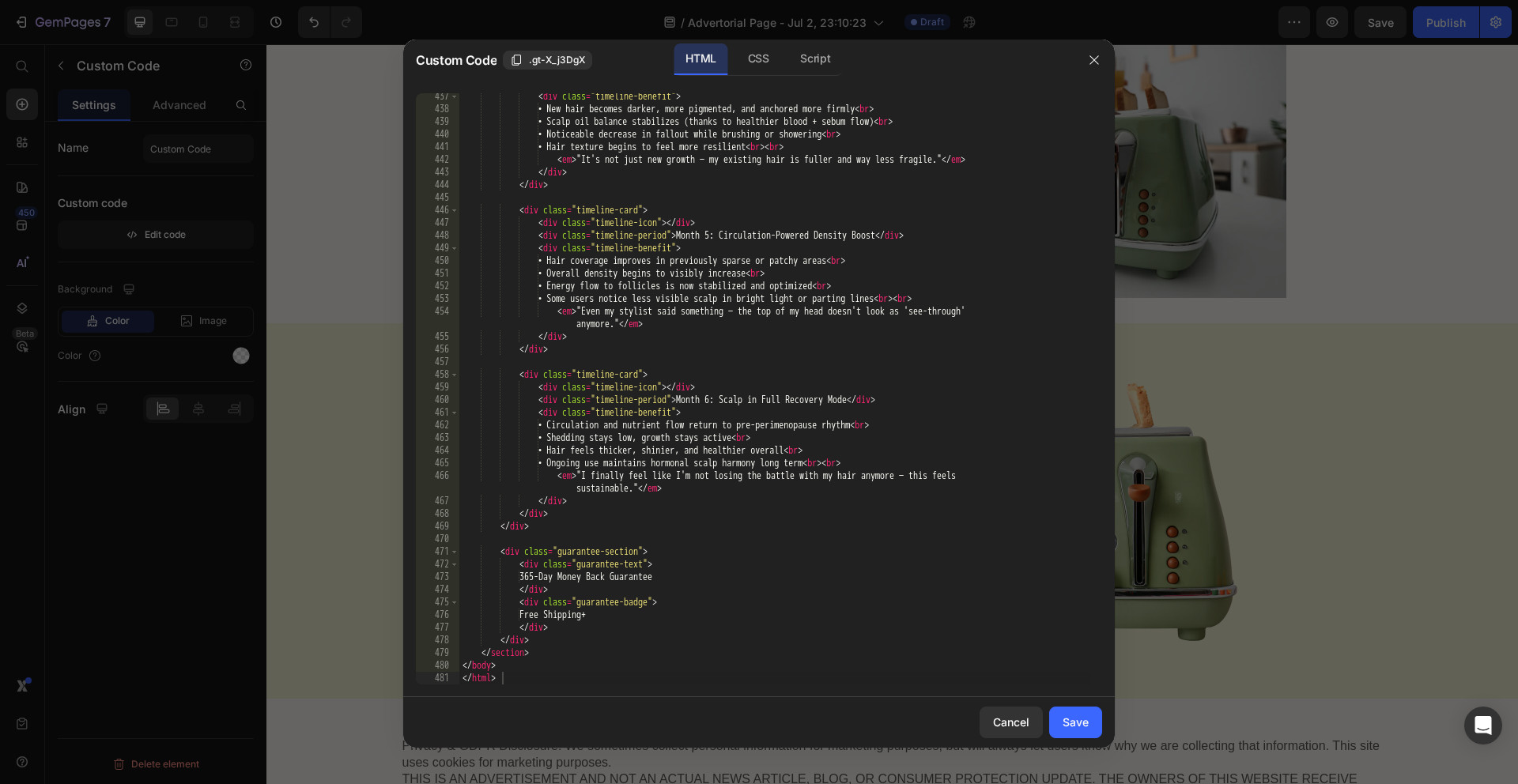 click on "Cancel Save" at bounding box center [759, 722] 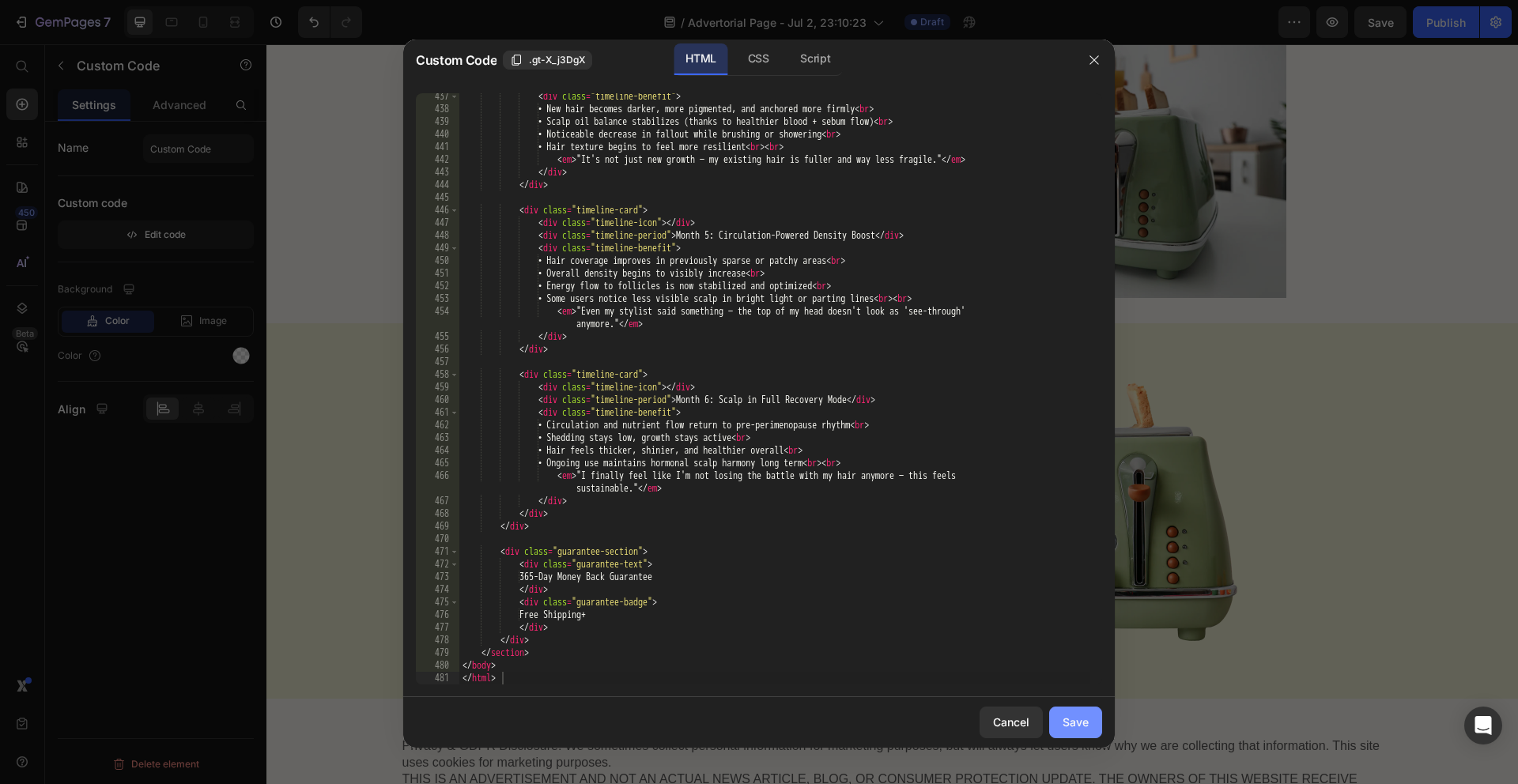 click on "Save" 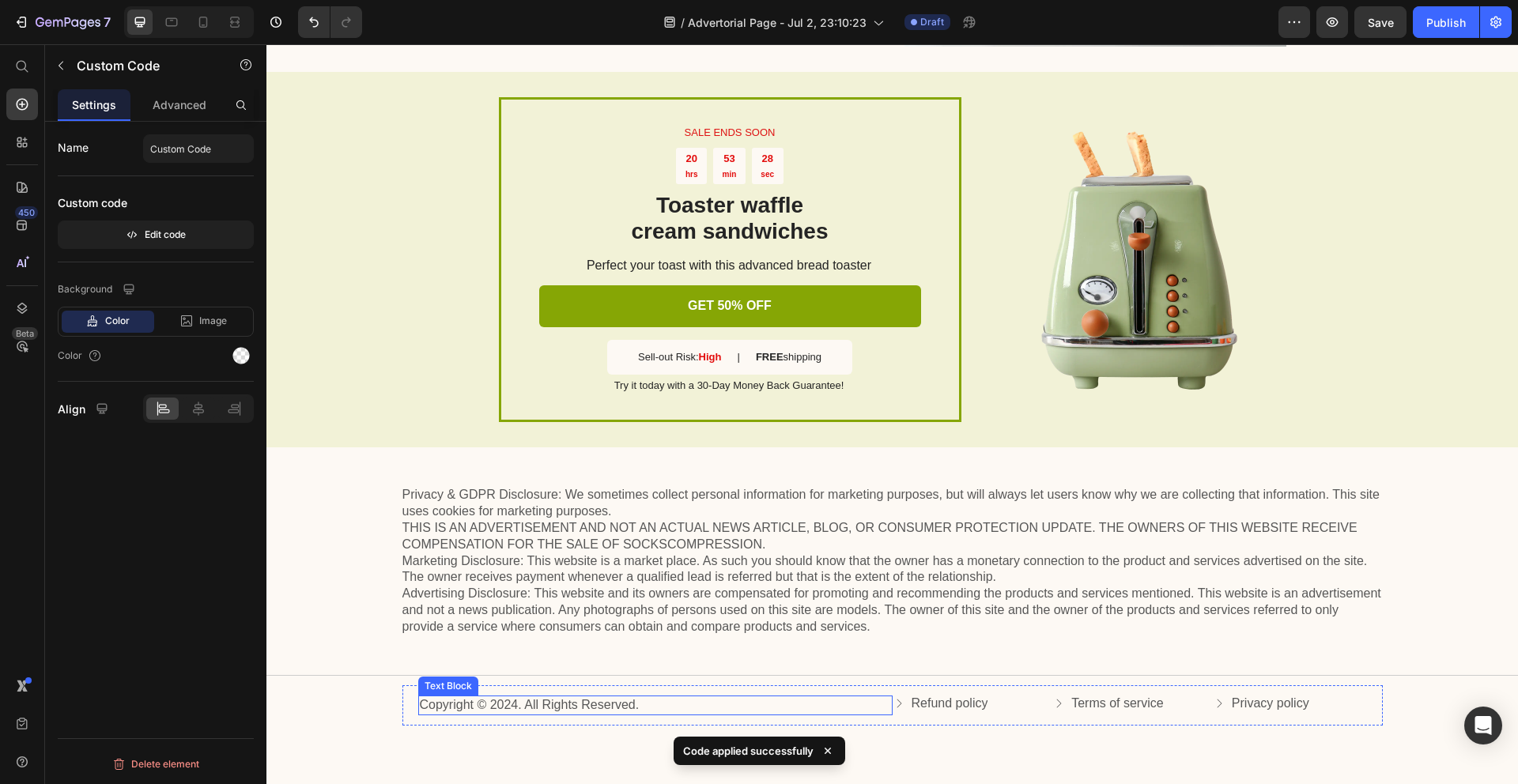 scroll, scrollTop: 5490, scrollLeft: 0, axis: vertical 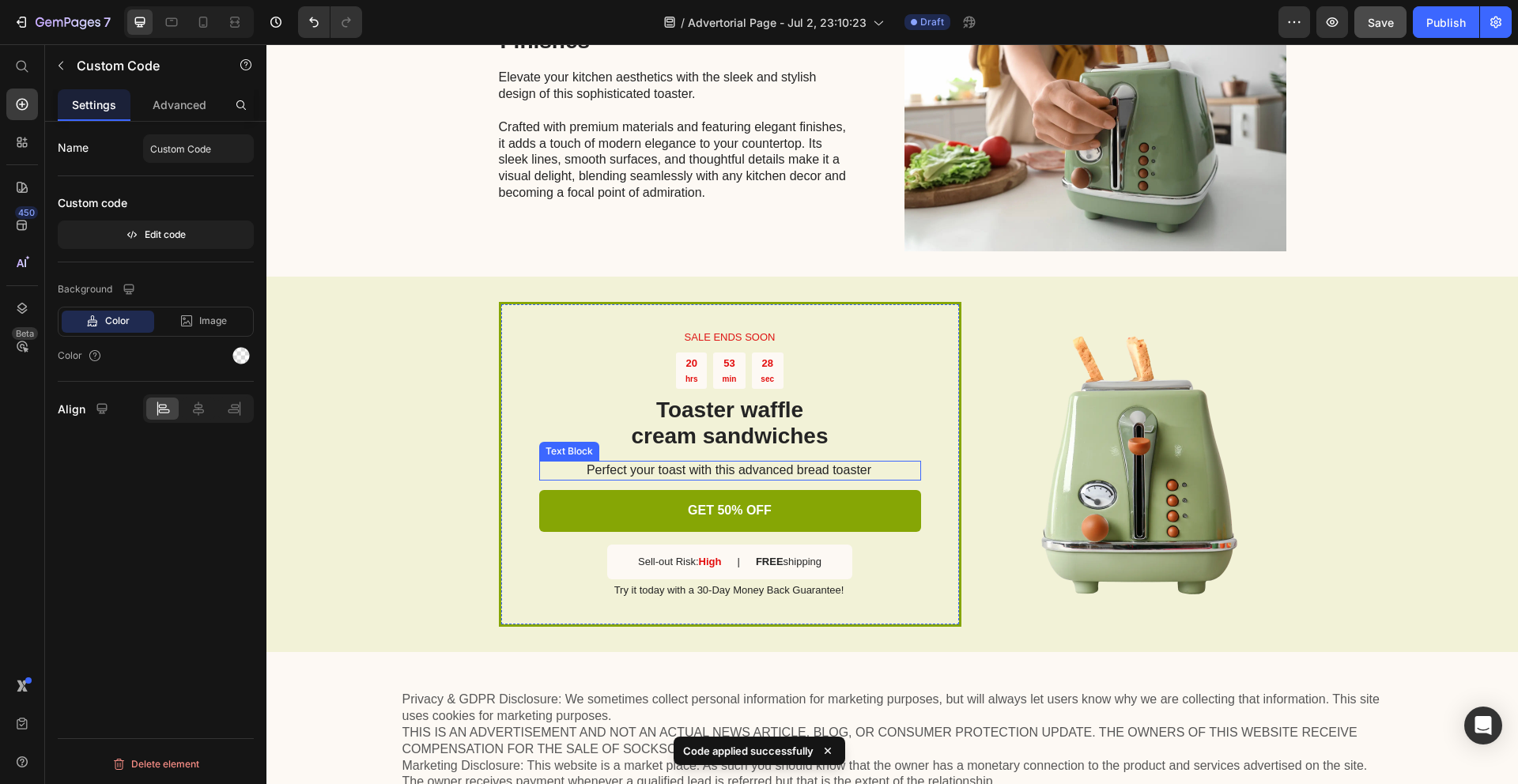 click on "Save" at bounding box center (1380, 22) 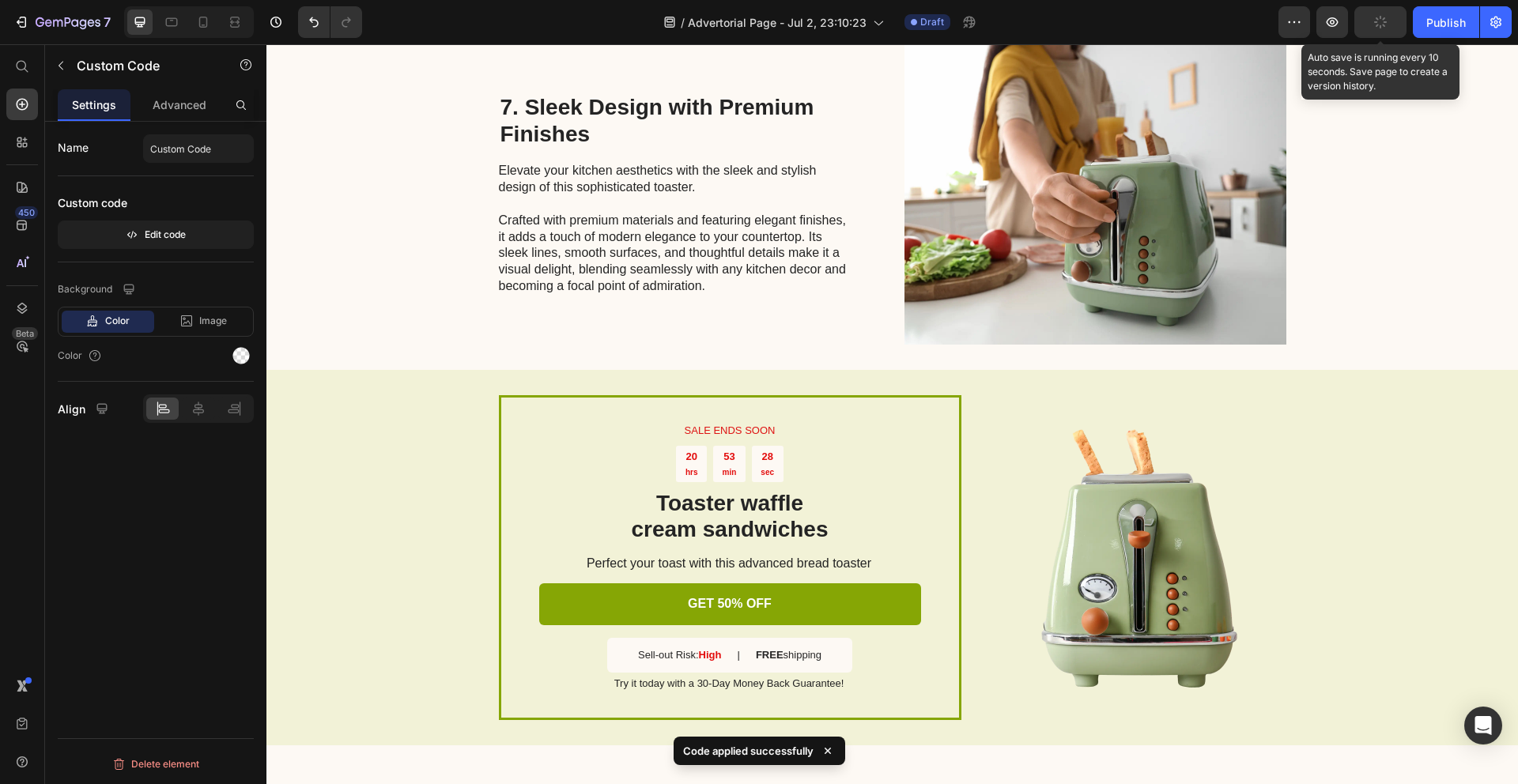 scroll, scrollTop: 4204, scrollLeft: 0, axis: vertical 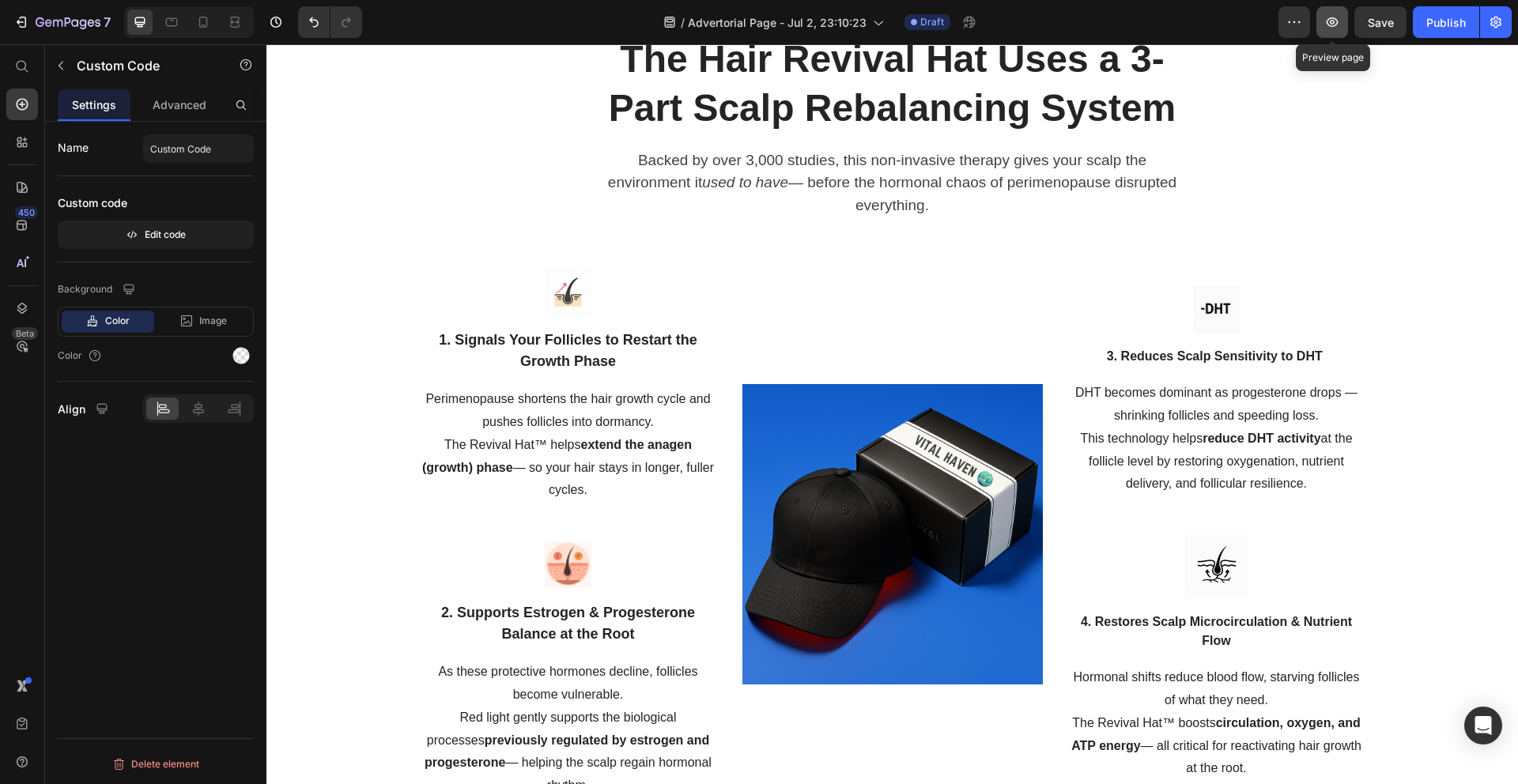click 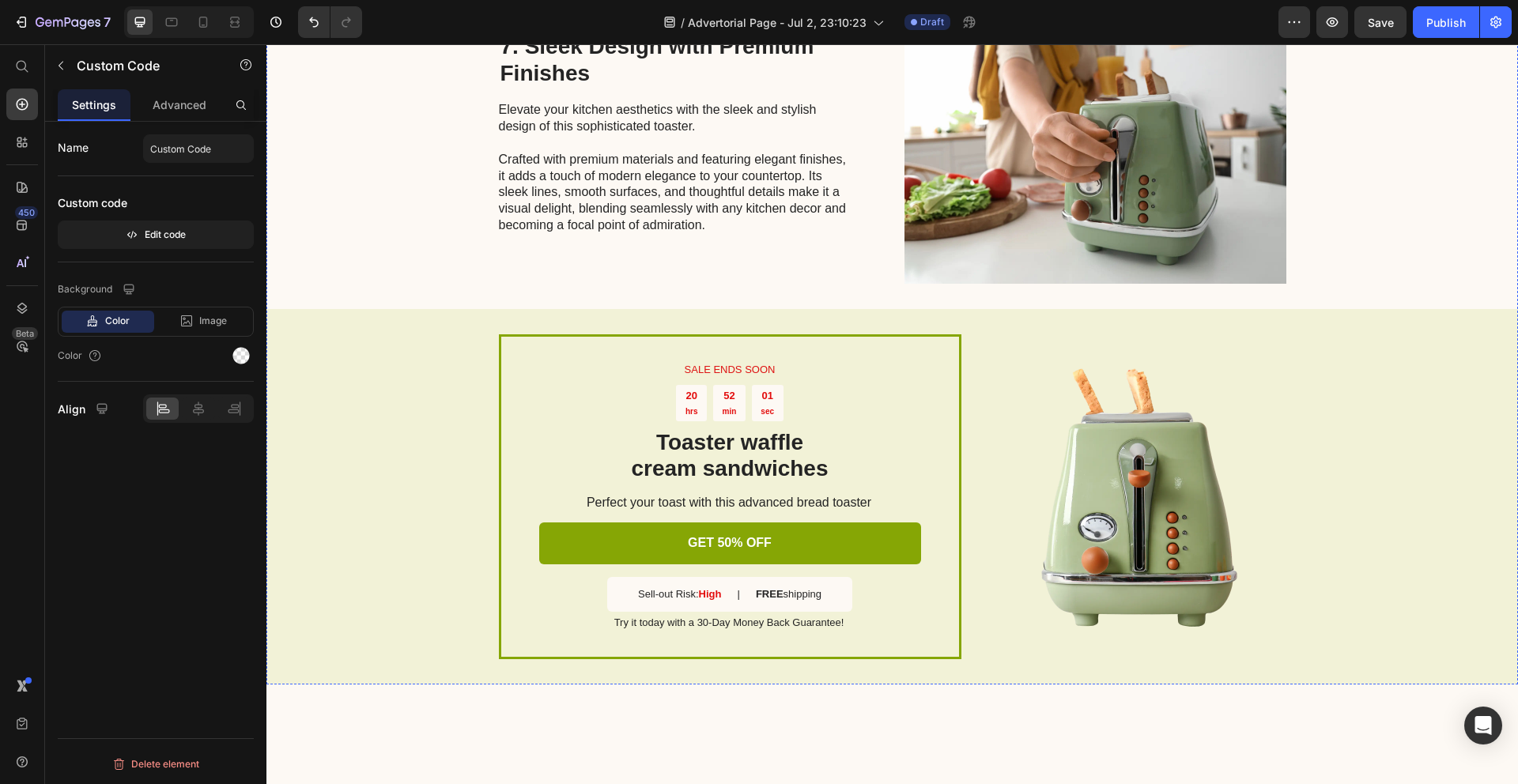 scroll, scrollTop: 3716, scrollLeft: 0, axis: vertical 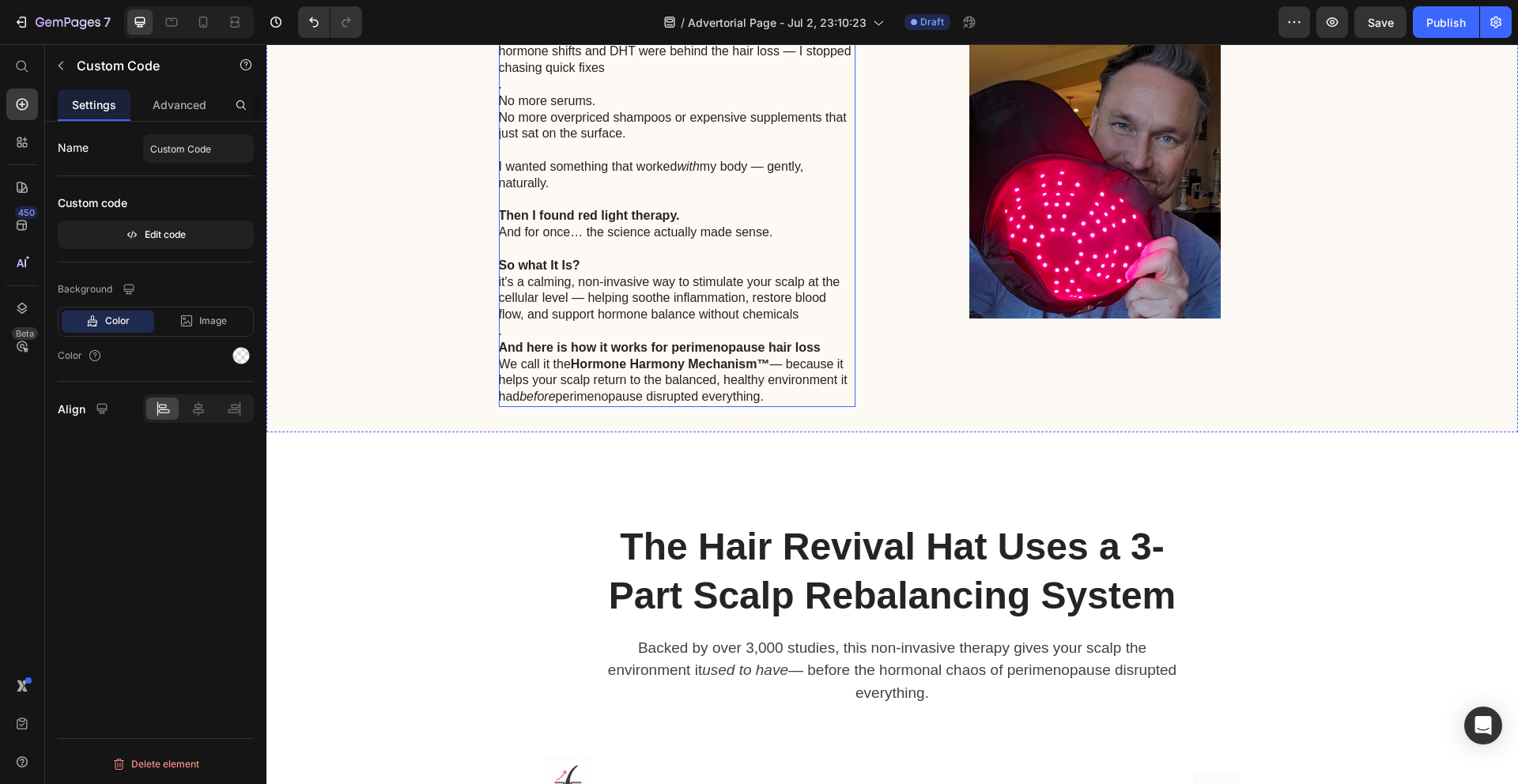 click on "So what It Is?" at bounding box center (676, 266) 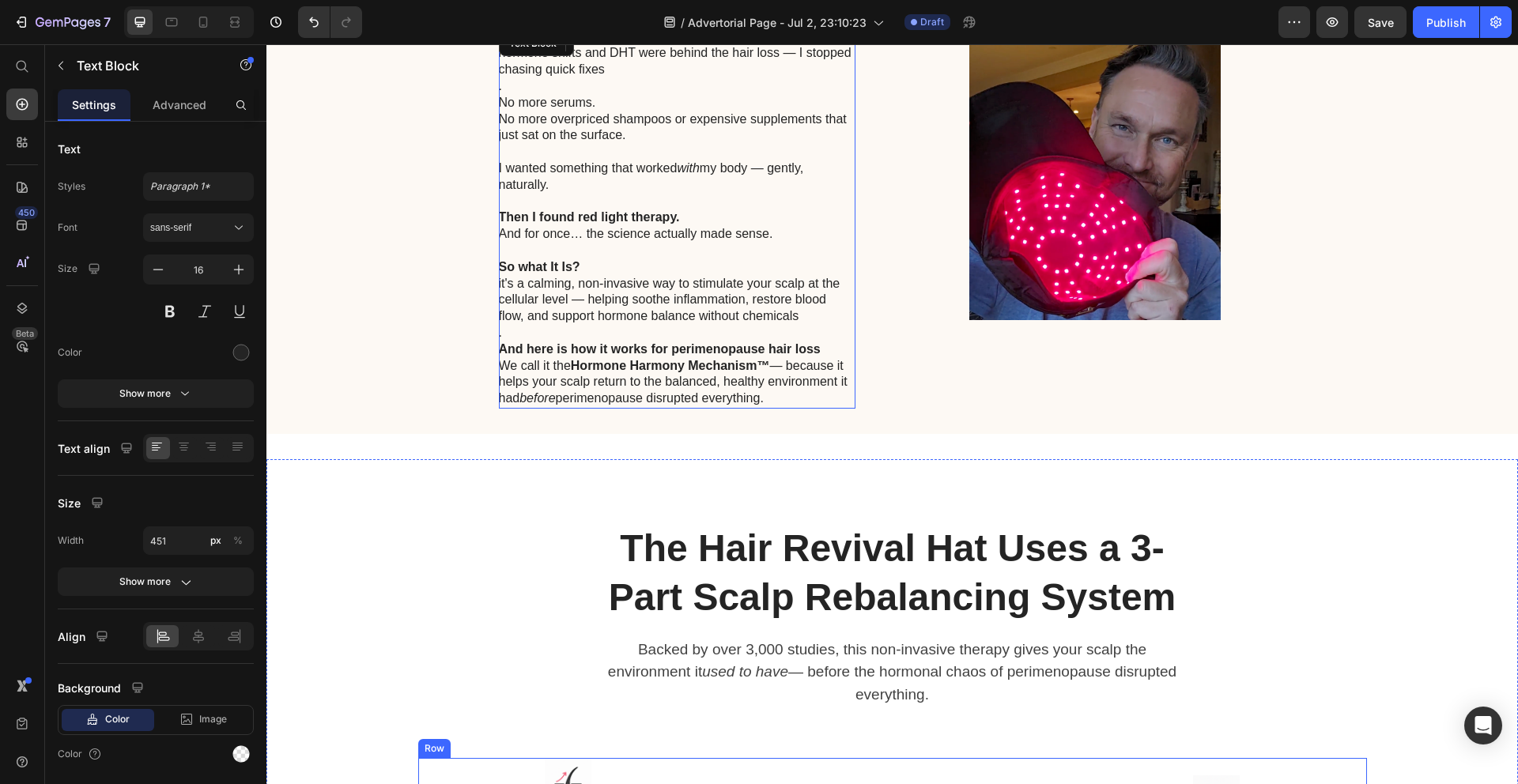 click on "What I learned next stopped me in my tracks. Heading Row Here's the metaphor that helped me finally understand it   Heading Image Estrogen = sunlight ☀️ Progesterone = water 💧 DHT = the weeds that slowly take over 🌾 When the support system disappears, your hair isn’t getting what it needs to thrive — and DHT starts crowding out growth.That’s why surface-level fixes — like serums and oils — don’t work.They don’t address the  soil . They just try to target the leaves  Heading It turns out, hair loss during perimenopause isn’t just “something that happens with age.” It’s not random. It’s not because you didn’t use the right shampoo. And no — it’s not your fault. It’s hormonal. Text block Row During perimenopause, estrogen and progesterone — the hormones that used to  nurture  your scalp — begin to plummet. Text block Row And when they drop, something called  DHT  (a byproduct of testosterone) starts to rise. That shift quietly changes the environment on your scalp." at bounding box center (892, -382) 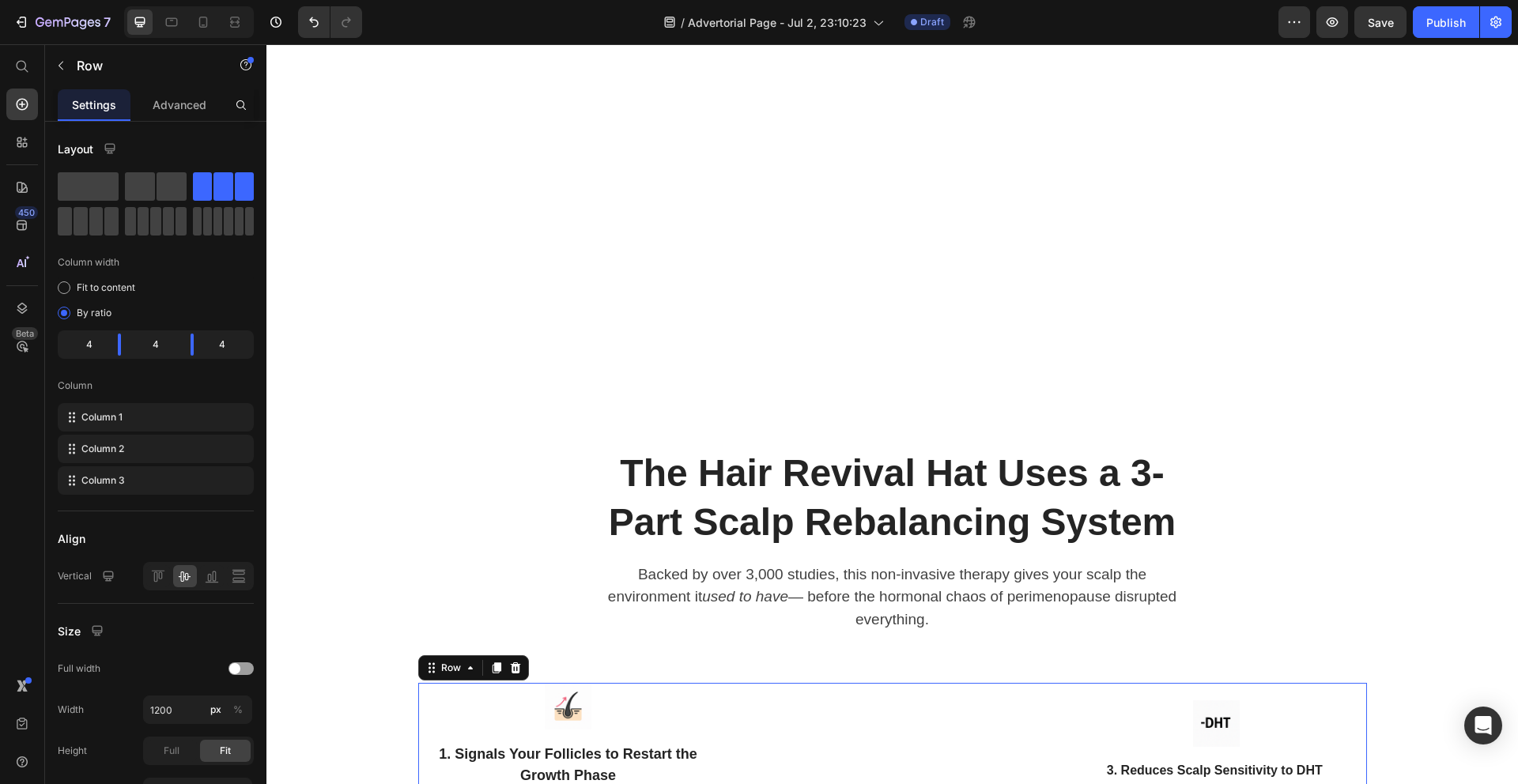 click on "The Hair Revival Hat Uses a 3-Part Scalp Rebalancing System Heading Backed by over 3,000 studies, this non-invasive therapy gives your scalp the environment it  used to have  — before the hormonal chaos of perimenopause disrupted everything. Text block Row Image 1. Signals Your Follicles to Restart the Growth Phase Text block Perimenopause shortens the hair growth cycle and pushes follicles into dormancy. The Revival Hat™ helps  extend the anagen (growth) phase  — so your hair stays in longer, fuller cycles. Text block Row Image 2. Supports Estrogen & Progesterone Balance at the Root Text block As these protective hormones decline, follicles become vulnerable. Red light gently supports the biological processes  previously regulated by estrogen and progesterone  — helping the scalp regain hormonal rhythm. Text block Row Image Image 3. Reduces Scalp Sensitivity to DHT   Text block DHT becomes dominant as progesterone drops — shrinking follicles and speeding loss. This technology helps  Text block Row" at bounding box center (892, 830) 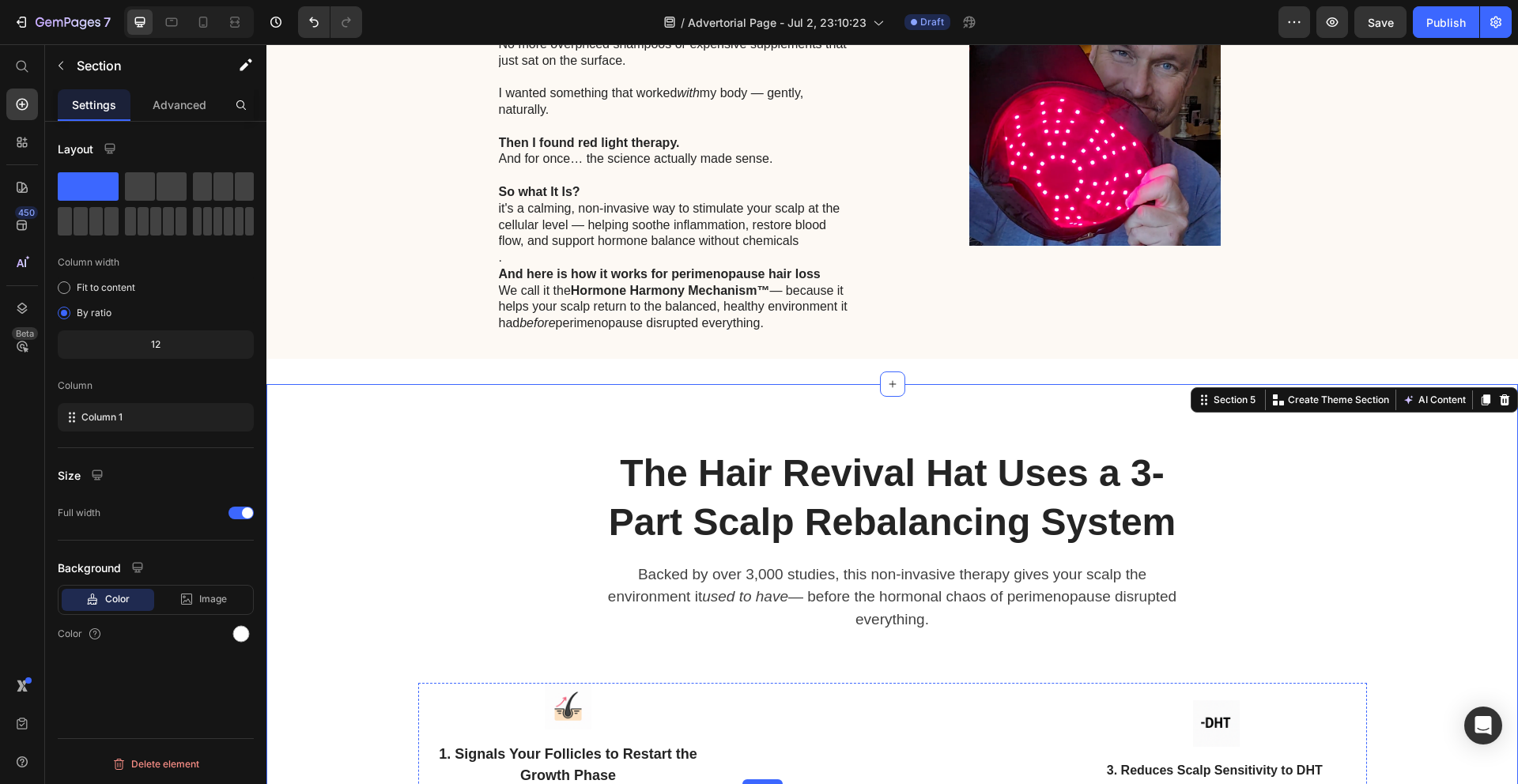 scroll, scrollTop: 4116, scrollLeft: 0, axis: vertical 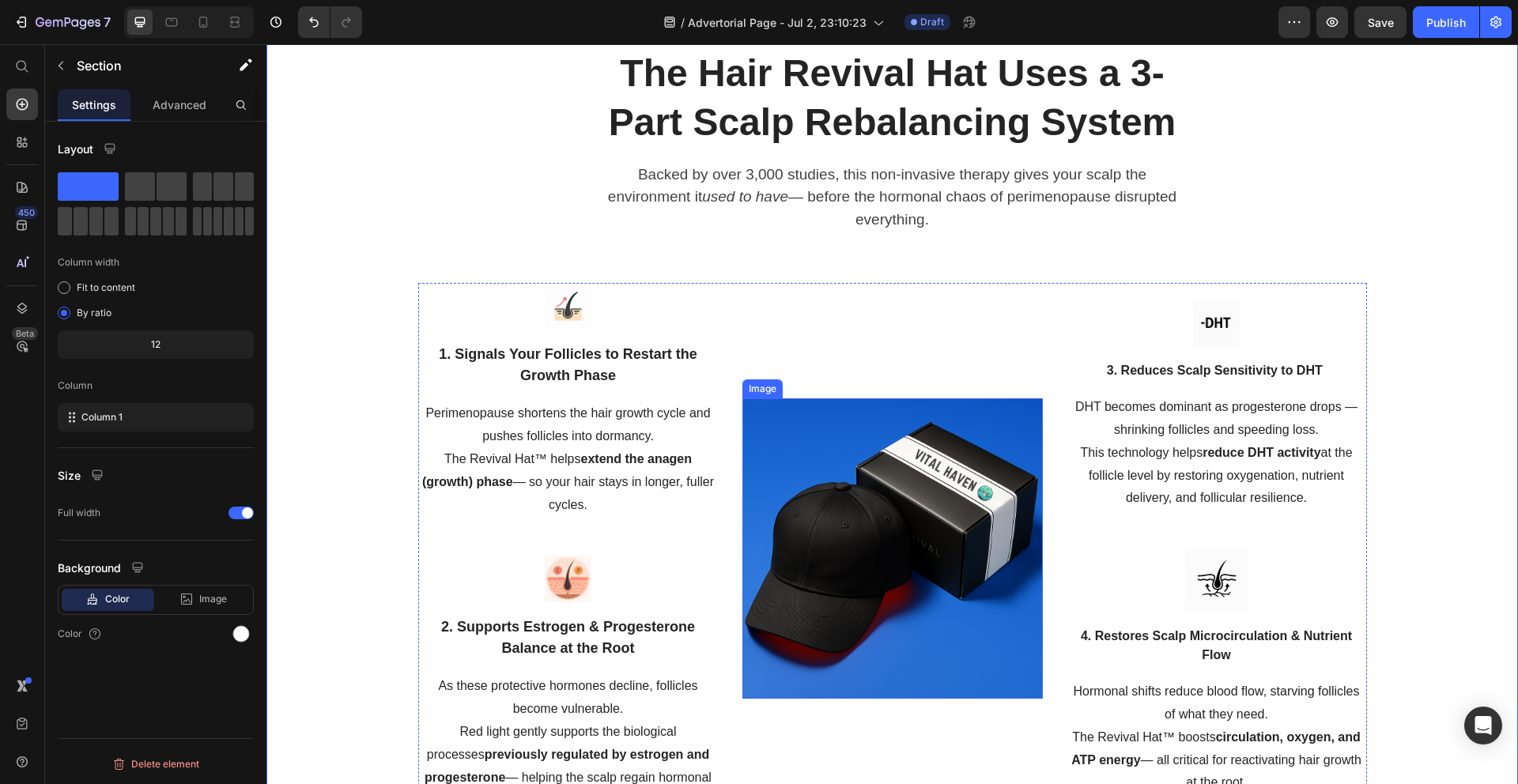 click on "But Here’s the Good News… - Now It’s Possible to Help Your Scalp Rebalance Itself Heading Once I finally understood what was  really  going on — that hormone shifts and DHT were behind the hair loss — I stopped chasing quick fixes . No more serums. No more overpriced shampoos or expensive supplements that just sat on the surface.   I wanted something that worked  with  my body — gently, naturally.   Then I found red light therapy. And for once… the science actually made sense.   So what It Is? it's a calming, non-invasive way to stimulate your scalp at the cellular level — helping soothe inflammation, restore blood flow, and support hormone balance without chemicals . And here is how it works for perimenopause hair loss We call it the  Hormone Harmony Mechanism™  — because it helps your scalp return to the balanced, healthy environment it had  before  perimenopause disrupted everything. Text Block Image Row Section 4 The Hair Revival Hat Uses a 3-Part Scalp Rebalancing System Heading" at bounding box center (892, -820) 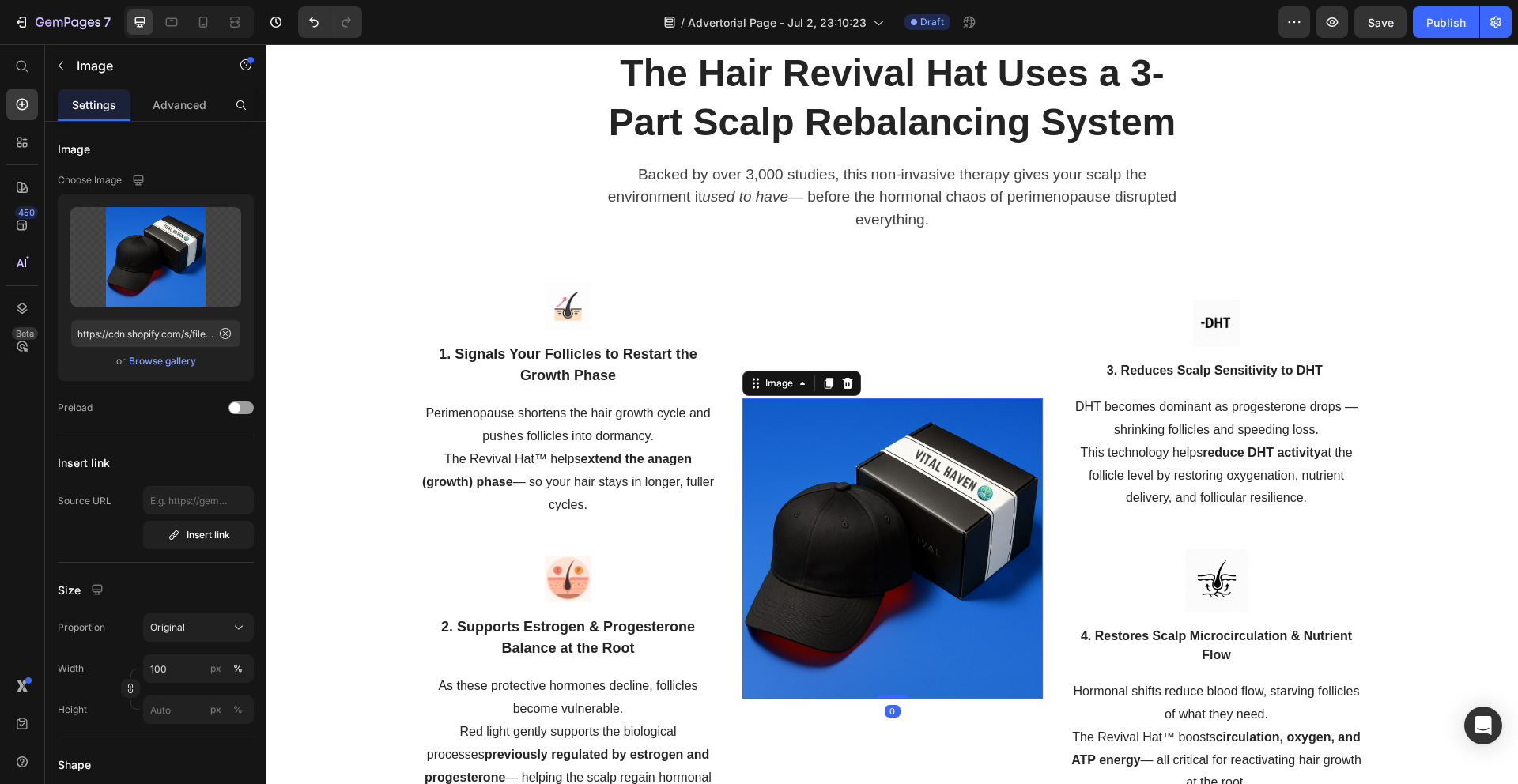 scroll, scrollTop: 4523, scrollLeft: 0, axis: vertical 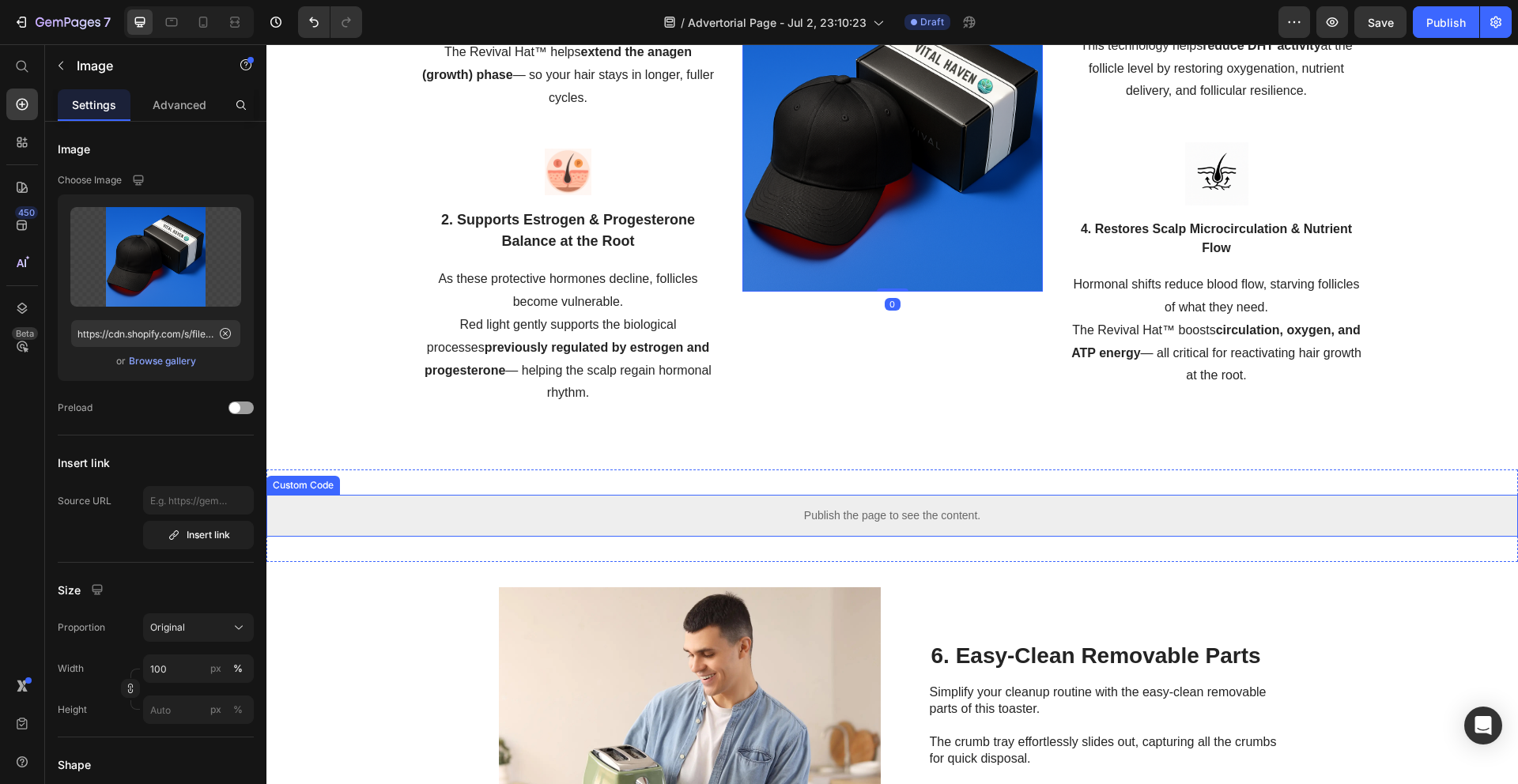click on "Publish the page to see the content." at bounding box center (892, 515) 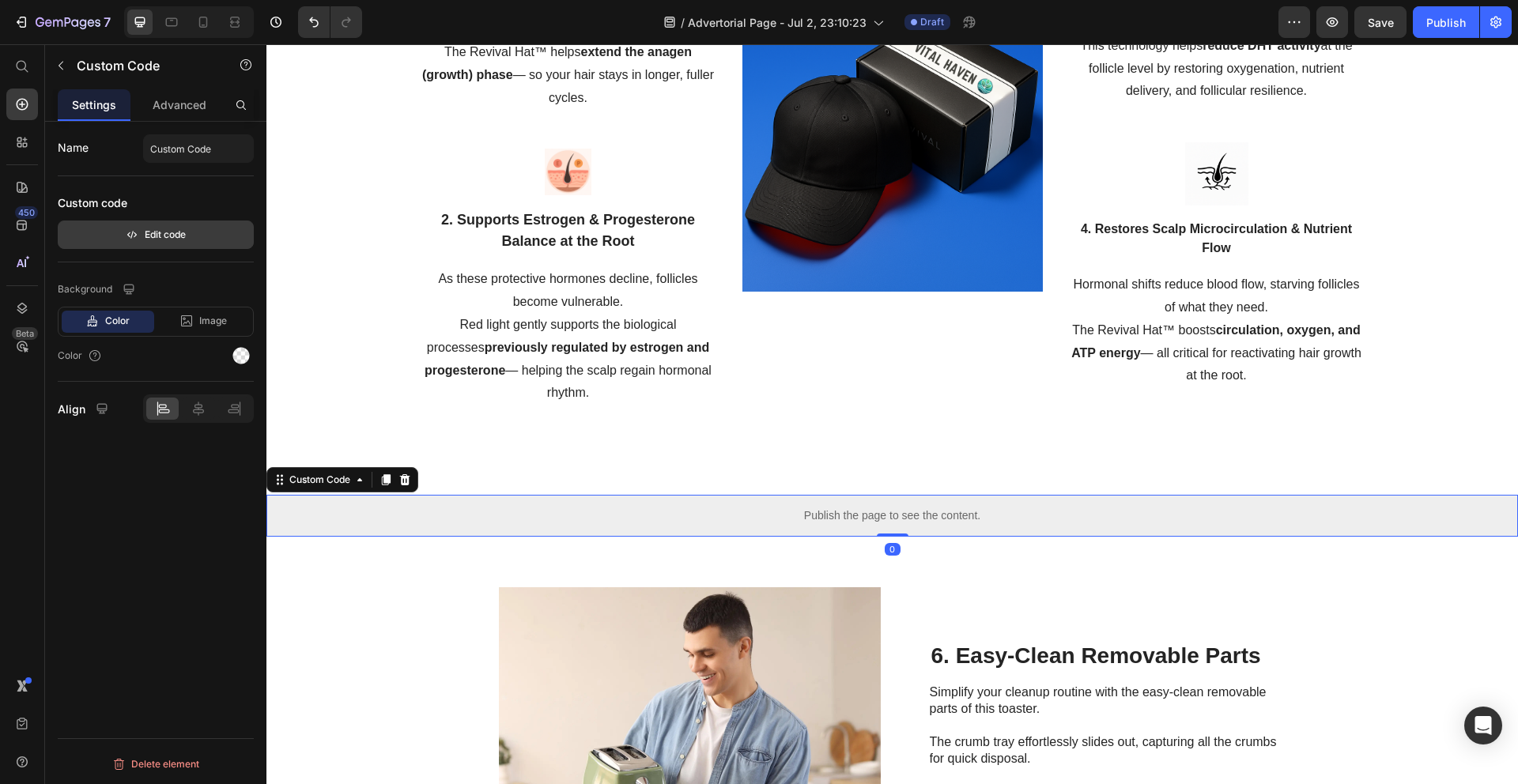 click on "Edit code" at bounding box center (156, 235) 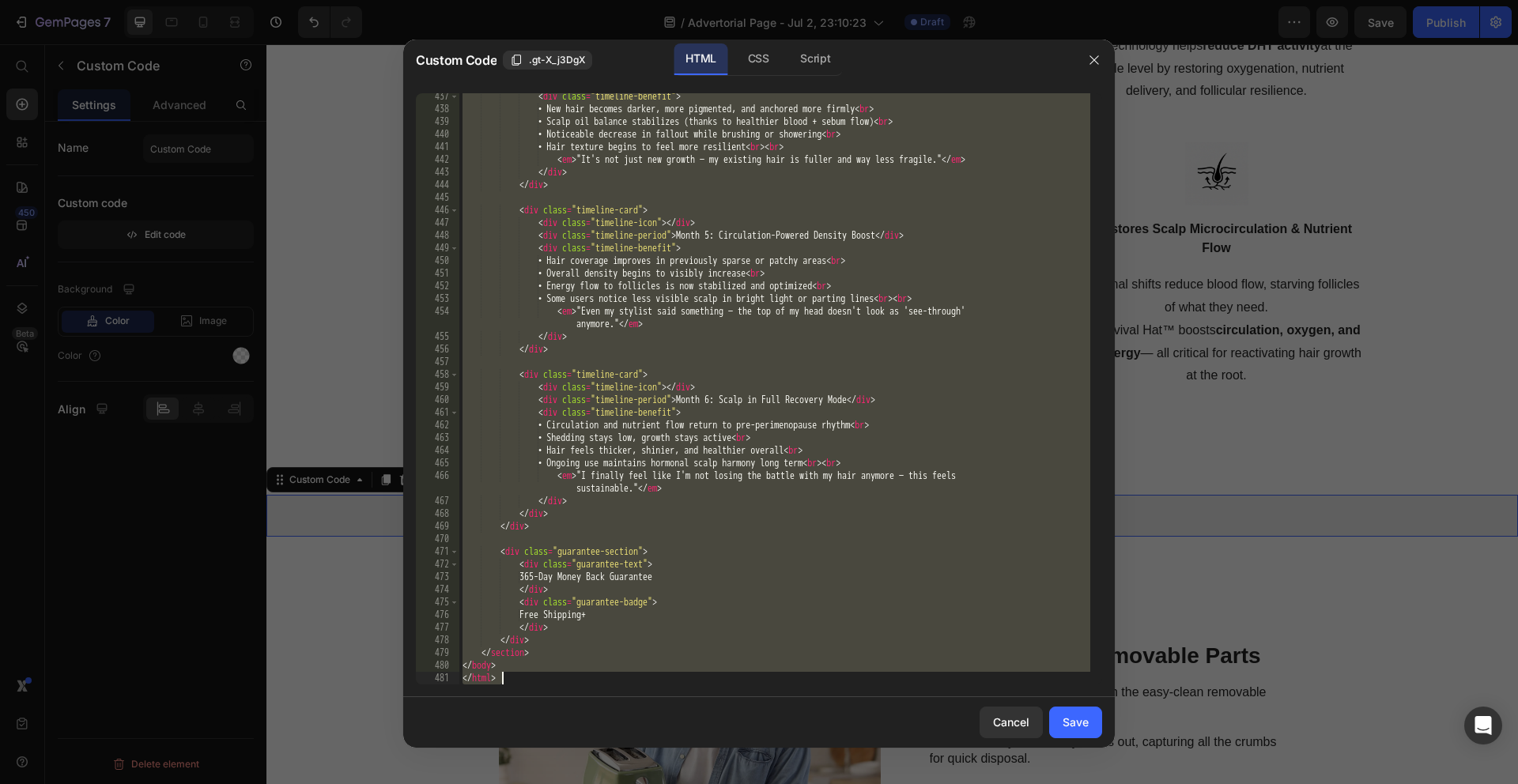 scroll, scrollTop: 5554, scrollLeft: 0, axis: vertical 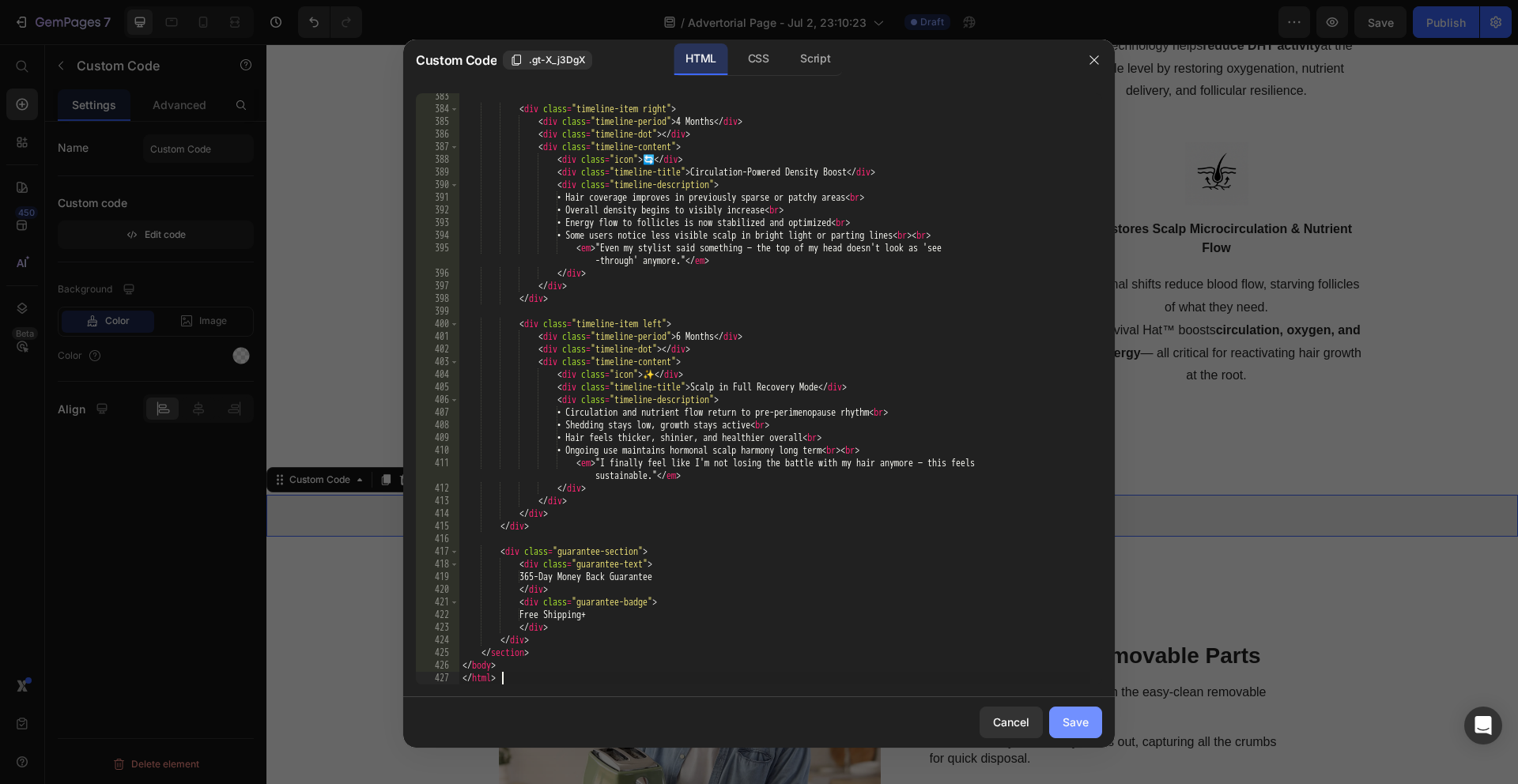 click on "Save" at bounding box center (1075, 722) 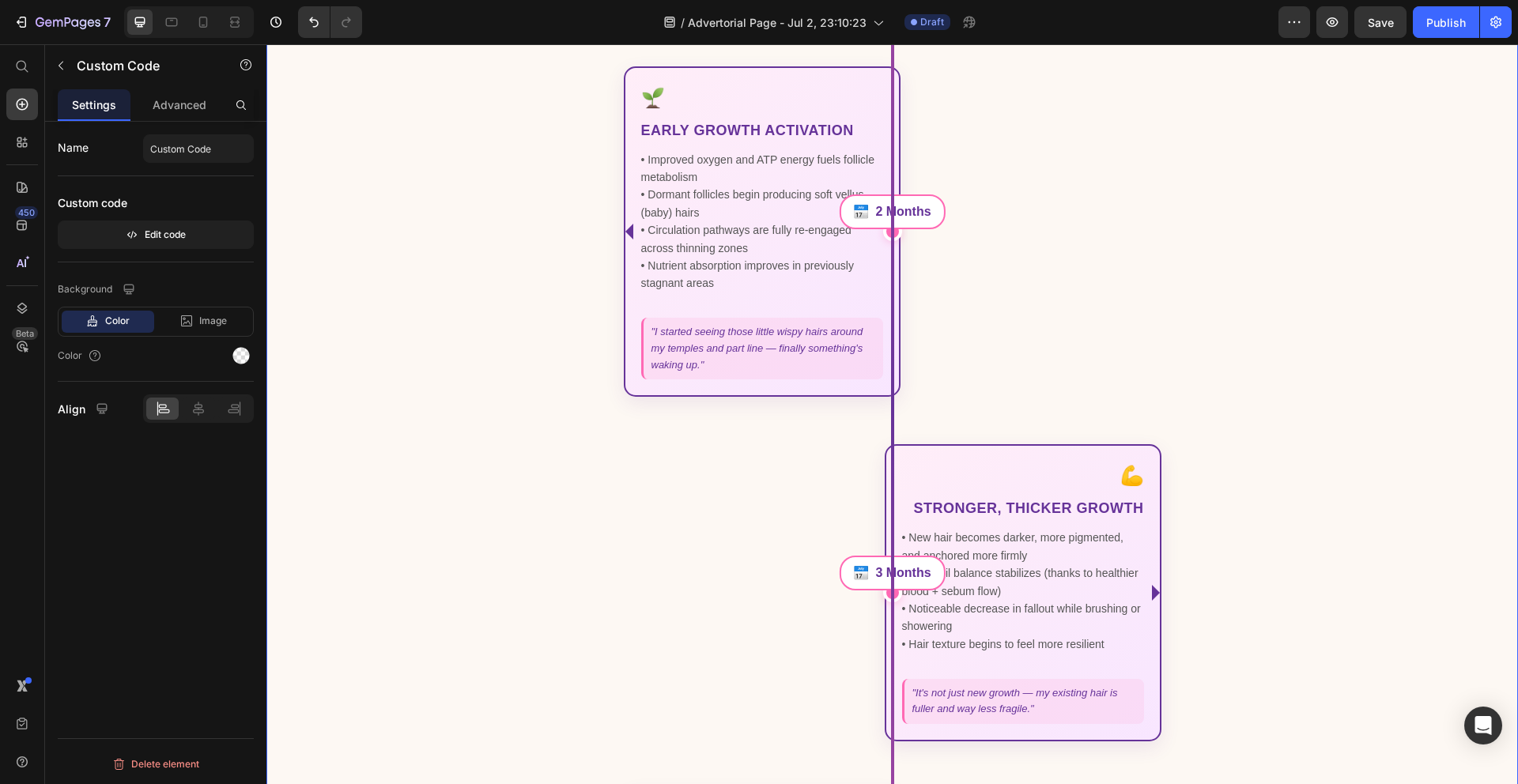 scroll, scrollTop: 6082, scrollLeft: 0, axis: vertical 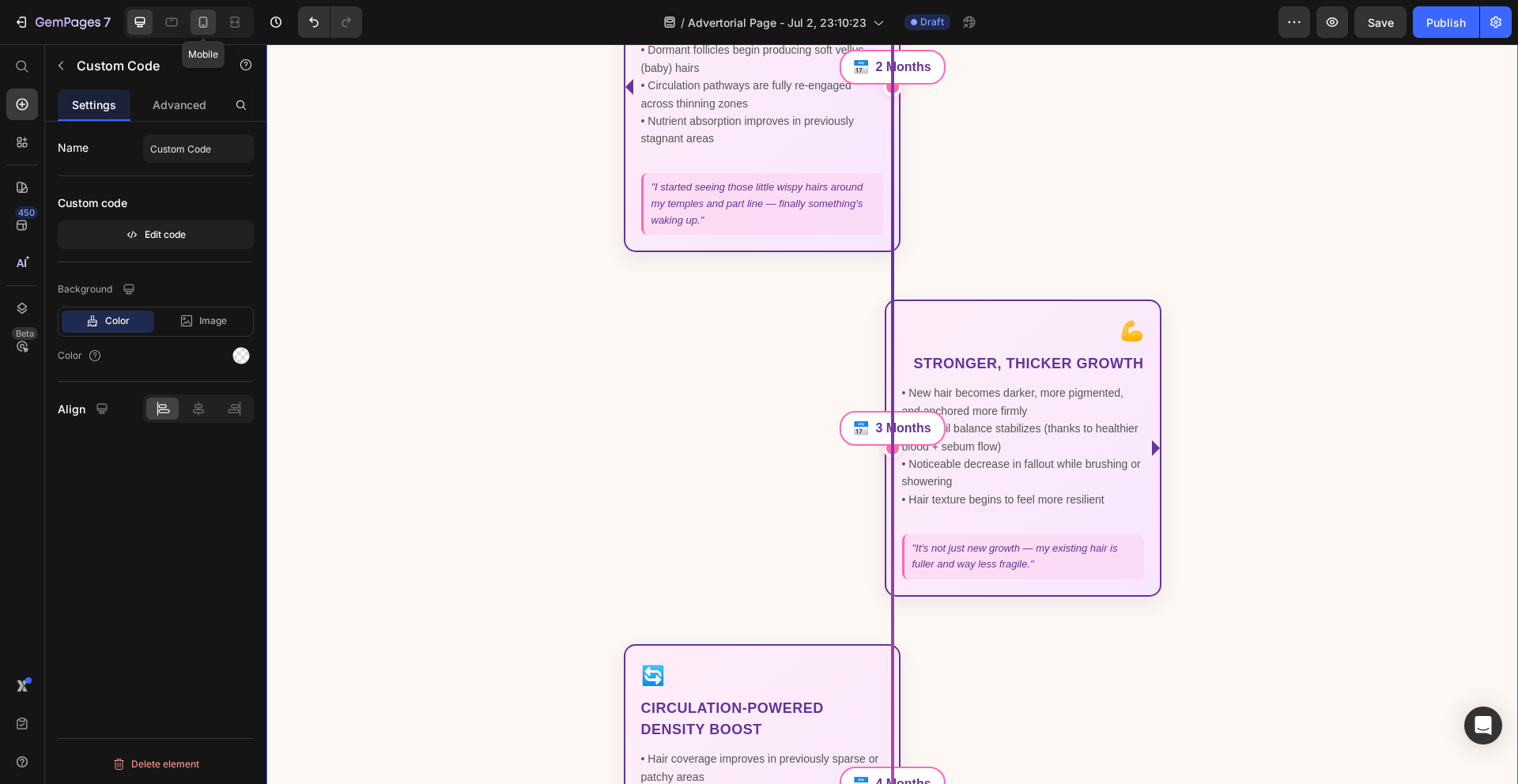 click 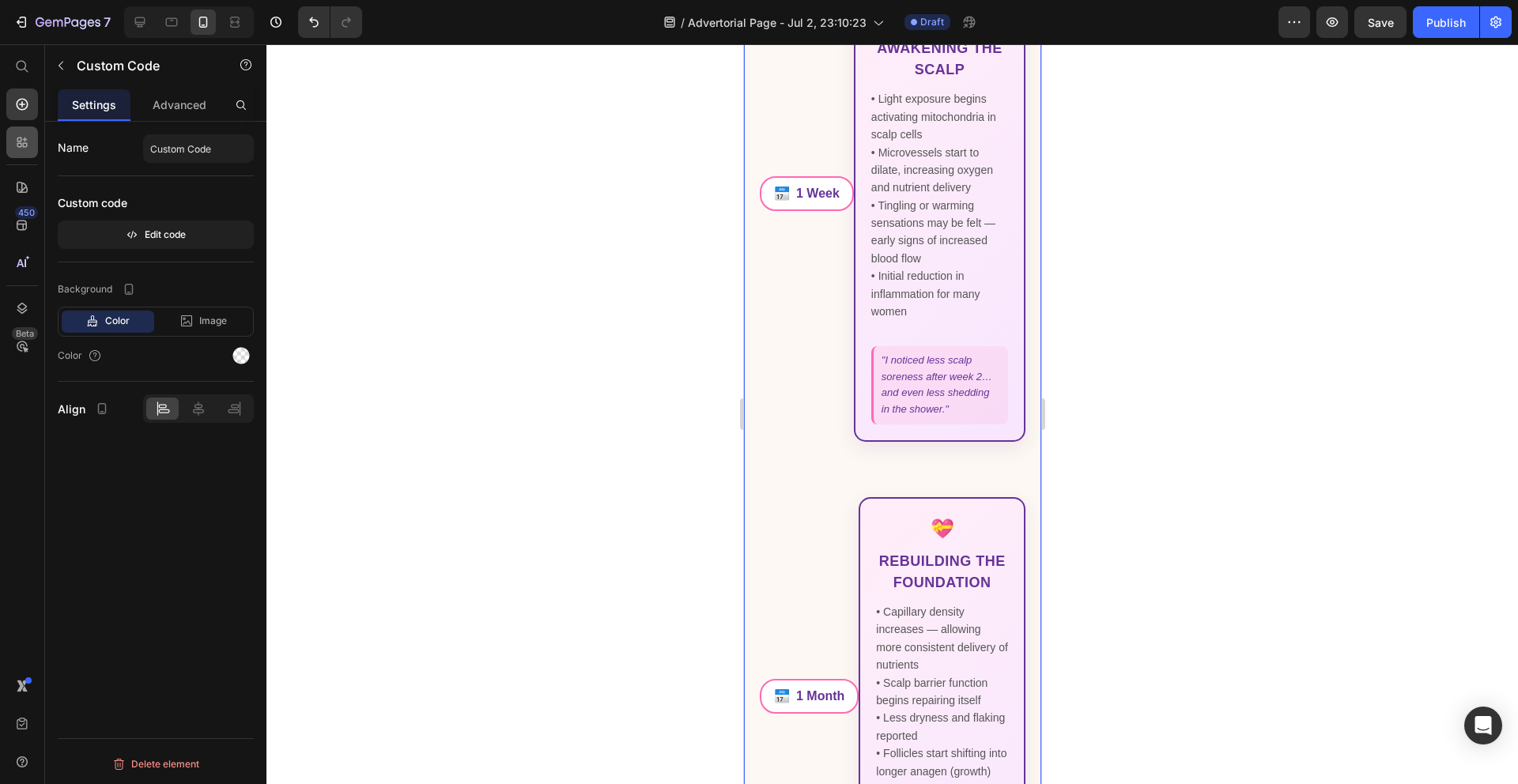 scroll, scrollTop: 5812, scrollLeft: 0, axis: vertical 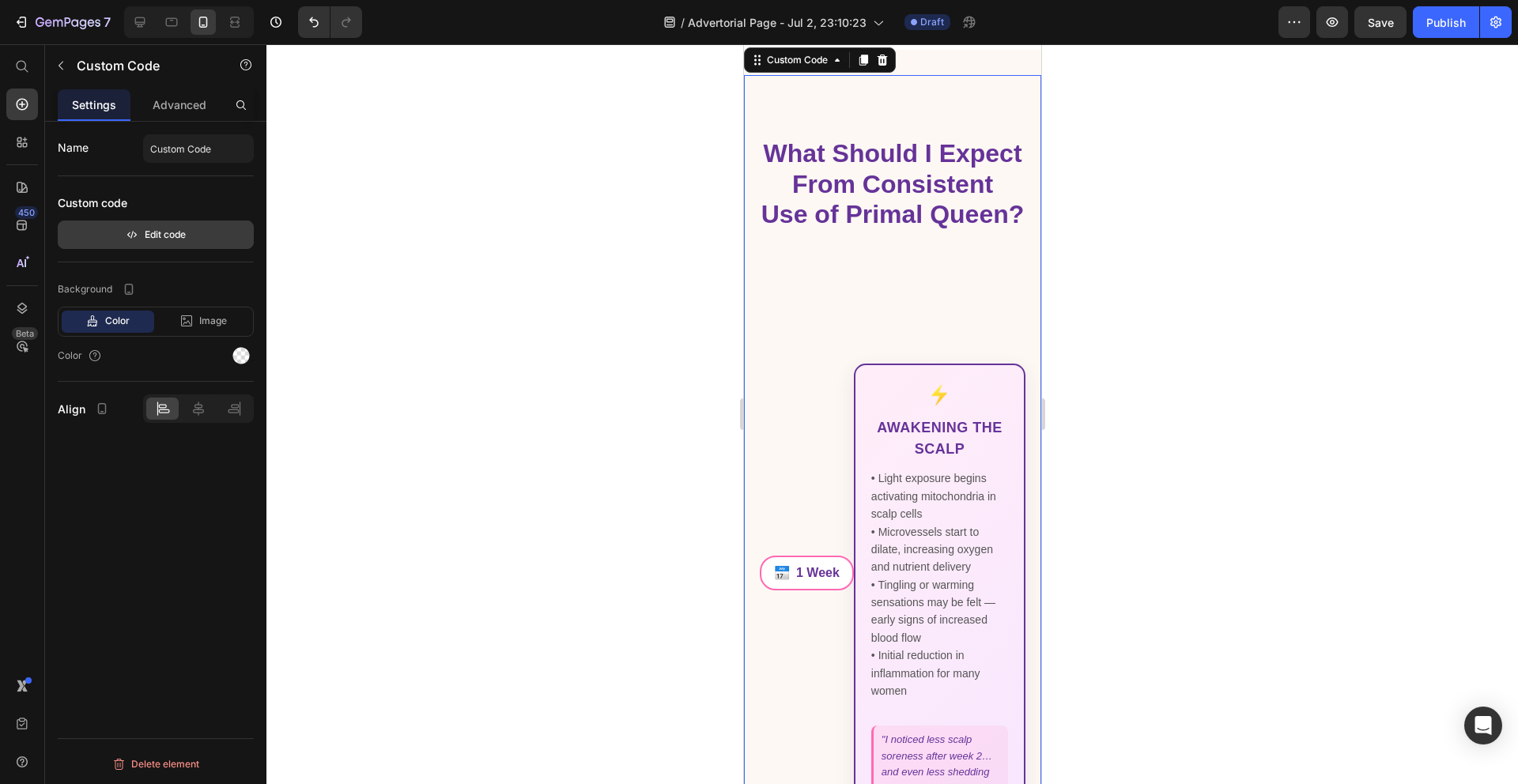 click on "Edit code" at bounding box center [156, 235] 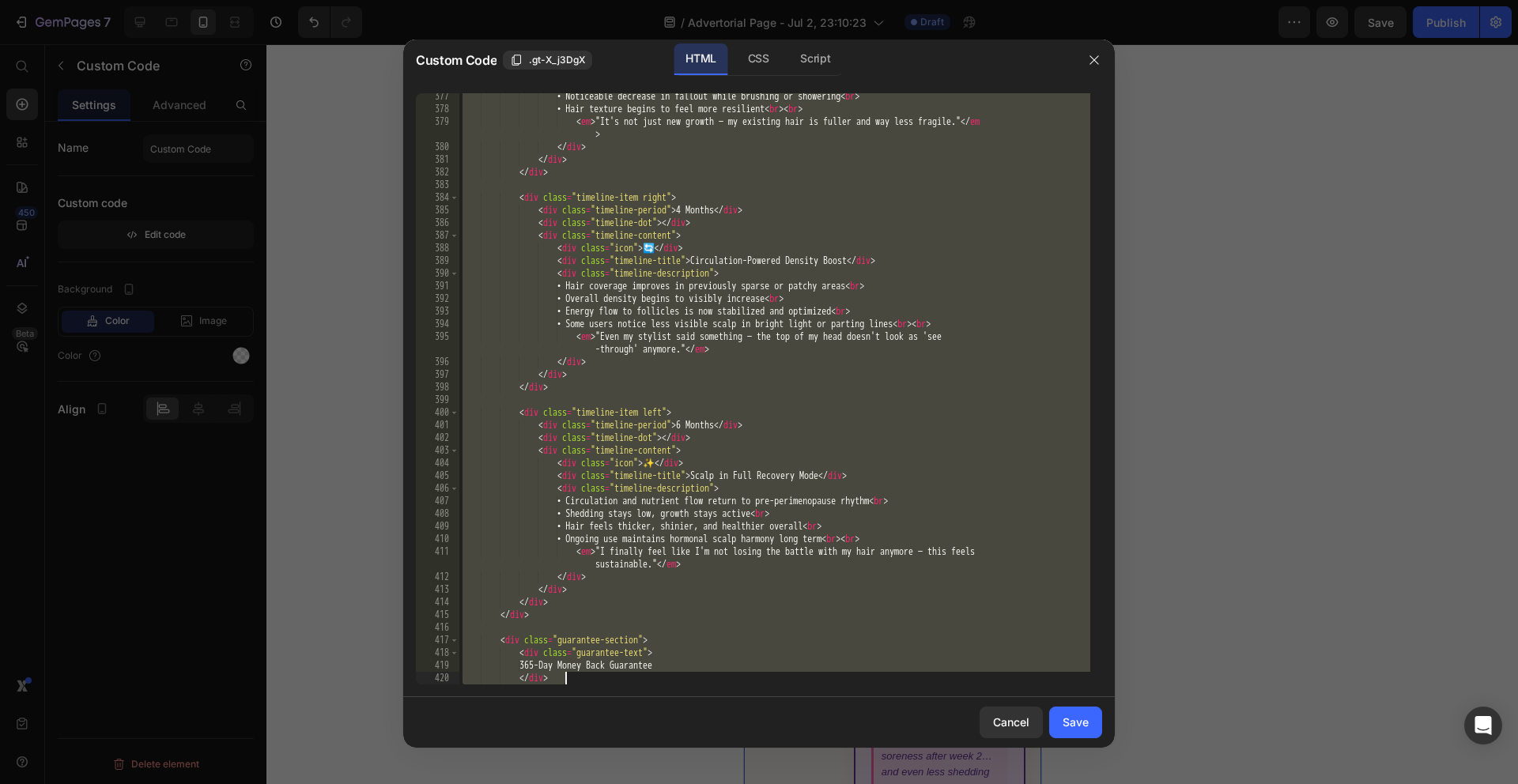 scroll, scrollTop: 4897, scrollLeft: 0, axis: vertical 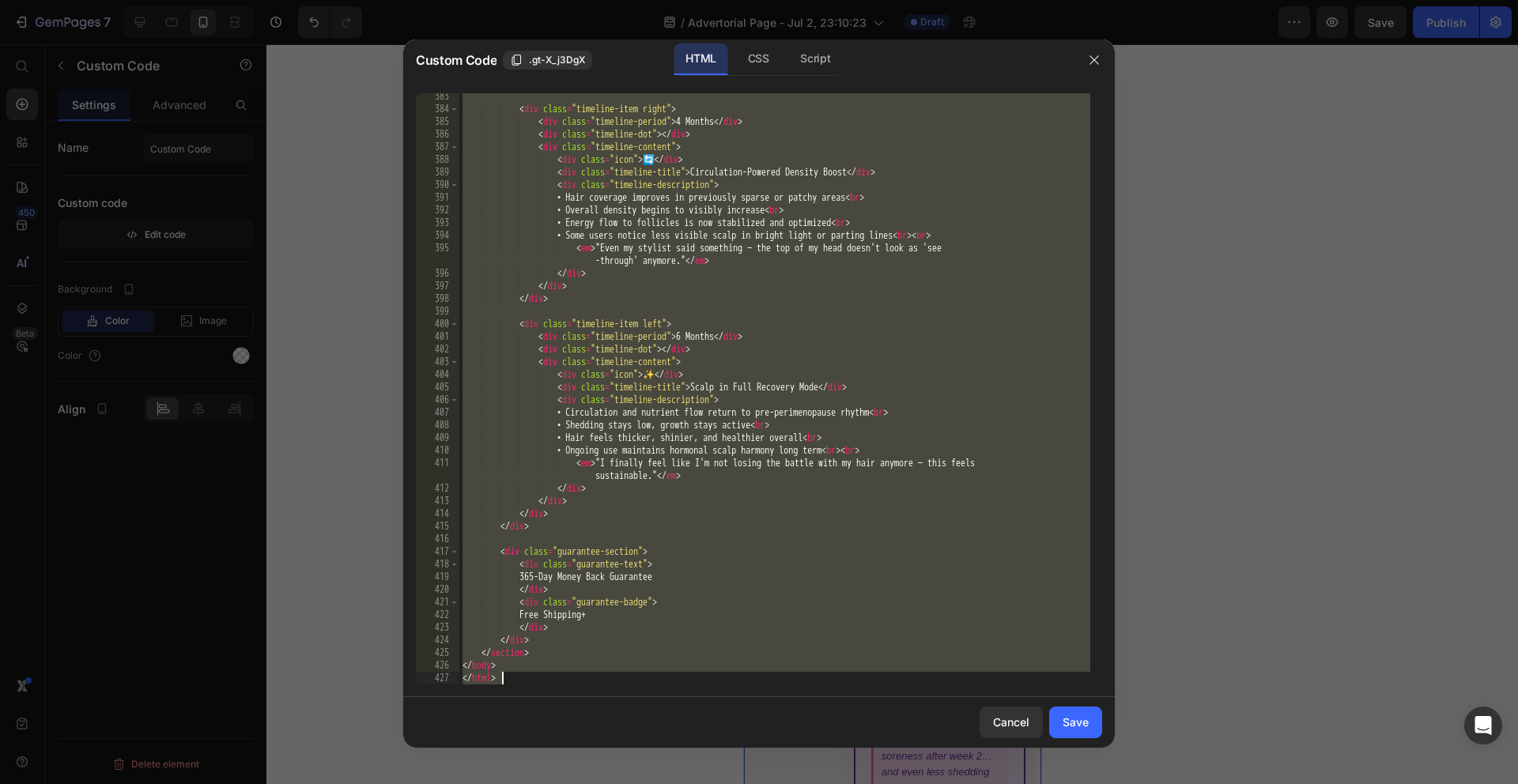 drag, startPoint x: 463, startPoint y: 100, endPoint x: 601, endPoint y: 780, distance: 693.86166 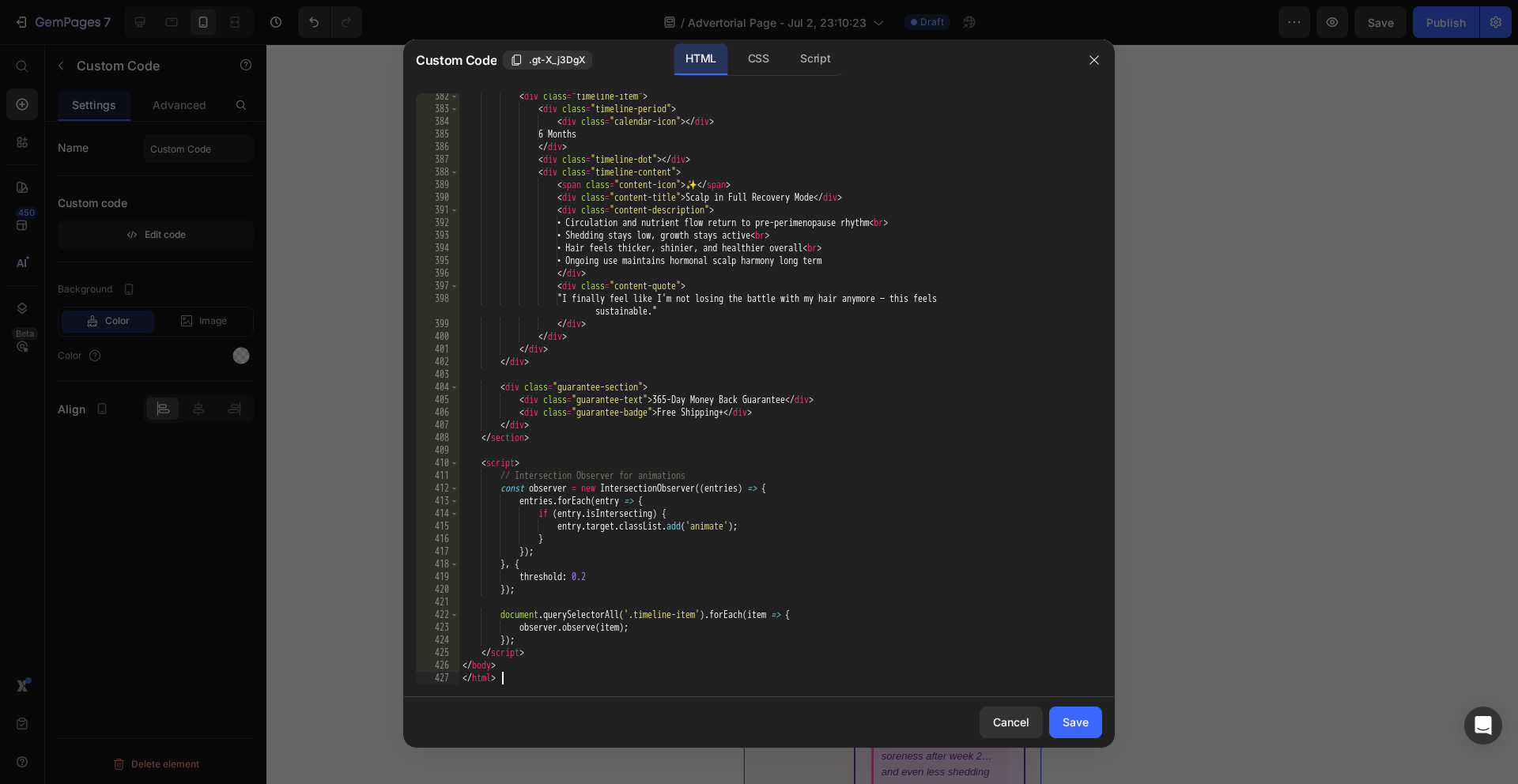 scroll, scrollTop: 4872, scrollLeft: 0, axis: vertical 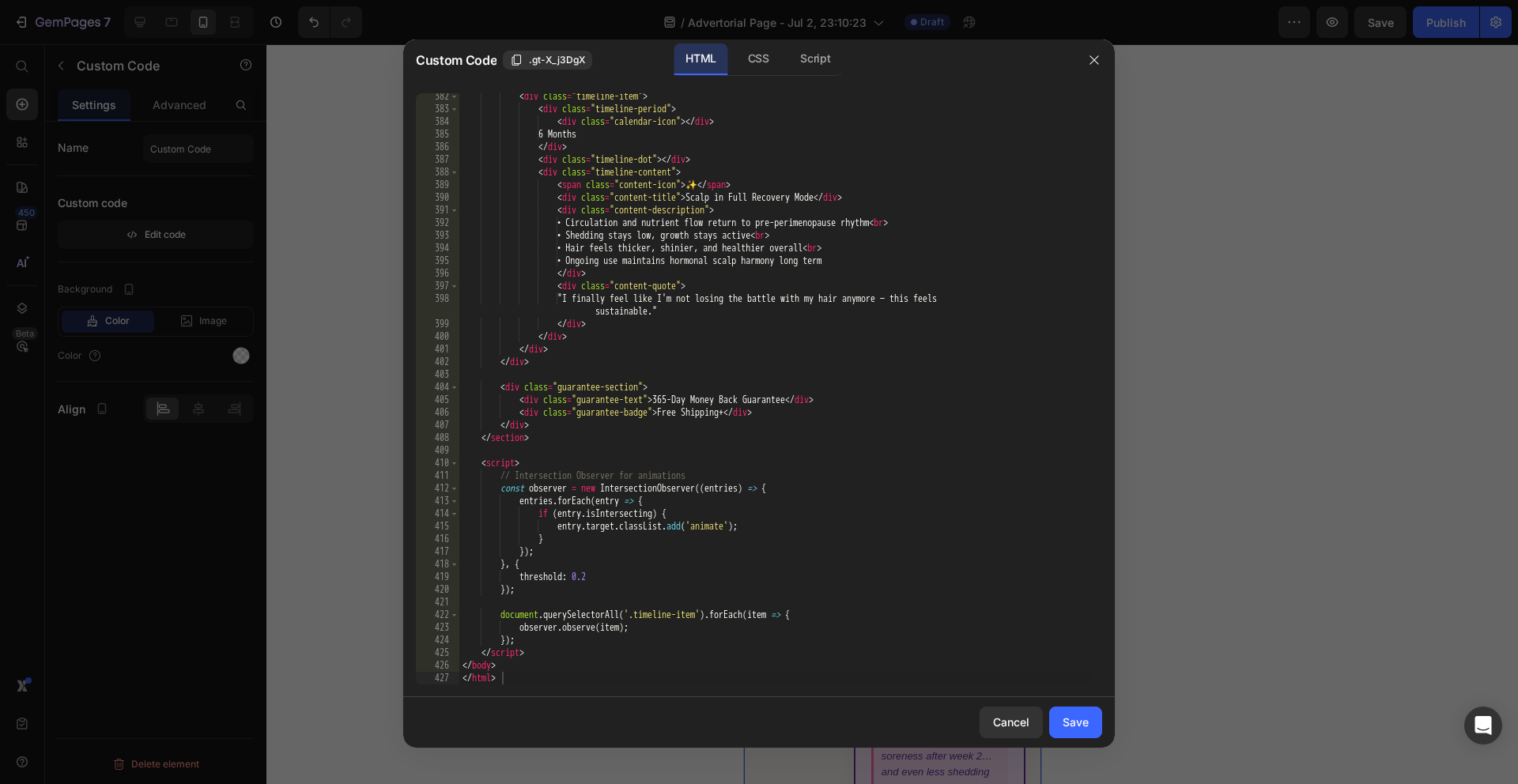 click on "Save" 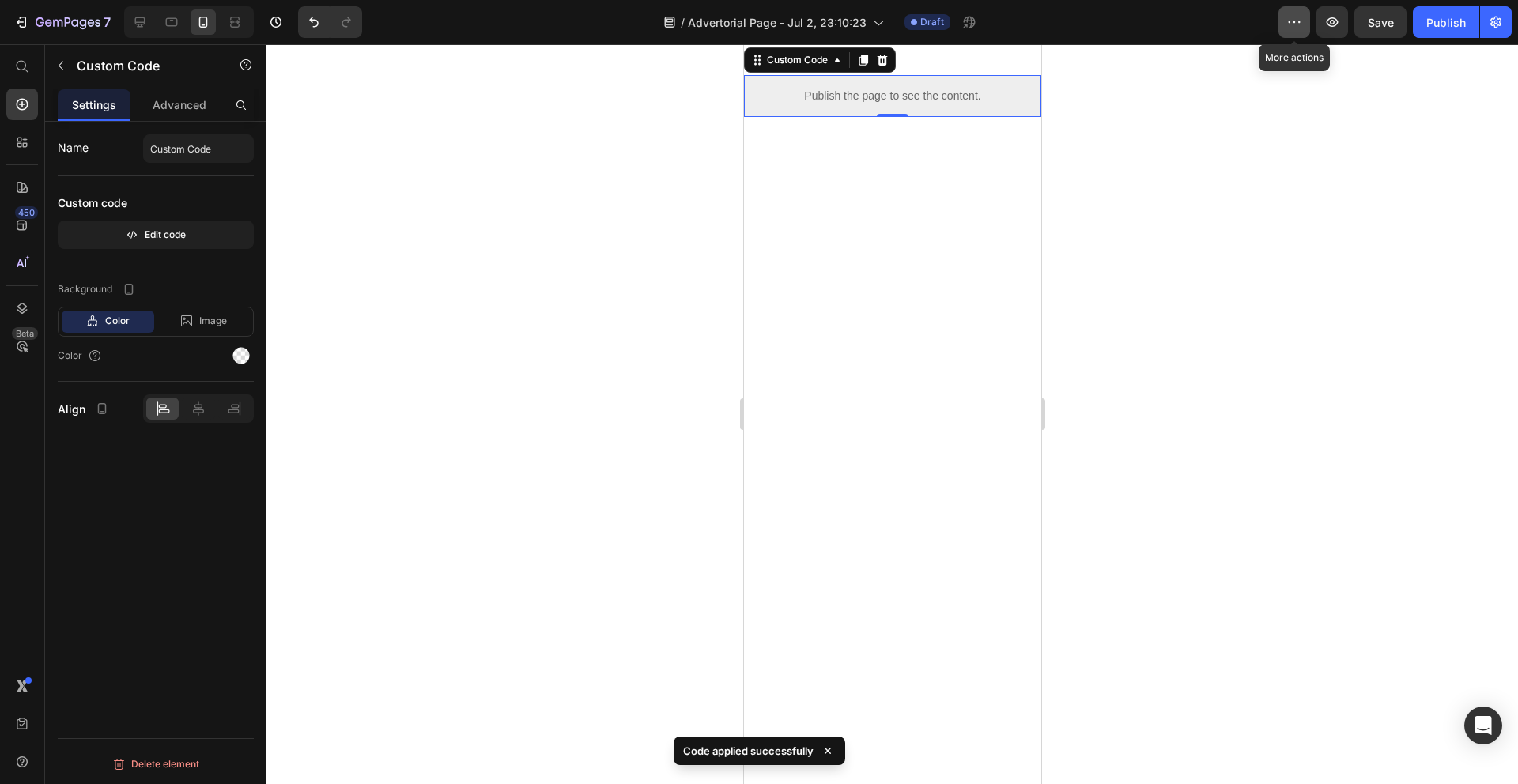 click 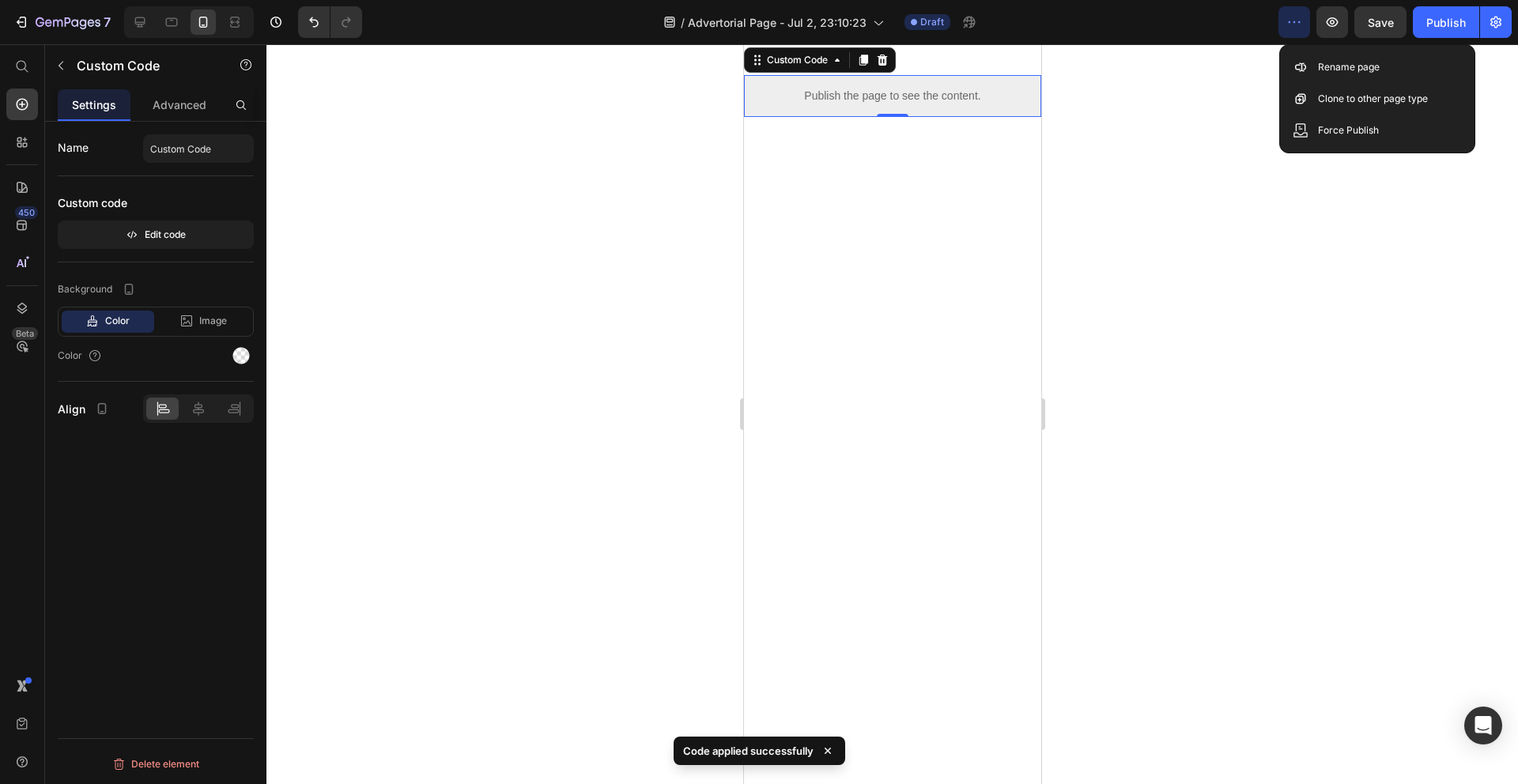 click 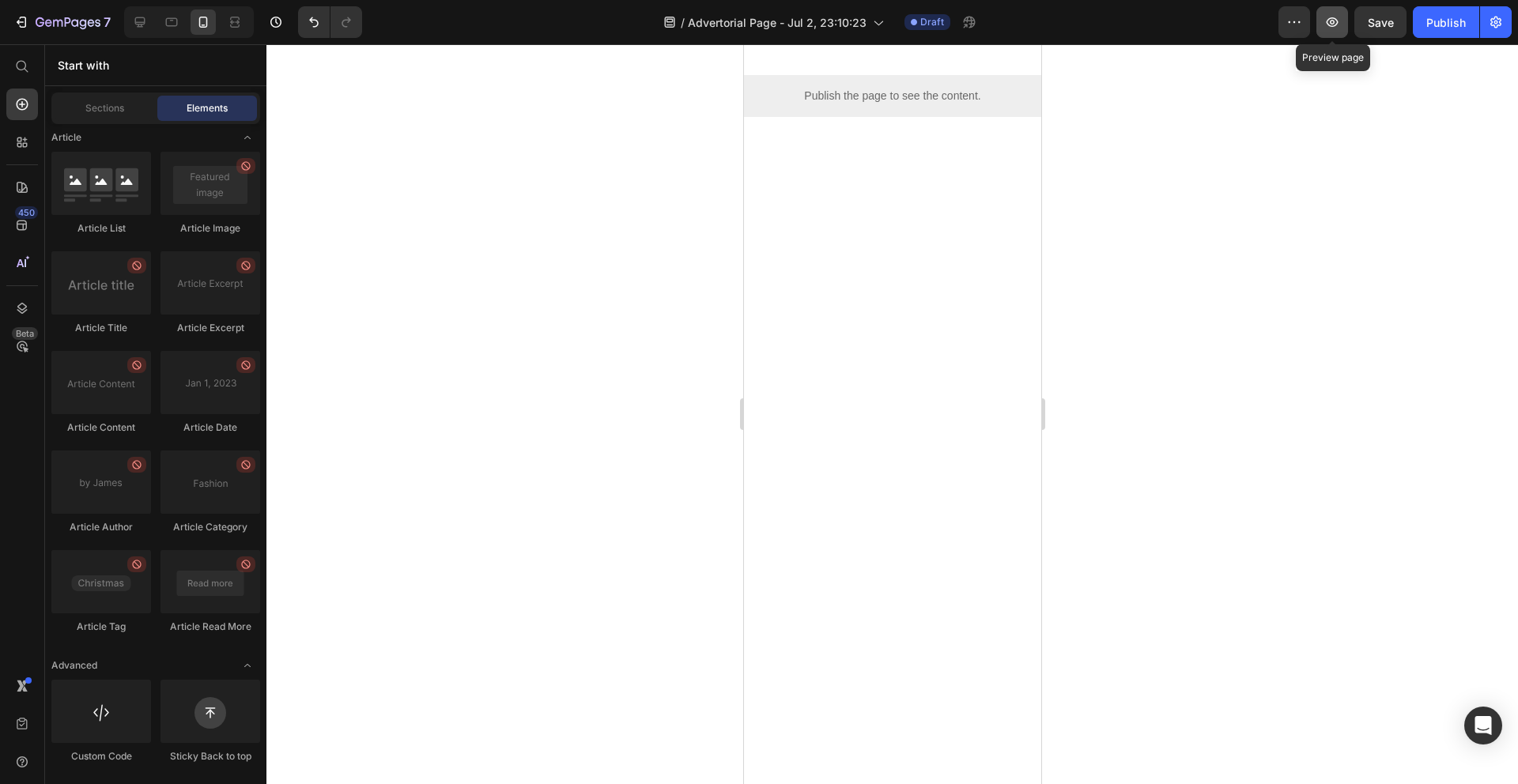 click 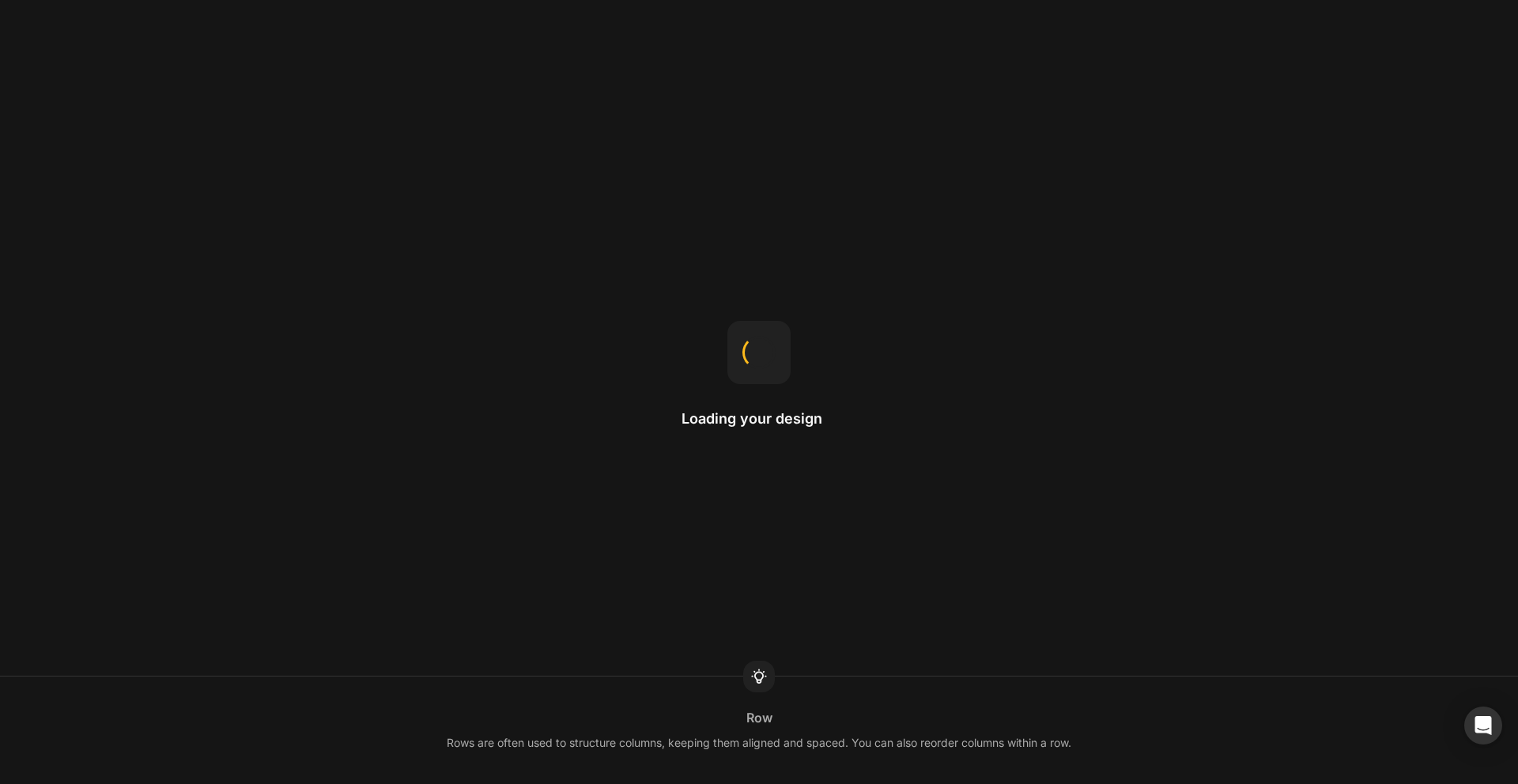 scroll, scrollTop: 0, scrollLeft: 0, axis: both 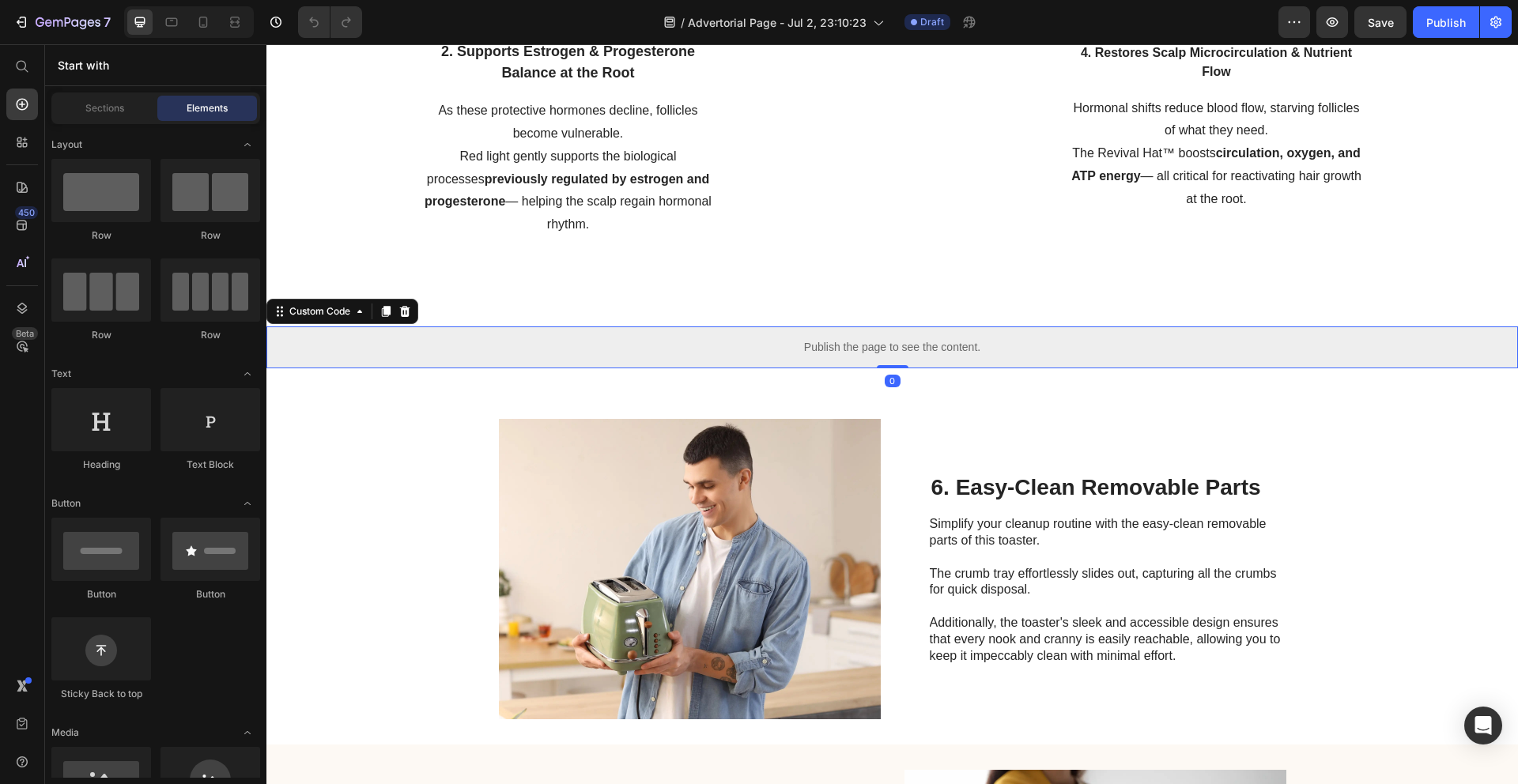 click on "Publish the page to see the content." at bounding box center [892, 347] 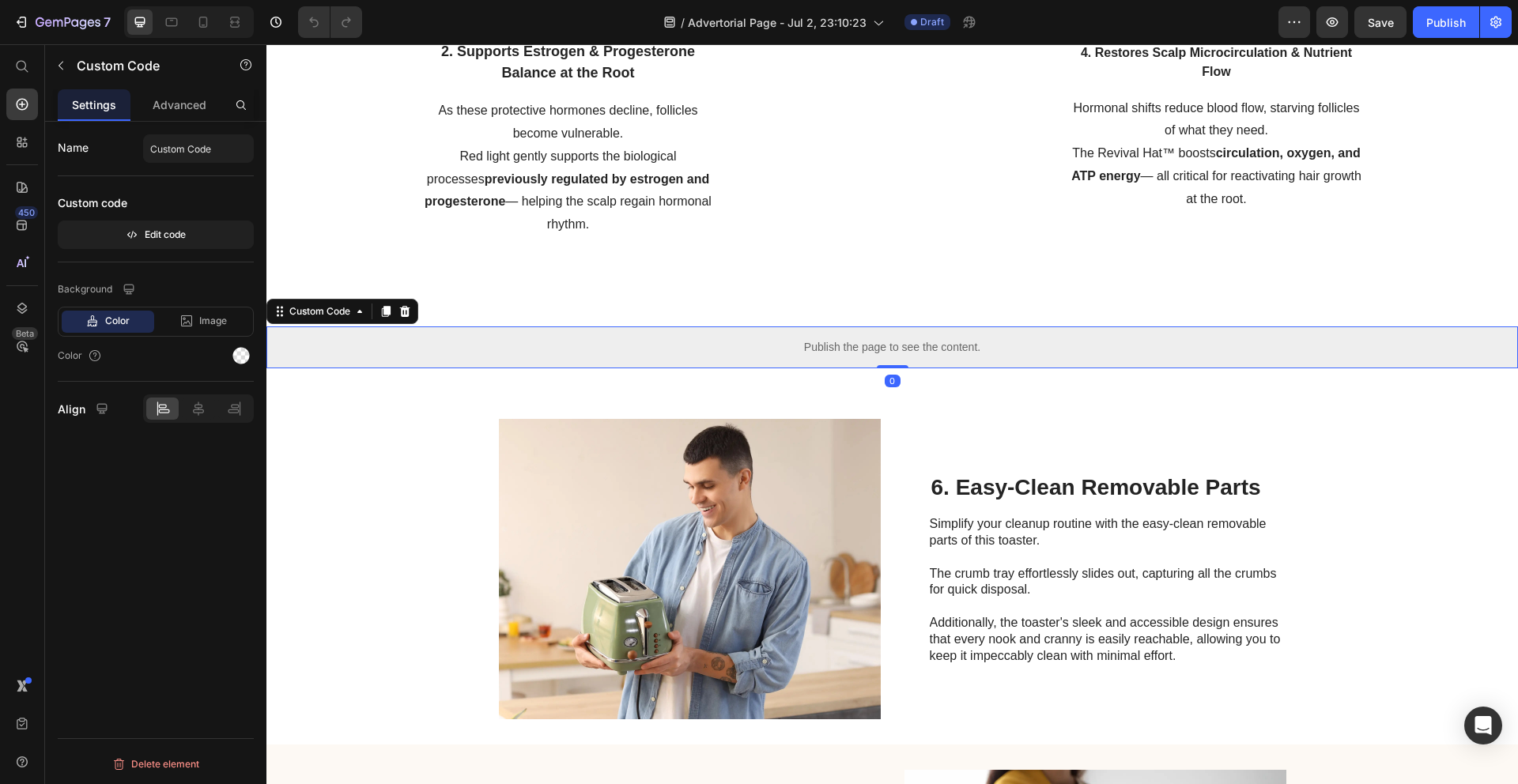 click on "Publish the page to see the content." at bounding box center (892, 347) 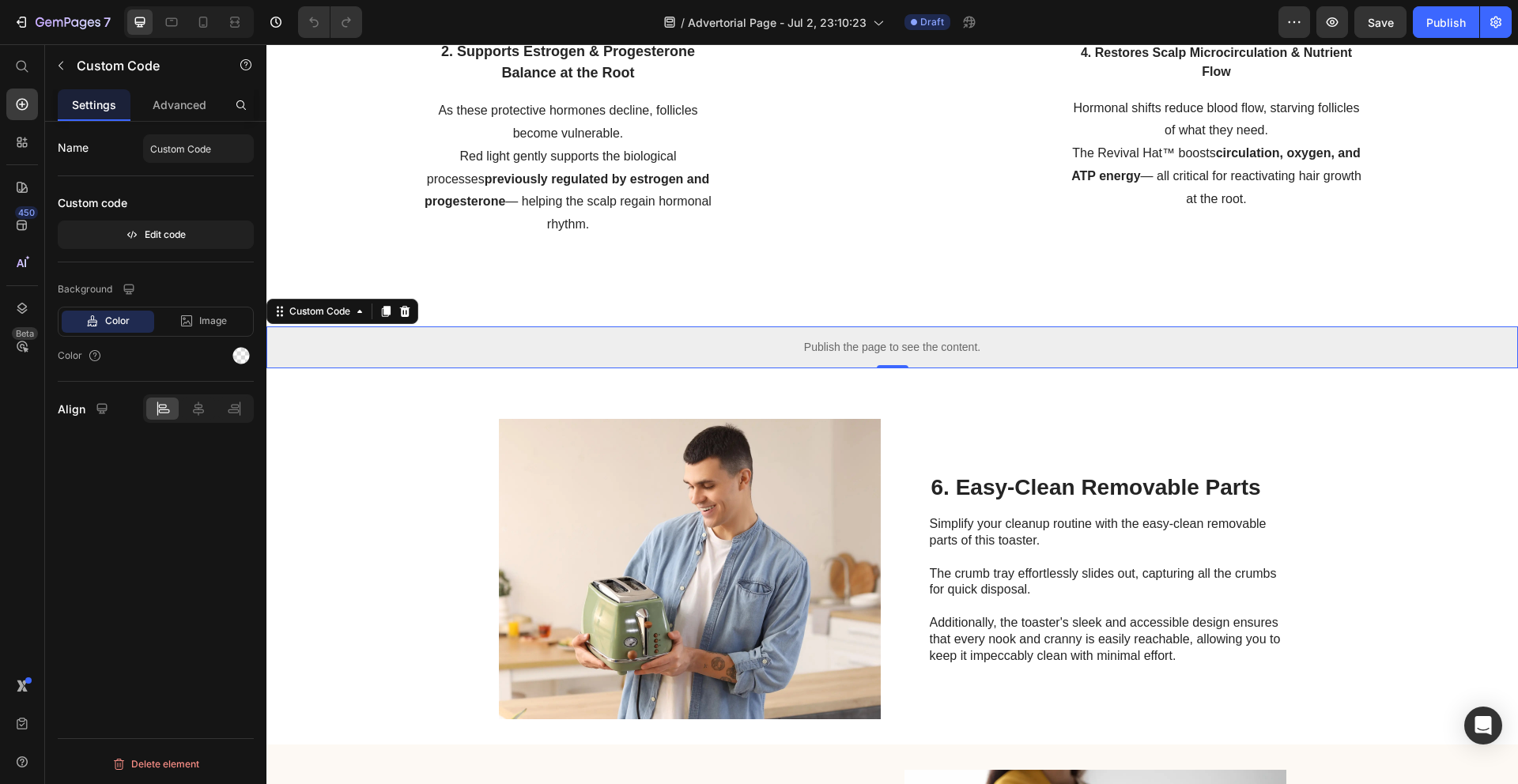 click on "Publish the page to see the content." at bounding box center [892, 347] 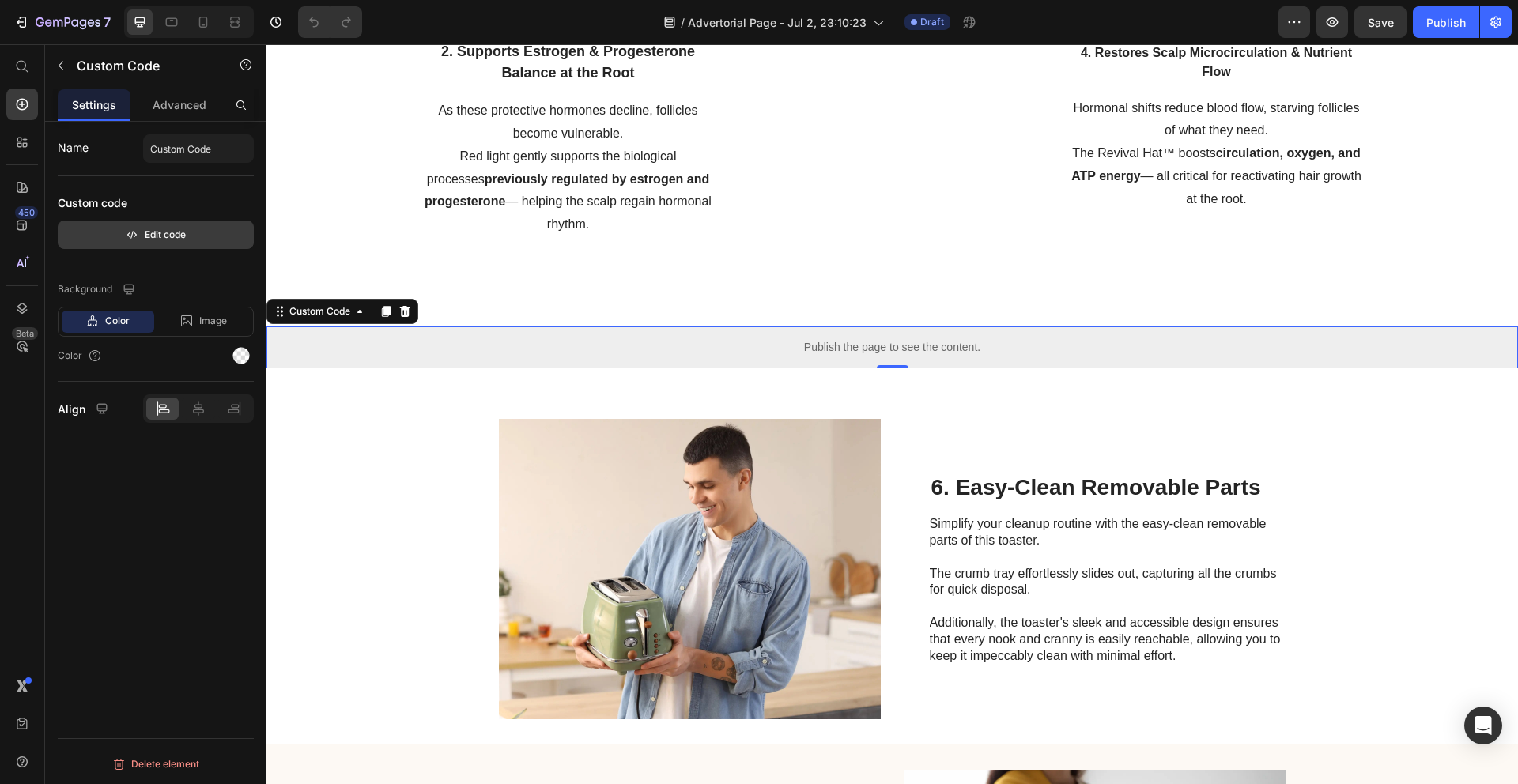 click on "Edit code" at bounding box center [156, 235] 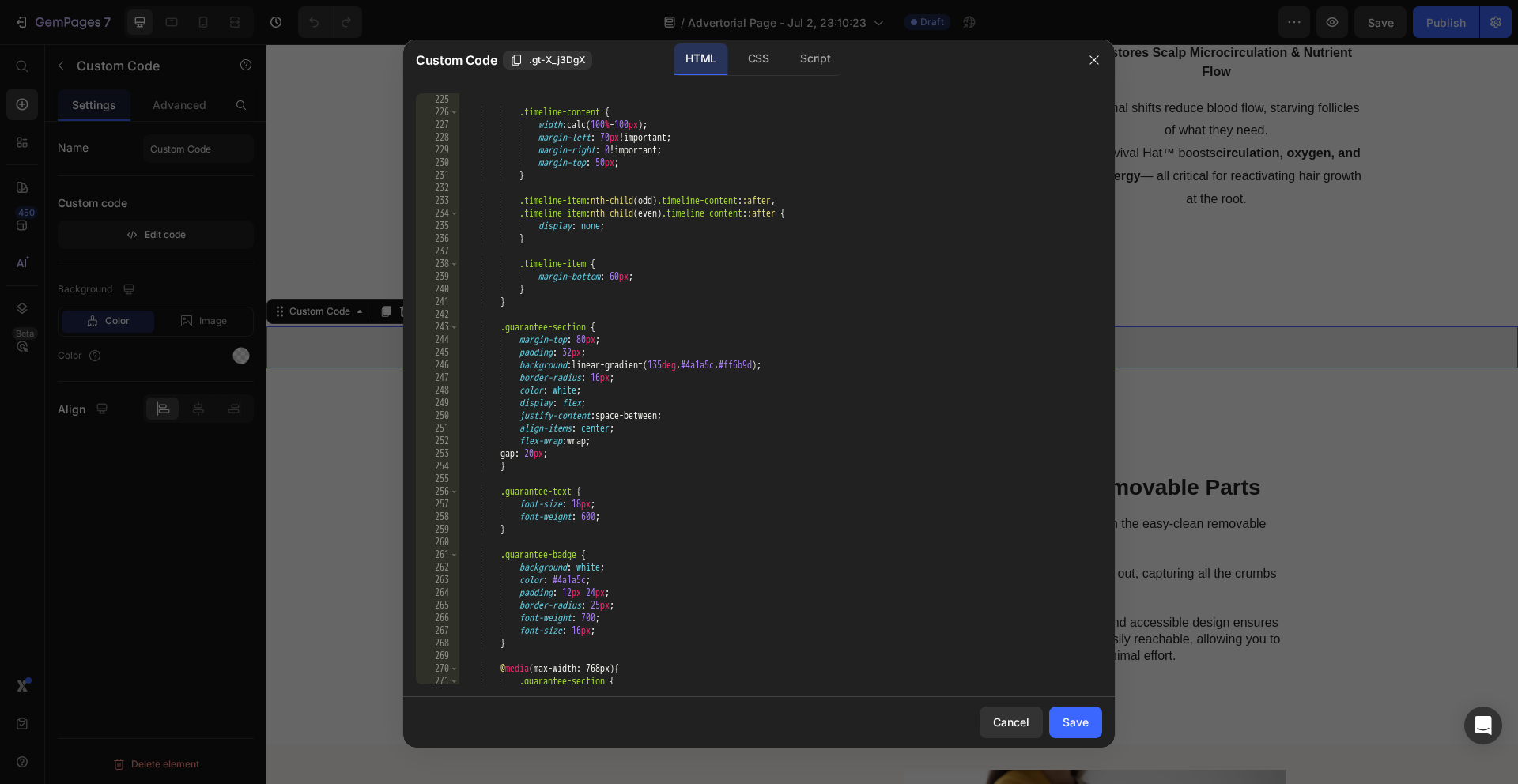 scroll, scrollTop: 3300, scrollLeft: 0, axis: vertical 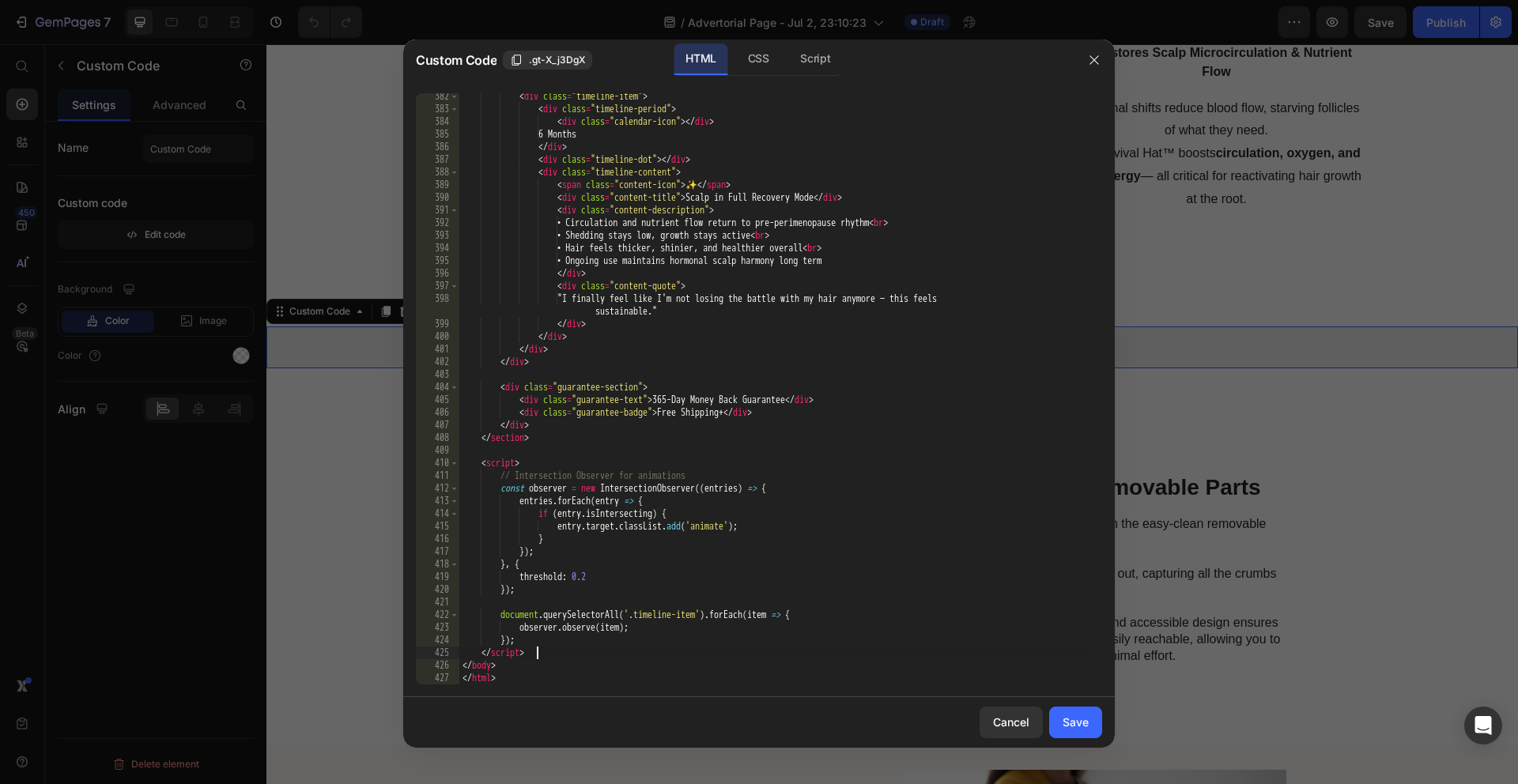click on "< div   class = "timeline-item" >                     < div   class = "timeline-period" >                          < div   class = "calendar-icon" > </ div >                         6 Months                     </ div >                     < div   class = "timeline-dot" > </ div >                     < div   class = "timeline-content" >                          < span   class = "content-icon" > ✨ </ span >                          < div   class = "content-title" > Scalp in Full Recovery Mode </ div >                          < div   class = "content-description" >                              • Circulation and nutrient flow return to pre-perimenopause rhythm < br >                              • Shedding stays low, growth stays active < br >                              • Hair feels thicker, shinier, and healthier overall < br >                              • Ongoing use maintains hormonal scalp harmony long term                          </ div >                          < div   class" at bounding box center (775, 398) 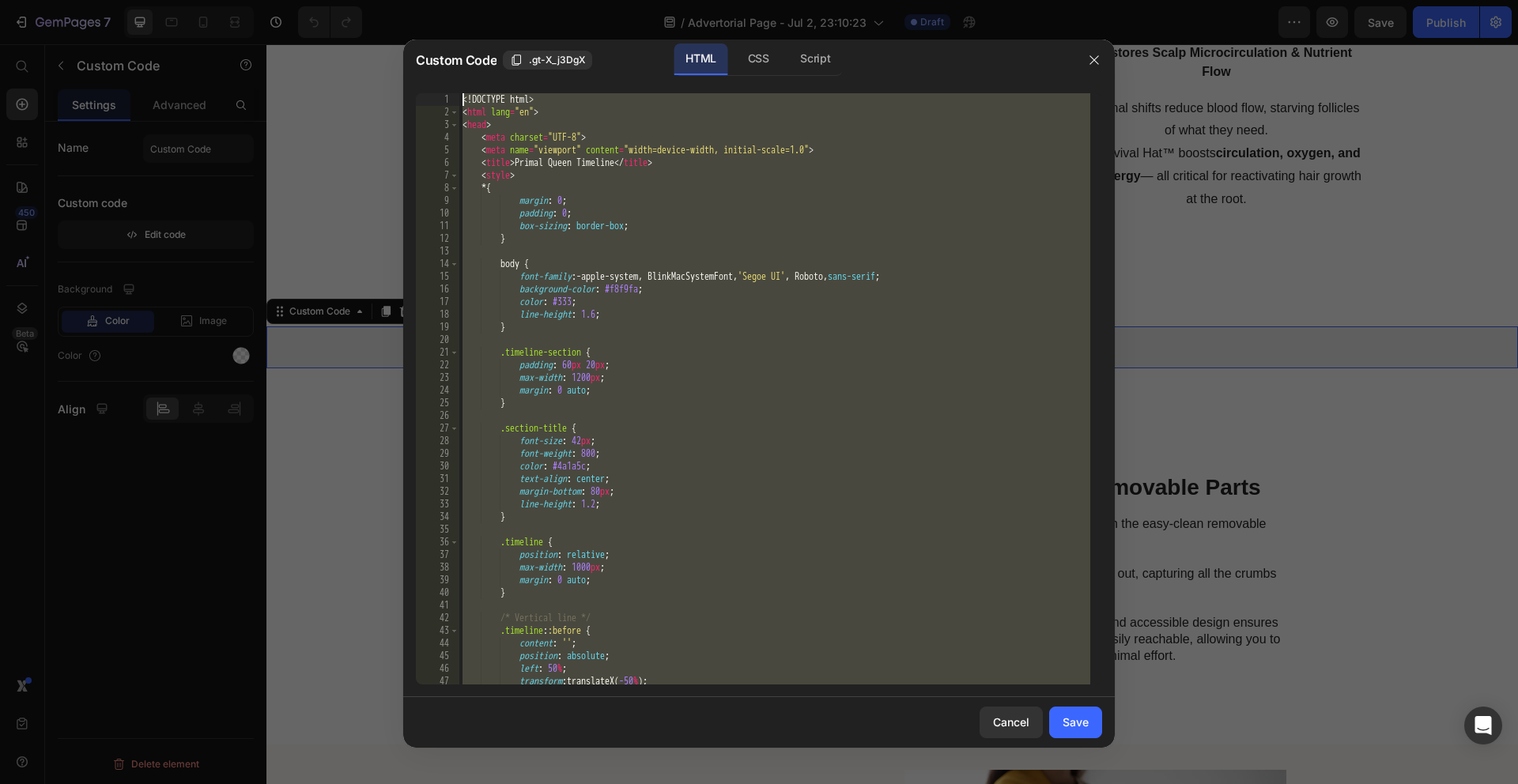 scroll, scrollTop: 0, scrollLeft: 0, axis: both 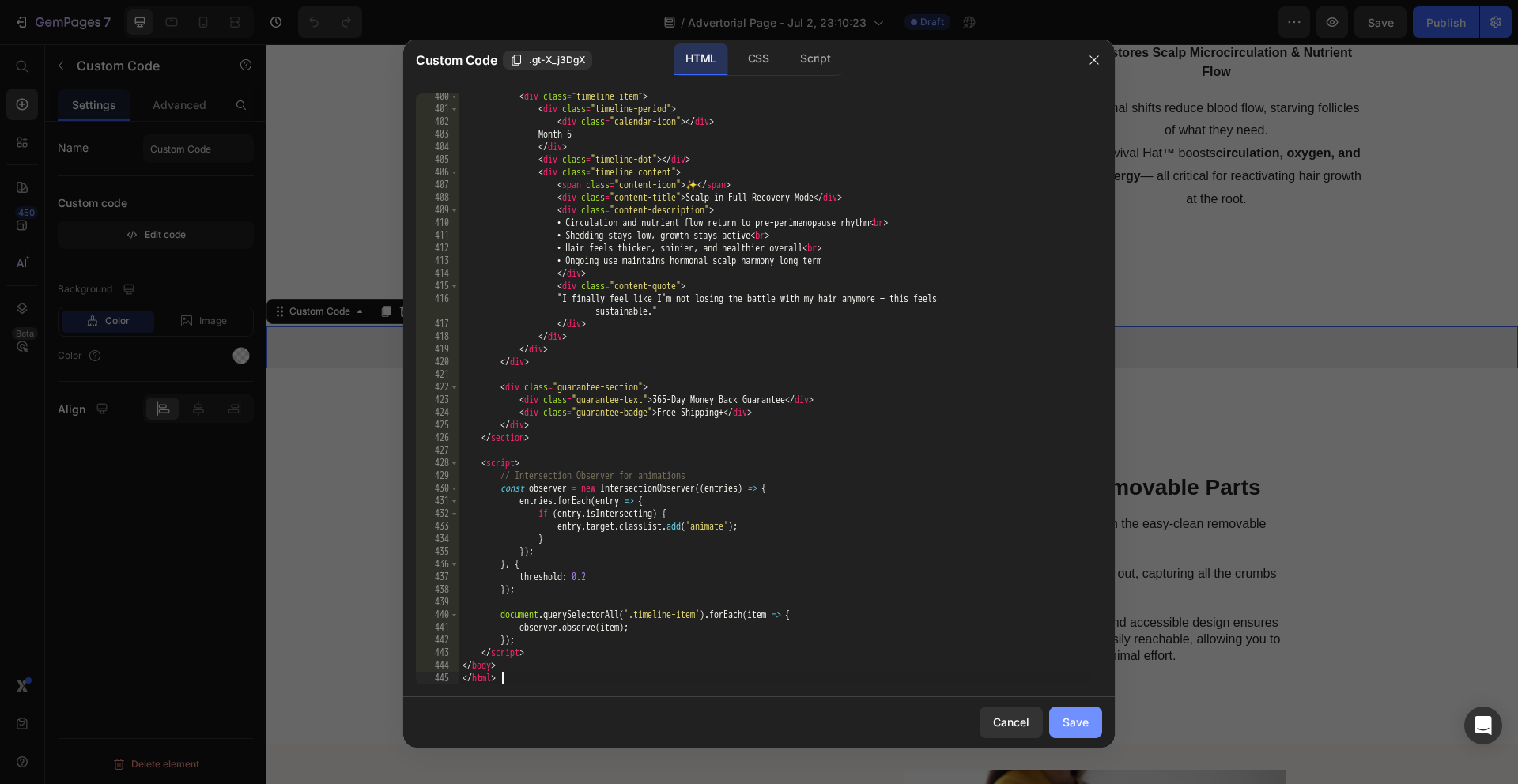 click on "Save" 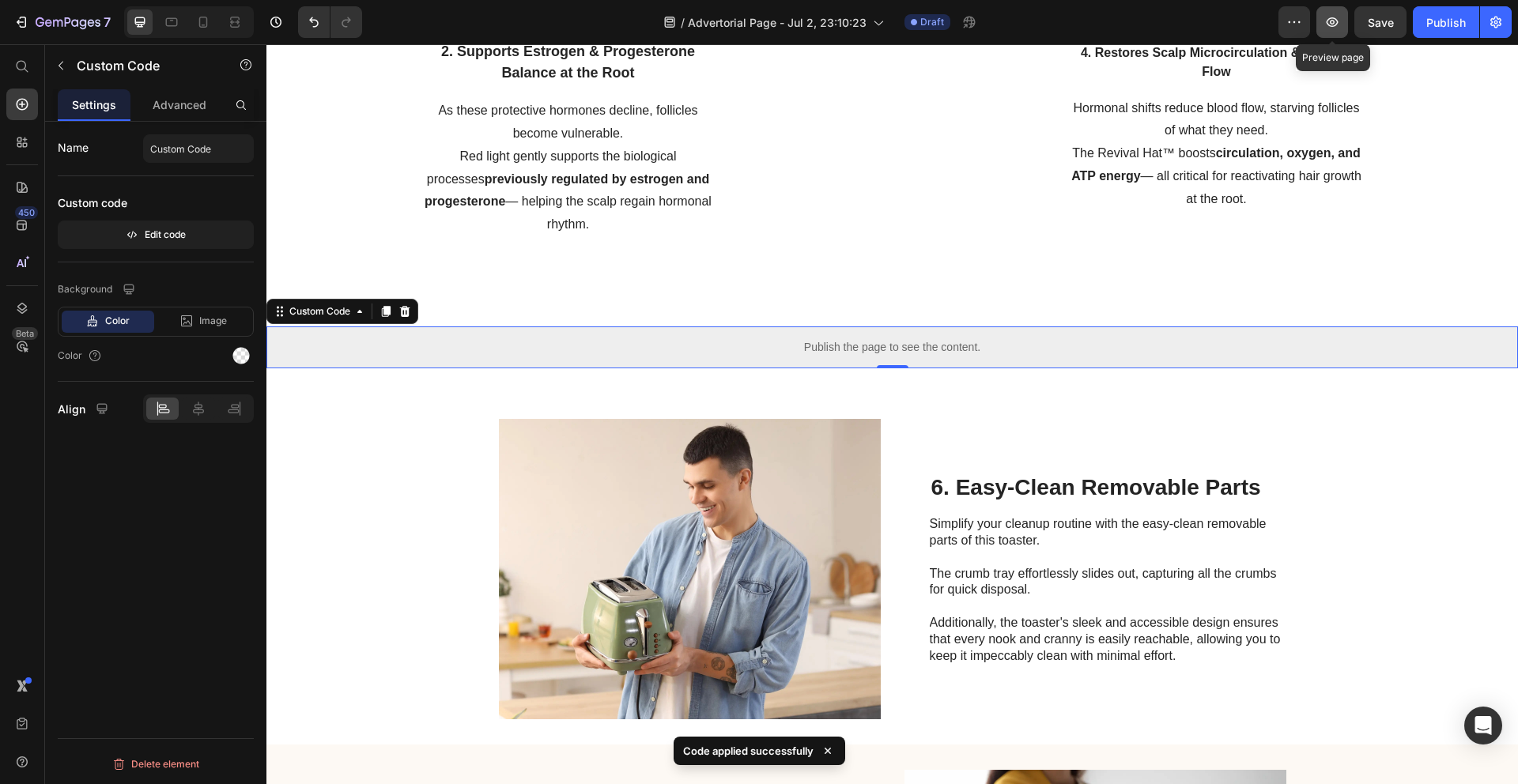 click 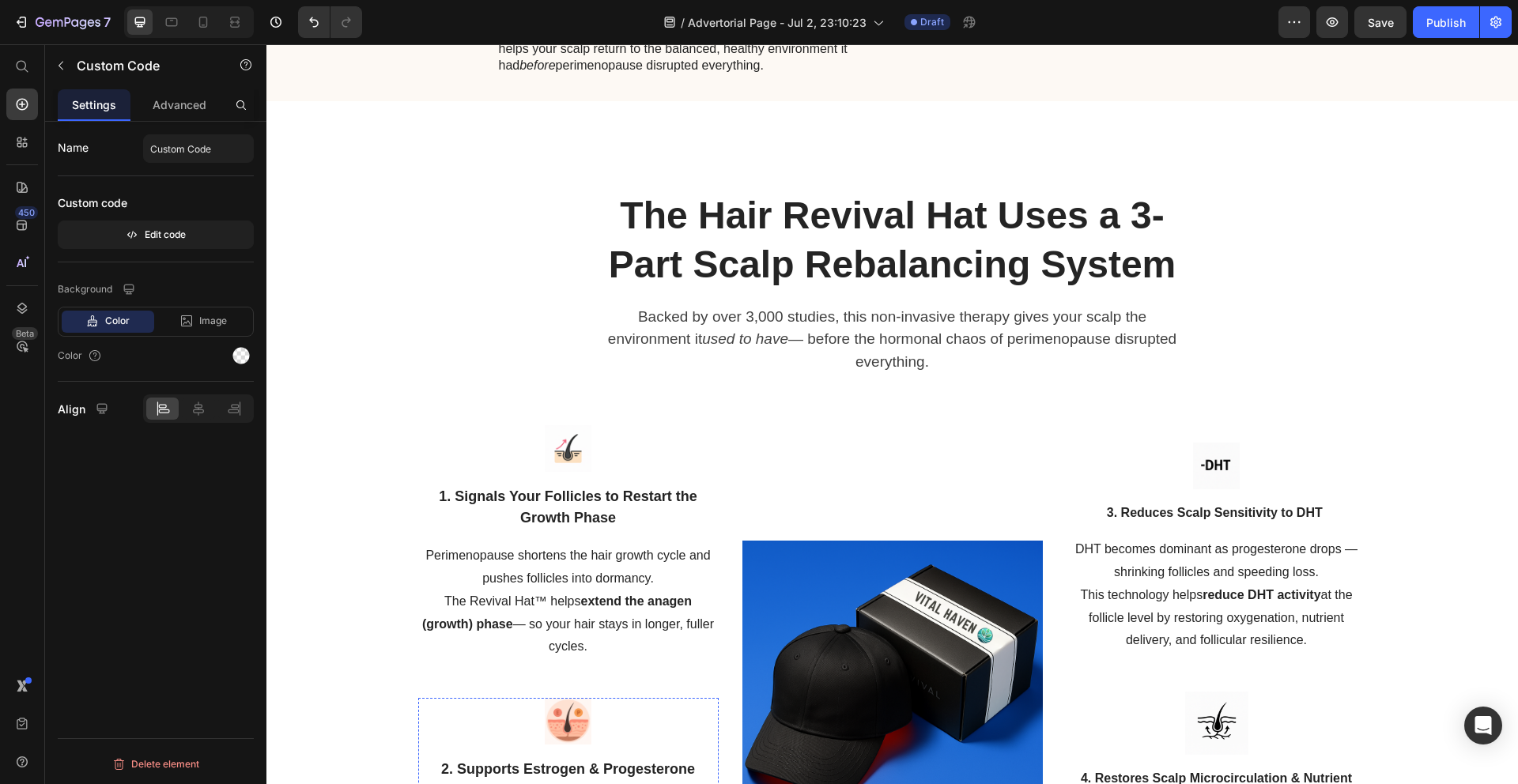 scroll, scrollTop: 3961, scrollLeft: 0, axis: vertical 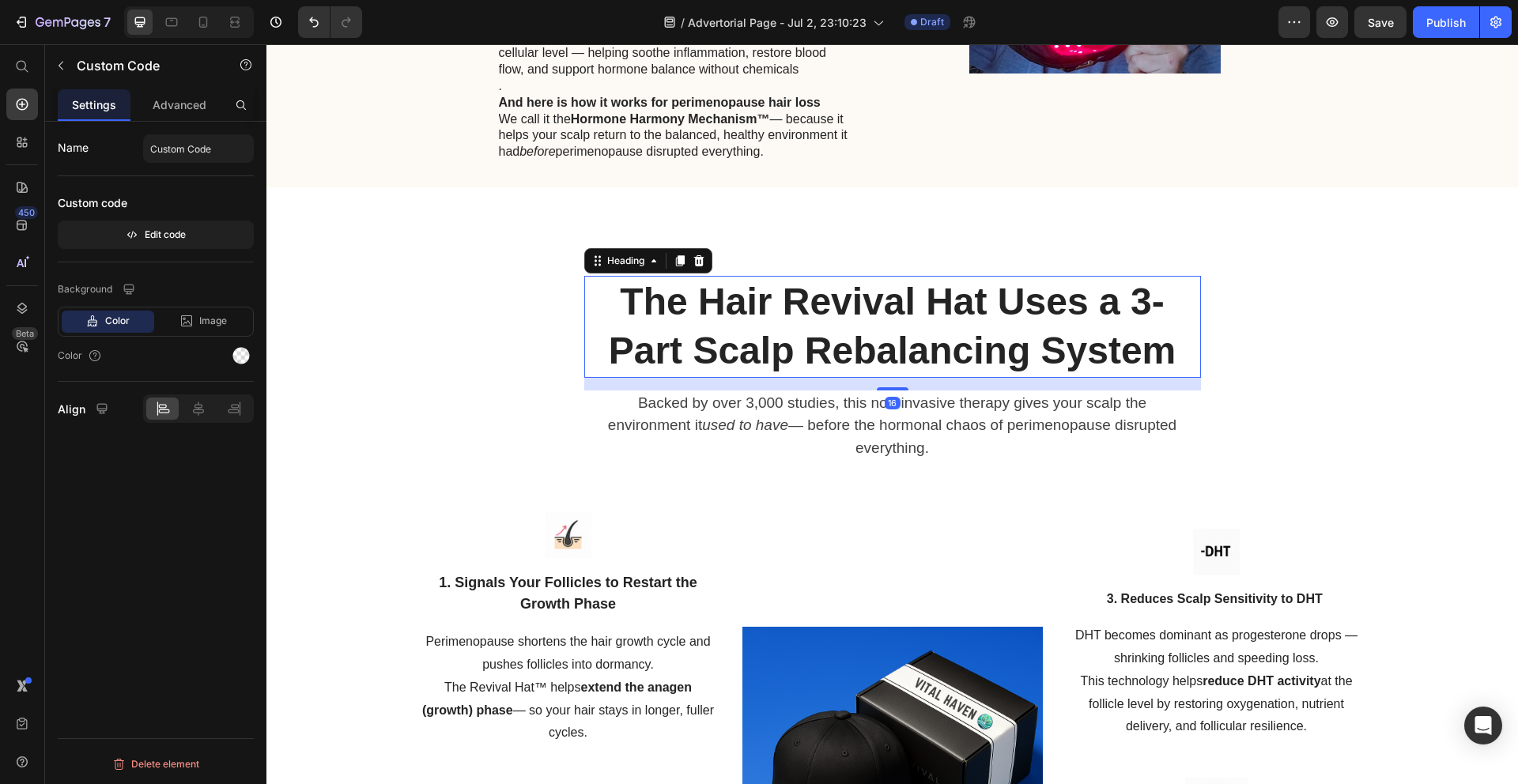 click on "The Hair Revival Hat Uses a 3-Part Scalp Rebalancing System" at bounding box center [893, 326] 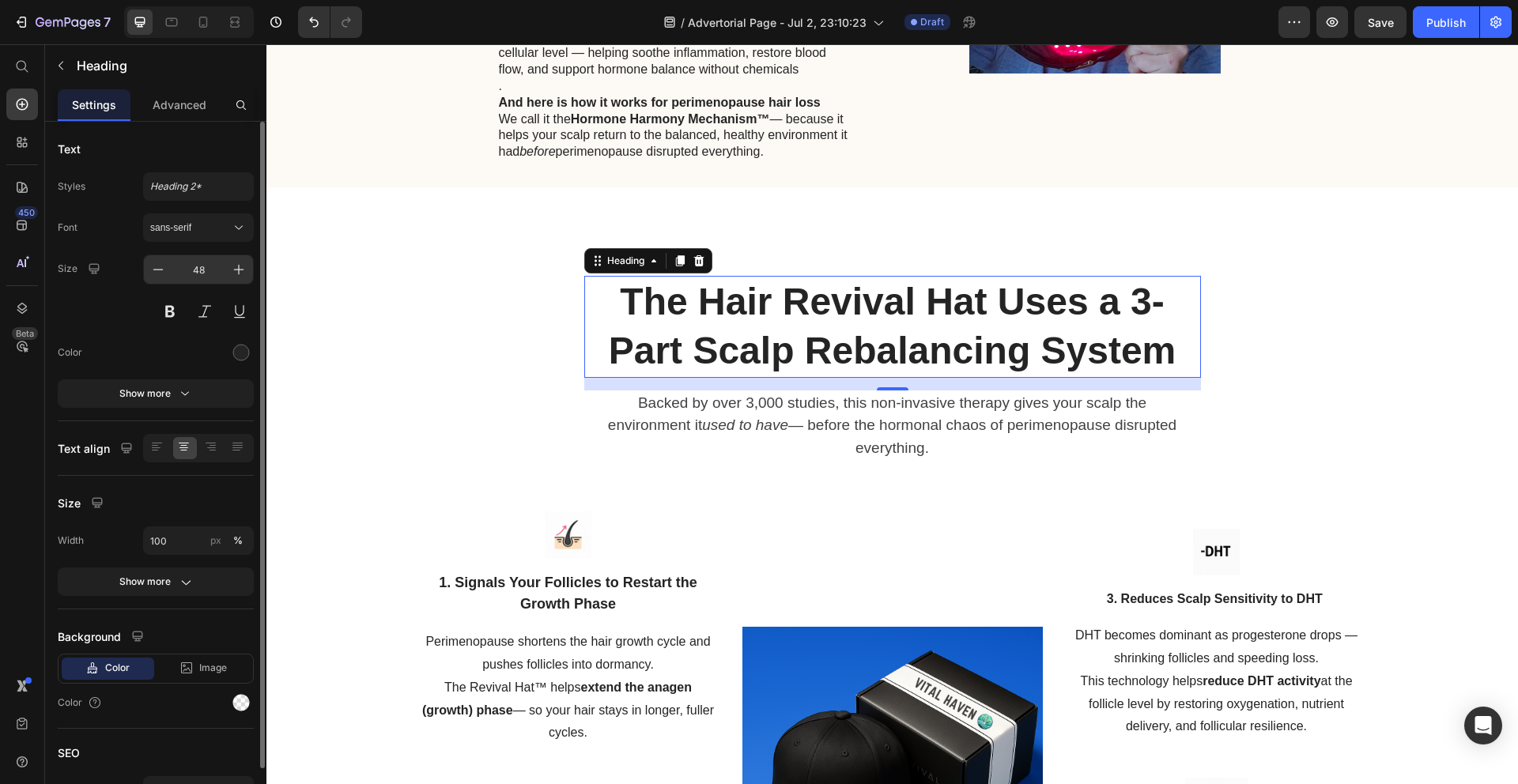 click on "48" at bounding box center (198, 270) 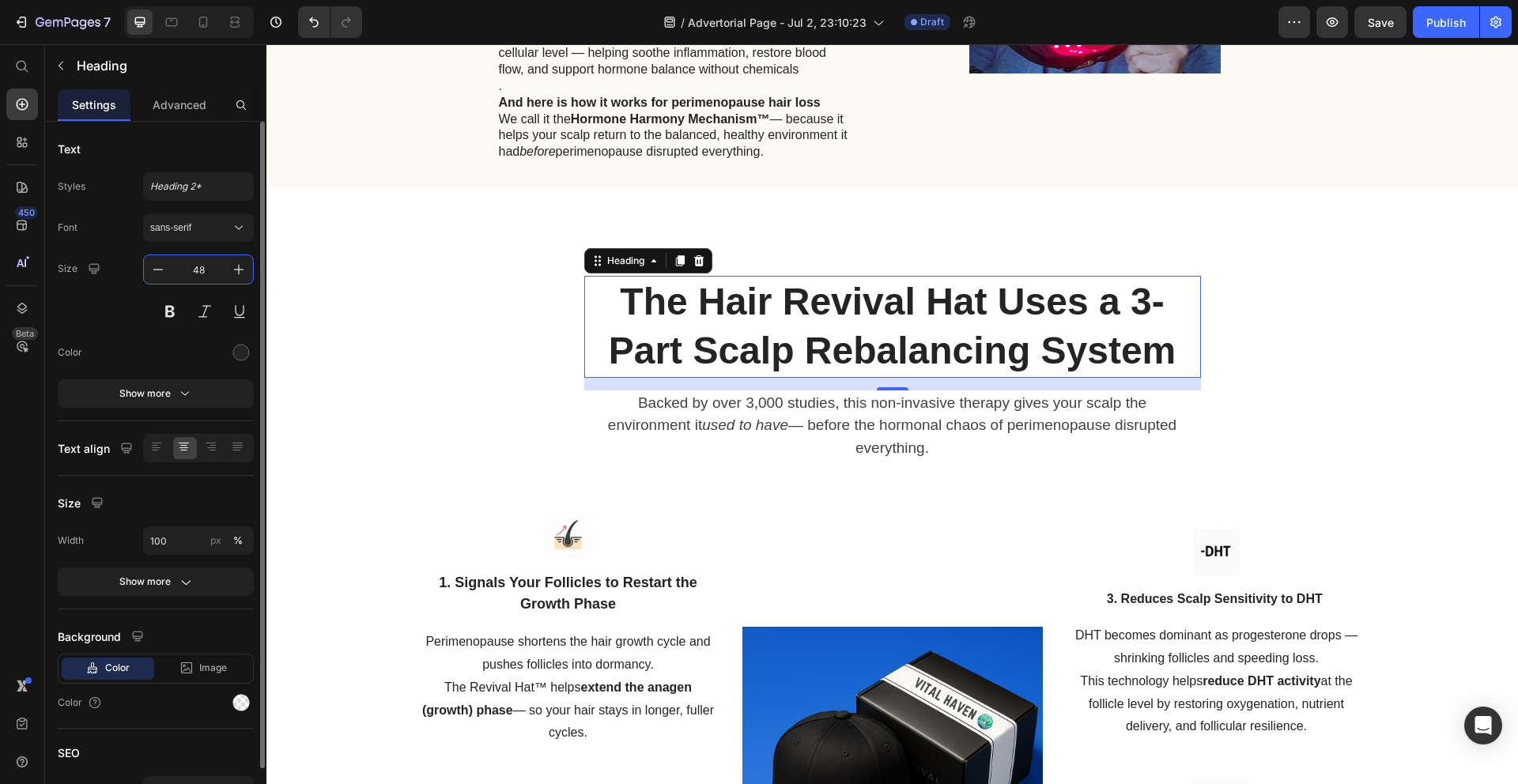 click on "48" at bounding box center (198, 270) 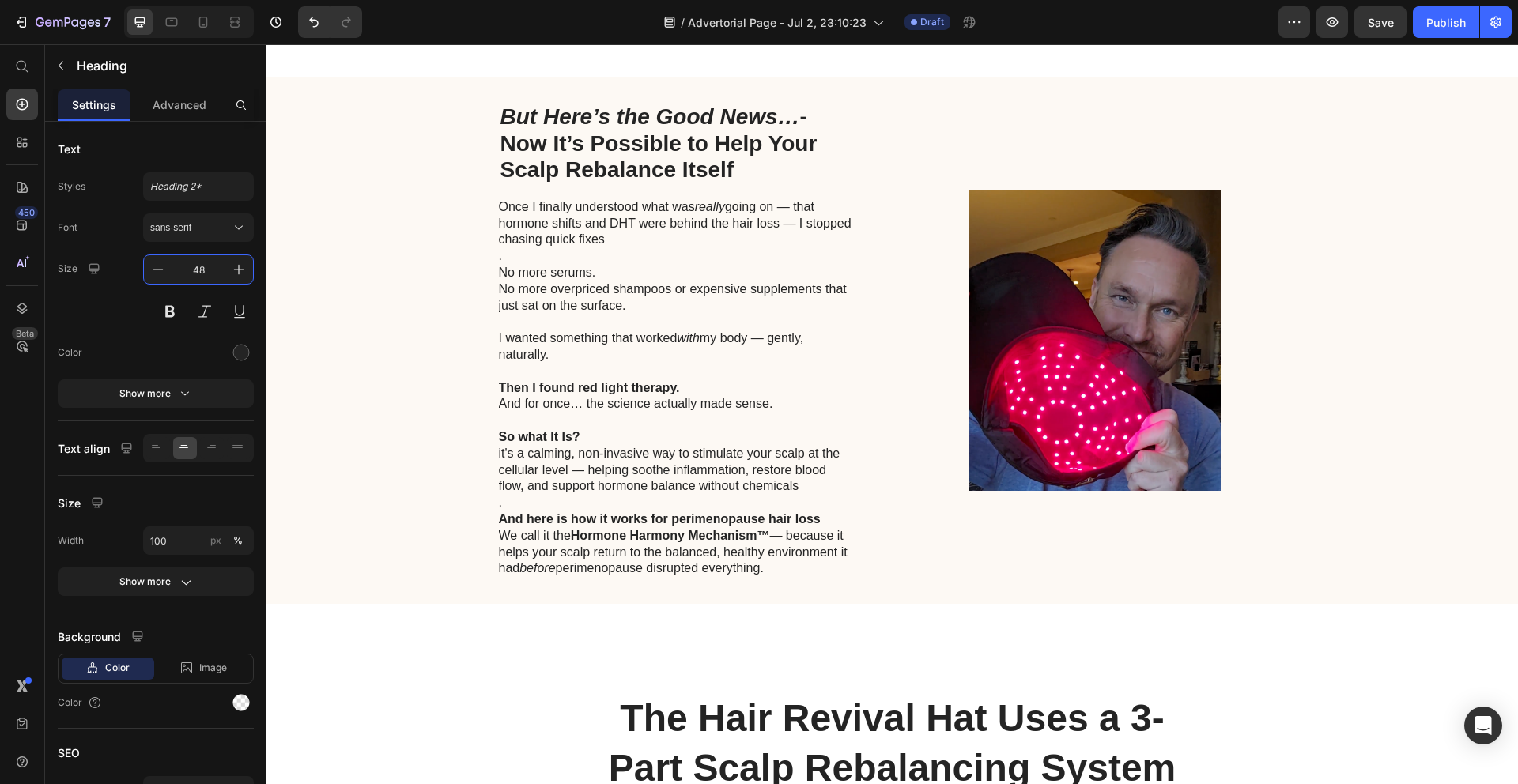 scroll, scrollTop: 3473, scrollLeft: 0, axis: vertical 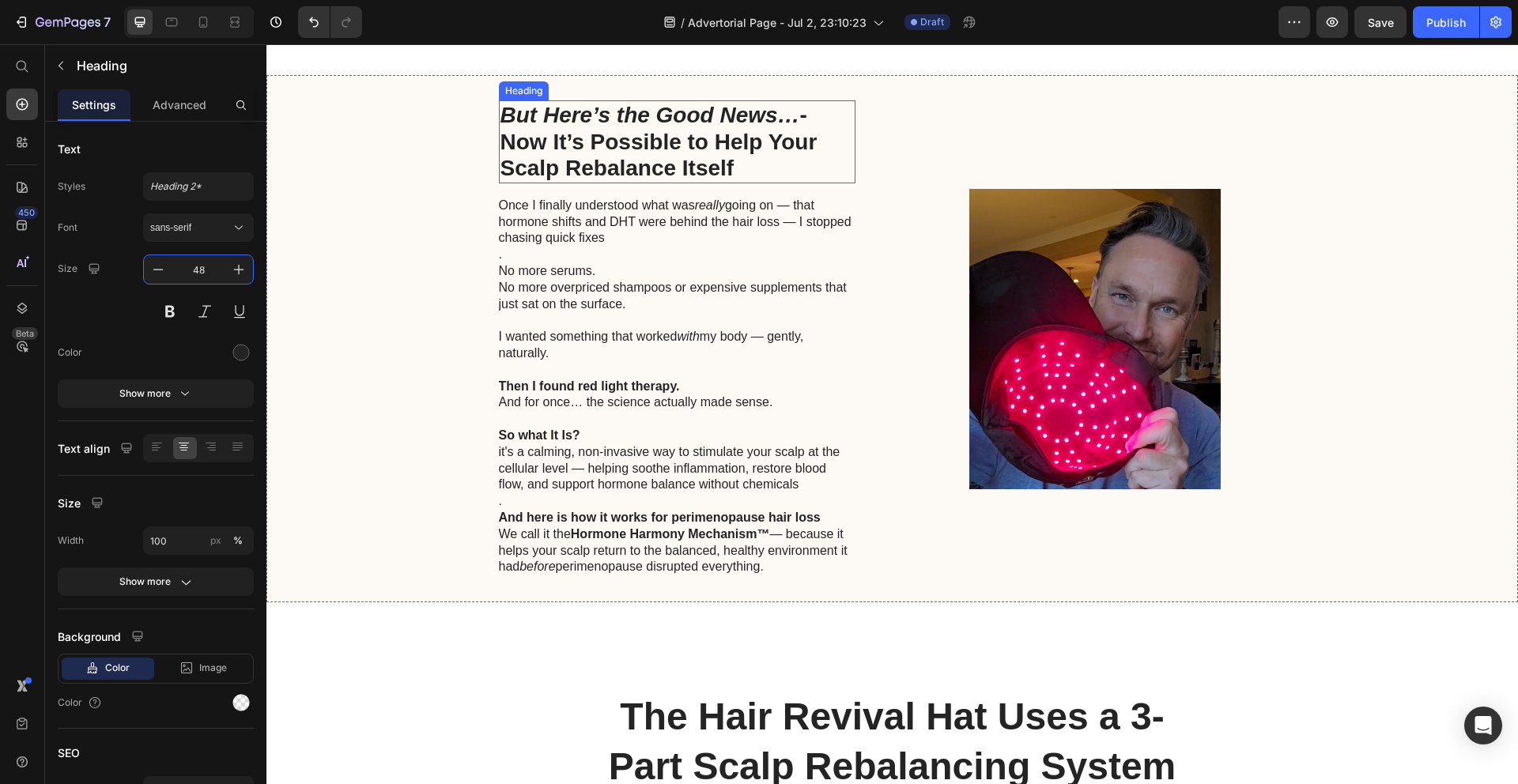 click on "But Here’s the Good News… - Now It’s Possible to Help Your Scalp Rebalance Itself" at bounding box center [677, 141] 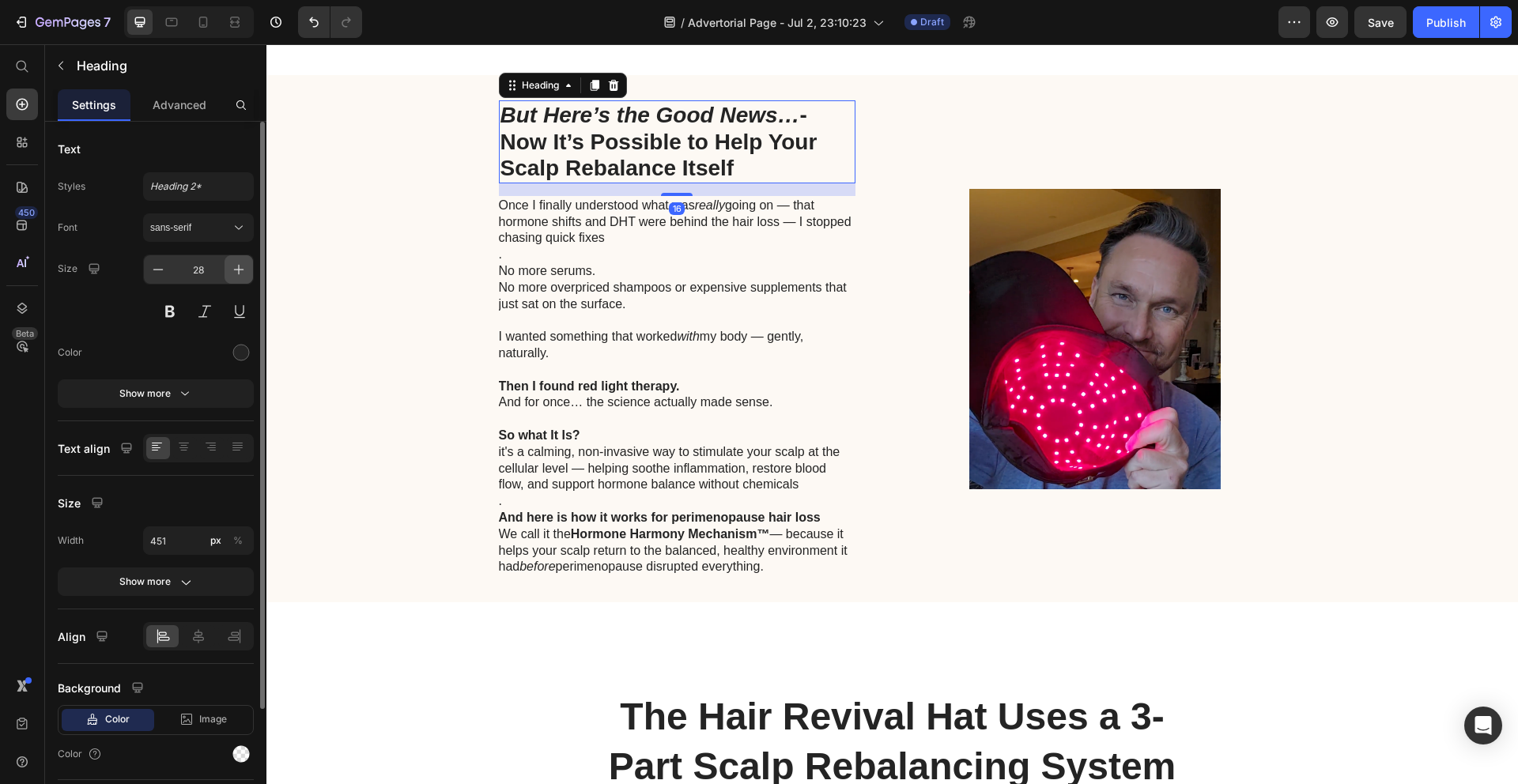 click 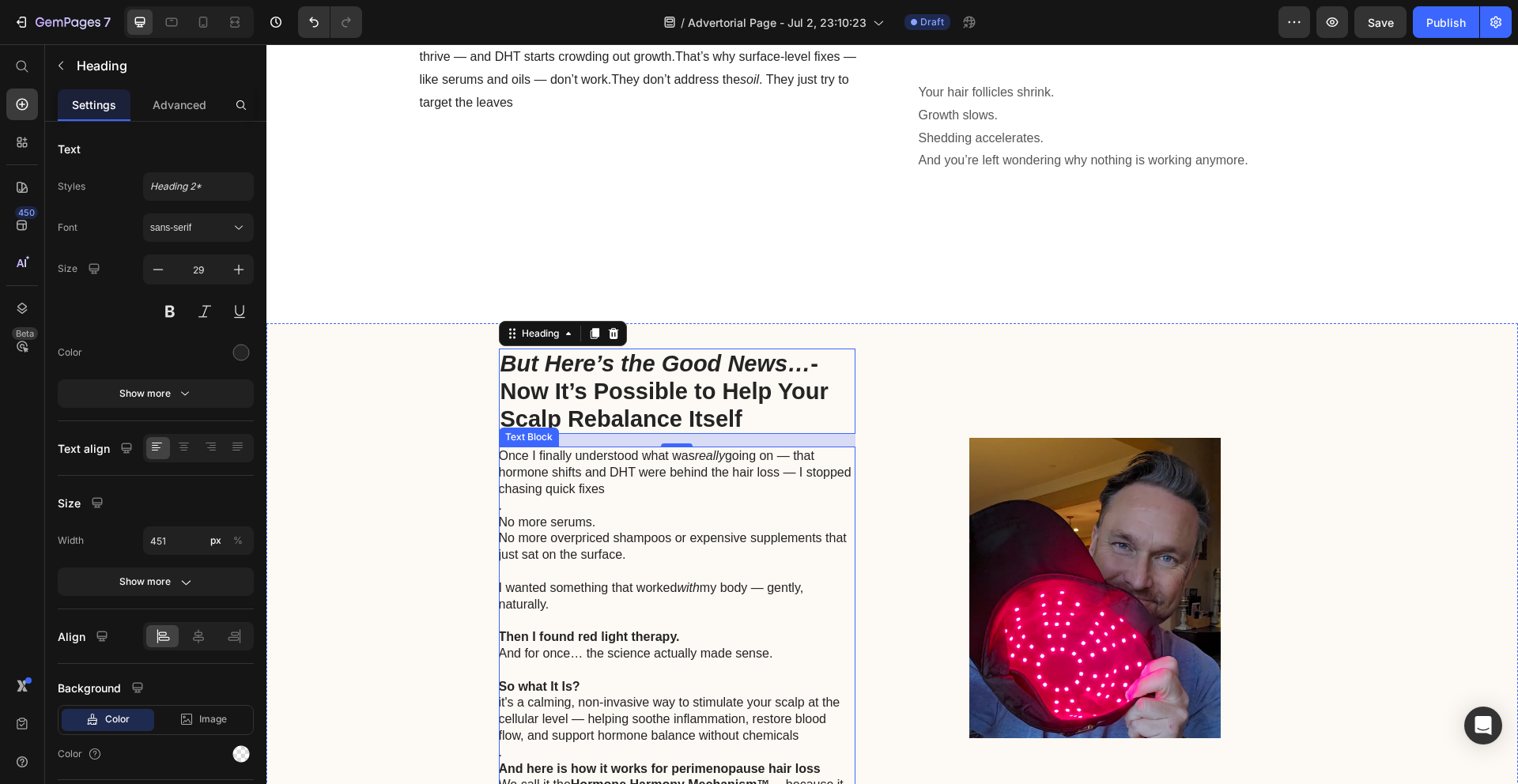 scroll, scrollTop: 2595, scrollLeft: 0, axis: vertical 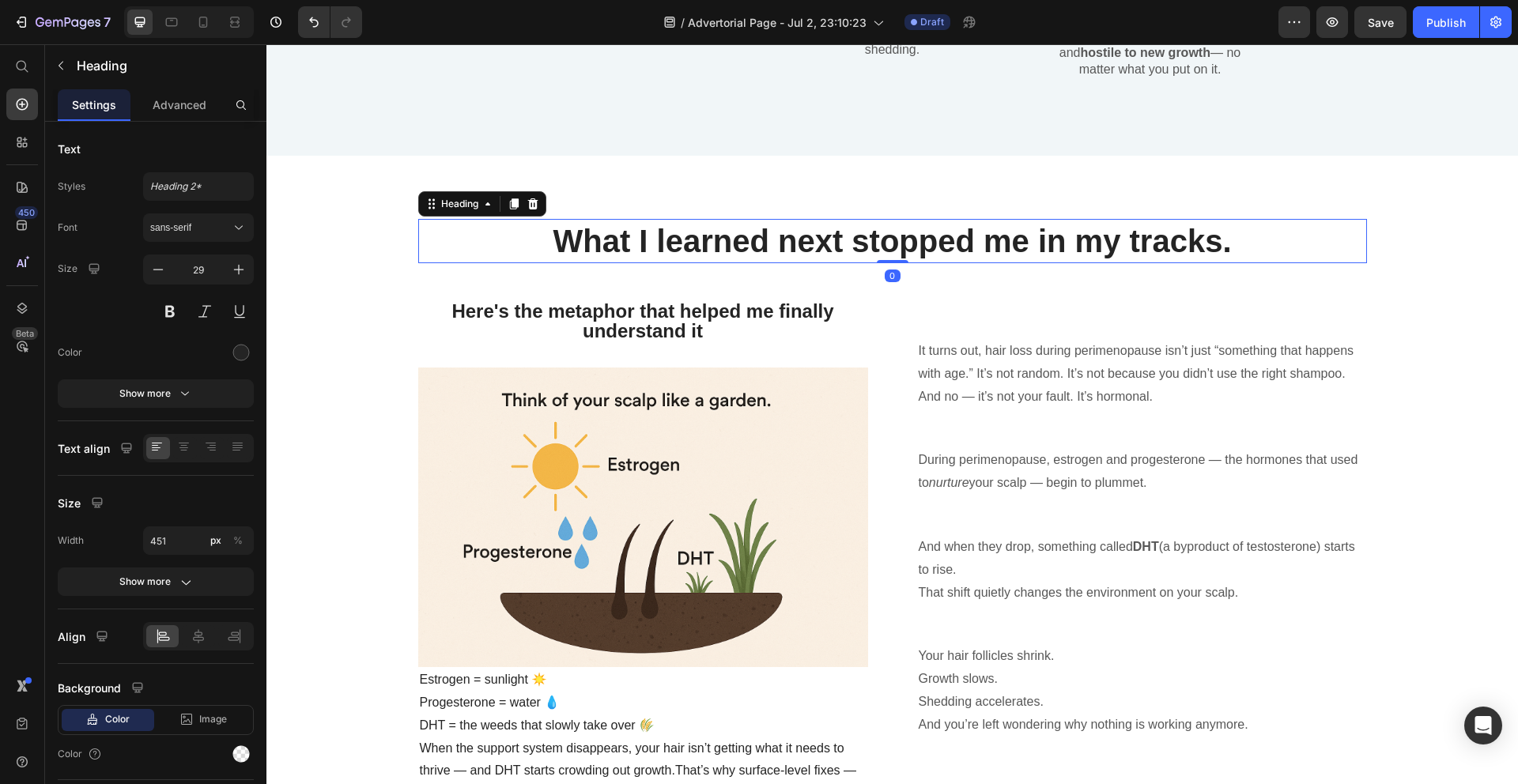 click on "What I learned next stopped me in my tracks." at bounding box center (893, 241) 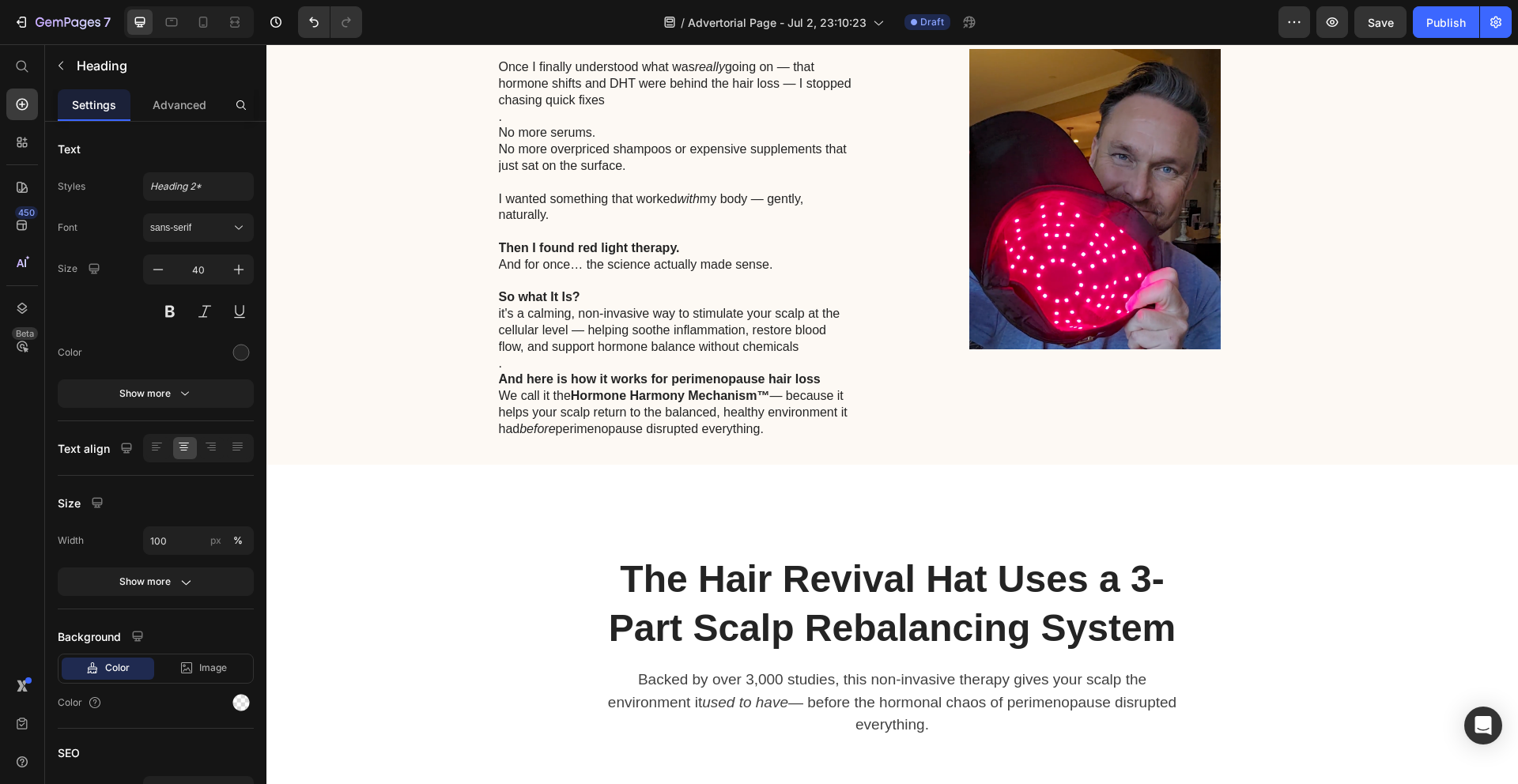 scroll, scrollTop: 3872, scrollLeft: 0, axis: vertical 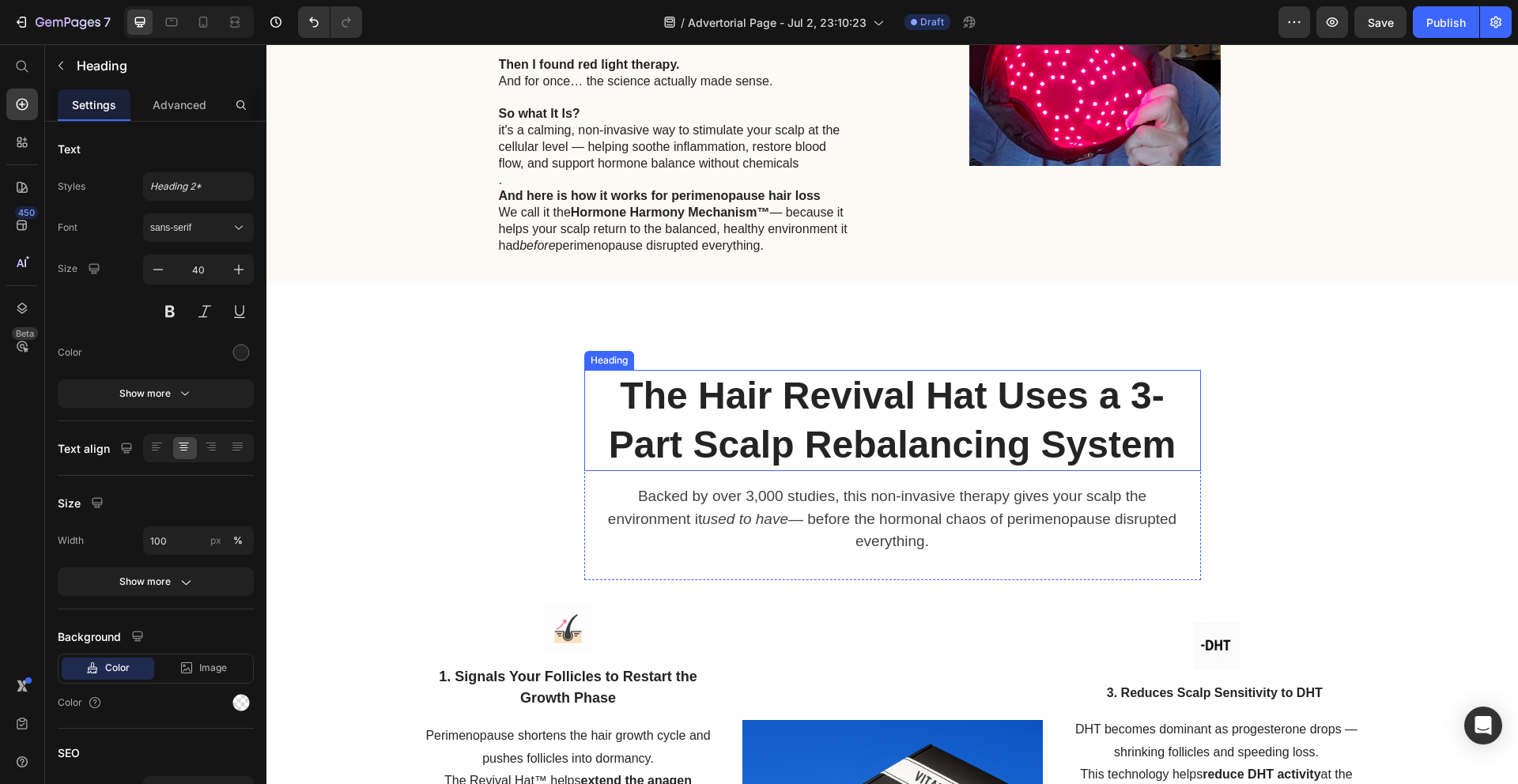 click on "The Hair Revival Hat Uses a 3-Part Scalp Rebalancing System" at bounding box center (893, 420) 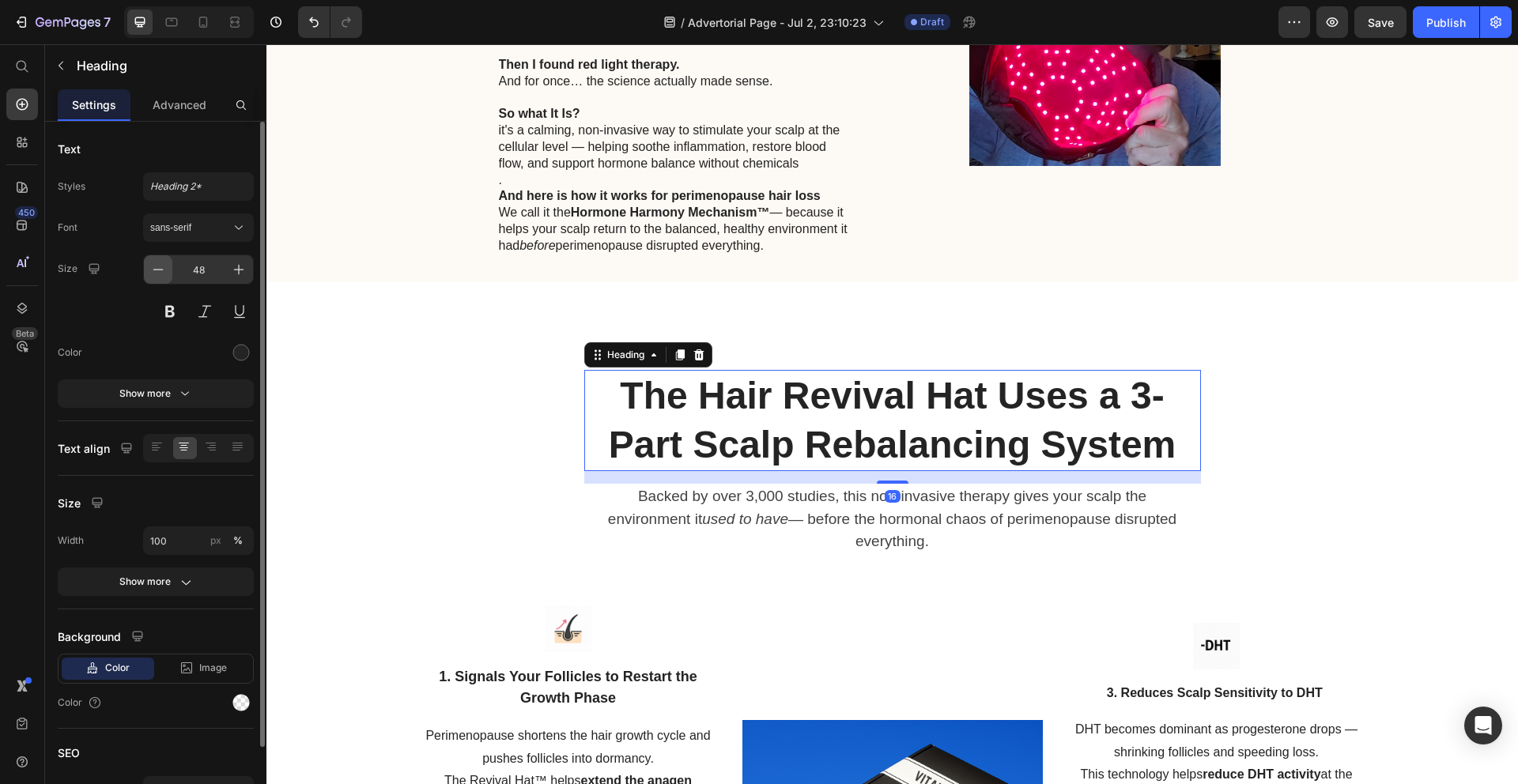 click at bounding box center (158, 270) 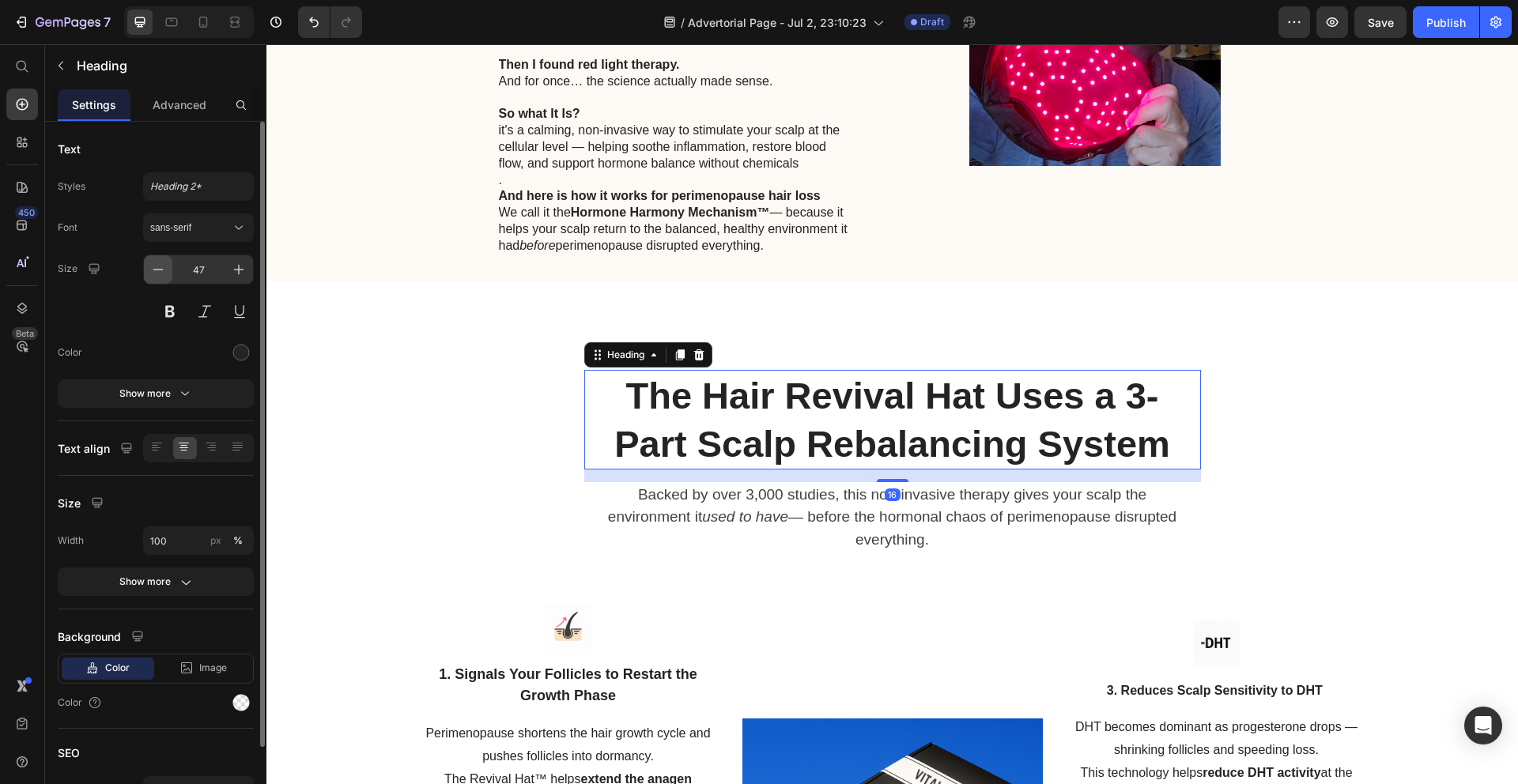 click at bounding box center (158, 270) 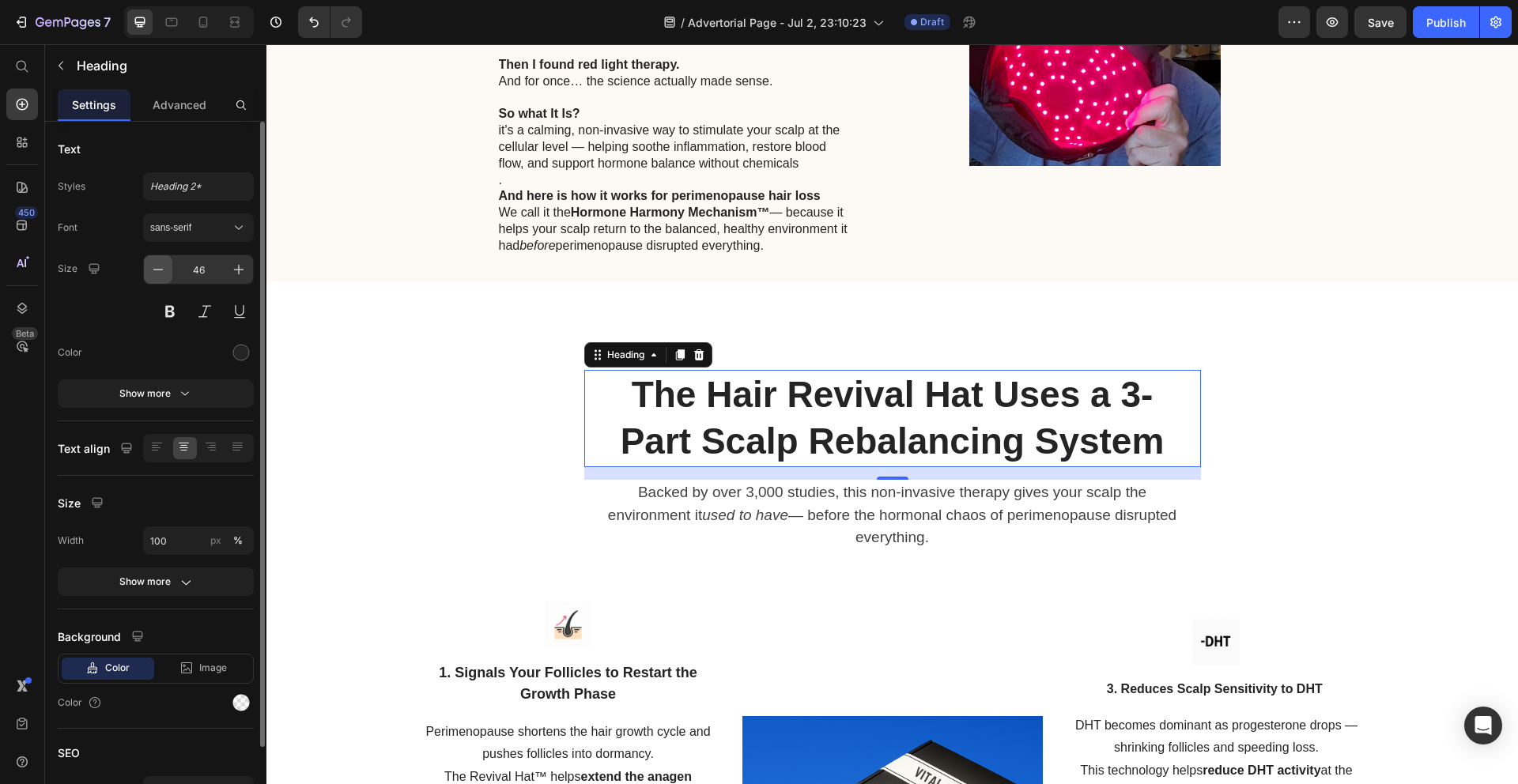 click at bounding box center (158, 270) 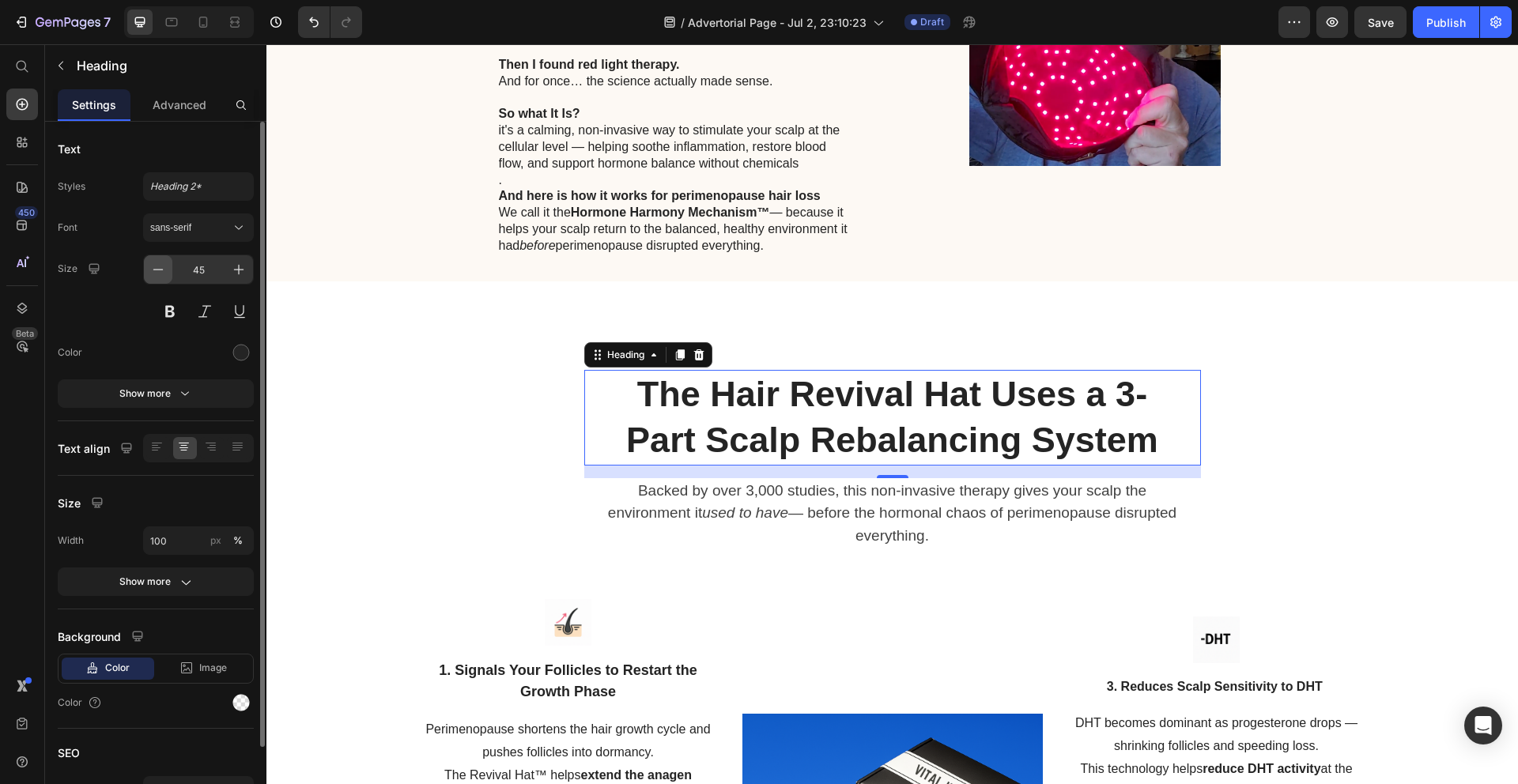 click at bounding box center (158, 270) 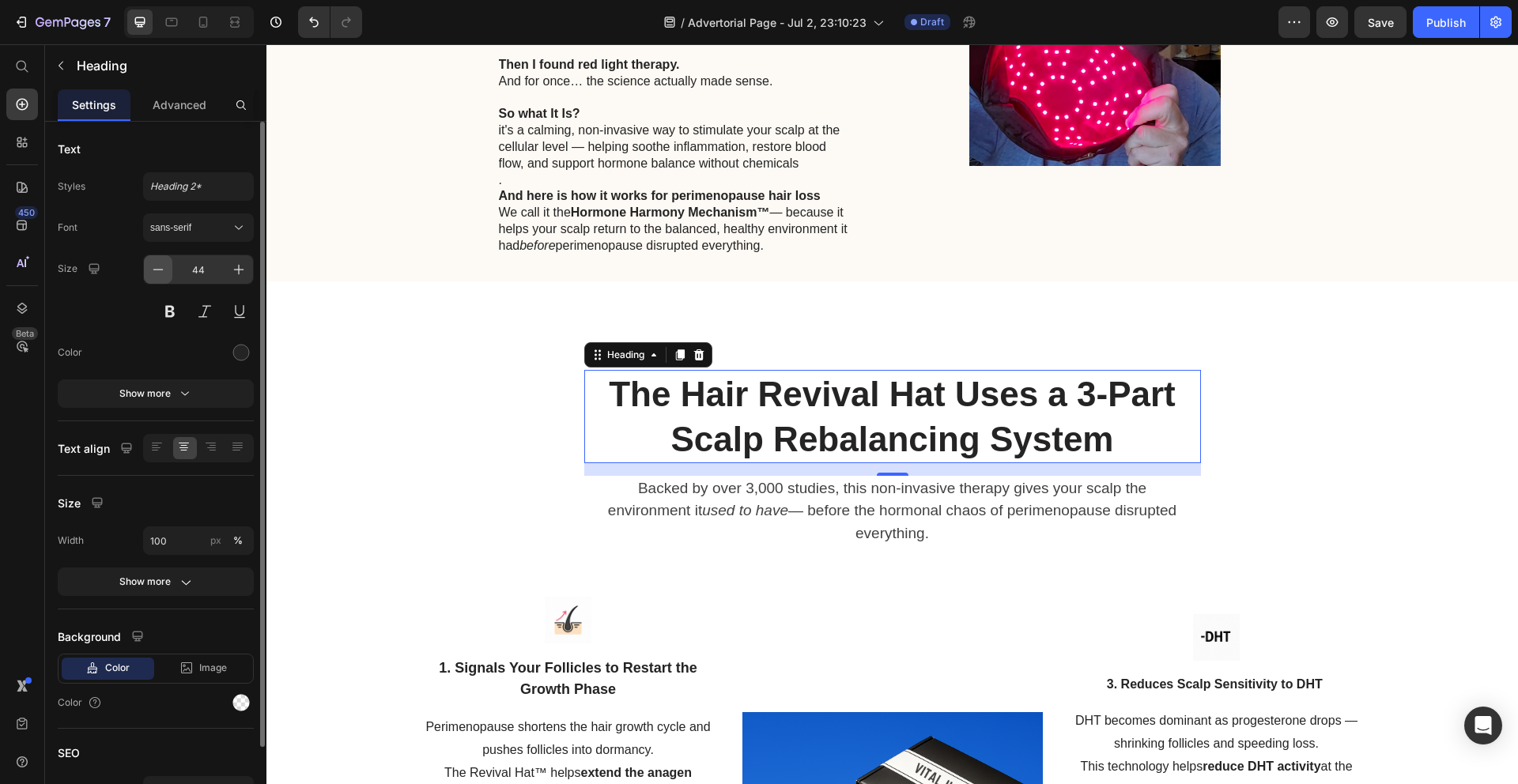 click at bounding box center [158, 270] 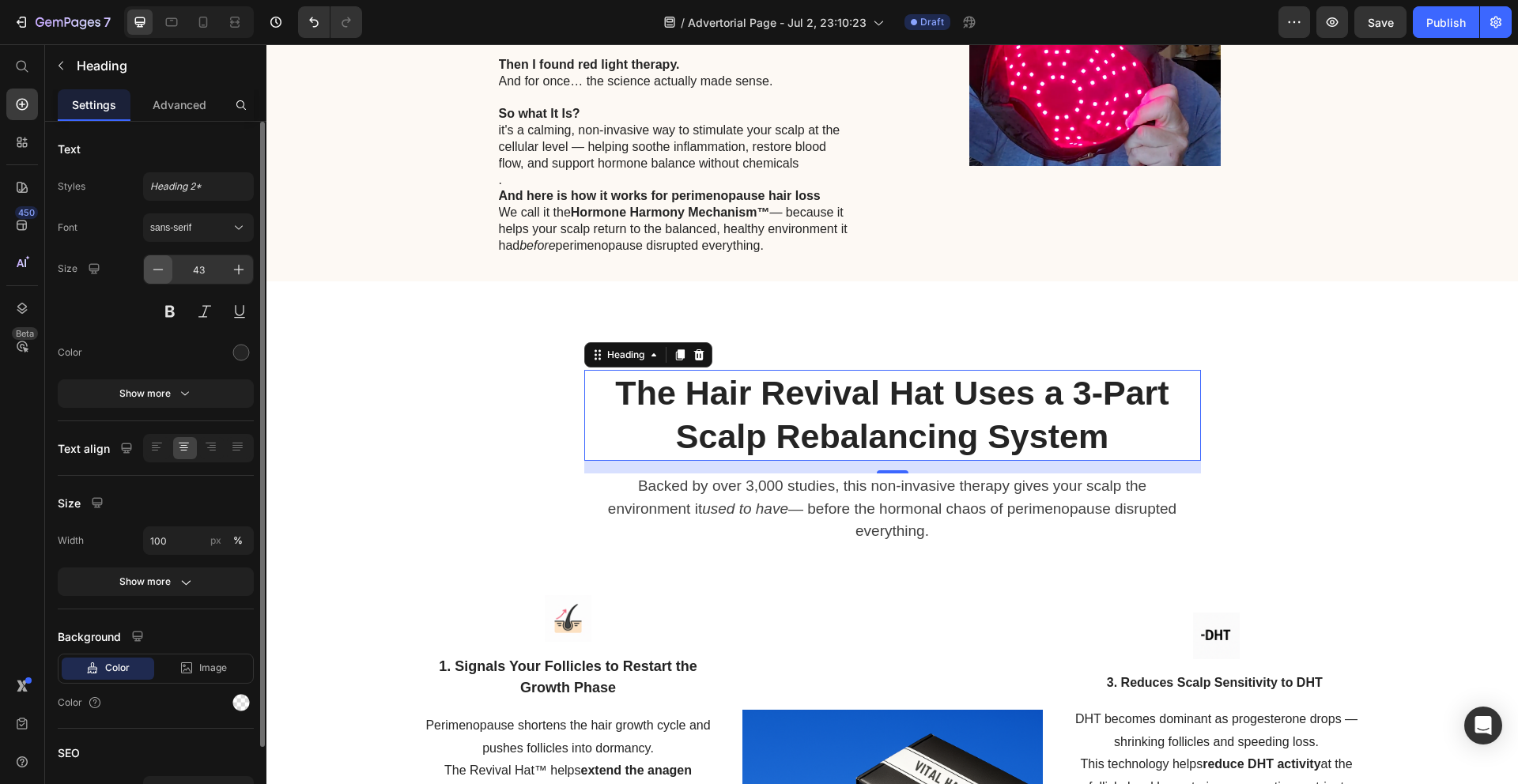 click at bounding box center [158, 270] 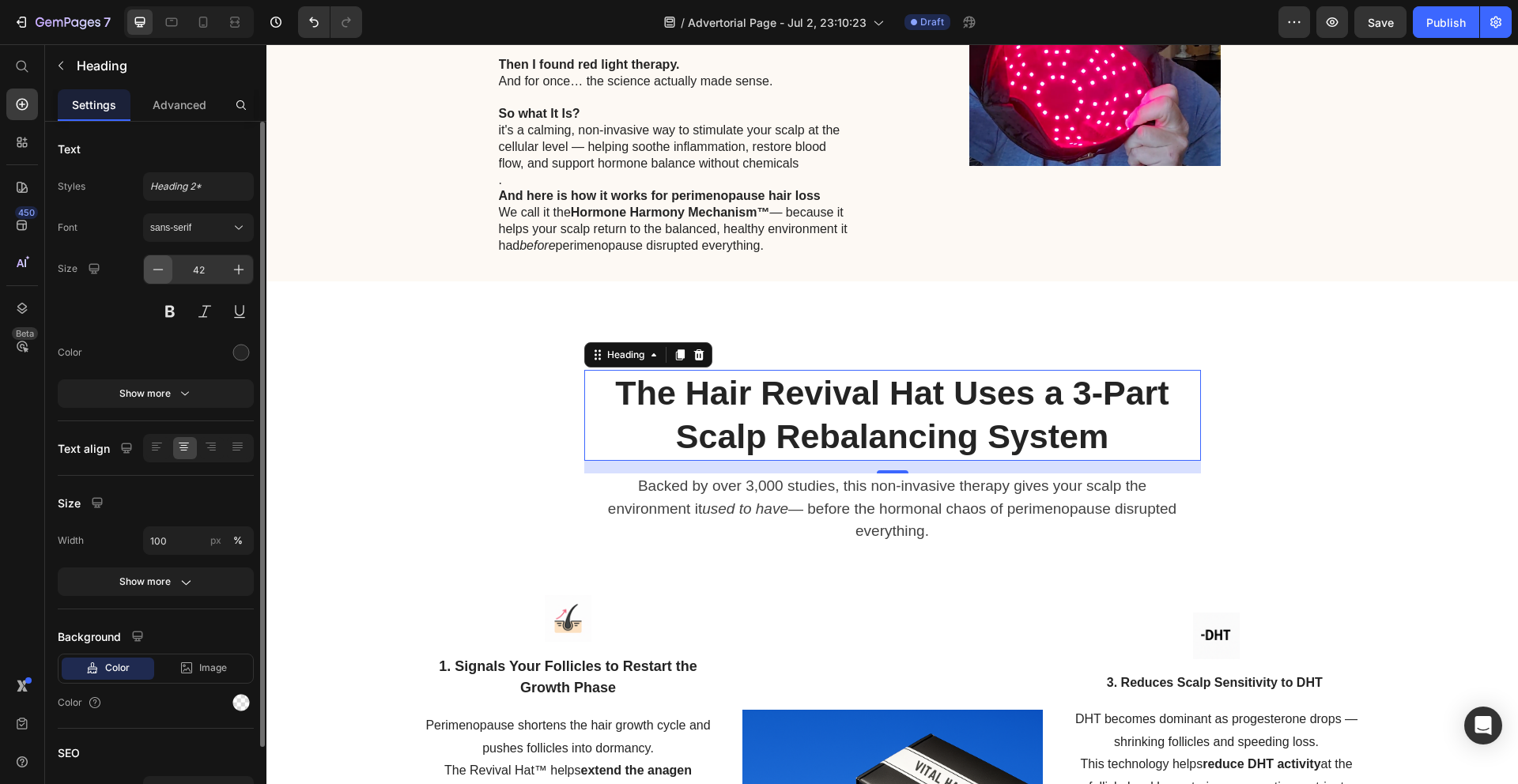 click at bounding box center (158, 270) 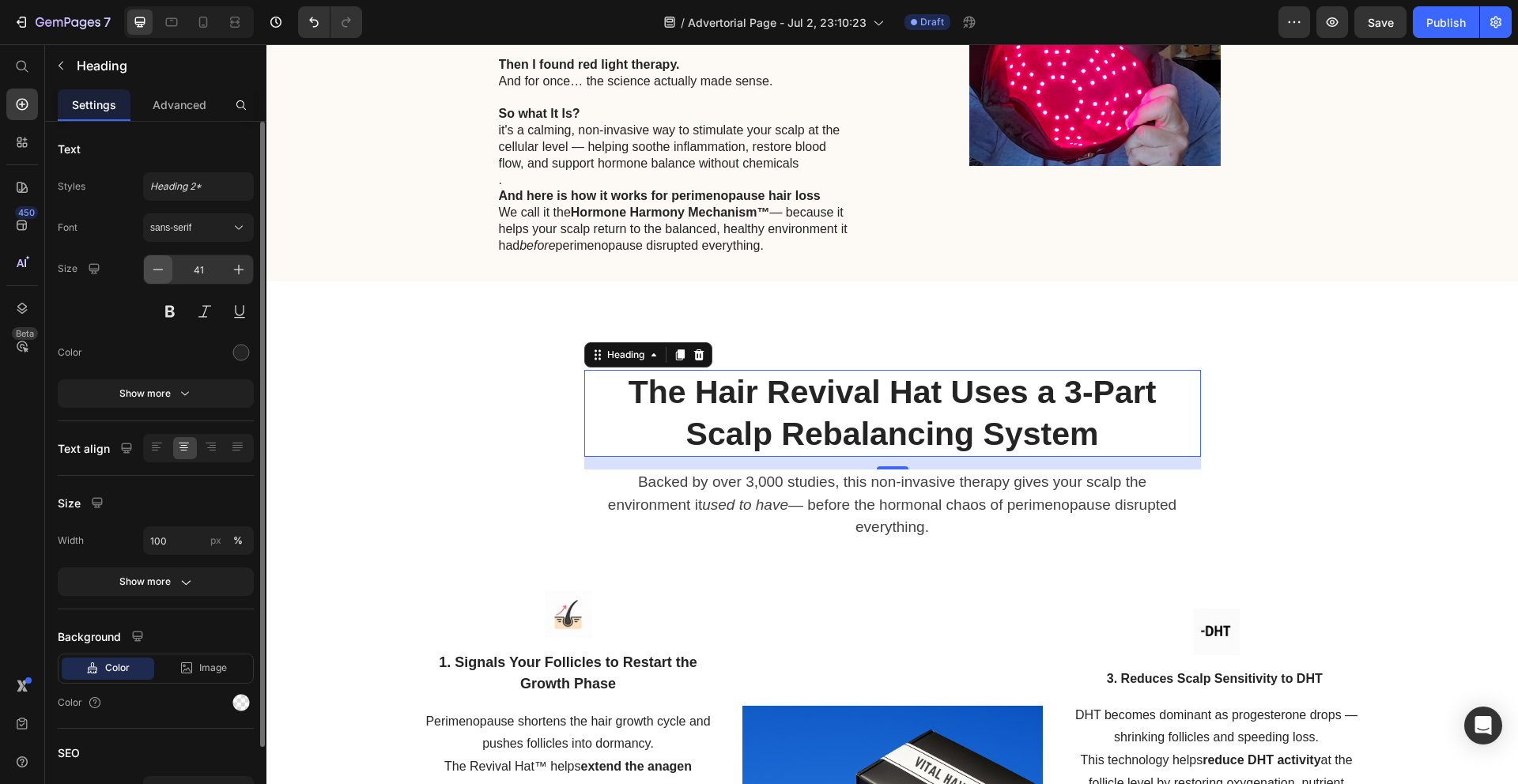 click at bounding box center [158, 270] 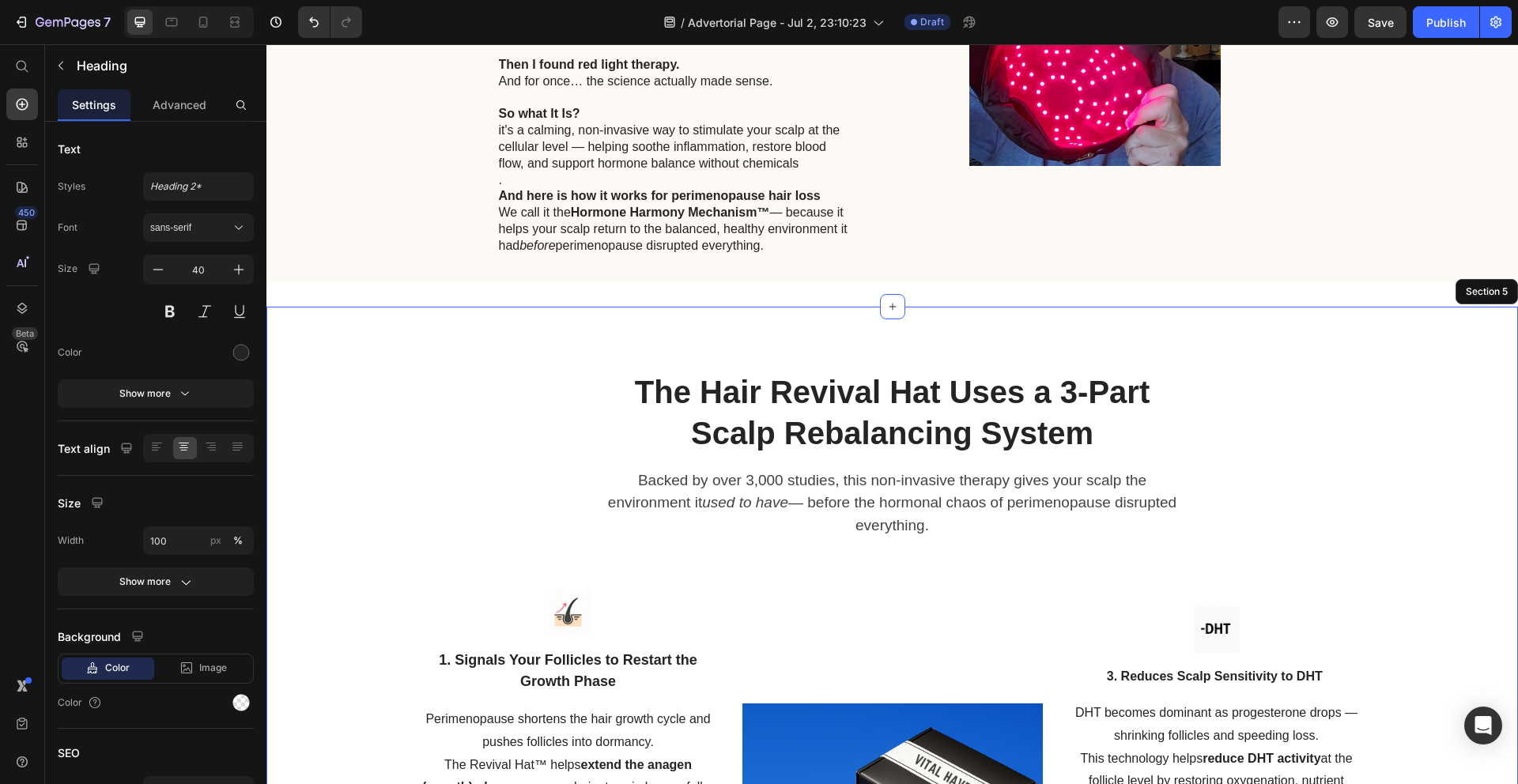 click on "The Hair Revival Hat Uses a 3-Part Scalp Rebalancing System Heading   16 Backed by over 3,000 studies, this non-invasive therapy gives your scalp the environment it  used to have  — before the hormonal chaos of perimenopause disrupted everything. Text block Row Image 1. Signals Your Follicles to Restart the Growth Phase Text block Perimenopause shortens the hair growth cycle and pushes follicles into dormancy. The Revival Hat™ helps  extend the anagen (growth) phase  — so your hair stays in longer, fuller cycles. Text block Row Image 2. Supports Estrogen & Progesterone Balance at the Root Text block As these protective hormones decline, follicles become vulnerable. Red light gently supports the biological processes  previously regulated by estrogen and progesterone  — helping the scalp regain hormonal rhythm. Text block Row Image Image 3. Reduces Scalp Sensitivity to DHT   Text block DHT becomes dominant as progesterone drops — shrinking follicles and speeding loss. This technology helps  Row Image" at bounding box center [892, 744] 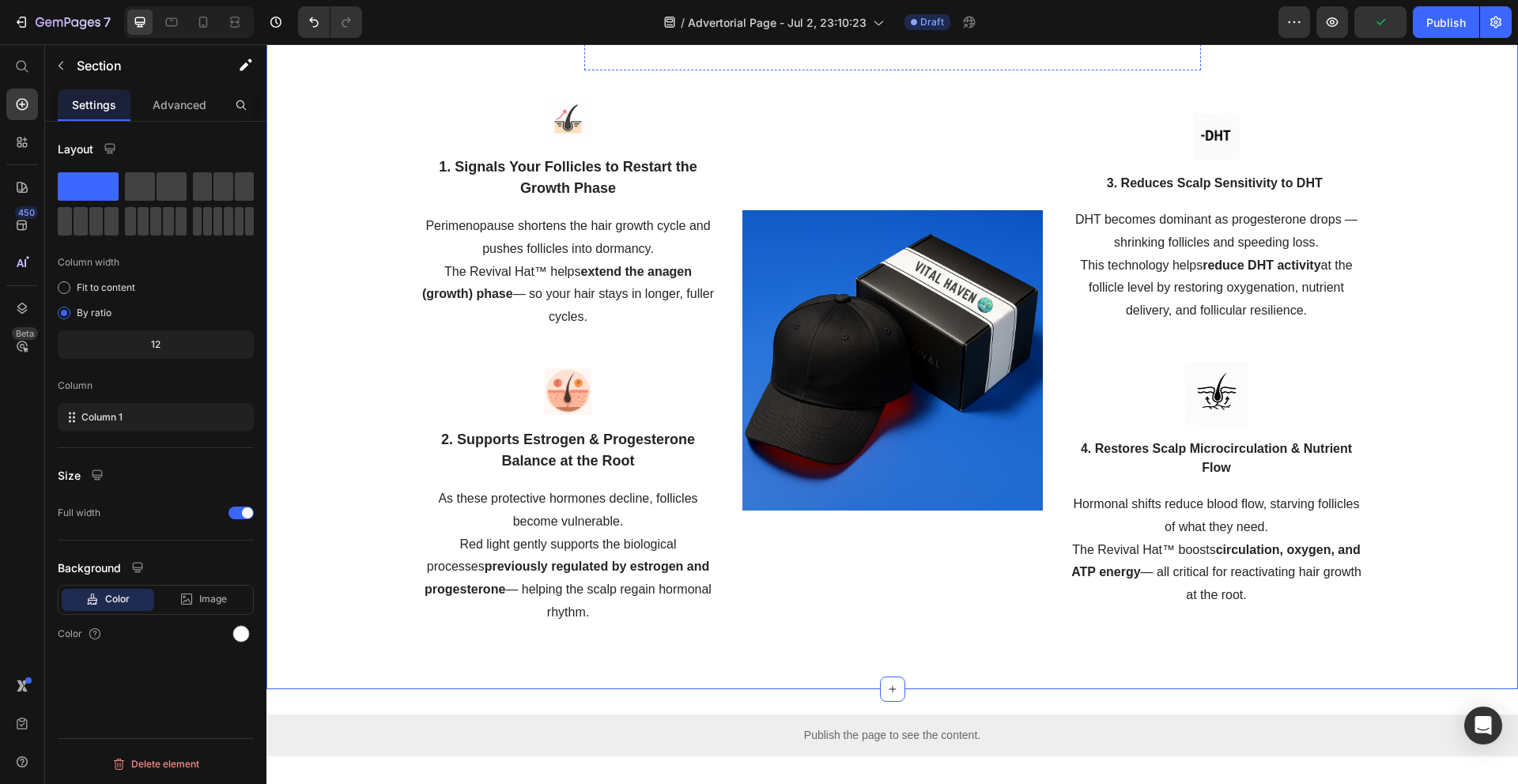 scroll, scrollTop: 4149, scrollLeft: 0, axis: vertical 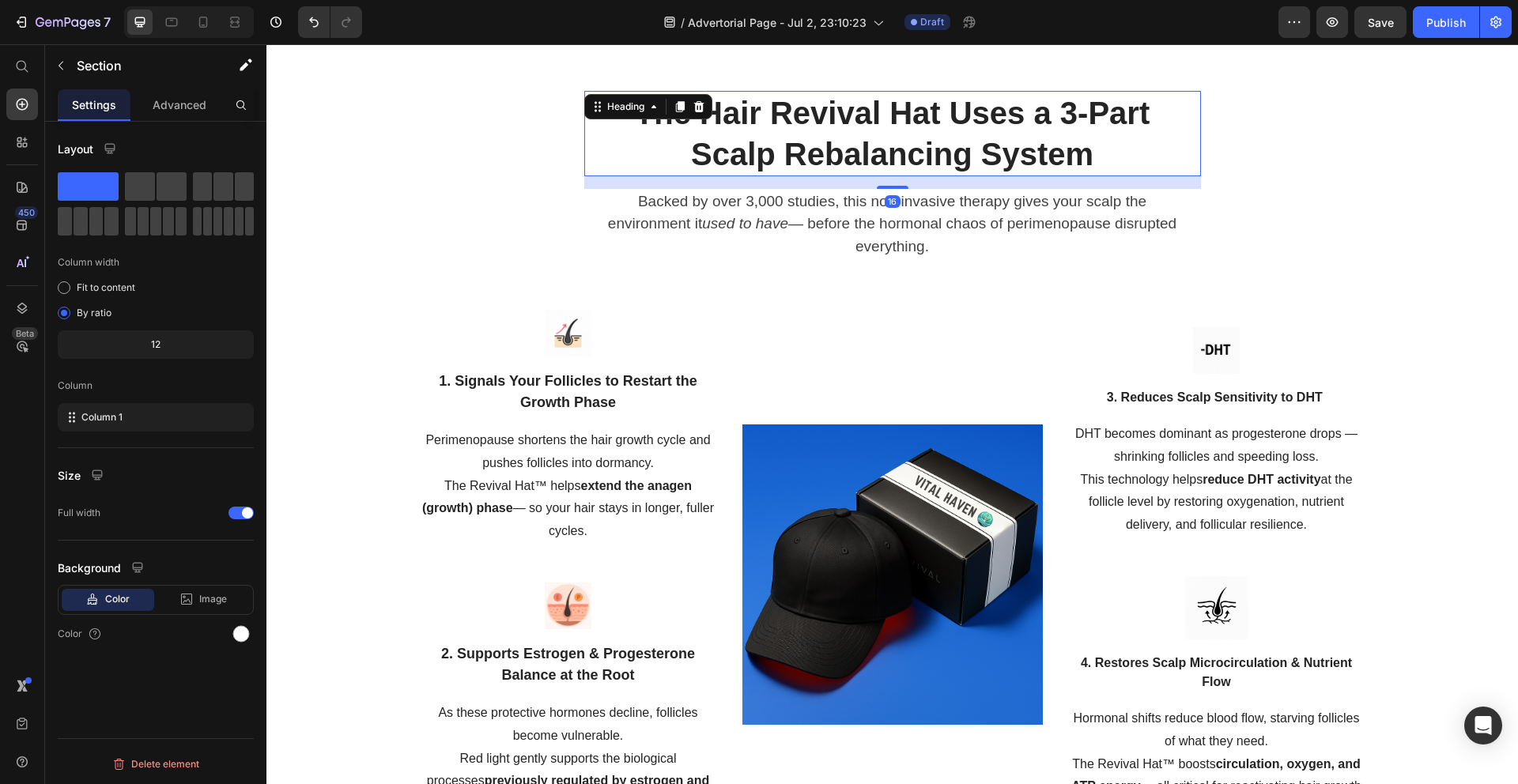 click on "The Hair Revival Hat Uses a 3-Part Scalp Rebalancing System" at bounding box center (893, 134) 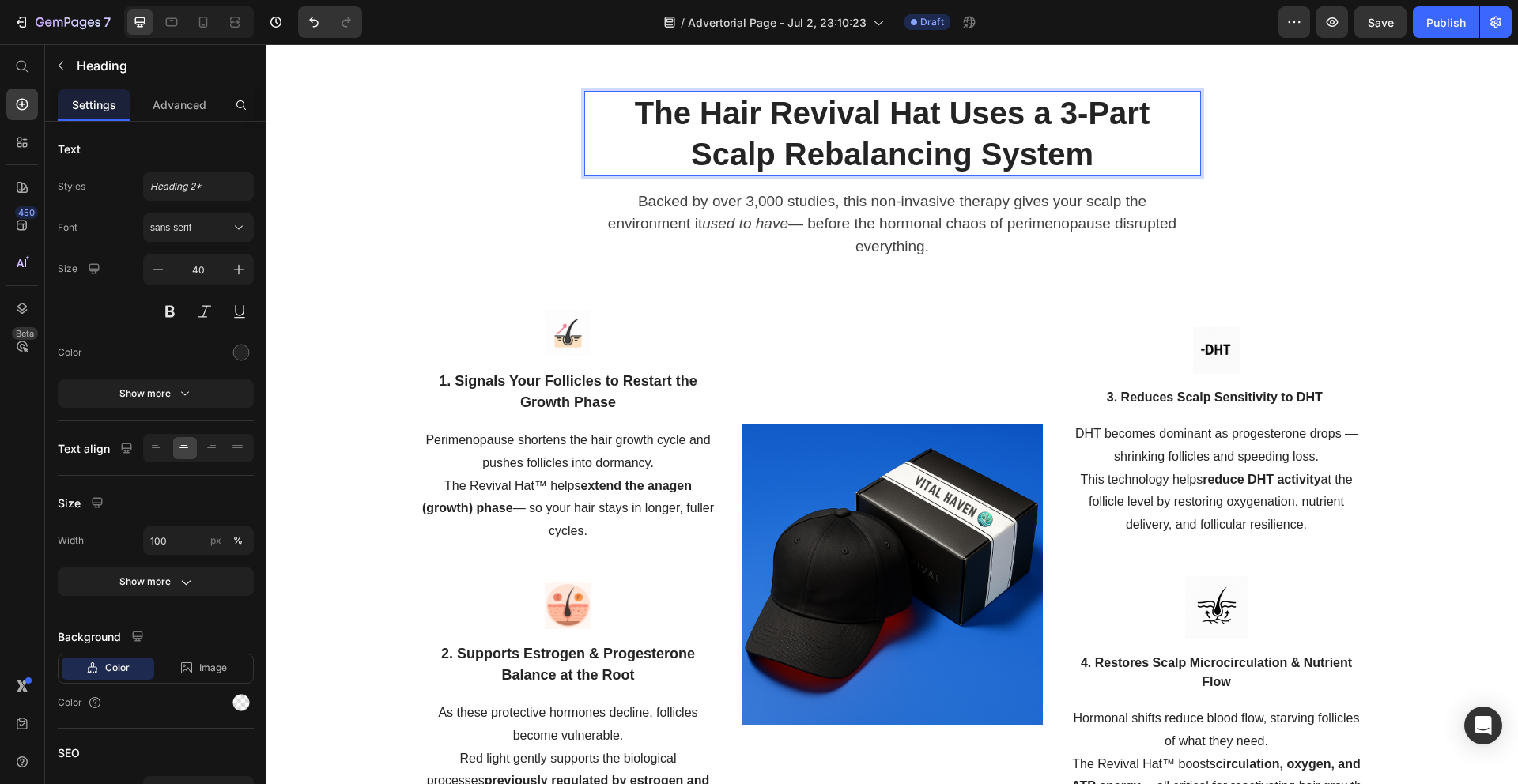 click on "The Hair Revival Hat Uses a 3-Part Scalp Rebalancing System" at bounding box center [893, 134] 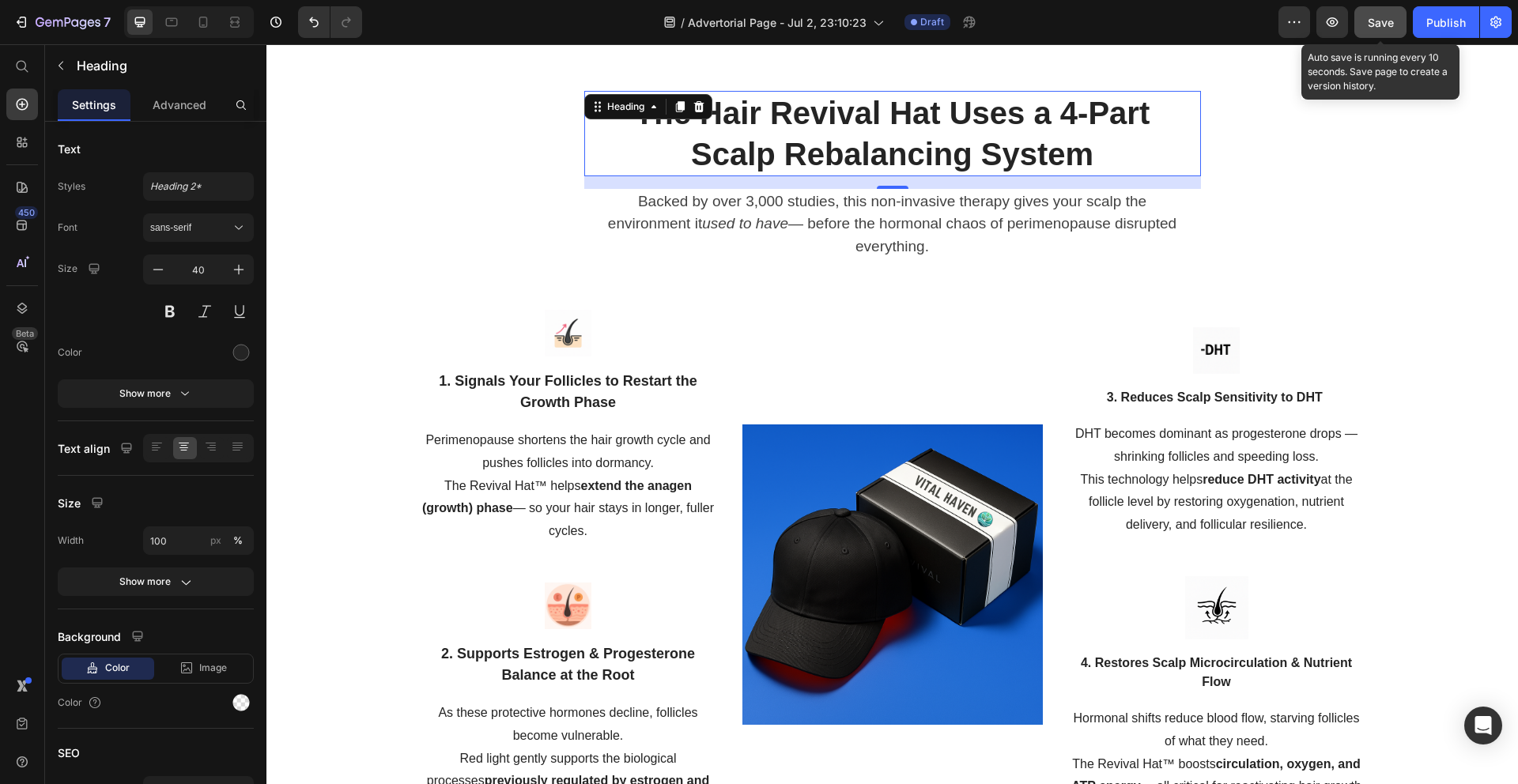 click on "Save" at bounding box center (1380, 22) 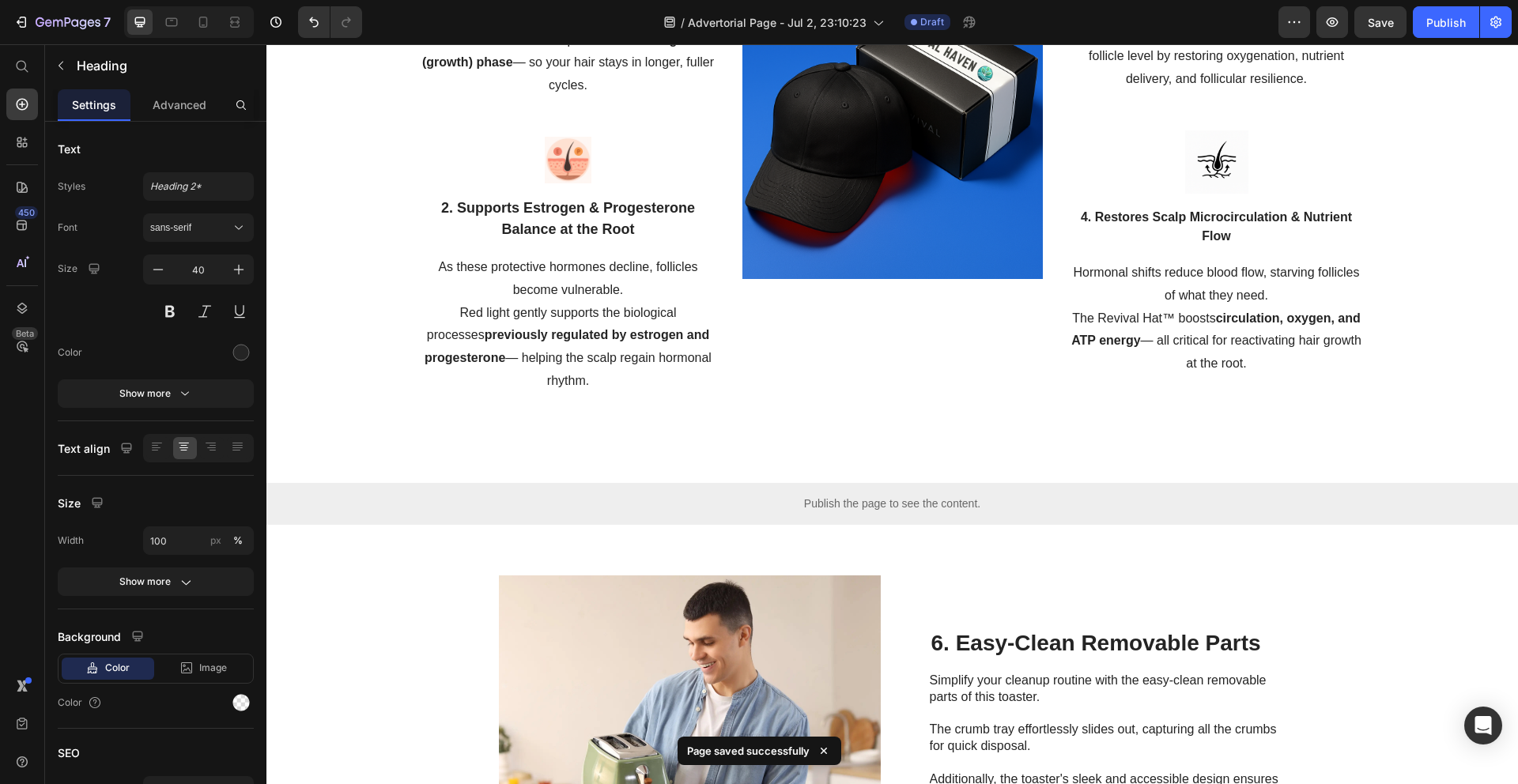 scroll, scrollTop: 4895, scrollLeft: 0, axis: vertical 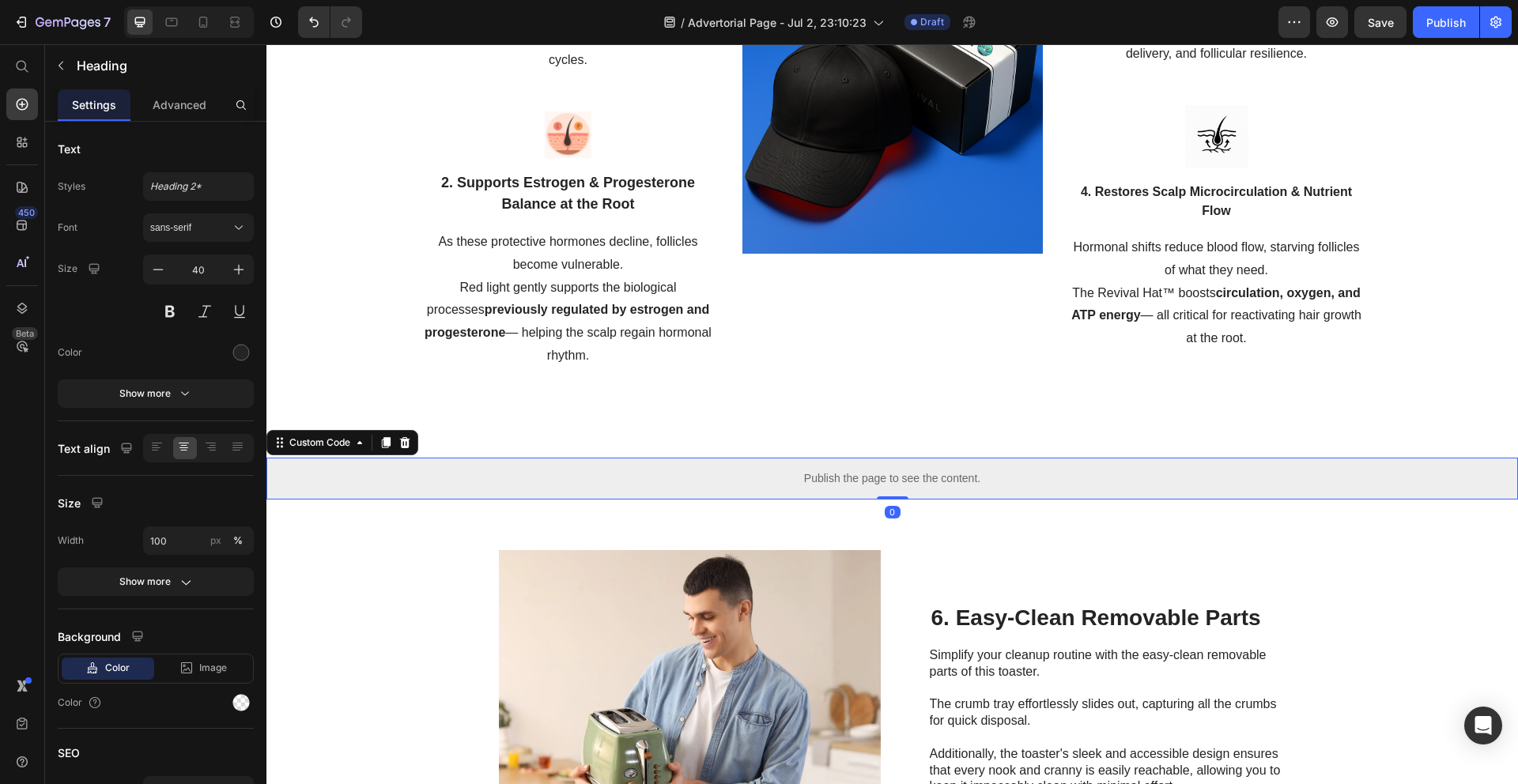 click on "Publish the page to see the content." at bounding box center (892, 478) 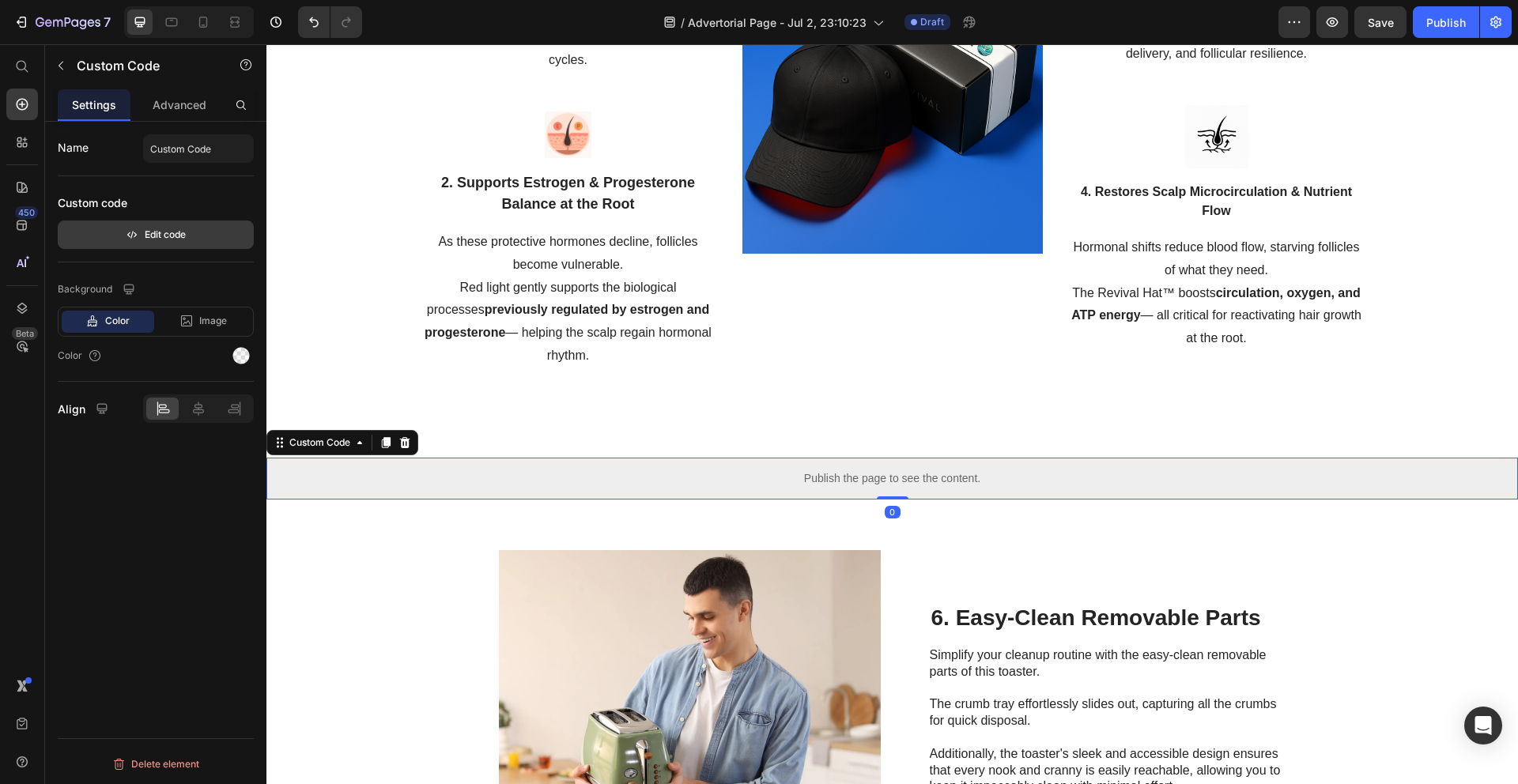 click on "Edit code" at bounding box center [156, 235] 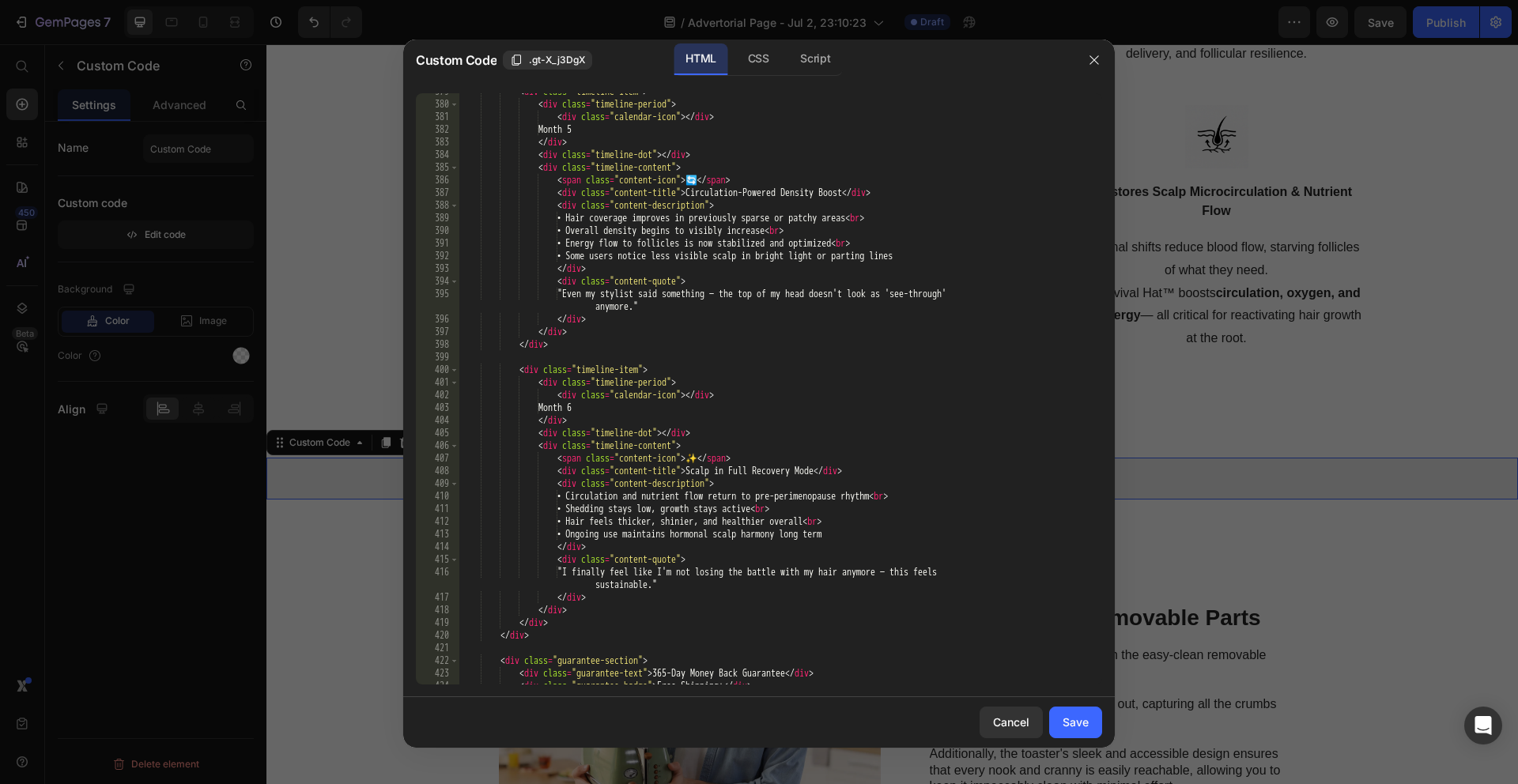 scroll, scrollTop: 5099, scrollLeft: 0, axis: vertical 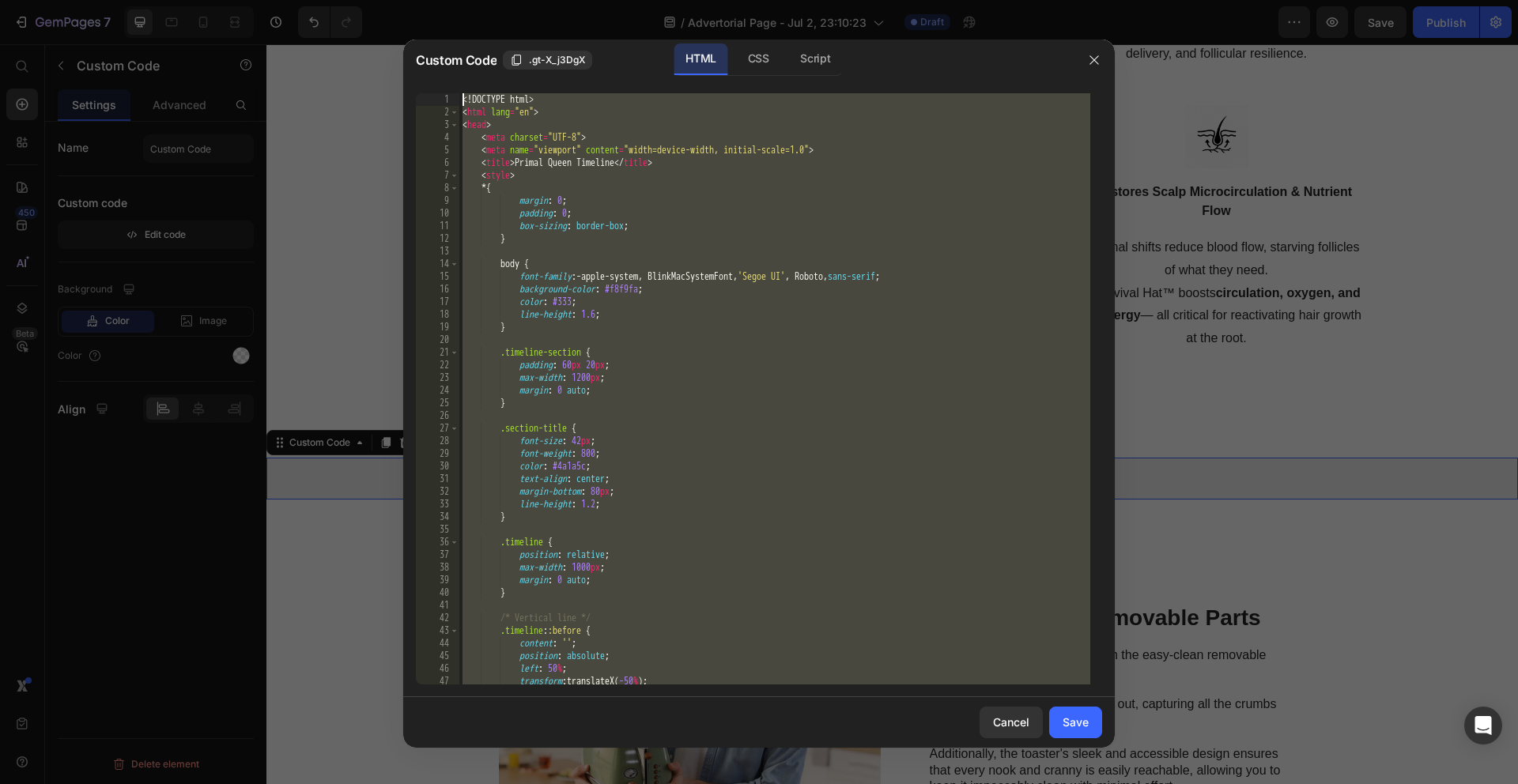 drag, startPoint x: 551, startPoint y: 684, endPoint x: 481, endPoint y: -70, distance: 757.2424 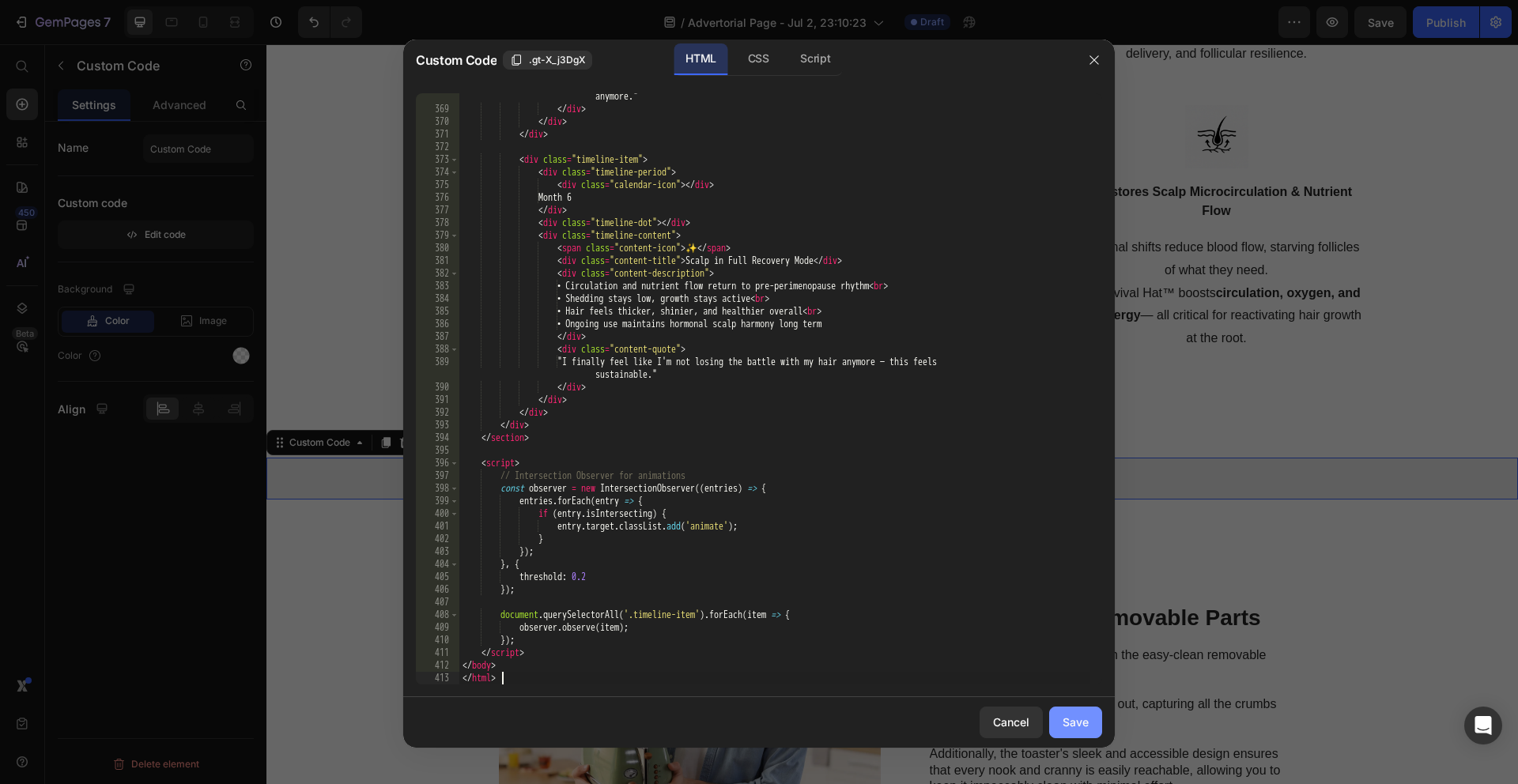 click on "Save" at bounding box center [1075, 722] 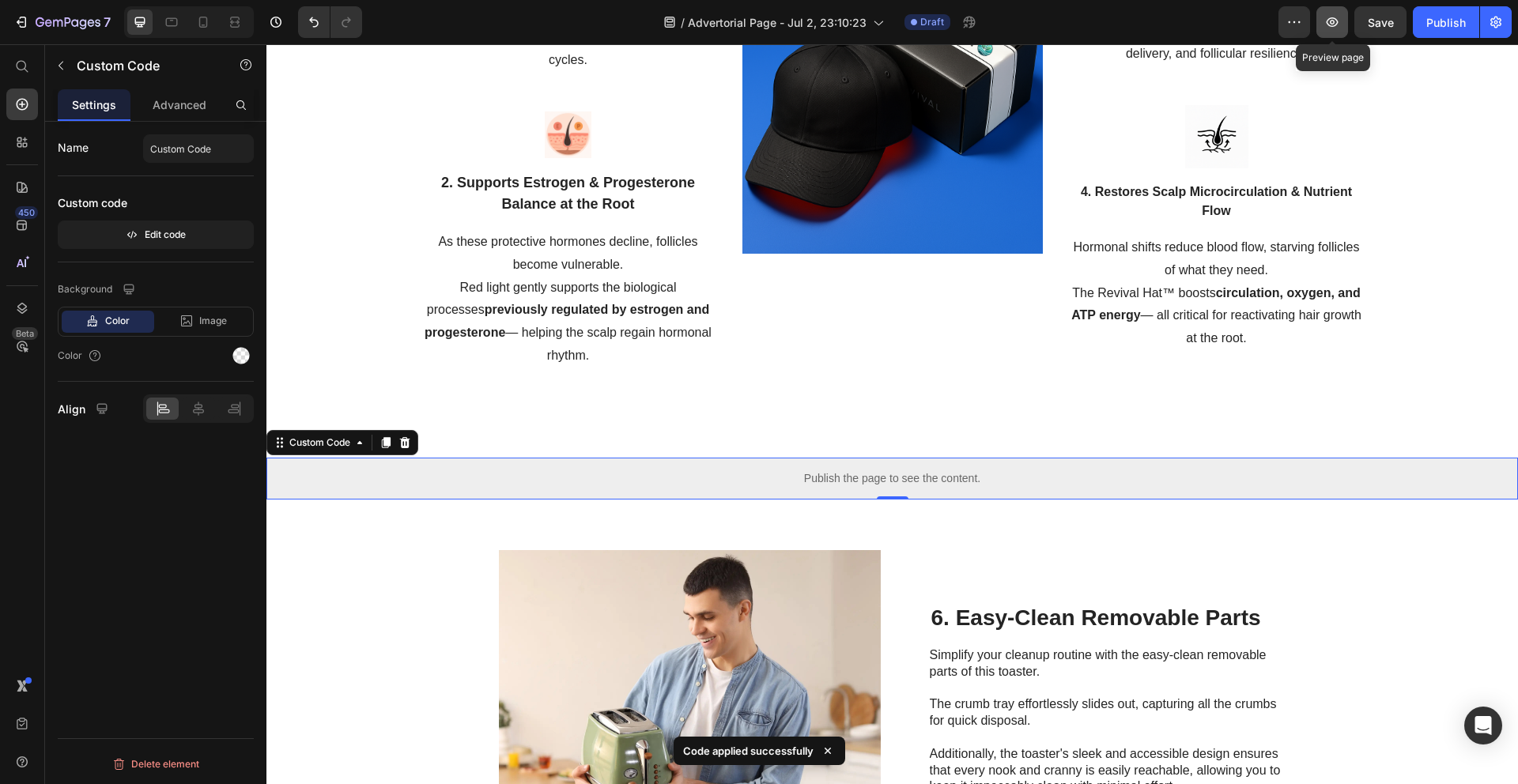 click 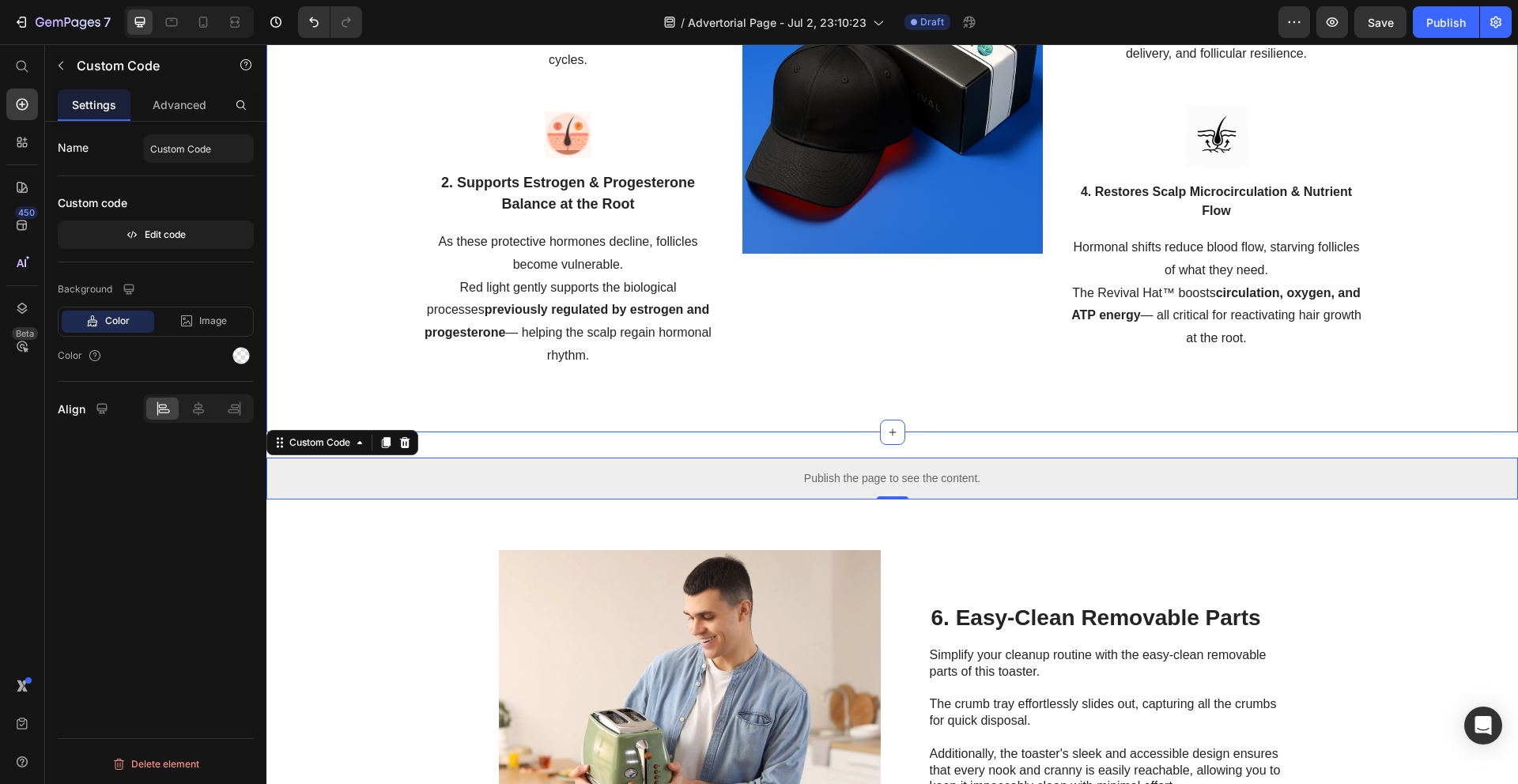 scroll, scrollTop: 4606, scrollLeft: 0, axis: vertical 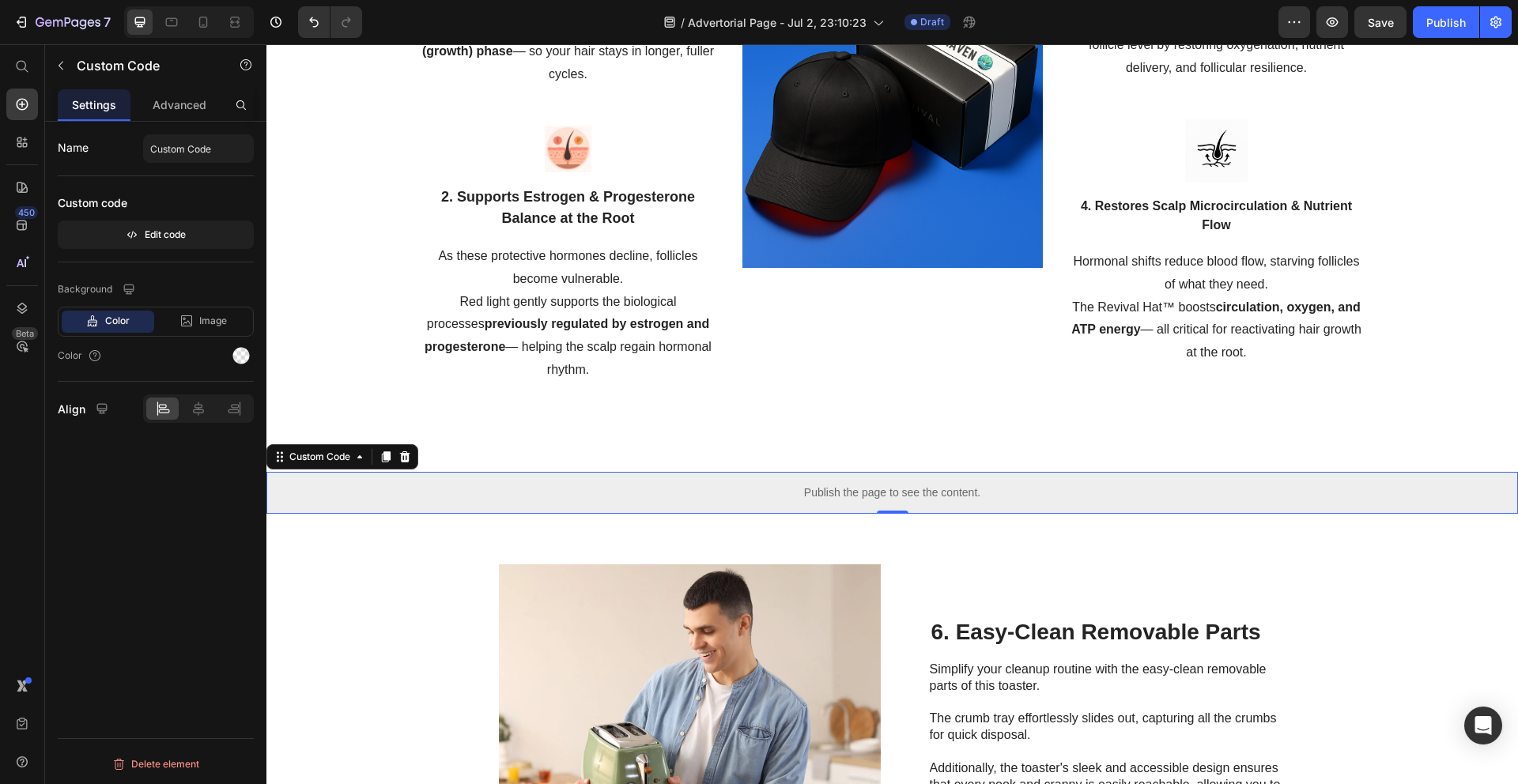 click on "Publish the page to see the content." at bounding box center (892, 492) 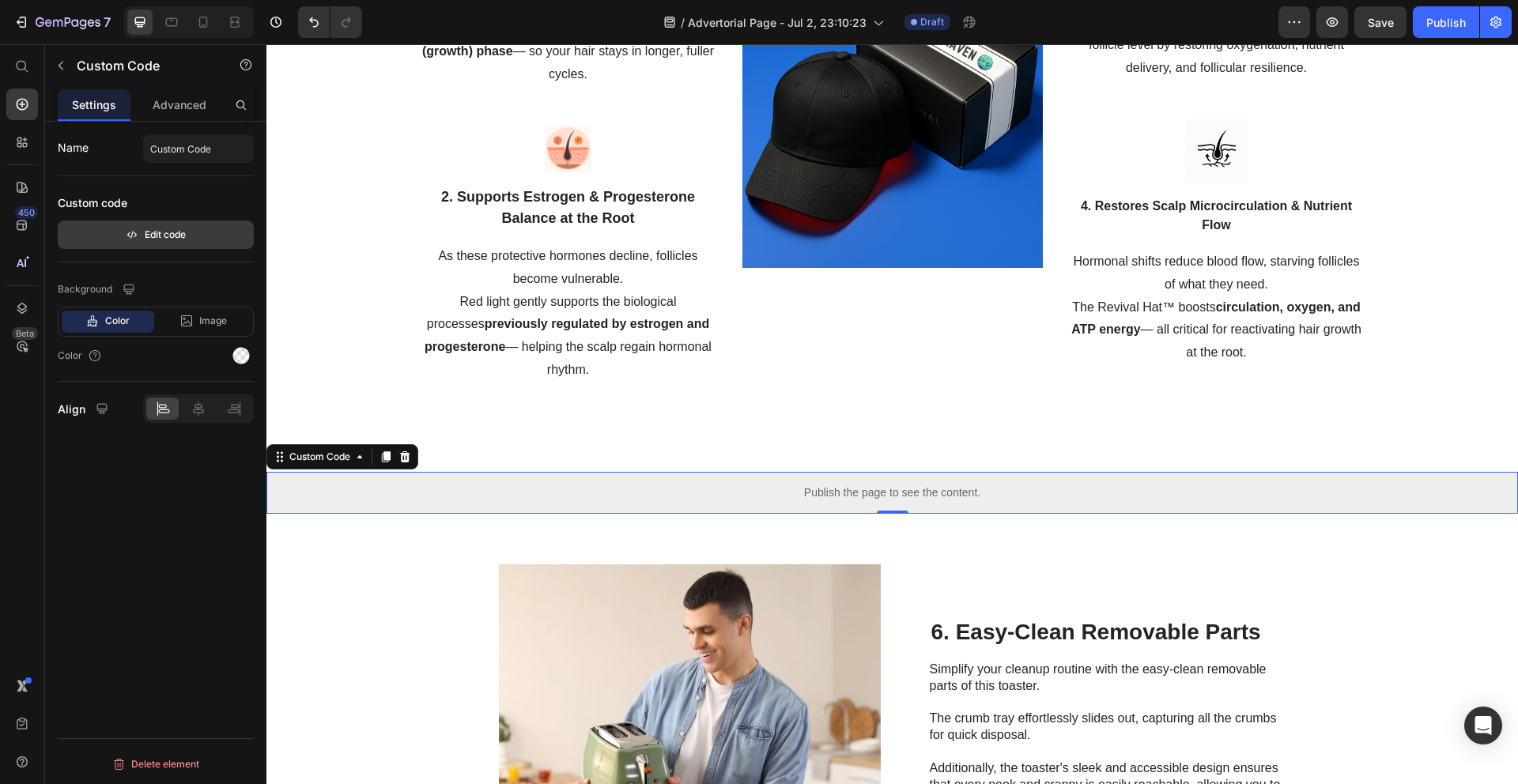 click on "Edit code" at bounding box center [156, 235] 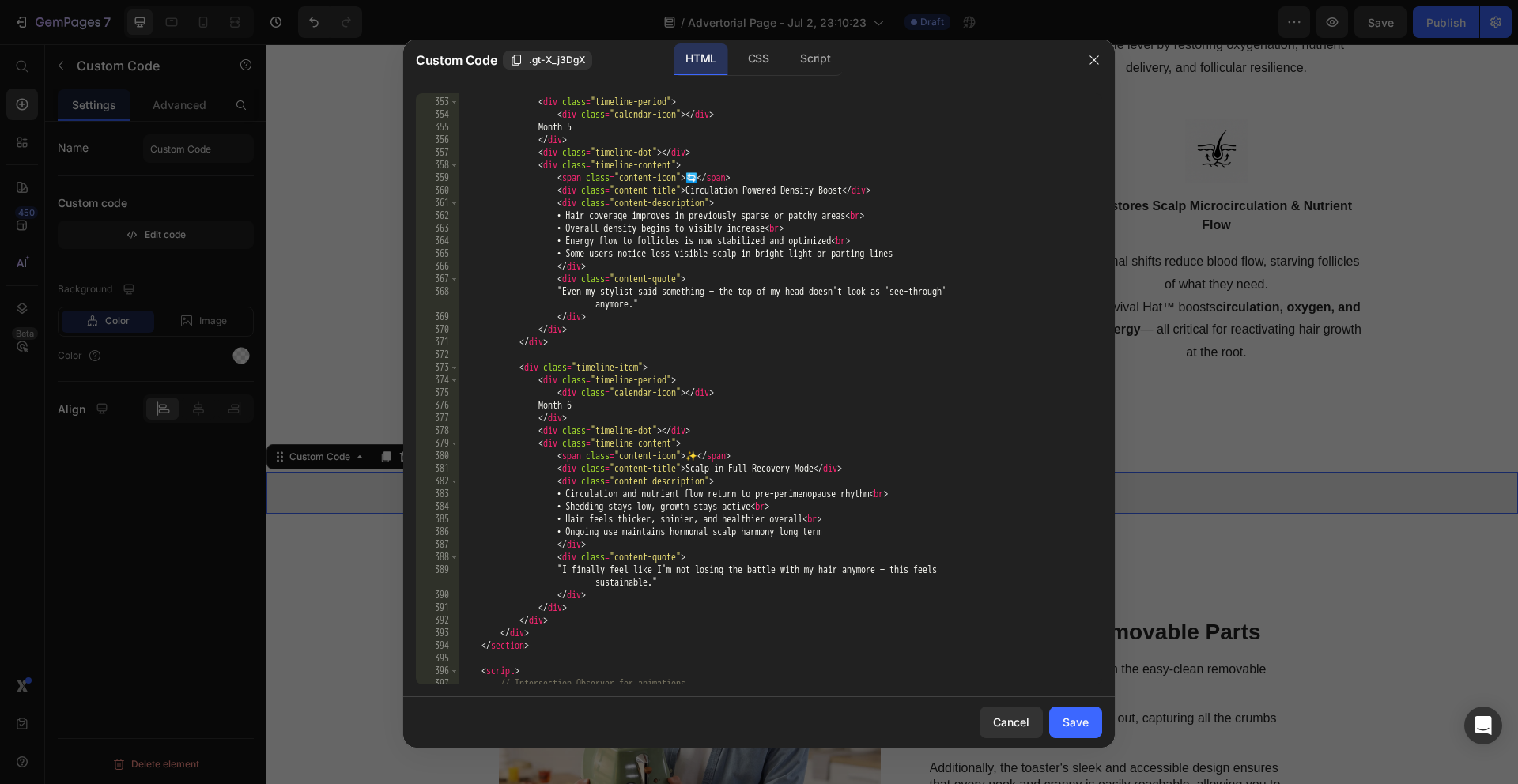 scroll, scrollTop: 4707, scrollLeft: 0, axis: vertical 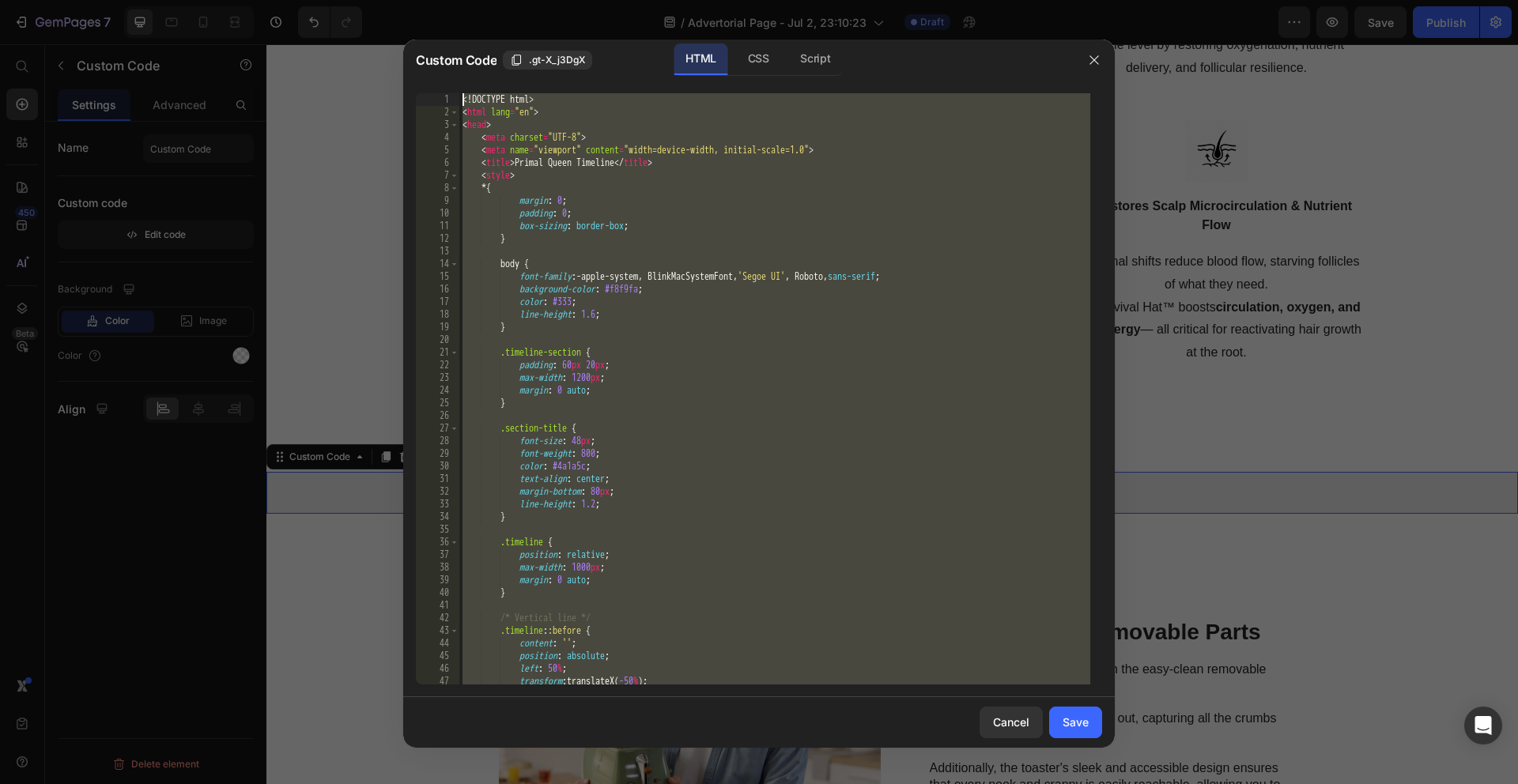 drag, startPoint x: 630, startPoint y: 683, endPoint x: 369, endPoint y: 81, distance: 656.144 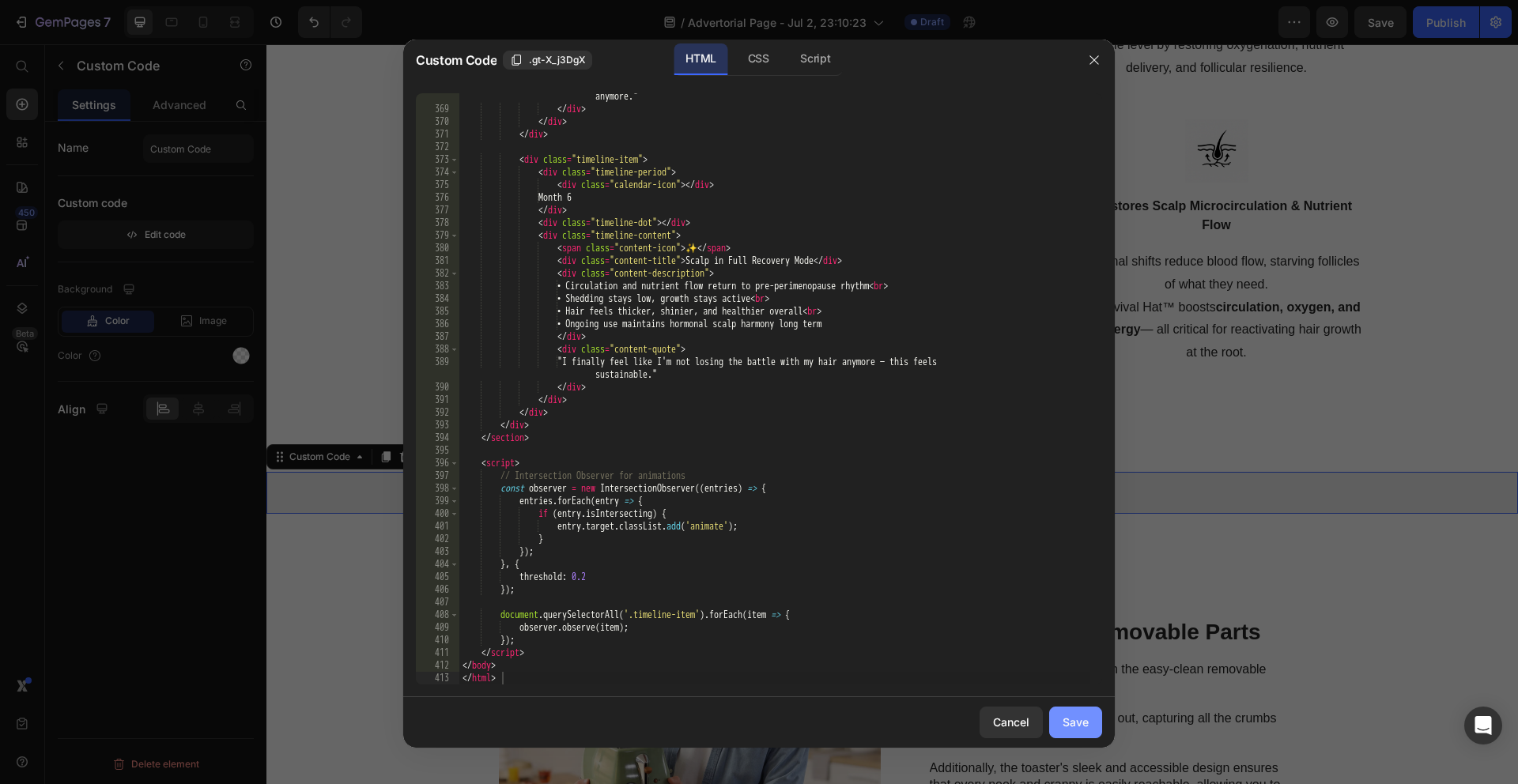 click on "Save" 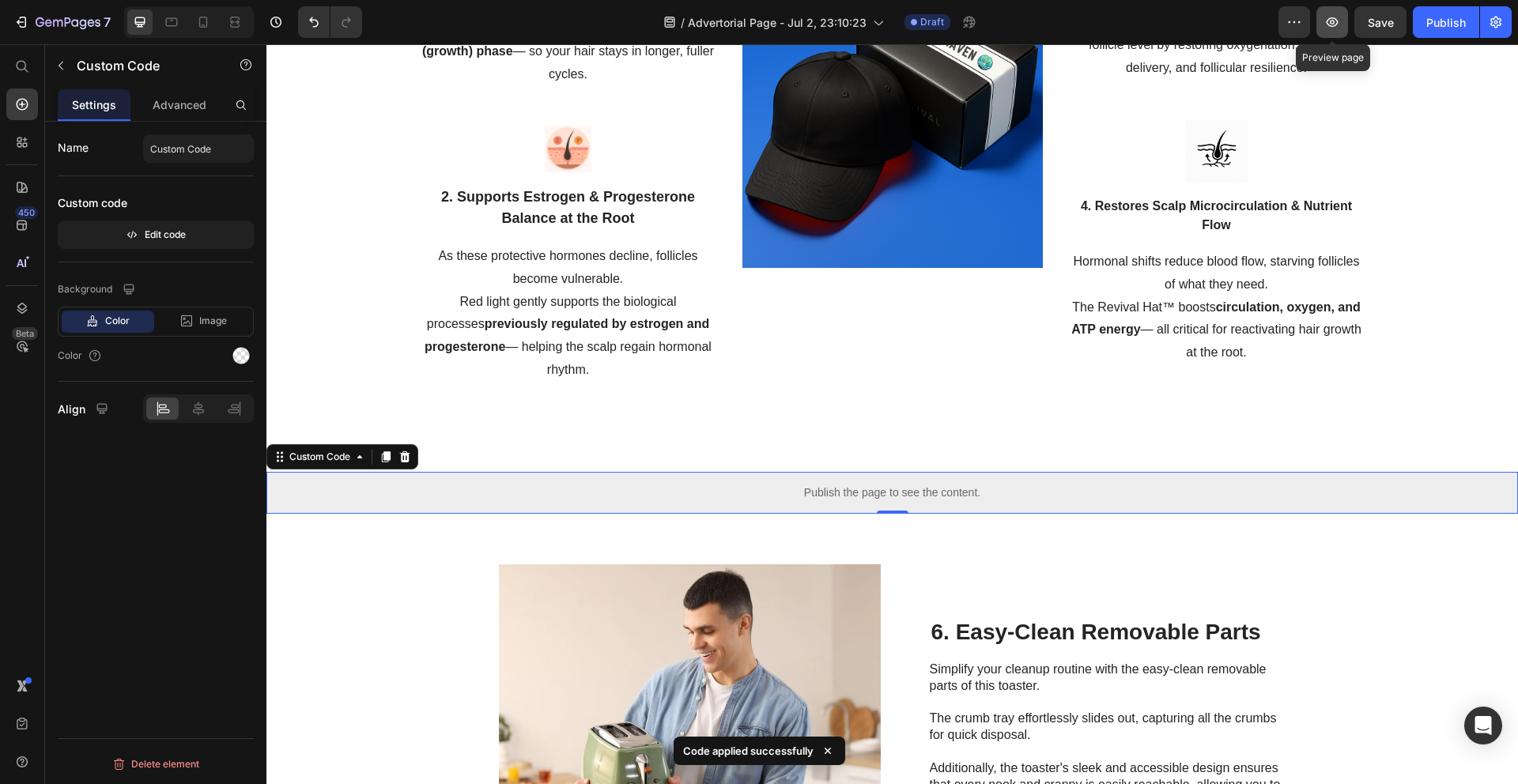 click 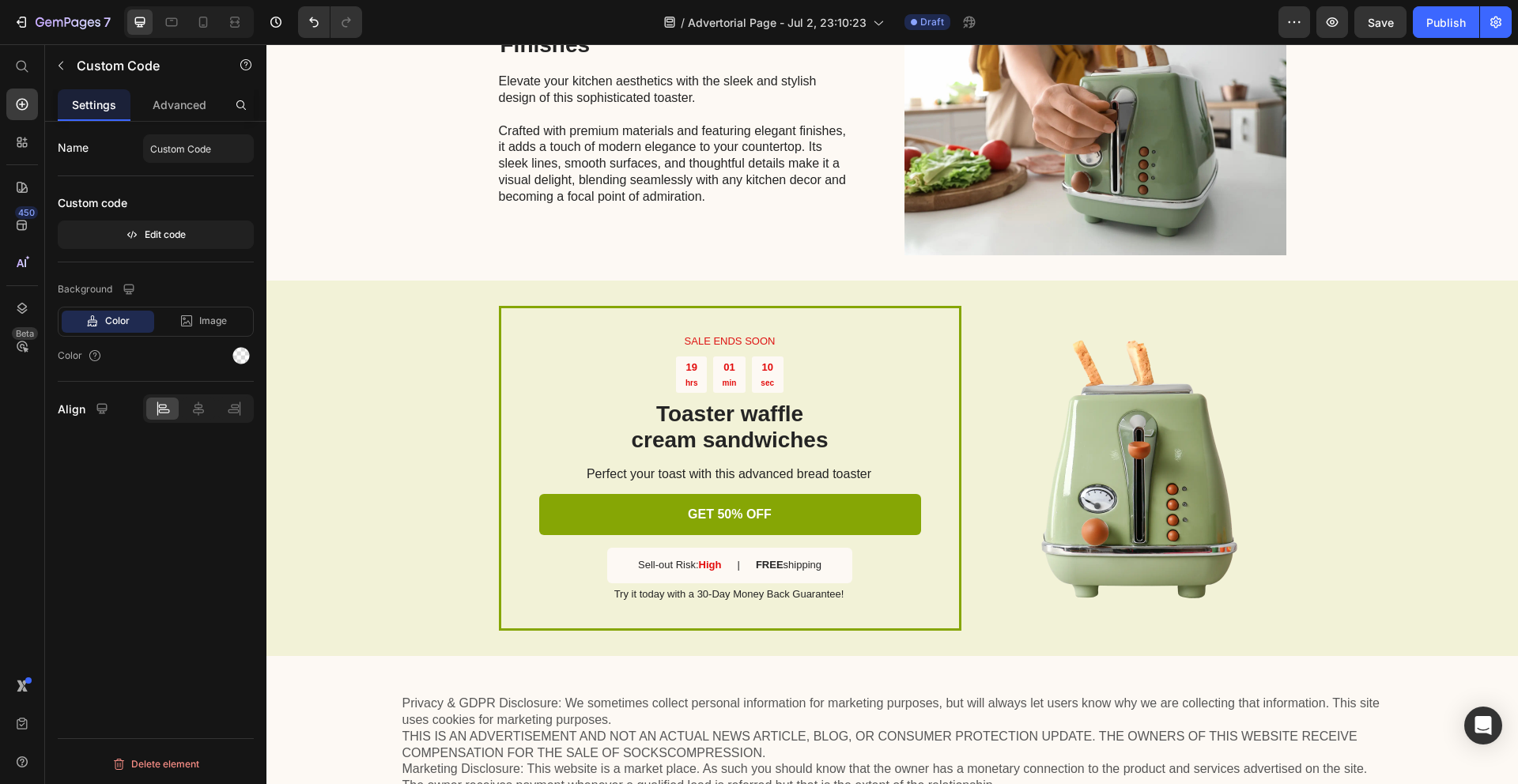scroll, scrollTop: 5684, scrollLeft: 0, axis: vertical 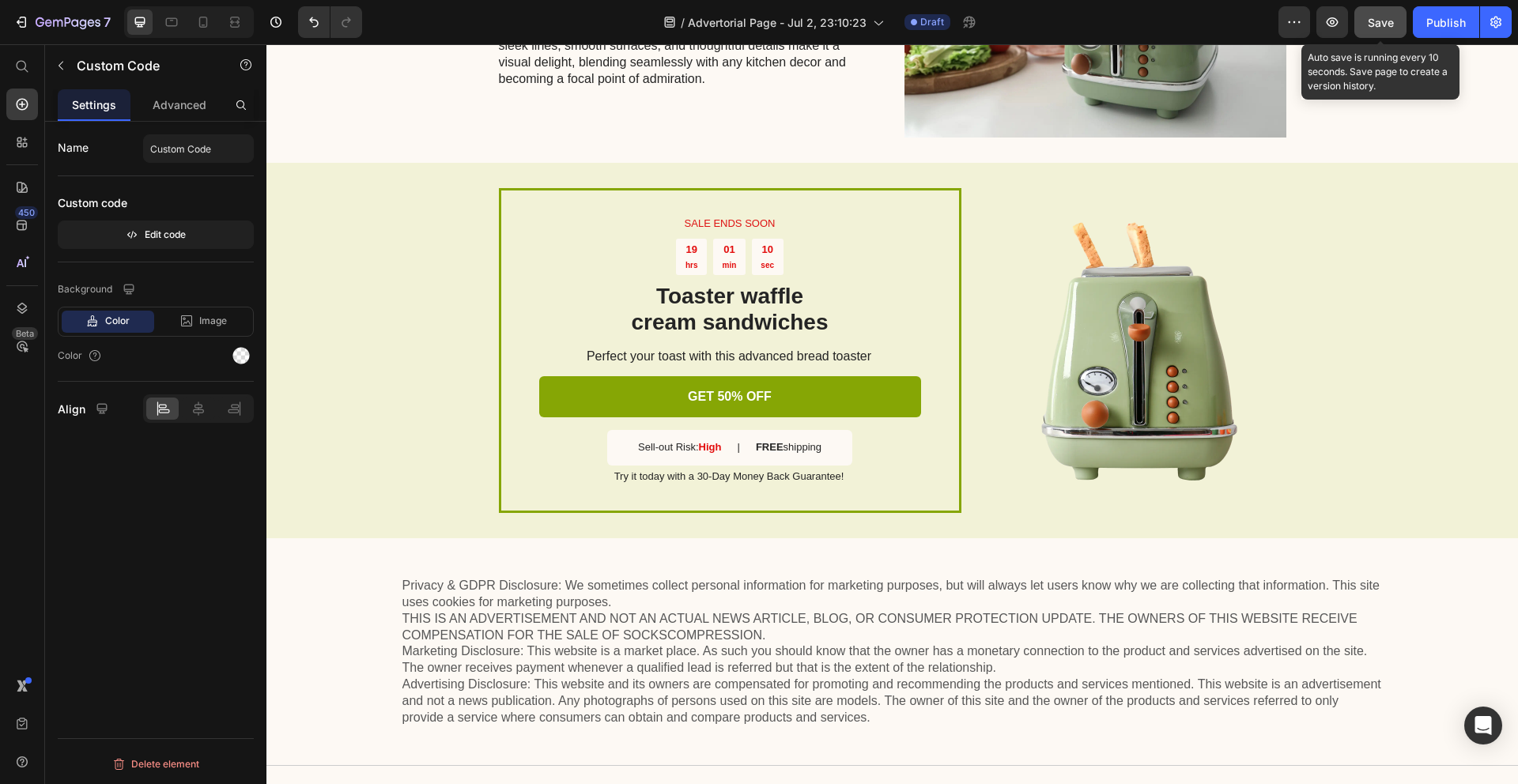 click on "Save" at bounding box center [1380, 22] 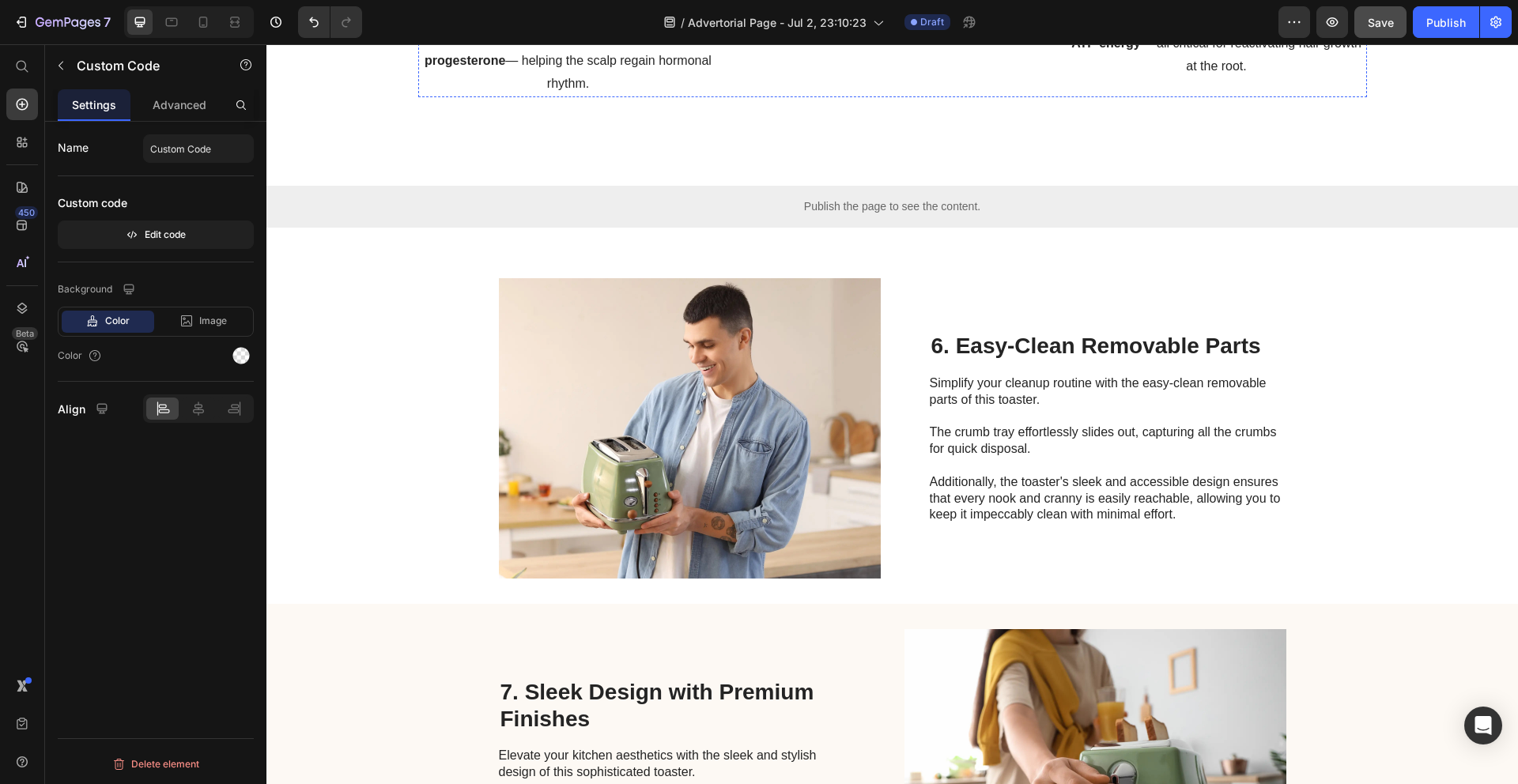 scroll, scrollTop: 4896, scrollLeft: 0, axis: vertical 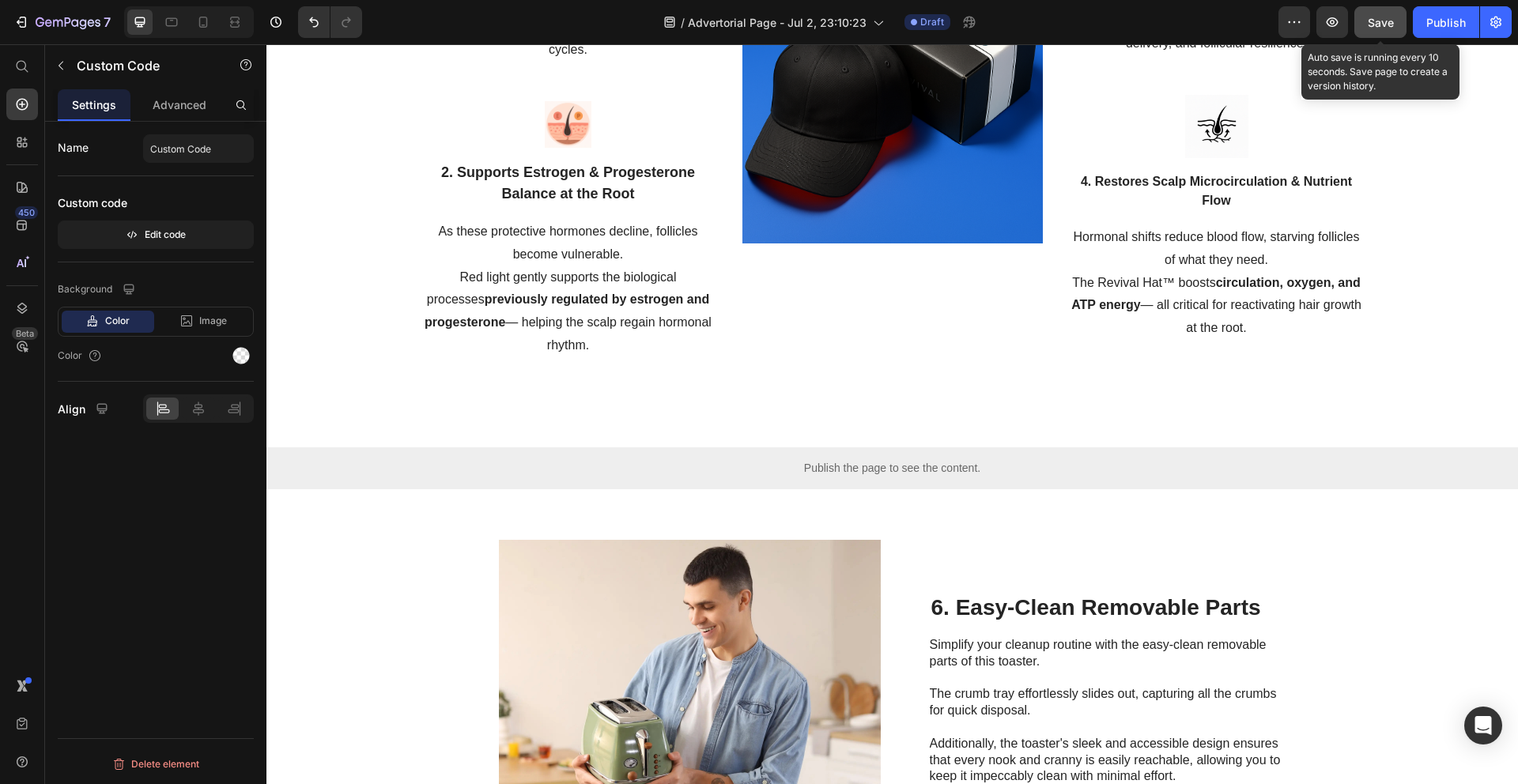 click on "Save" at bounding box center [1380, 22] 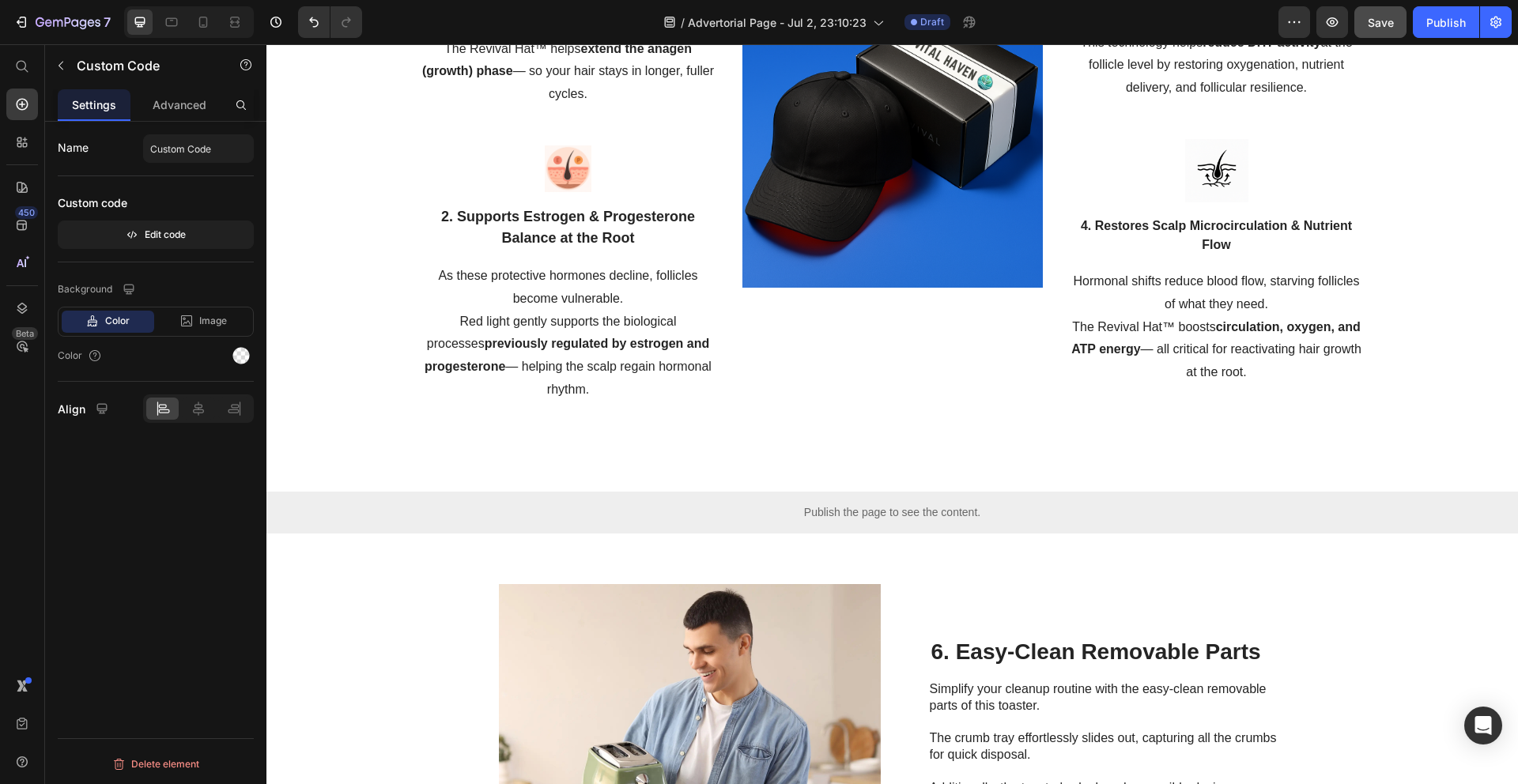 scroll, scrollTop: 4504, scrollLeft: 0, axis: vertical 